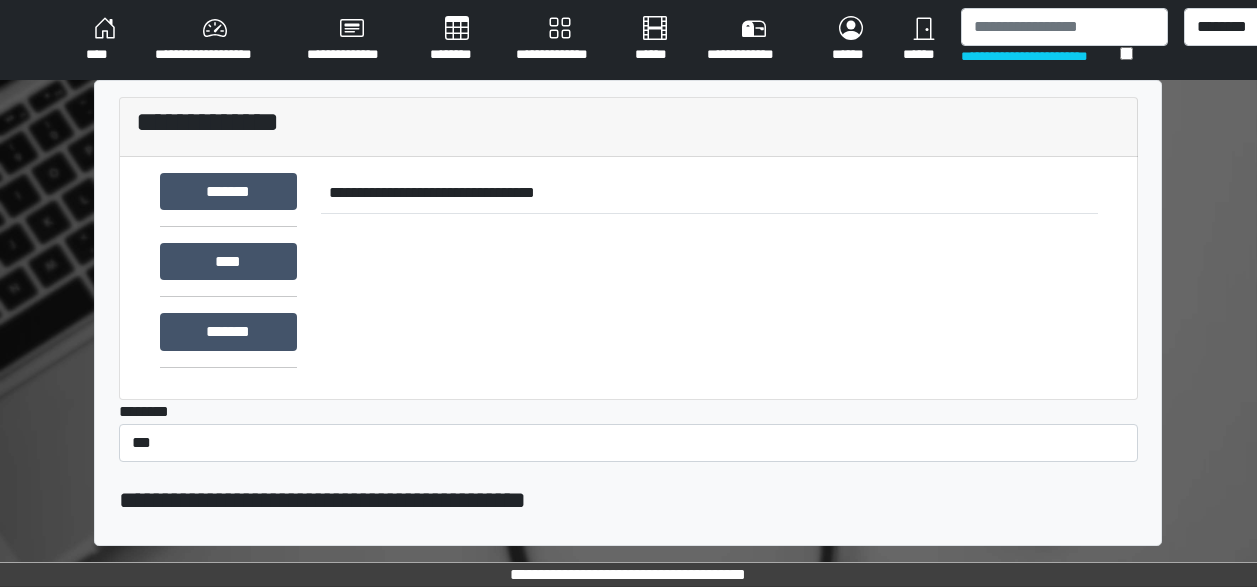 scroll, scrollTop: 0, scrollLeft: 0, axis: both 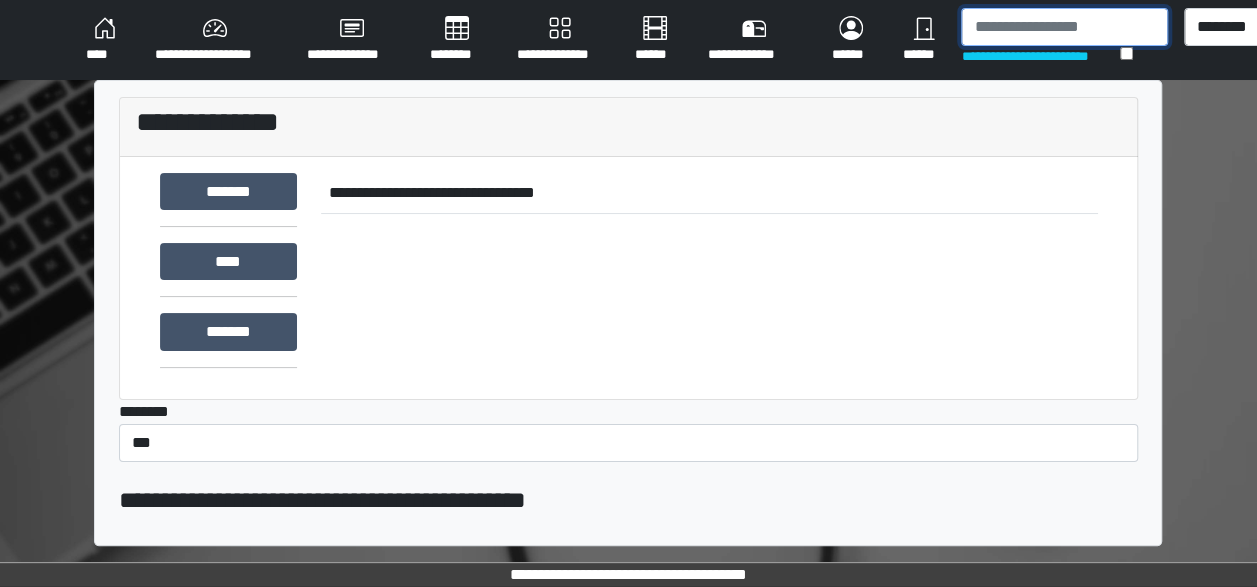 click at bounding box center (1064, 27) 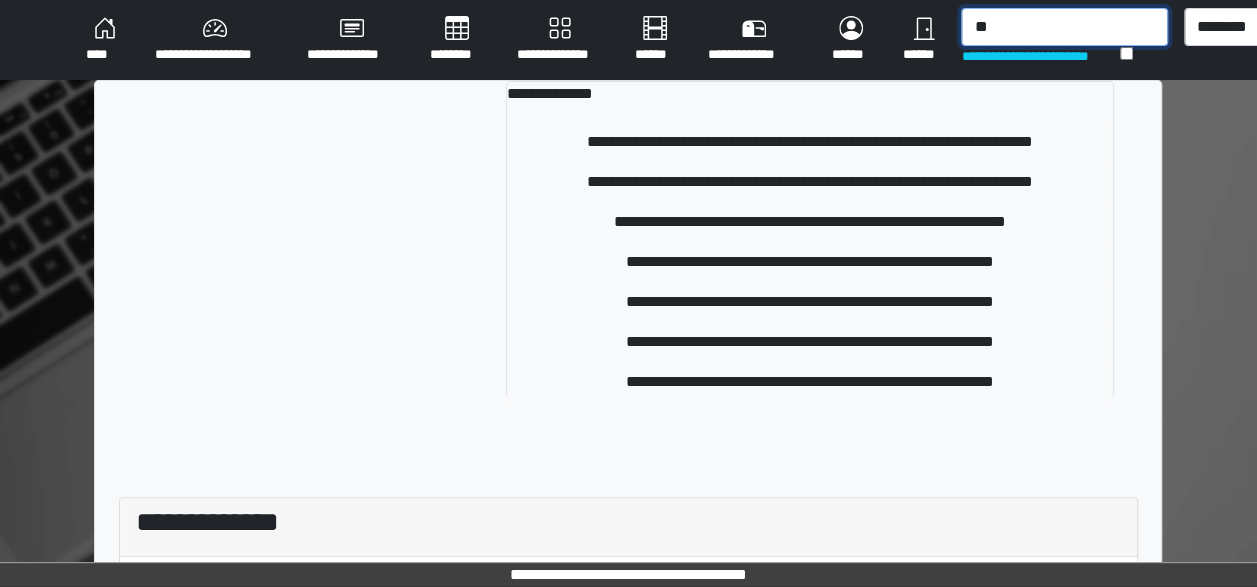 type on "*" 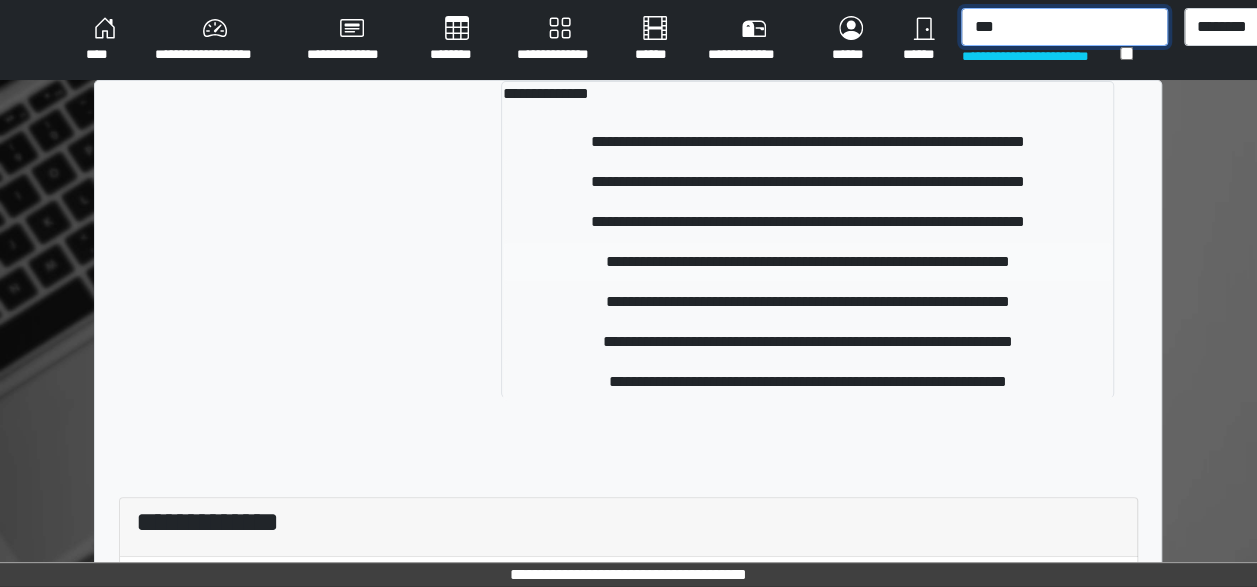type on "***" 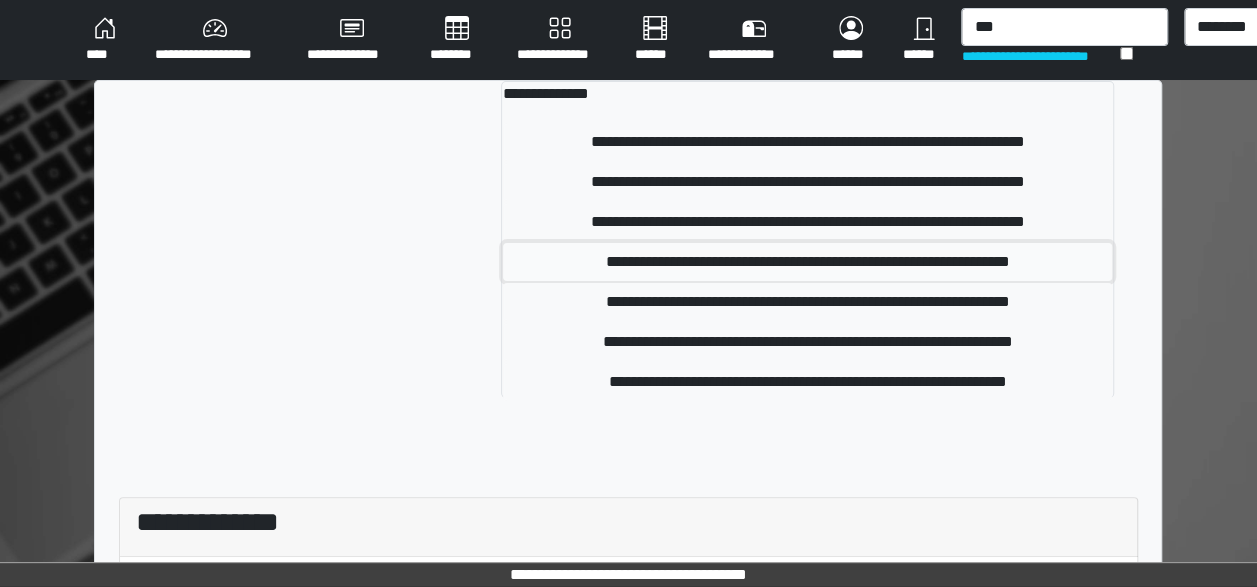 click on "**********" at bounding box center (807, 262) 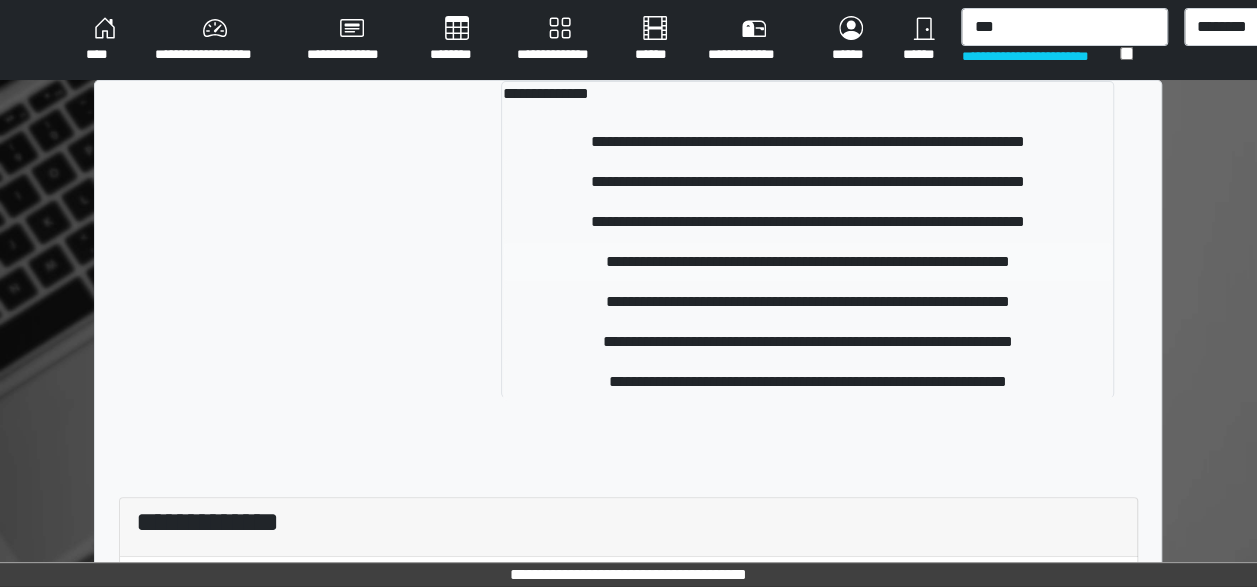 type 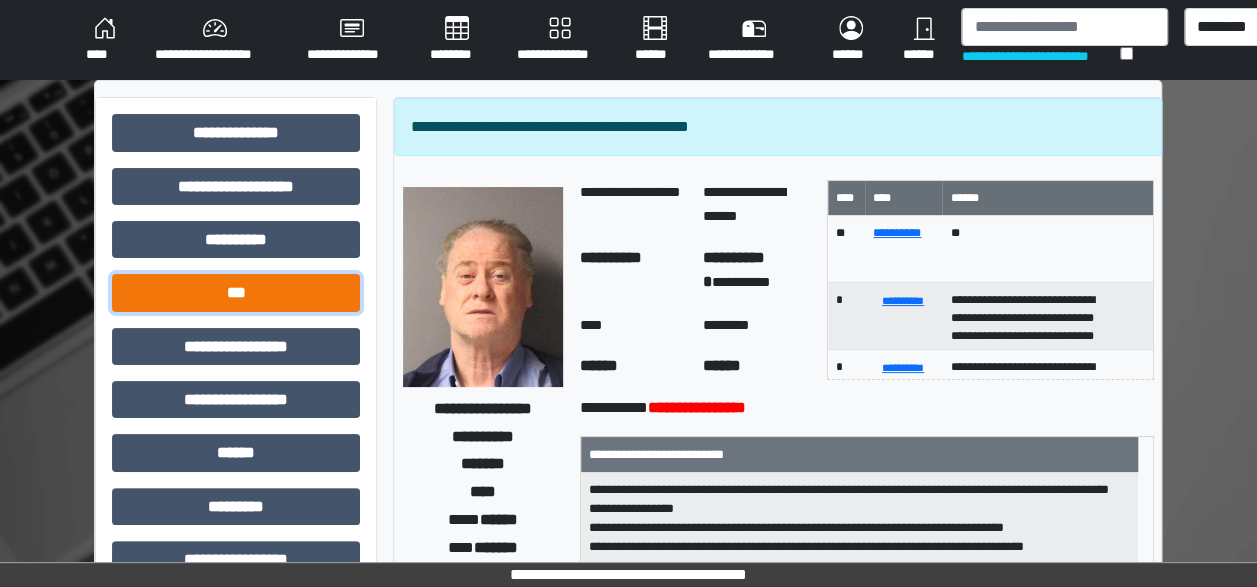 click on "***" at bounding box center [236, 292] 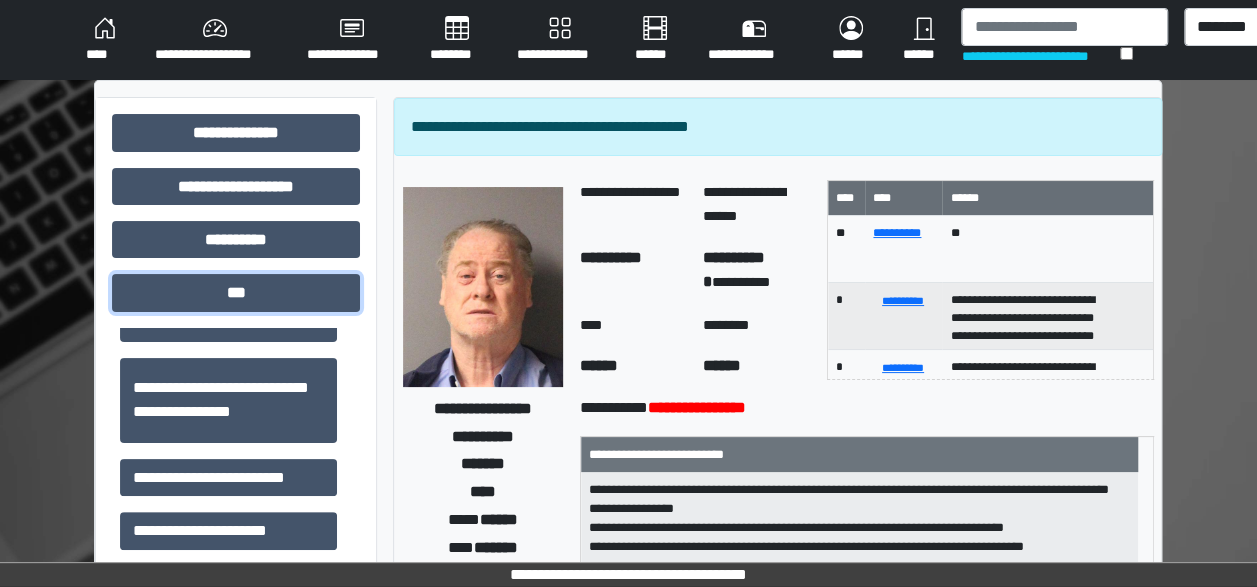 scroll, scrollTop: 214, scrollLeft: 0, axis: vertical 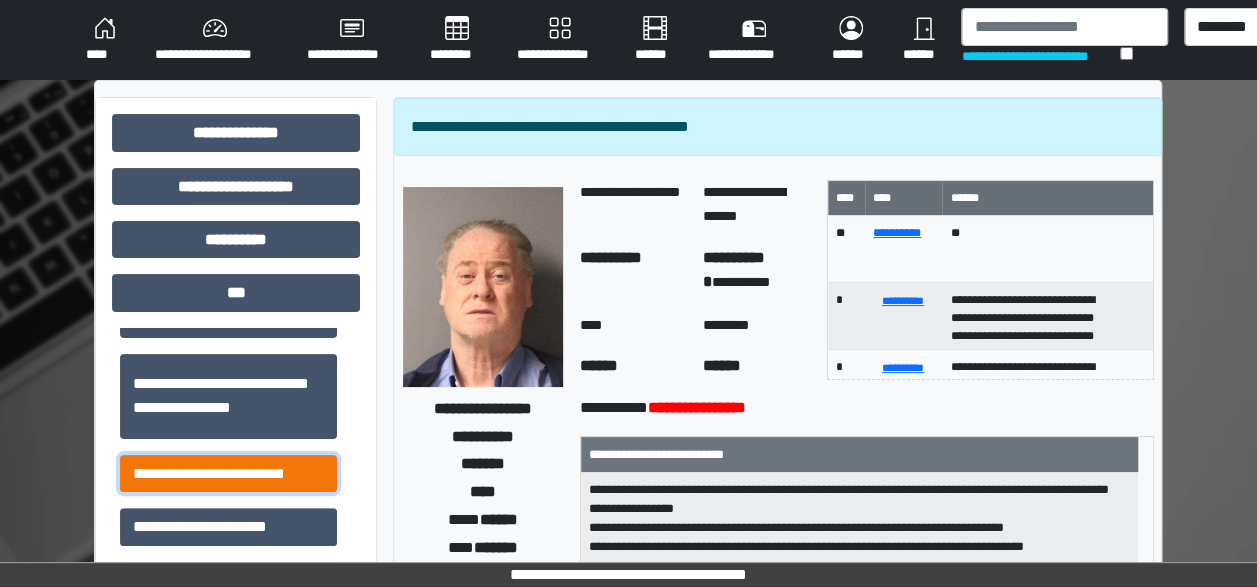 click on "**********" at bounding box center (228, 473) 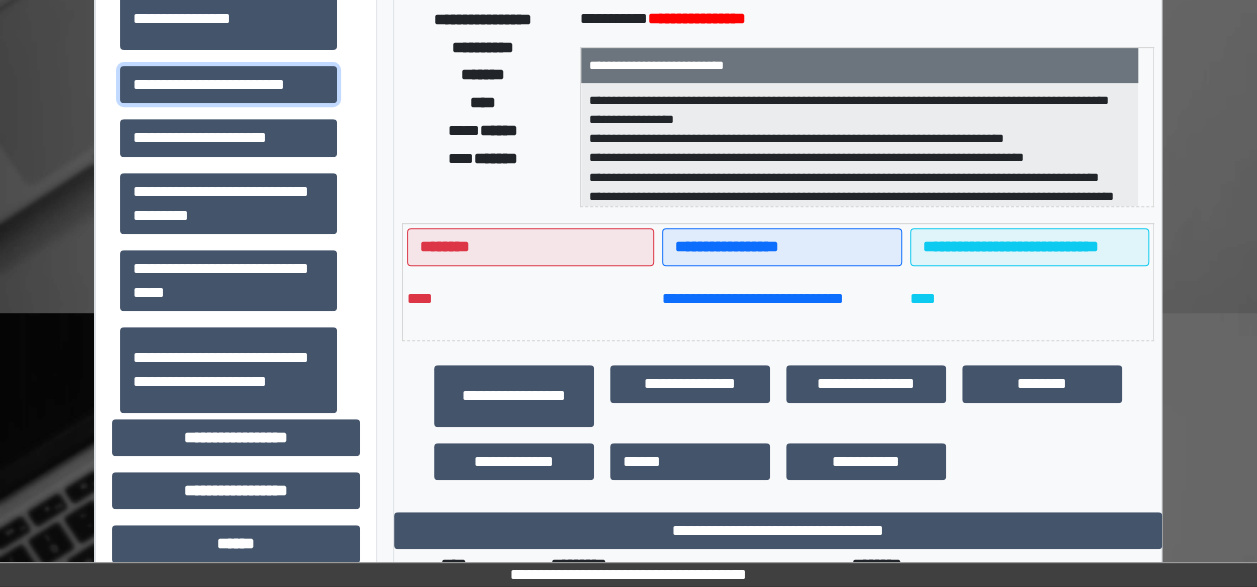 scroll, scrollTop: 401, scrollLeft: 0, axis: vertical 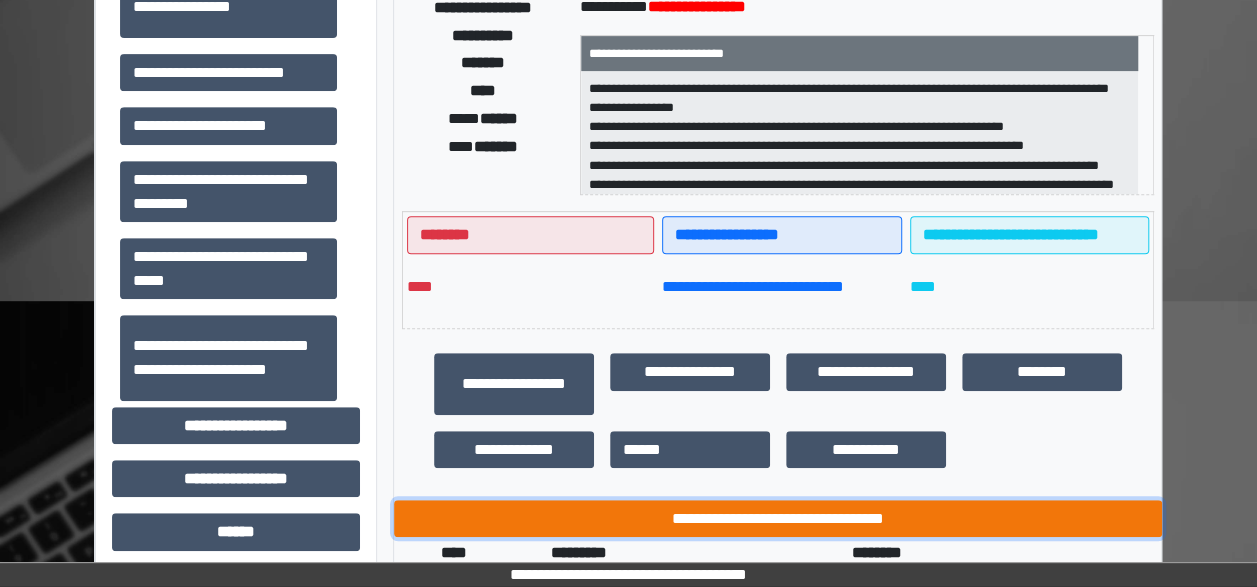 click on "**********" at bounding box center (778, 518) 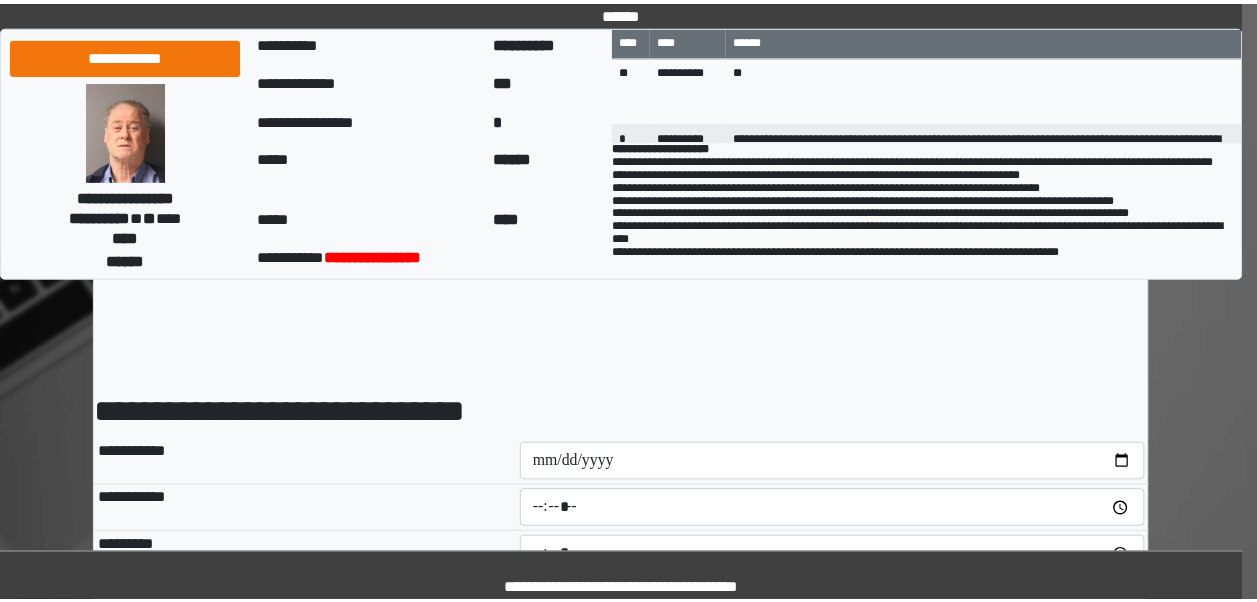 scroll, scrollTop: 0, scrollLeft: 0, axis: both 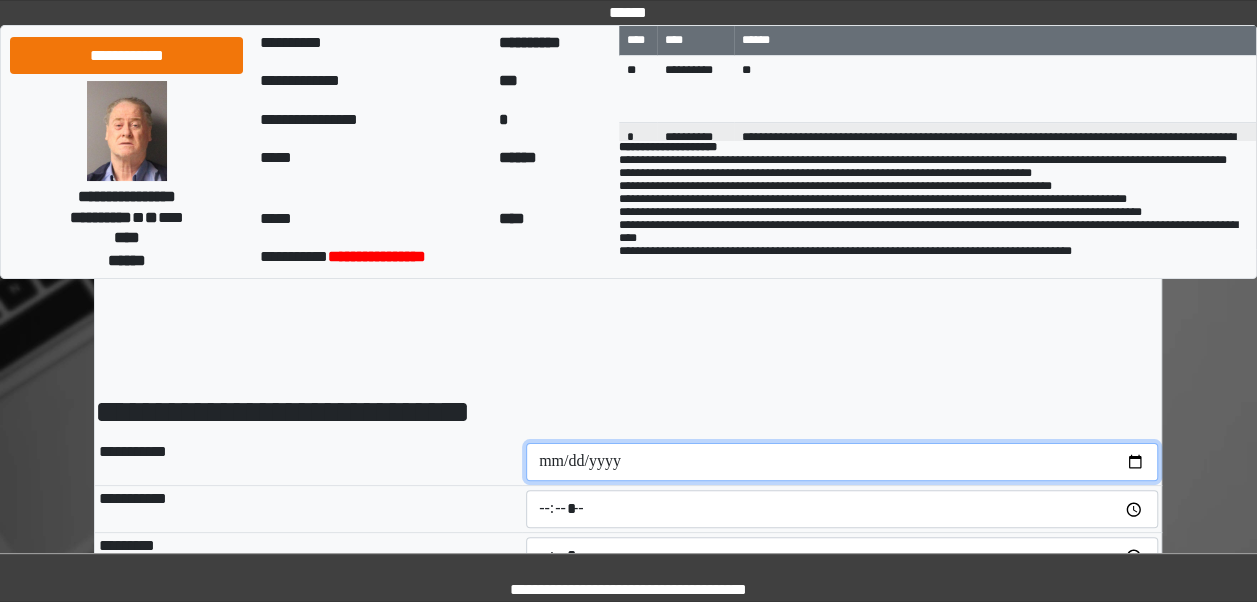 click at bounding box center (842, 462) 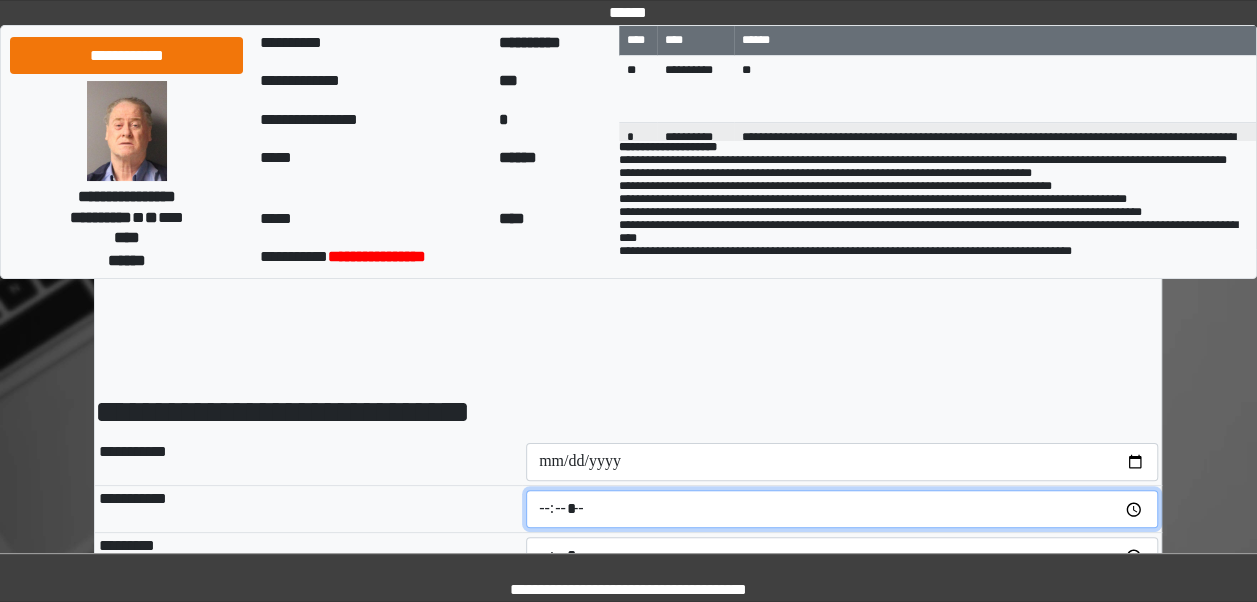 click at bounding box center [842, 509] 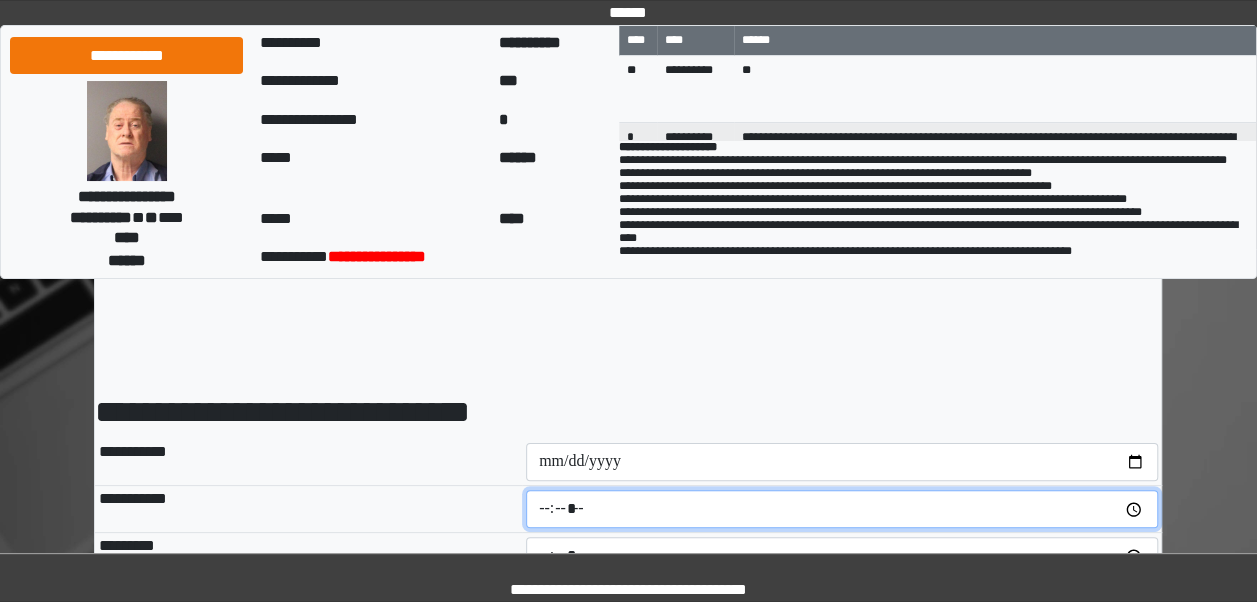 type on "*****" 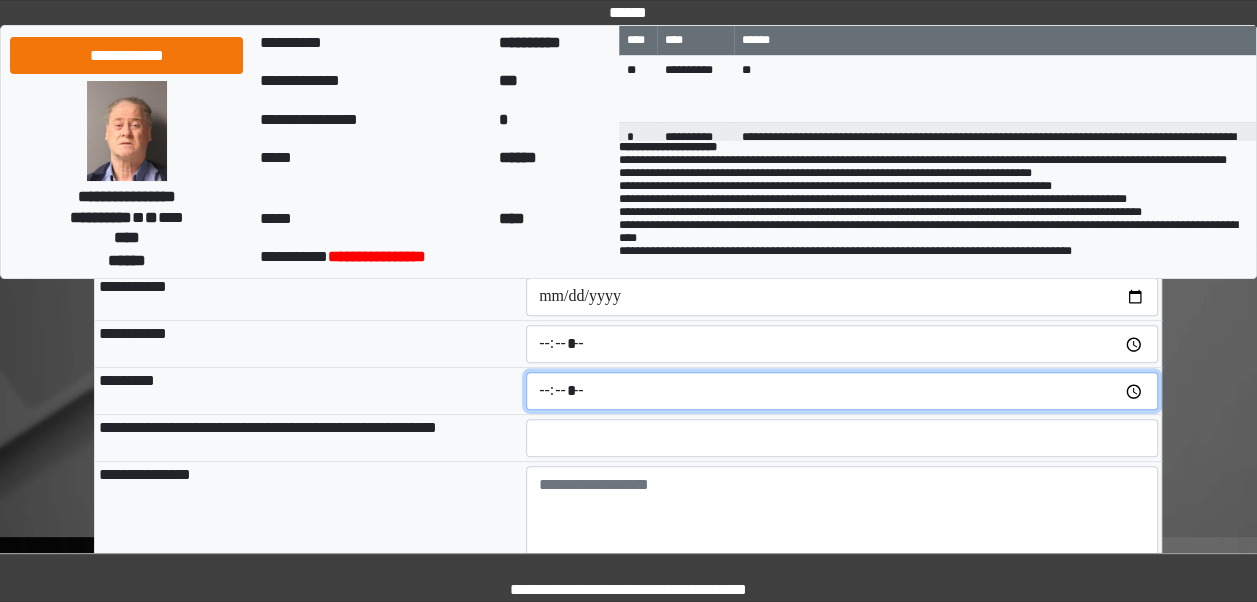 scroll, scrollTop: 190, scrollLeft: 0, axis: vertical 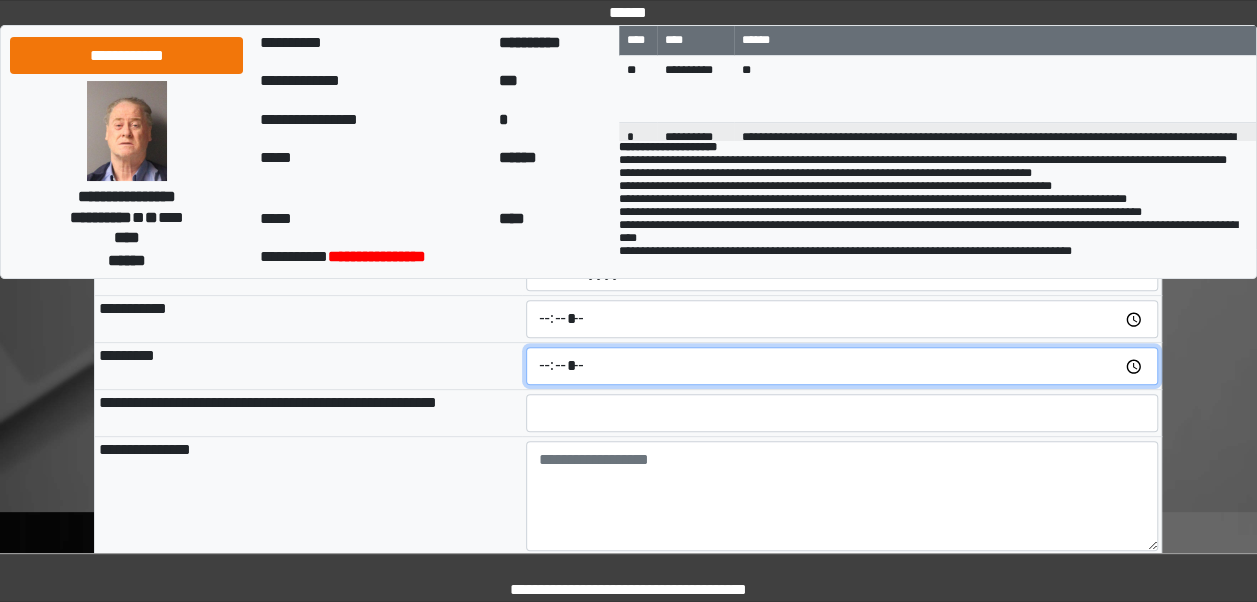 type on "*****" 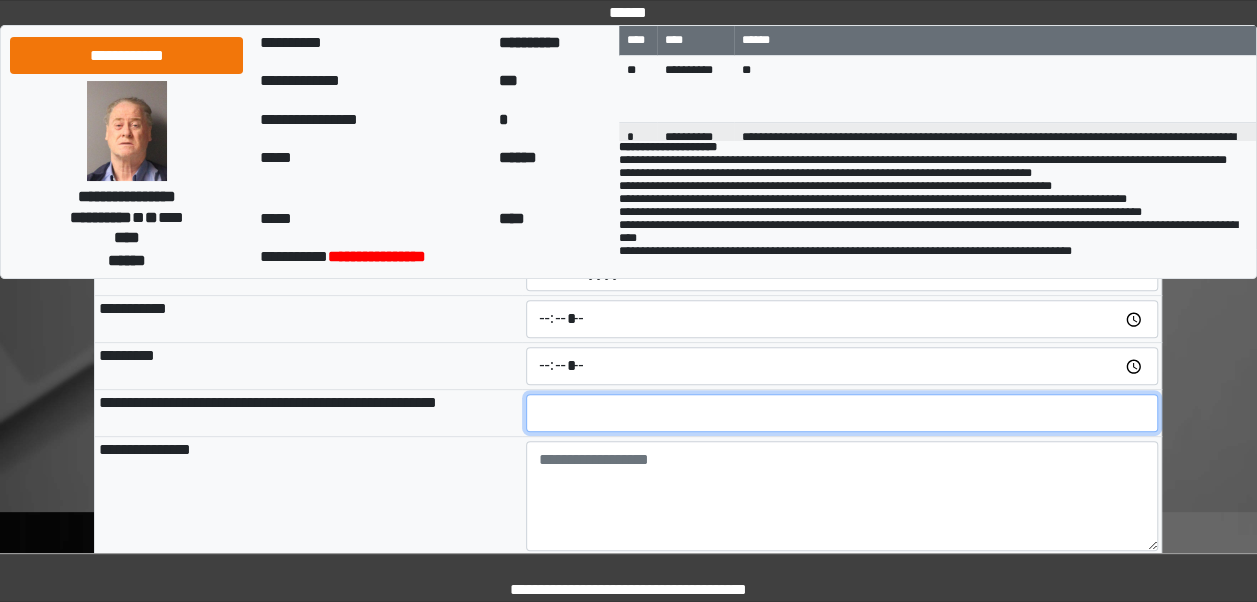 click at bounding box center [842, 413] 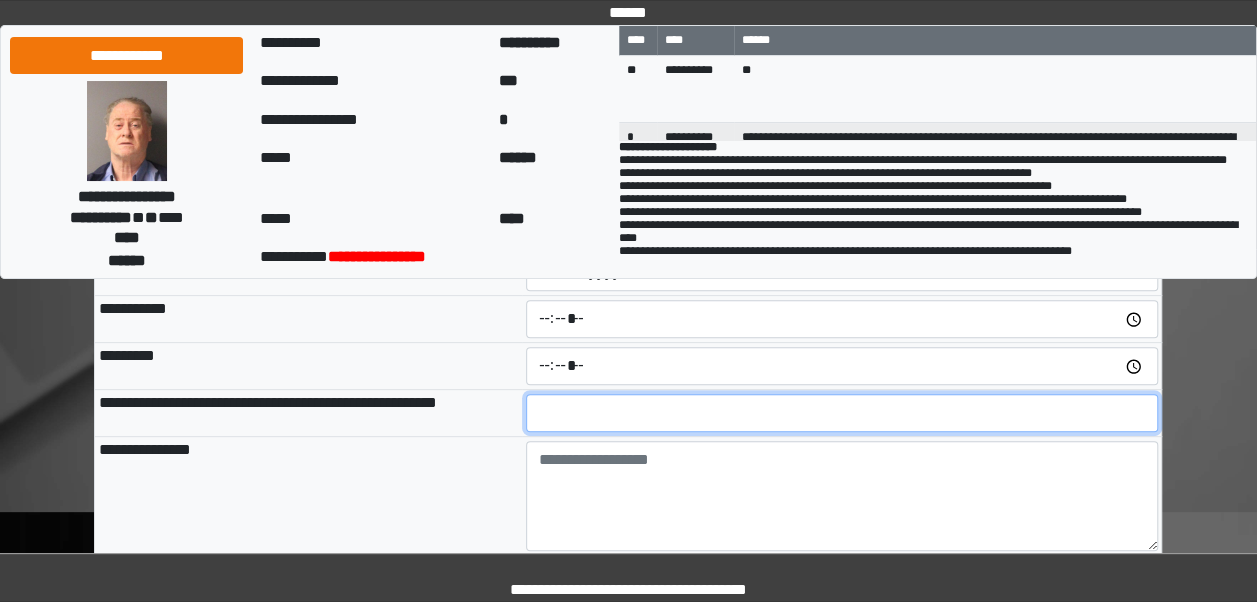 type on "**" 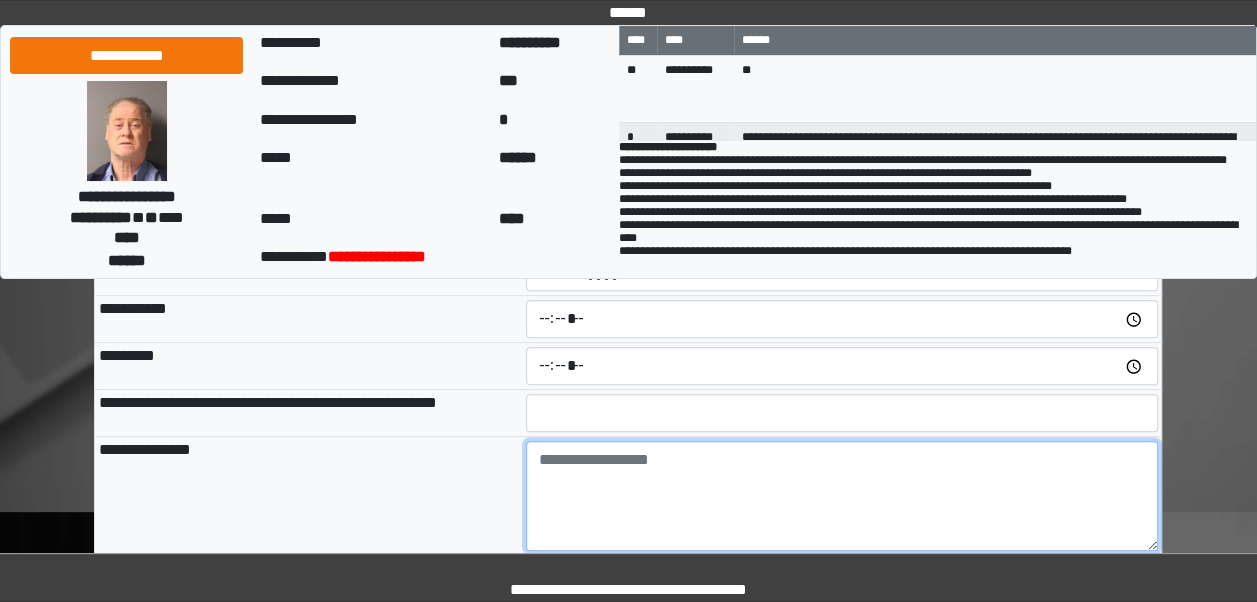 click at bounding box center (842, 496) 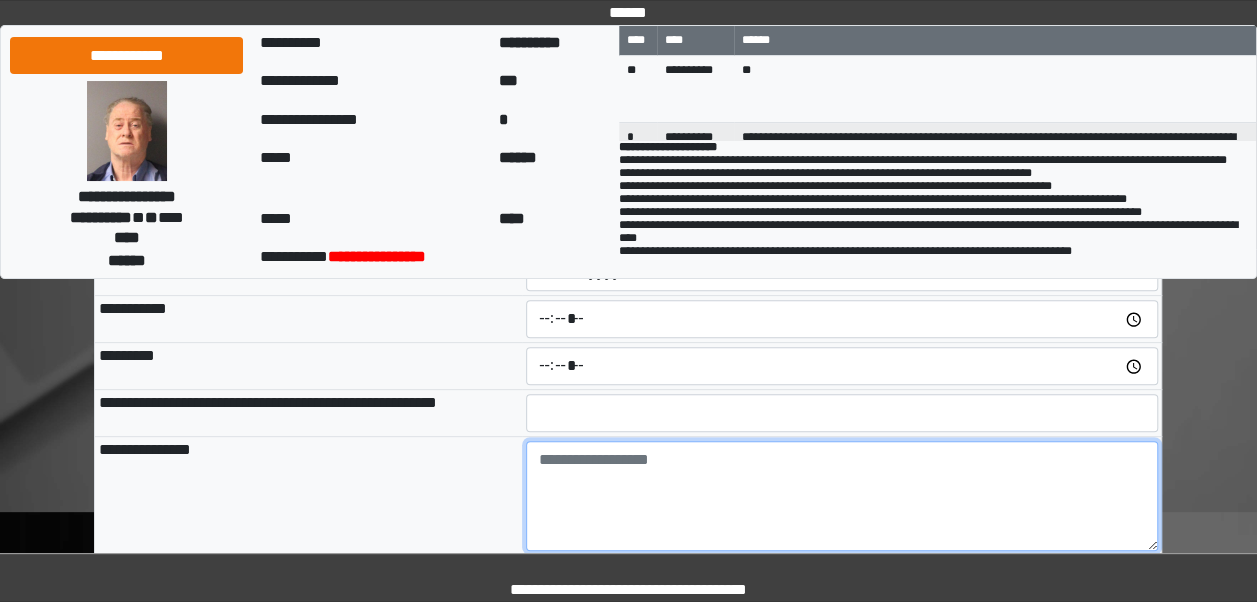 type on "**********" 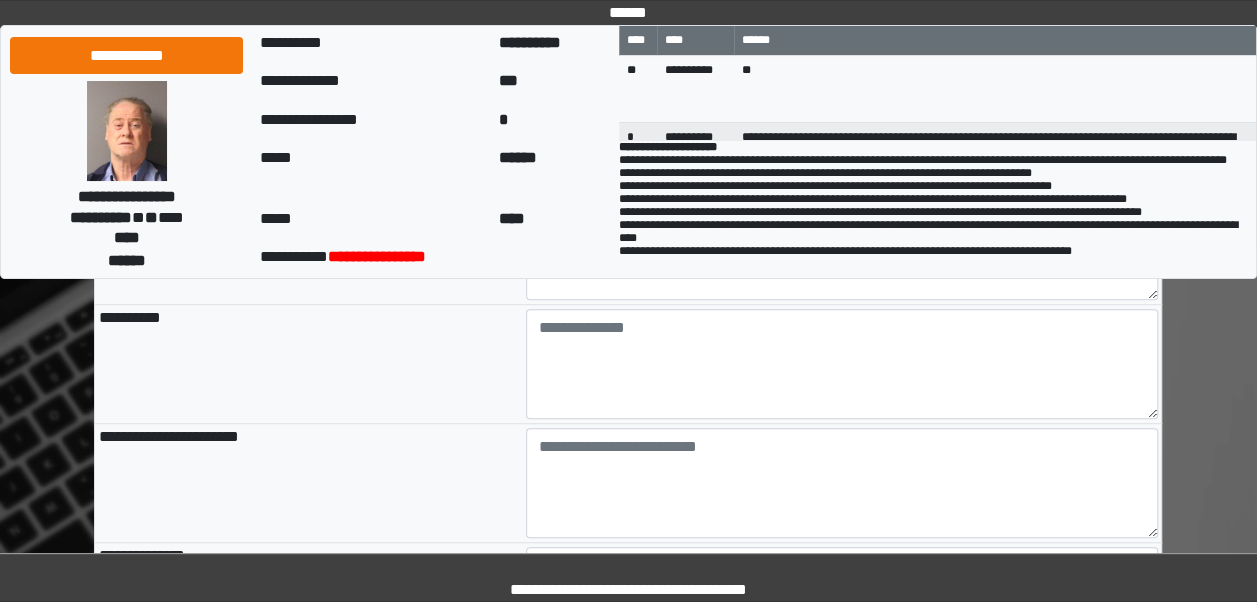 scroll, scrollTop: 562, scrollLeft: 0, axis: vertical 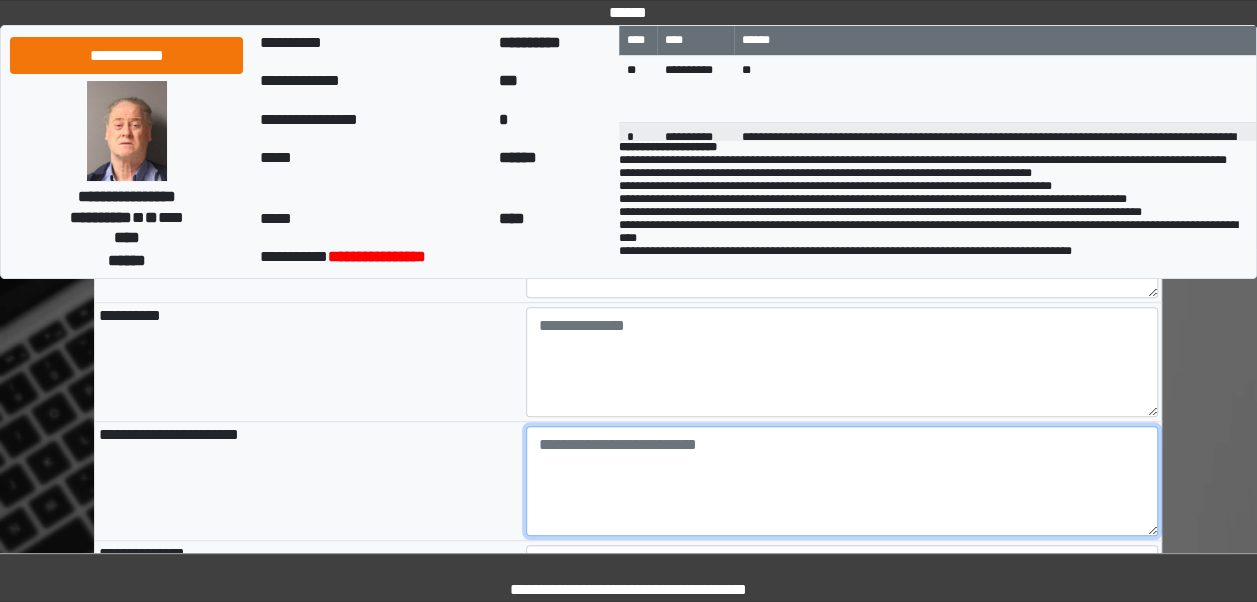 click at bounding box center (842, 481) 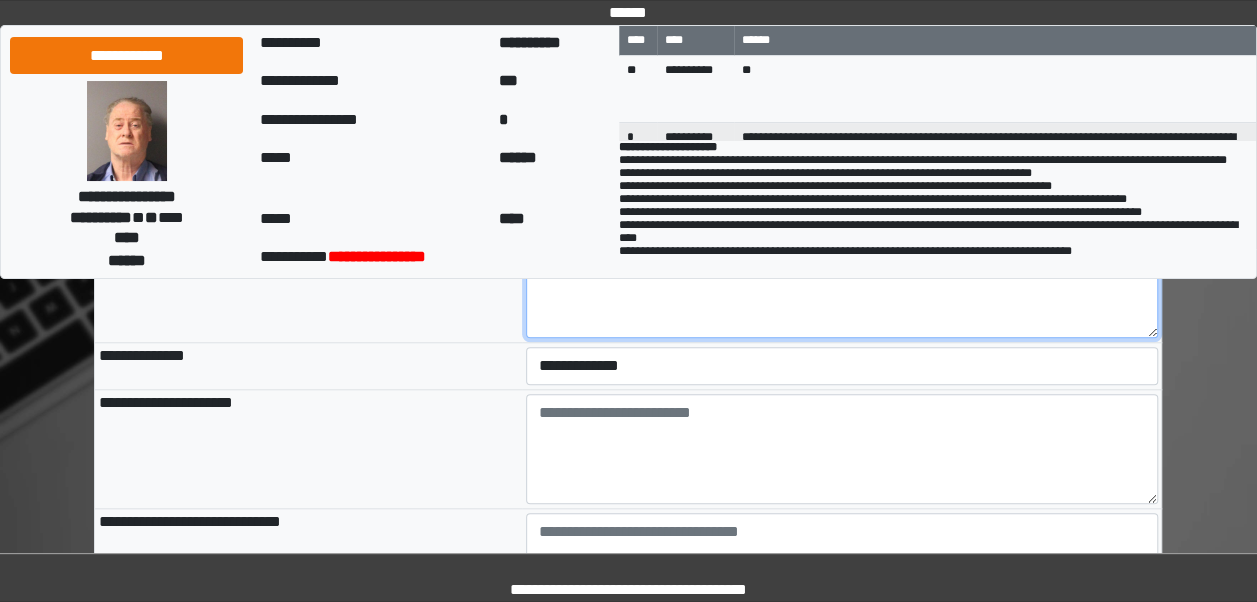 scroll, scrollTop: 768, scrollLeft: 0, axis: vertical 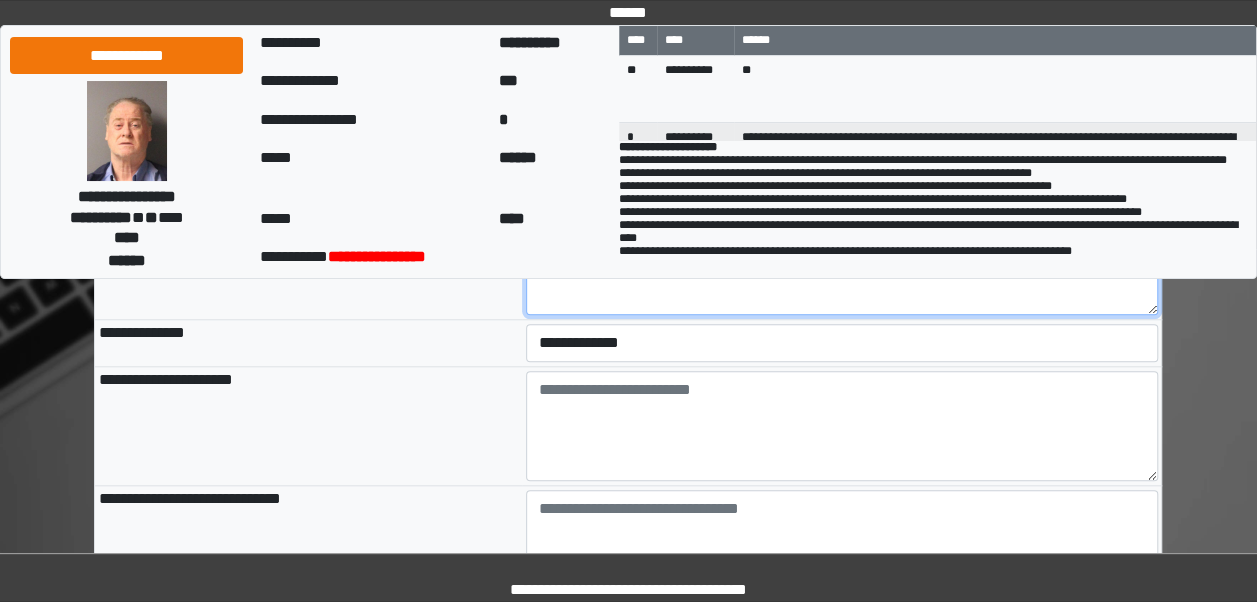type on "**" 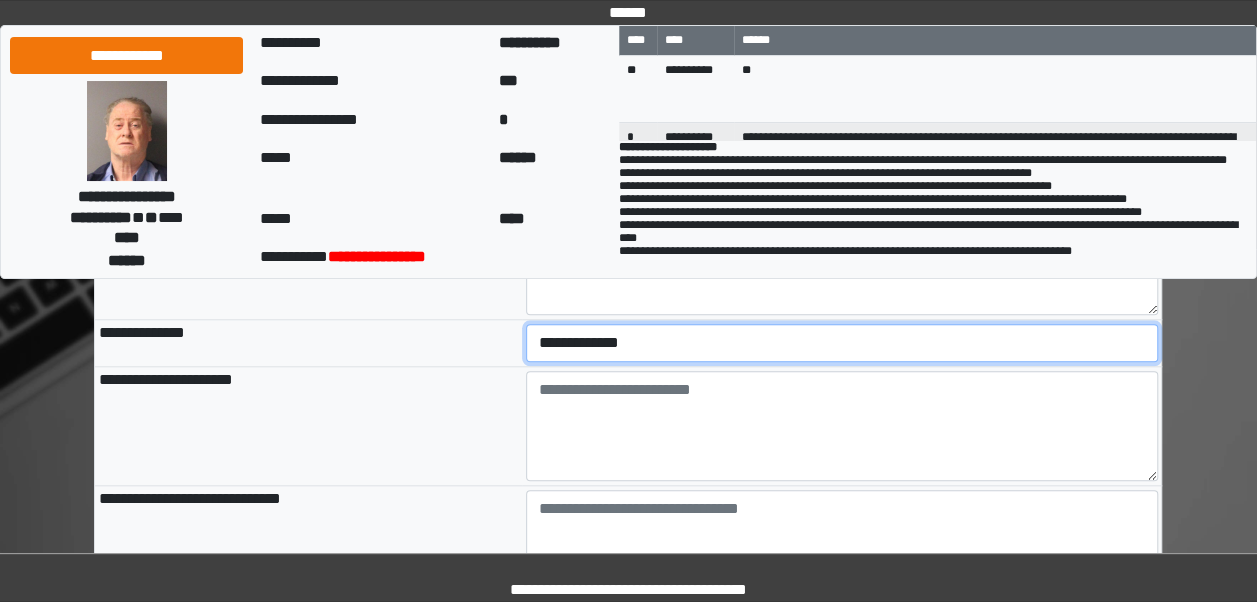 click on "**********" at bounding box center (842, 343) 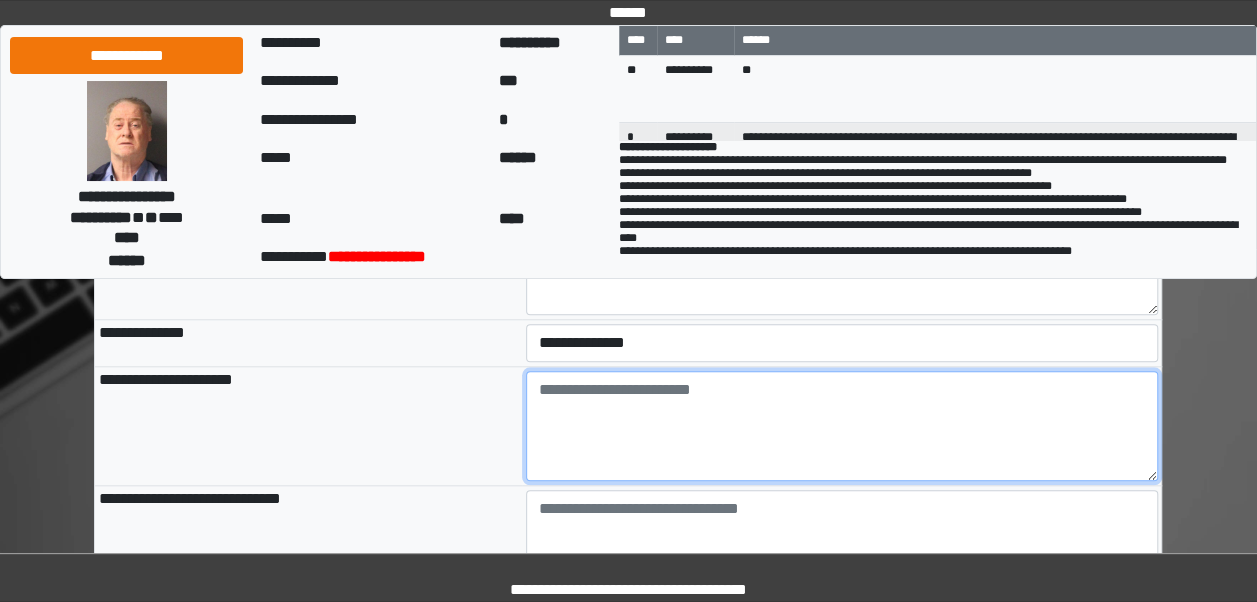 click at bounding box center [842, 426] 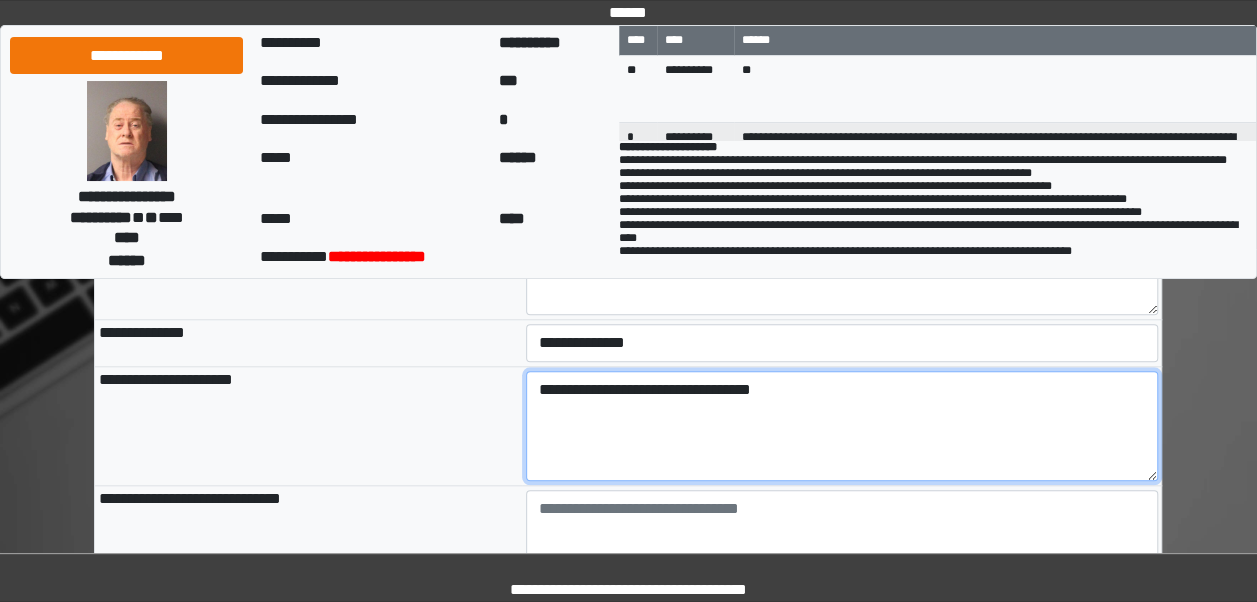 click on "**********" at bounding box center (842, 426) 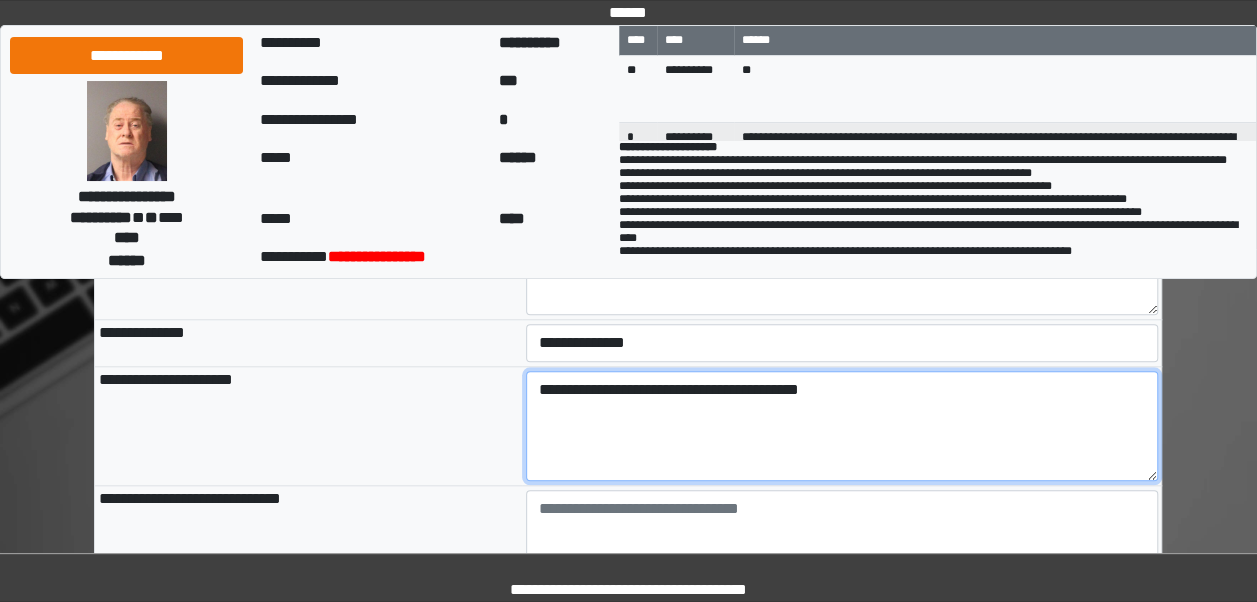 drag, startPoint x: 852, startPoint y: 382, endPoint x: 501, endPoint y: 394, distance: 351.20508 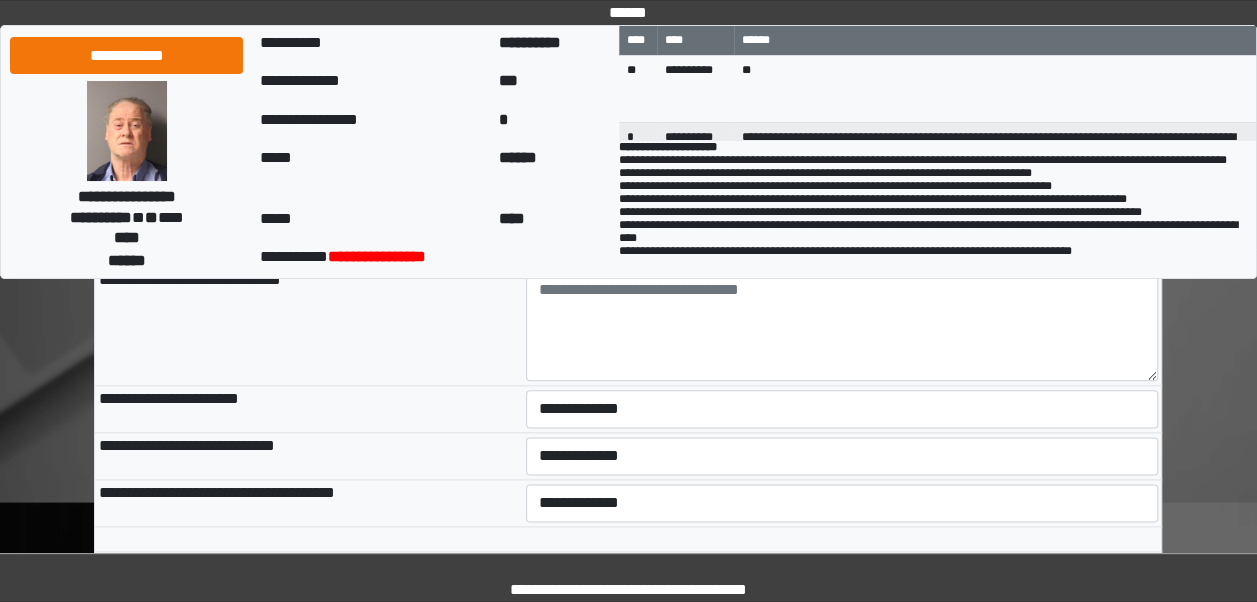 scroll, scrollTop: 1020, scrollLeft: 0, axis: vertical 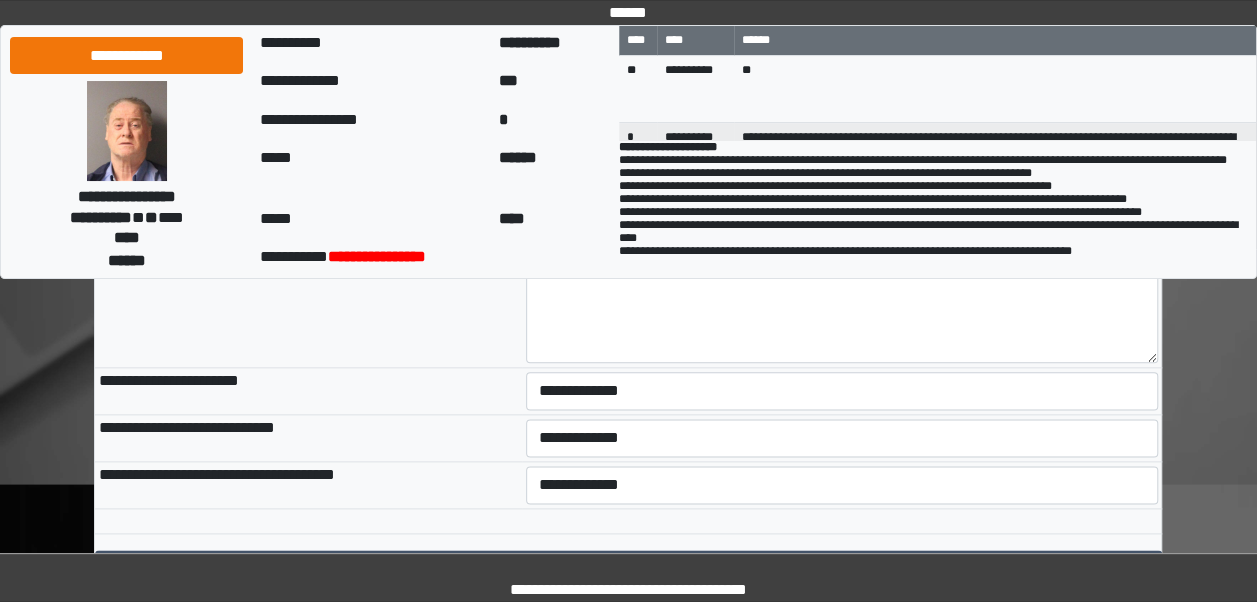 type on "**********" 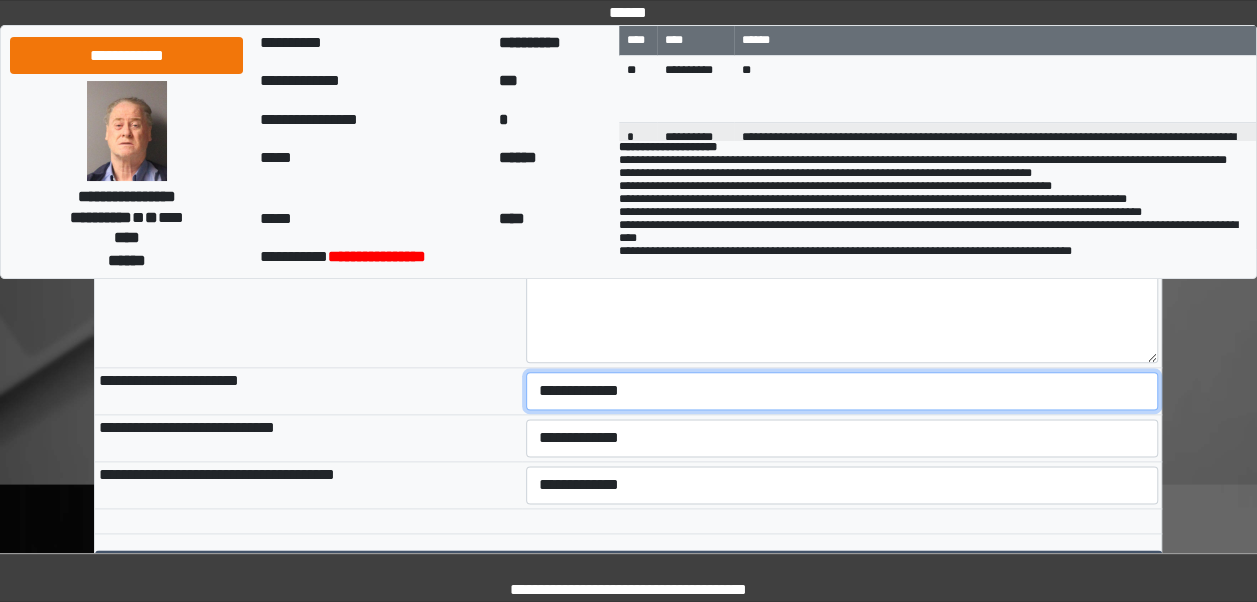 click on "**********" at bounding box center [842, 391] 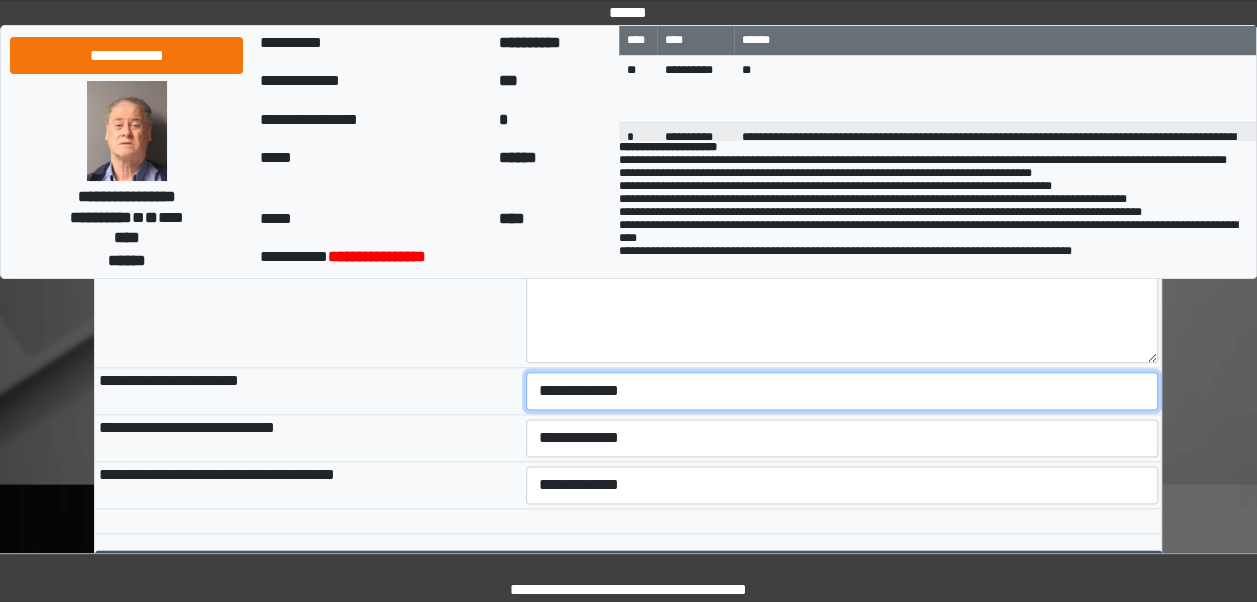select on "***" 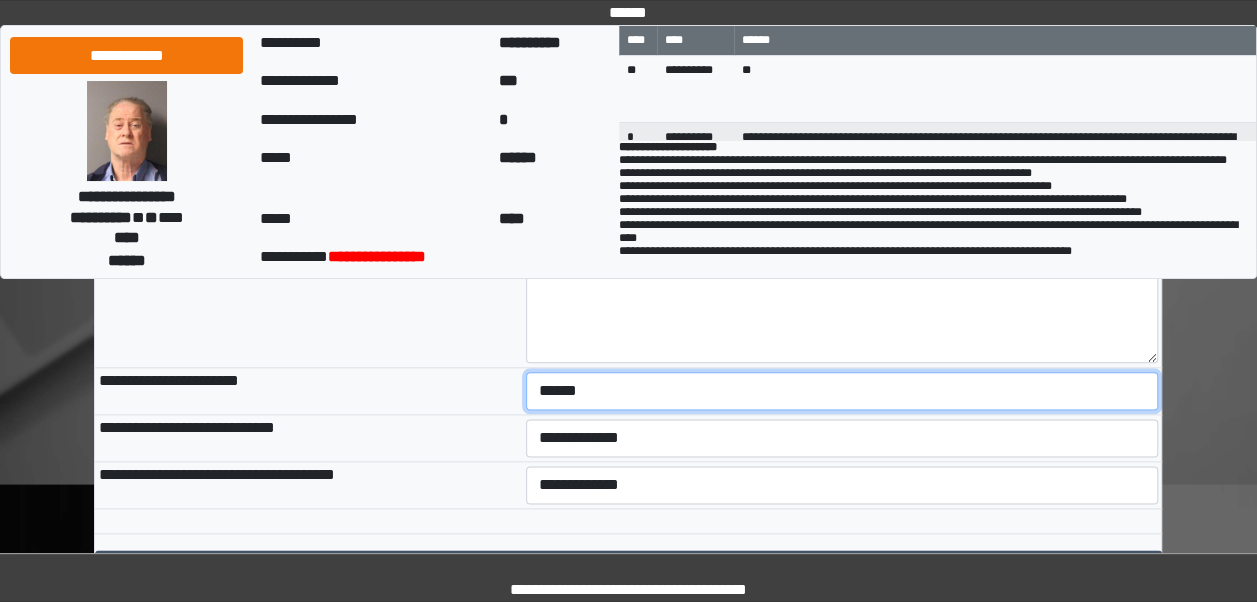 click on "**********" at bounding box center [842, 391] 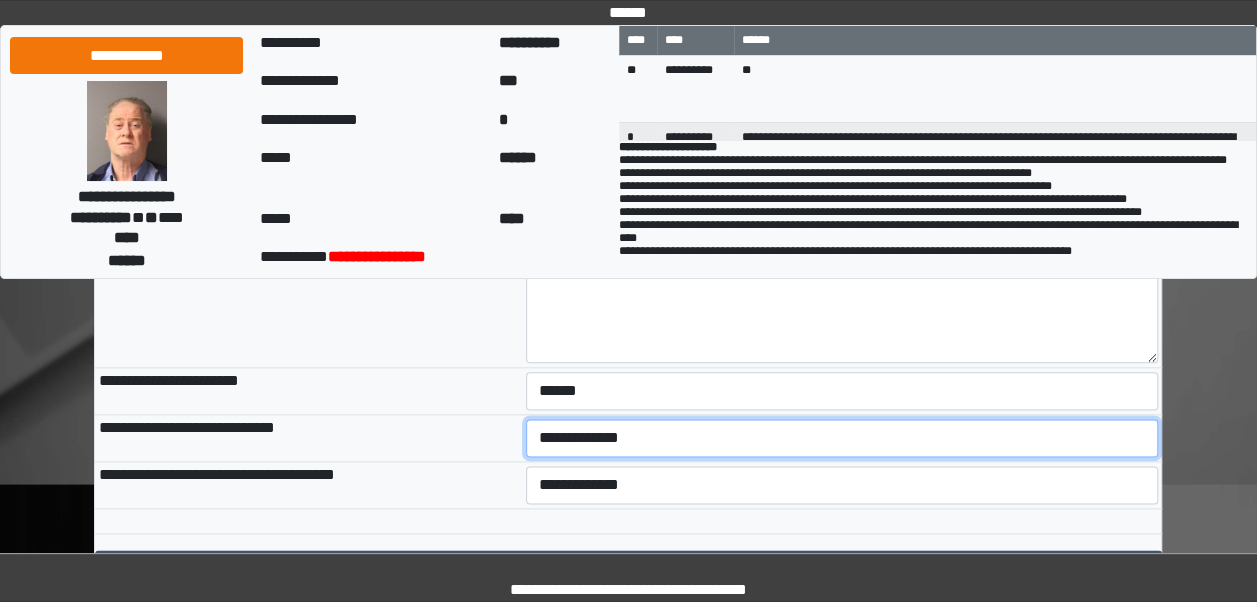 click on "**********" at bounding box center (842, 438) 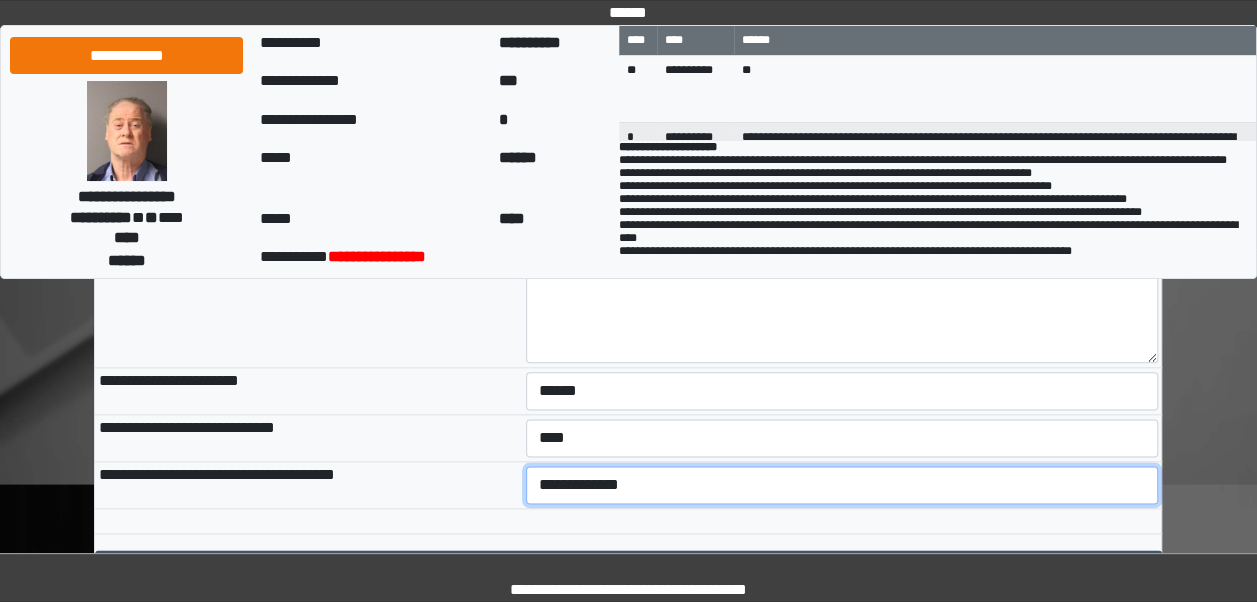 click on "**********" at bounding box center (842, 485) 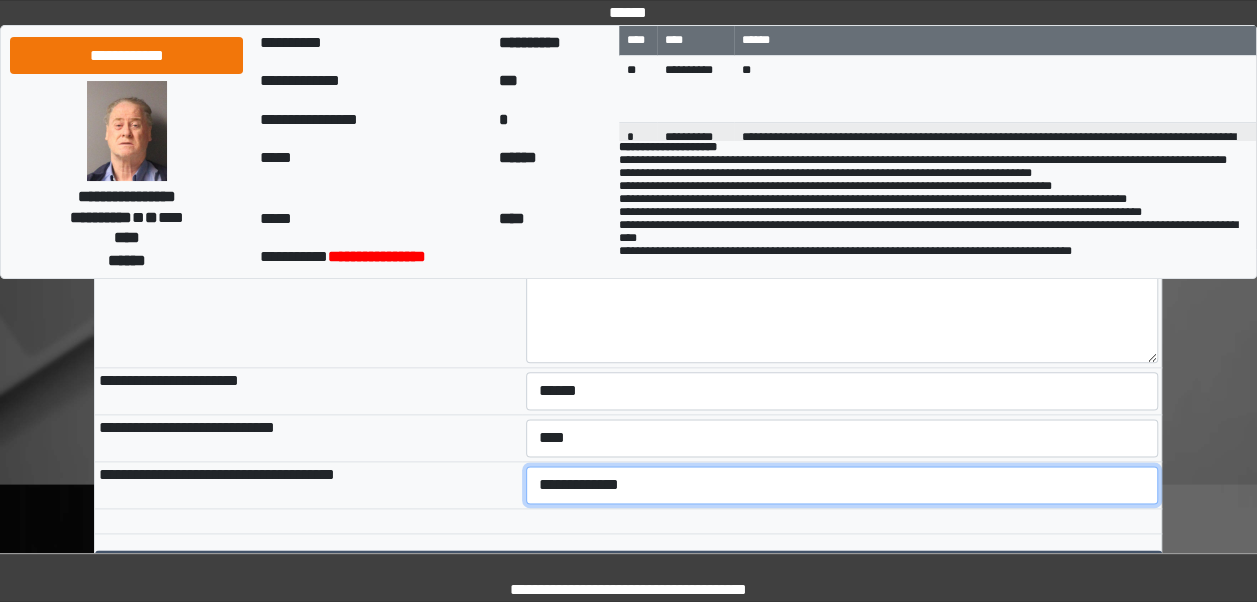 select on "***" 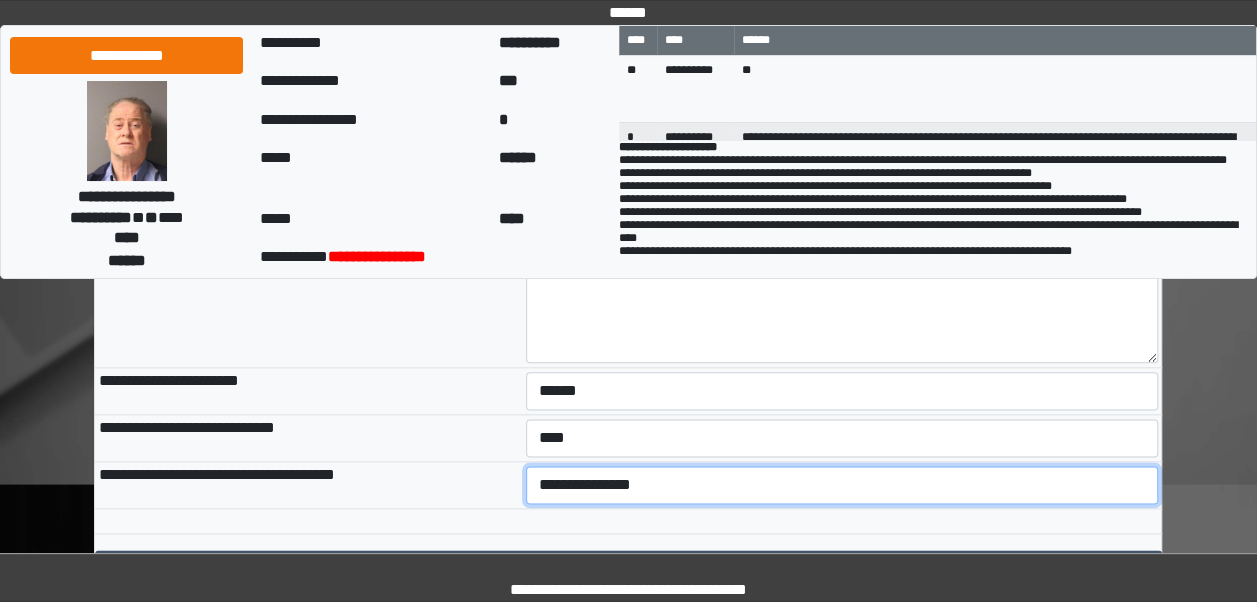 click on "**********" at bounding box center [842, 485] 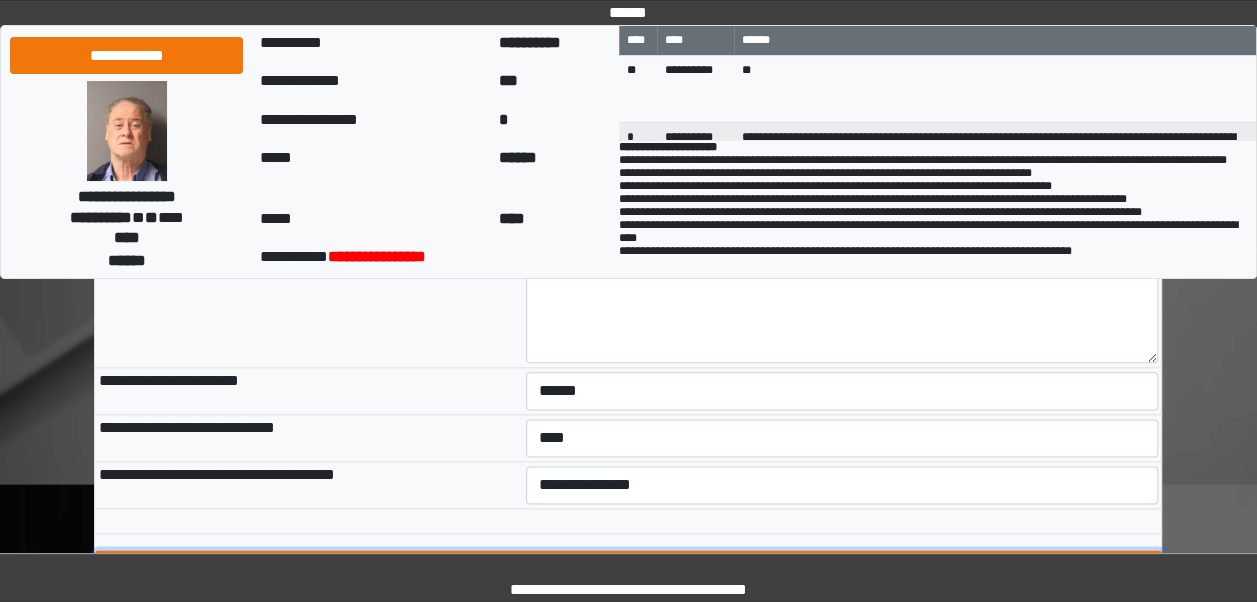 click on "****" at bounding box center (628, 569) 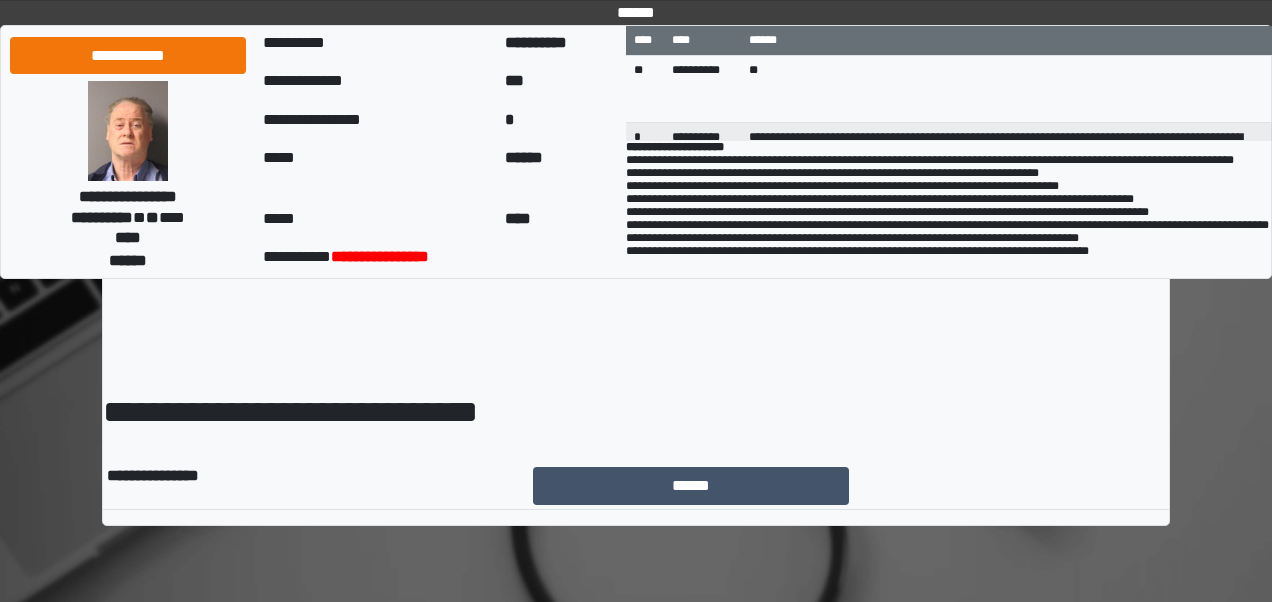 scroll, scrollTop: 0, scrollLeft: 0, axis: both 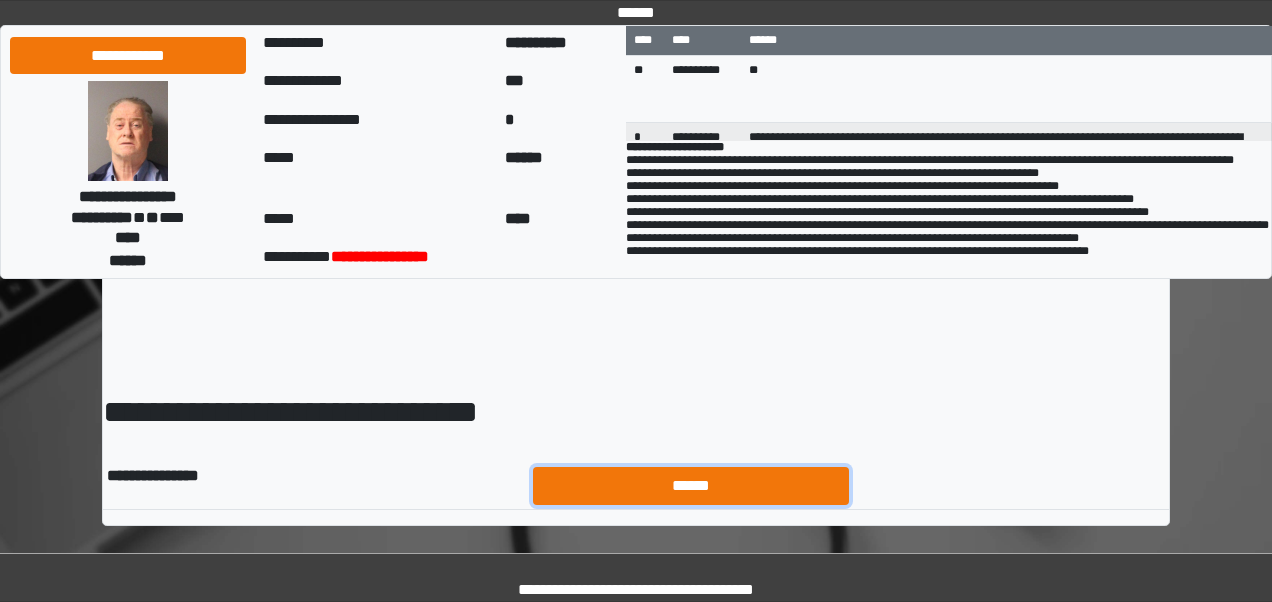 click on "******" at bounding box center (691, 485) 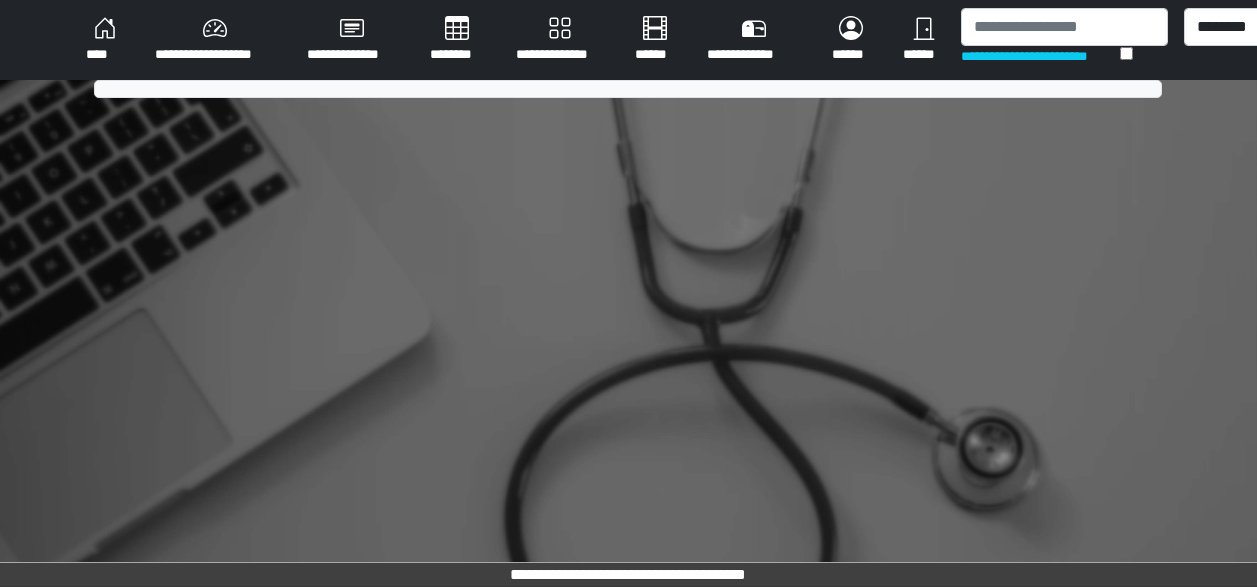 scroll, scrollTop: 0, scrollLeft: 0, axis: both 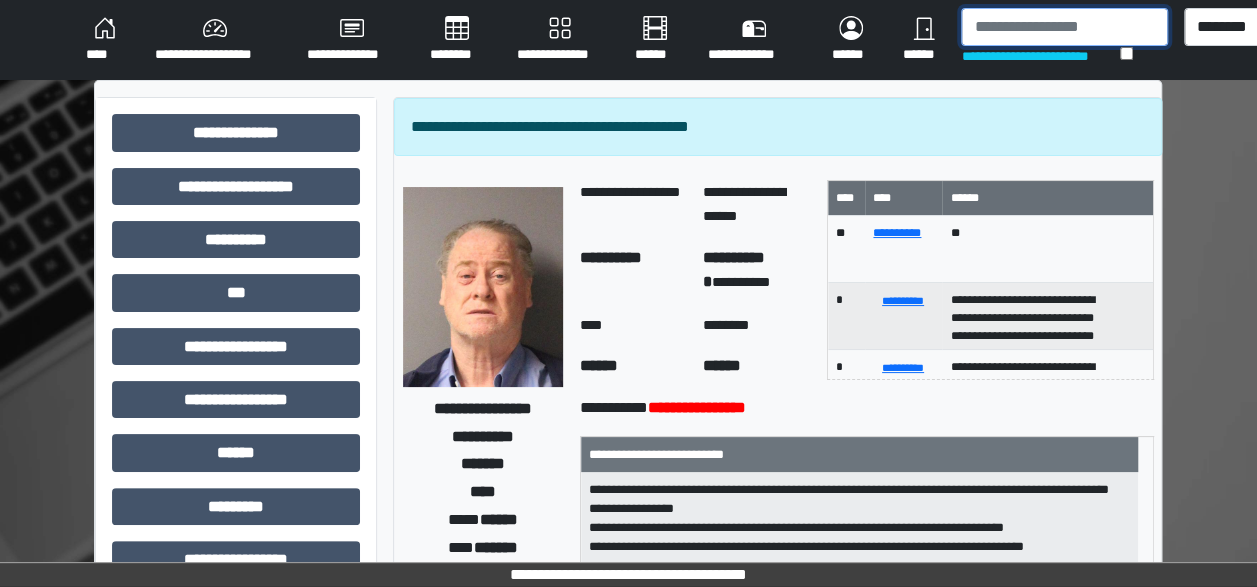 click at bounding box center (1064, 27) 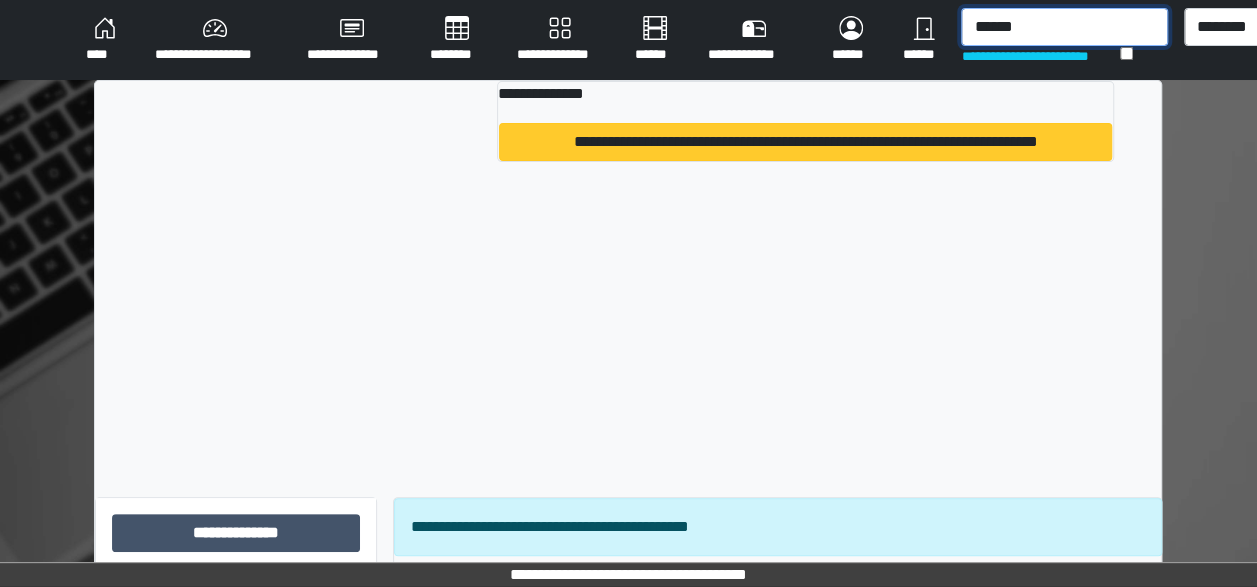 type on "******" 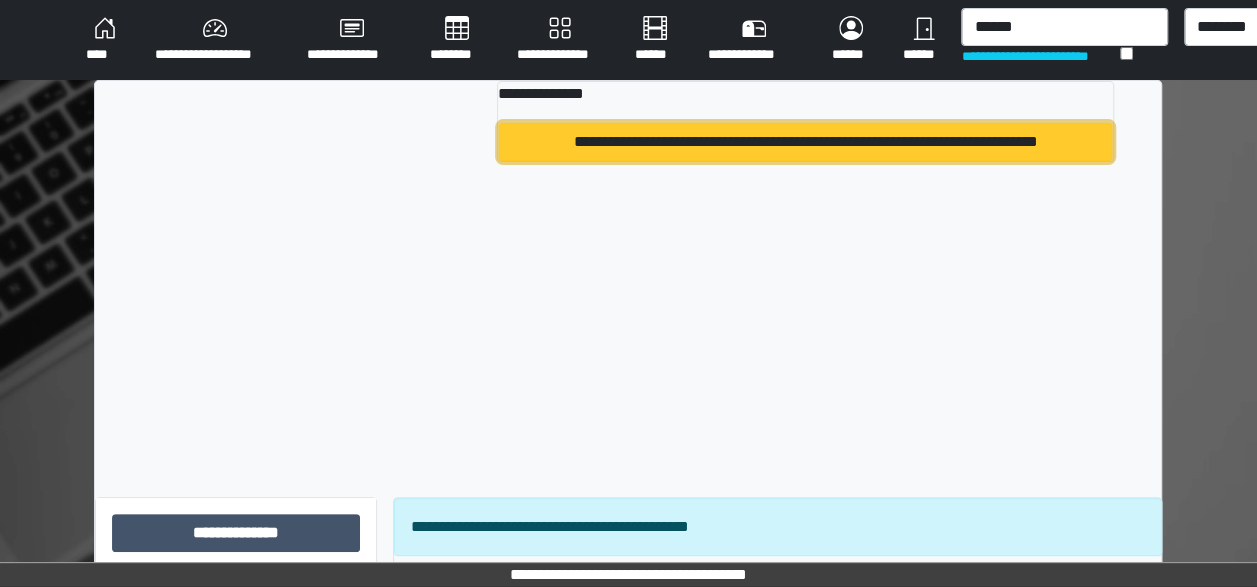 click on "**********" at bounding box center [805, 142] 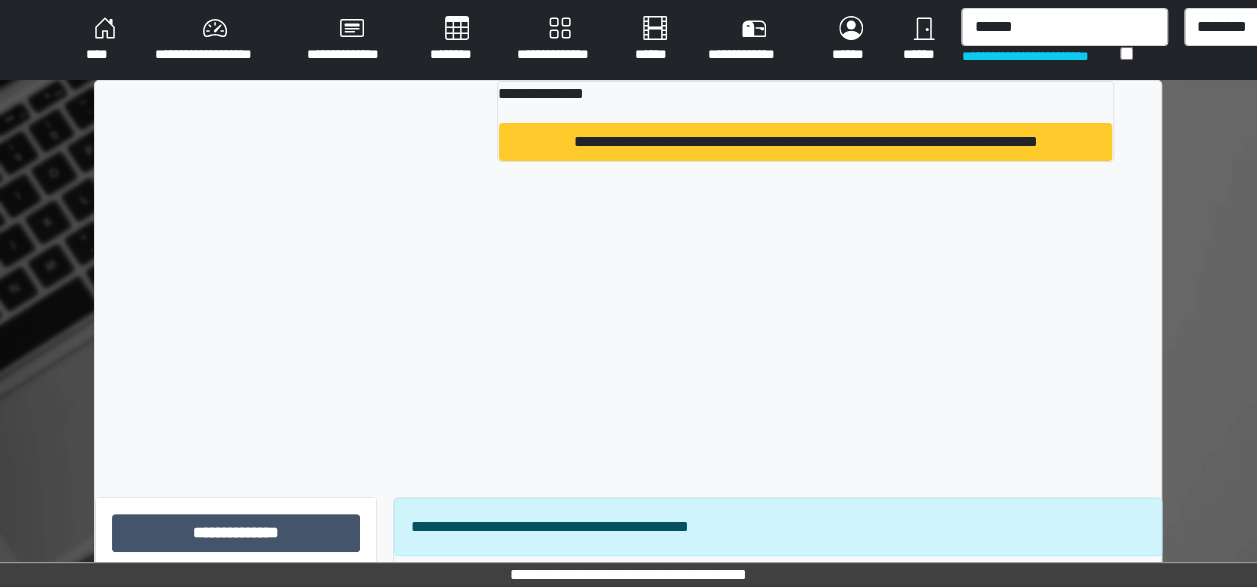 type 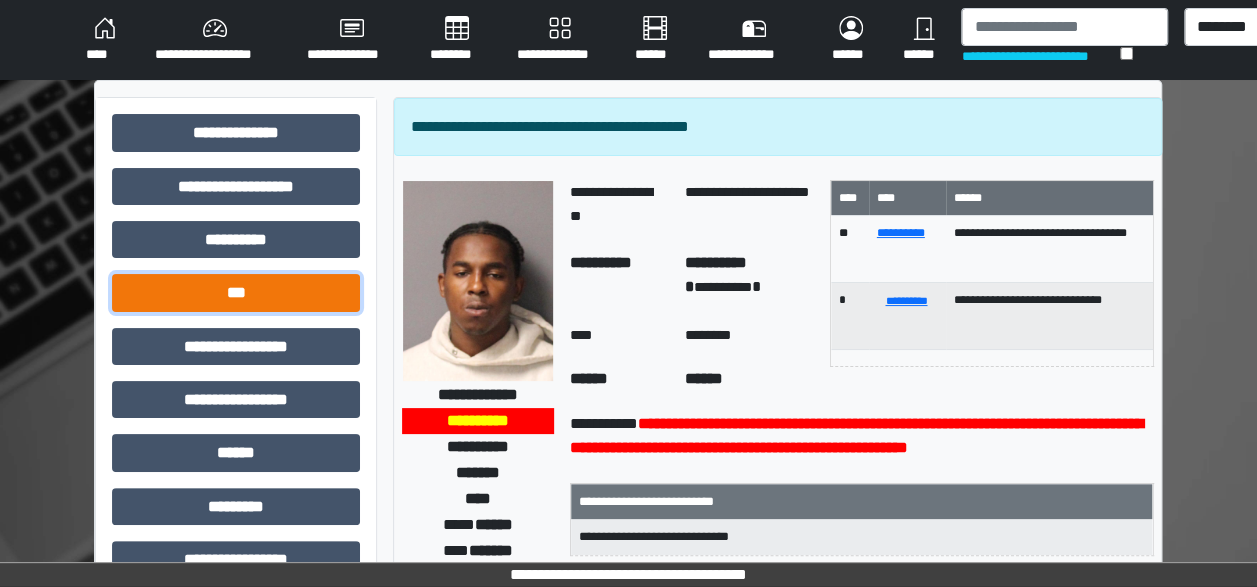 click on "***" at bounding box center (236, 292) 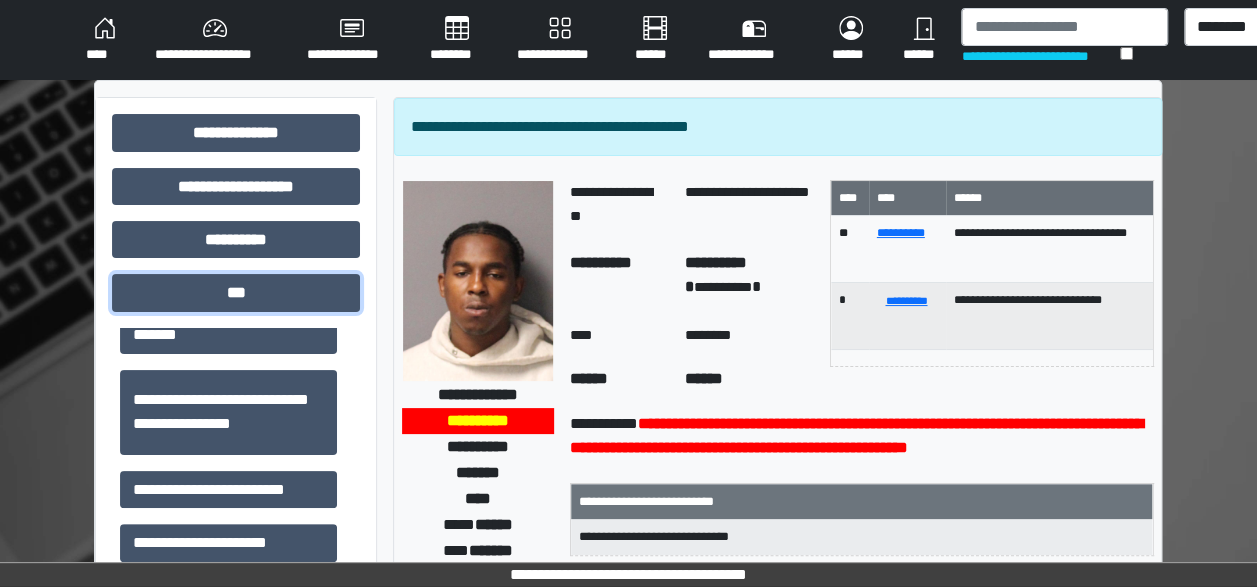 scroll, scrollTop: 200, scrollLeft: 0, axis: vertical 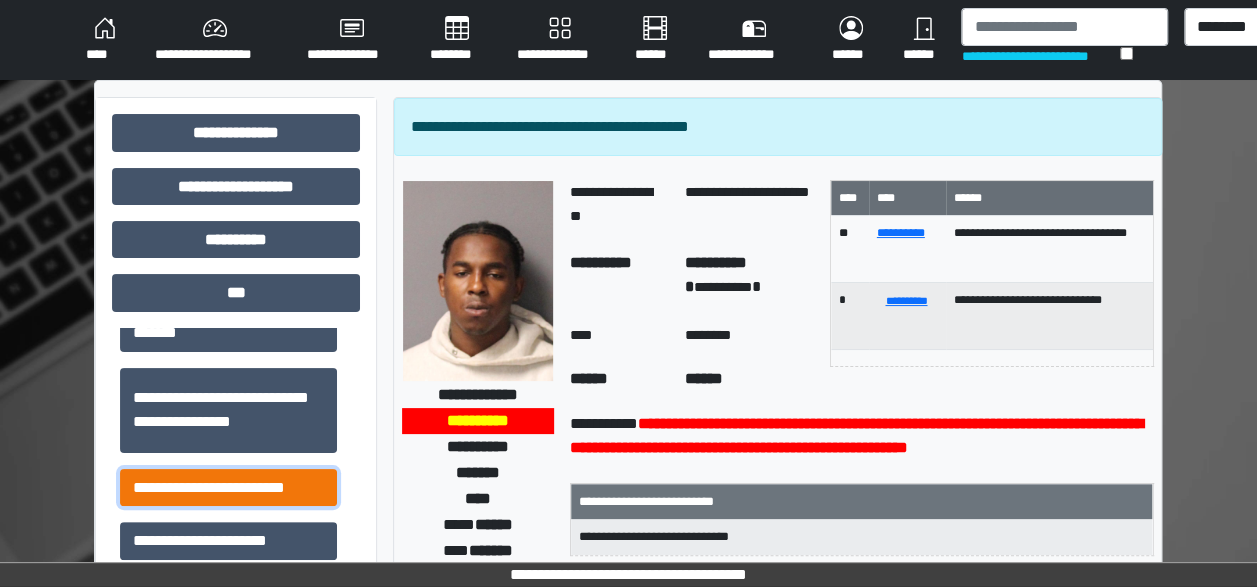 click on "**********" at bounding box center [228, 487] 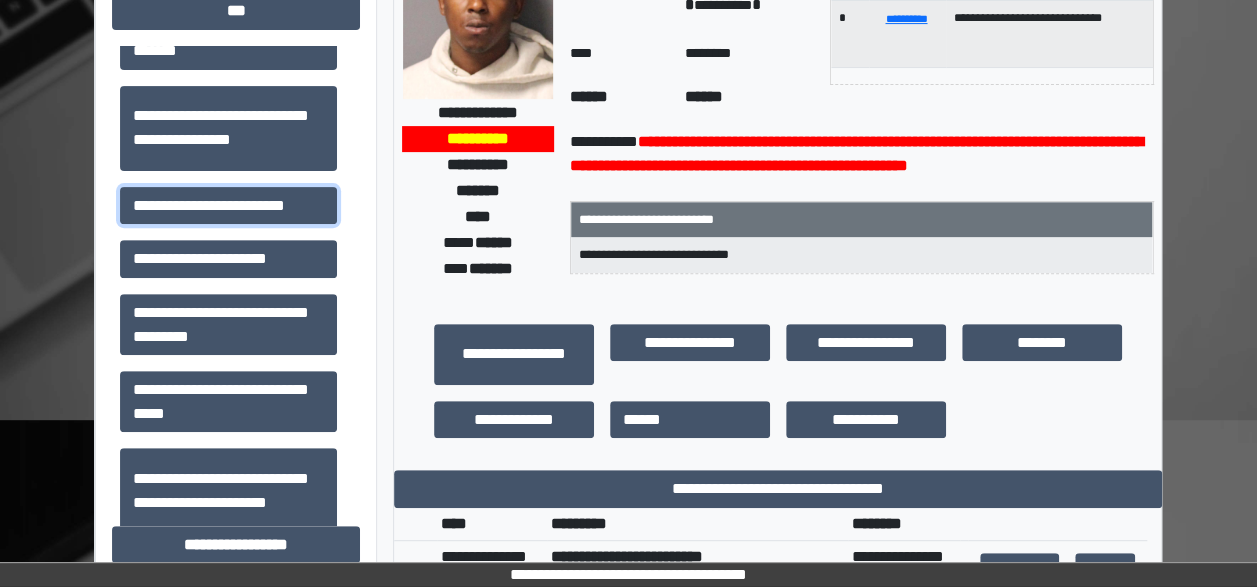 scroll, scrollTop: 290, scrollLeft: 0, axis: vertical 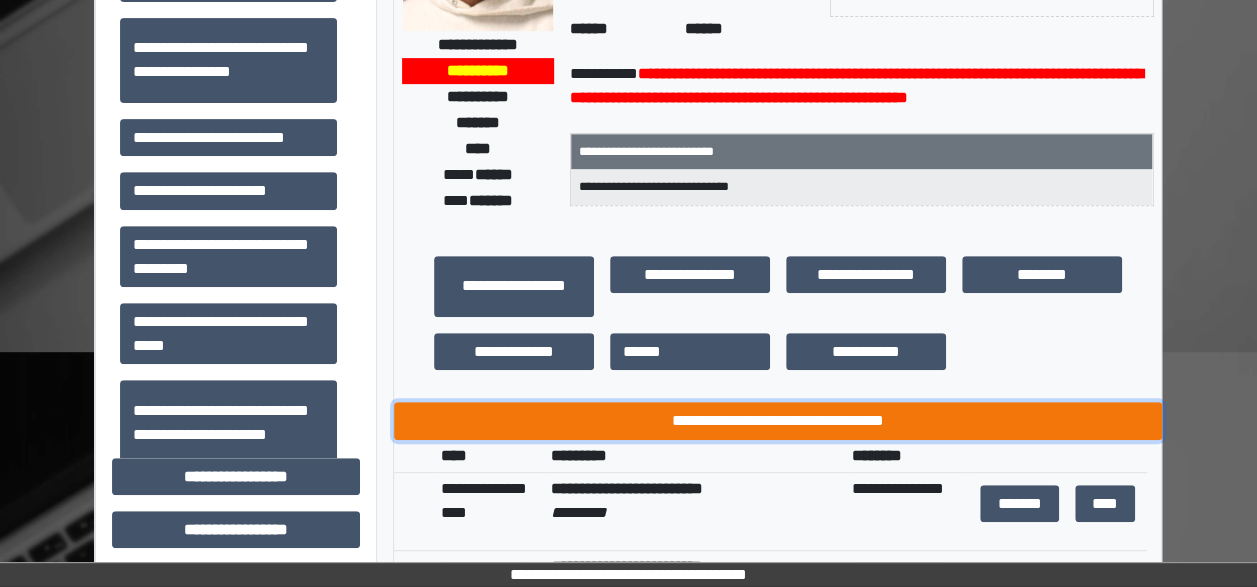 click on "**********" at bounding box center (778, 420) 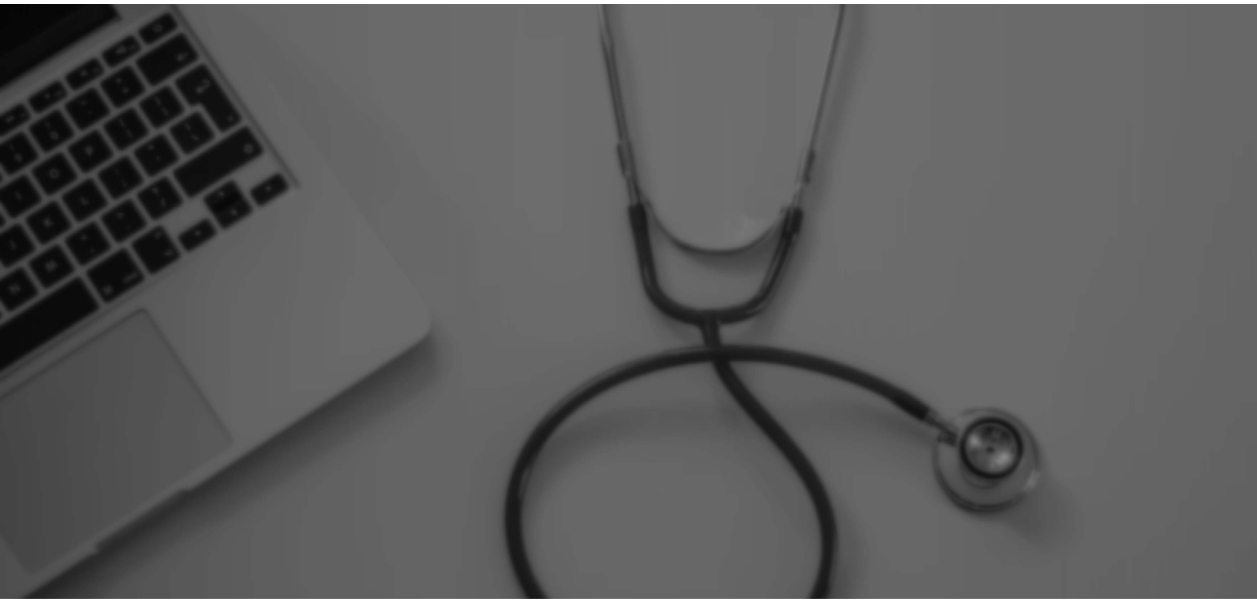 scroll, scrollTop: 0, scrollLeft: 0, axis: both 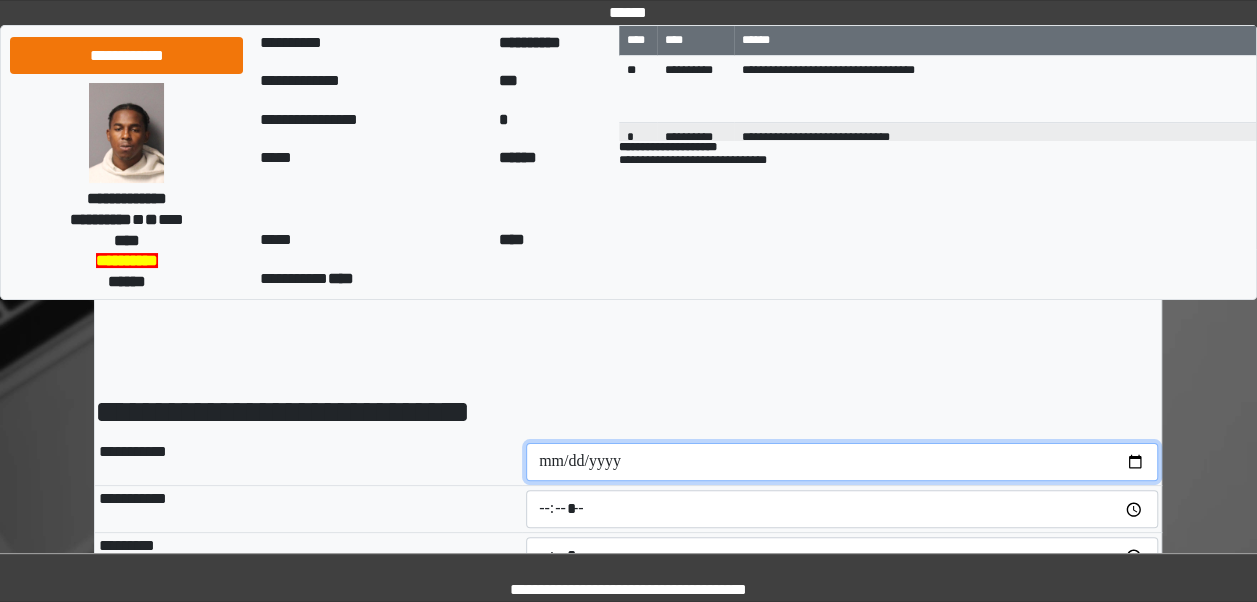 click at bounding box center [842, 462] 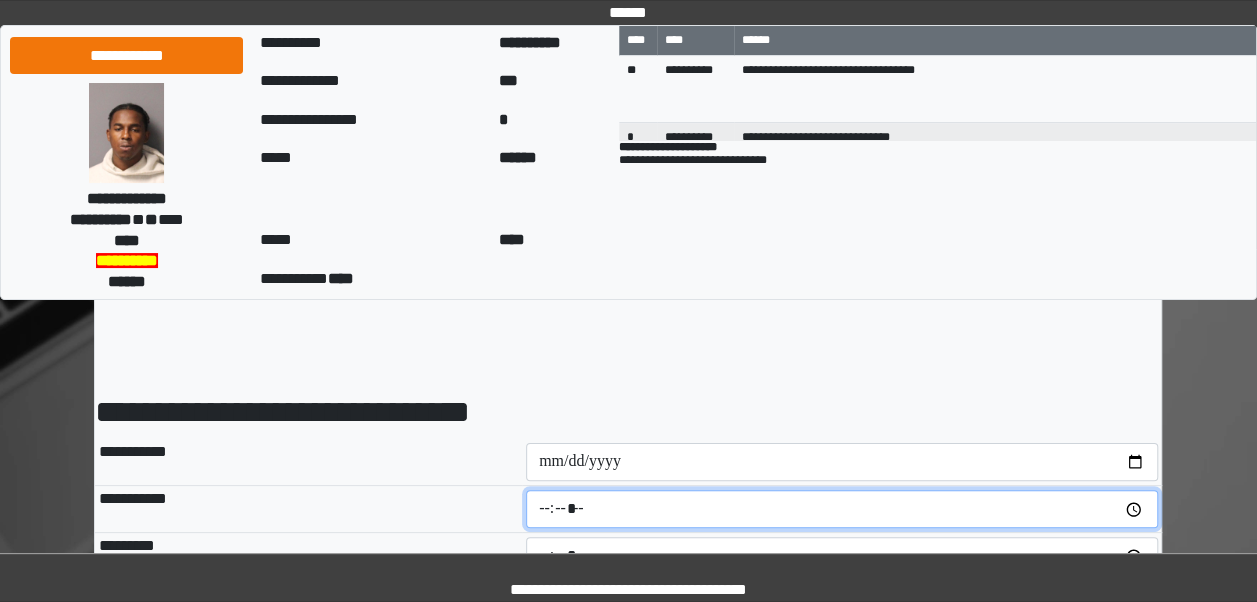 click at bounding box center (842, 509) 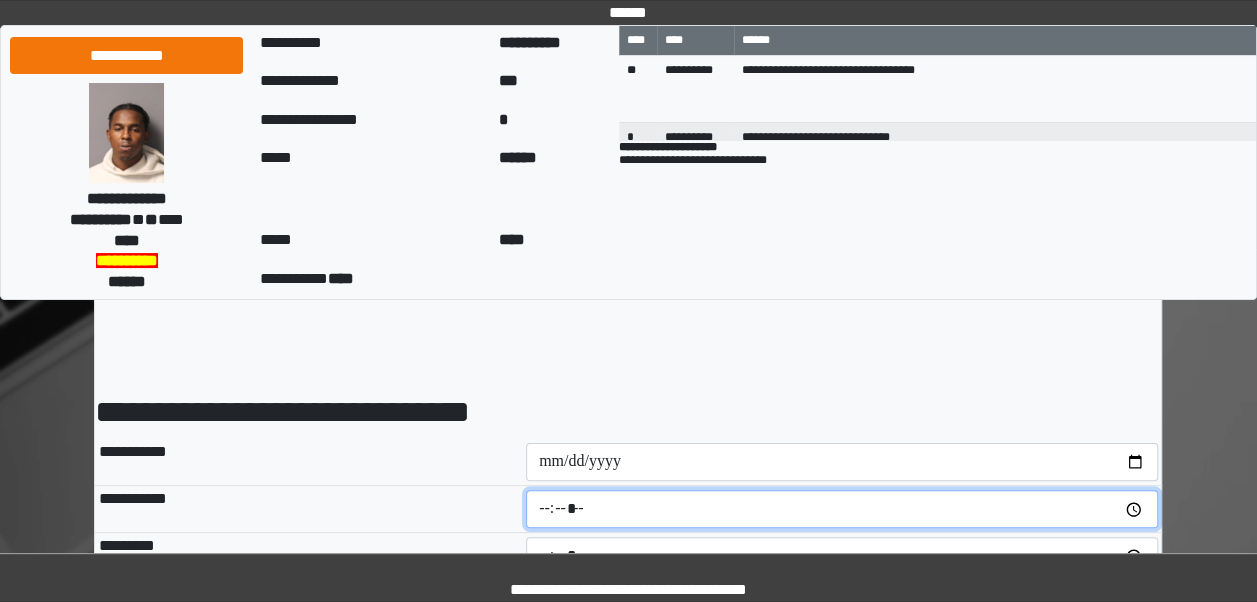 type on "*****" 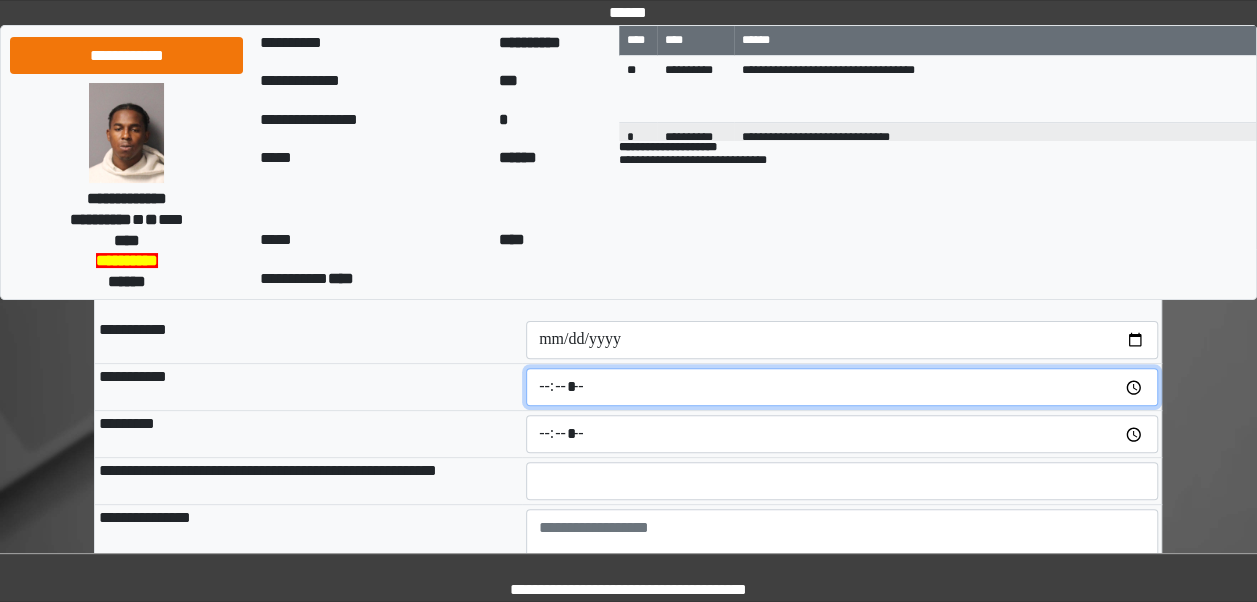 scroll, scrollTop: 130, scrollLeft: 0, axis: vertical 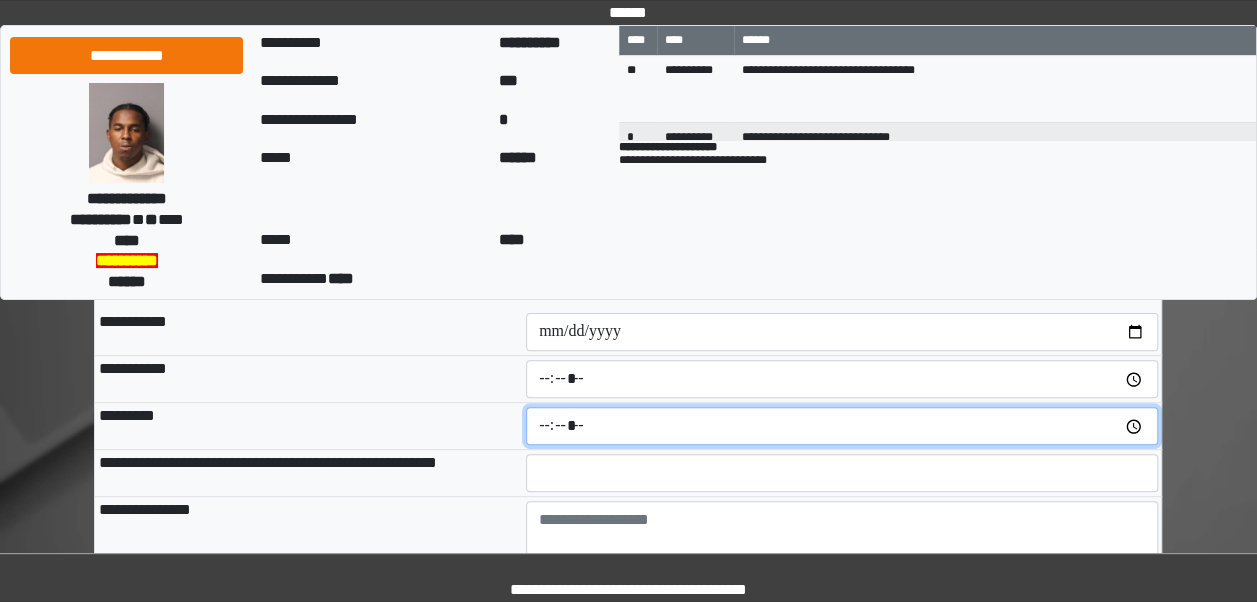 click at bounding box center [842, 426] 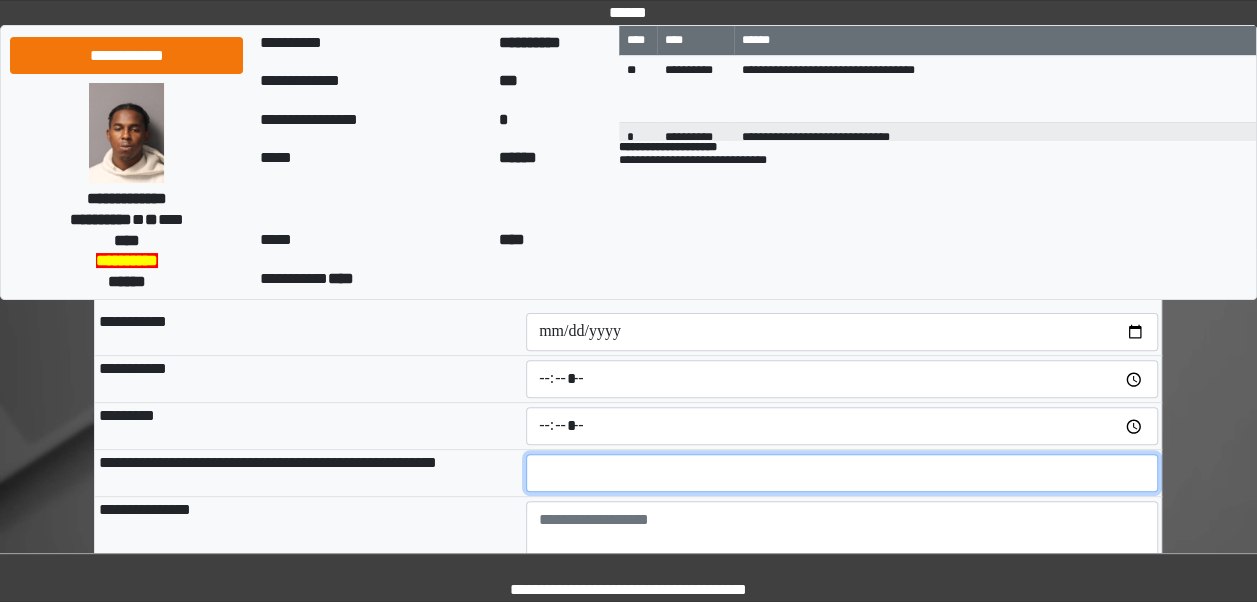 click at bounding box center (842, 473) 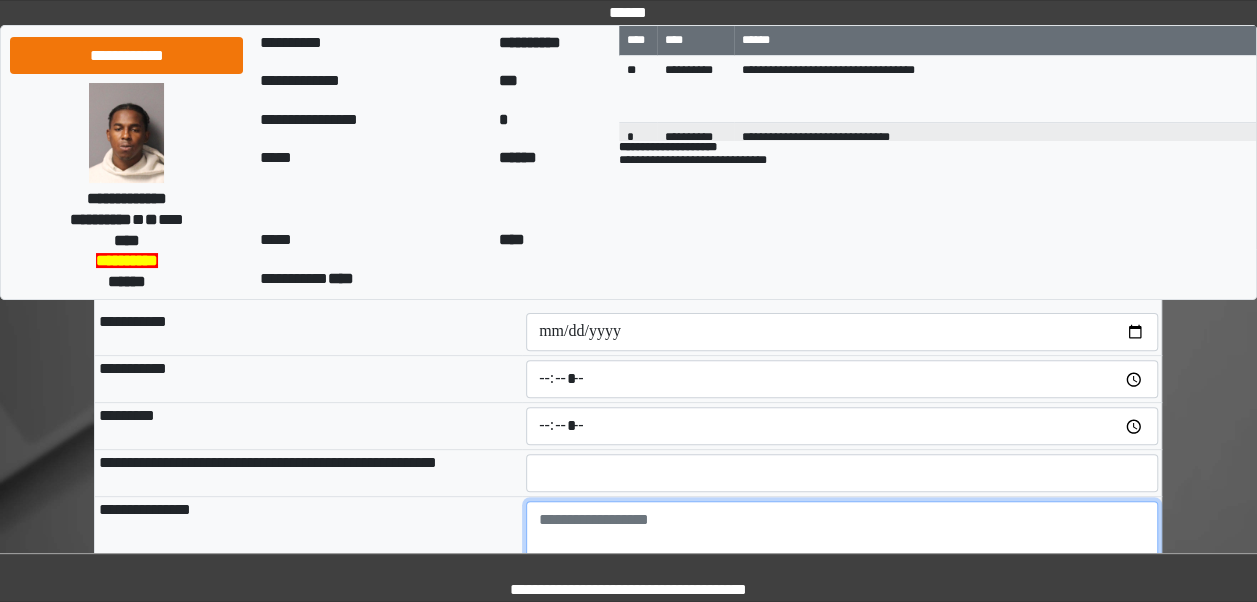 click at bounding box center [842, 556] 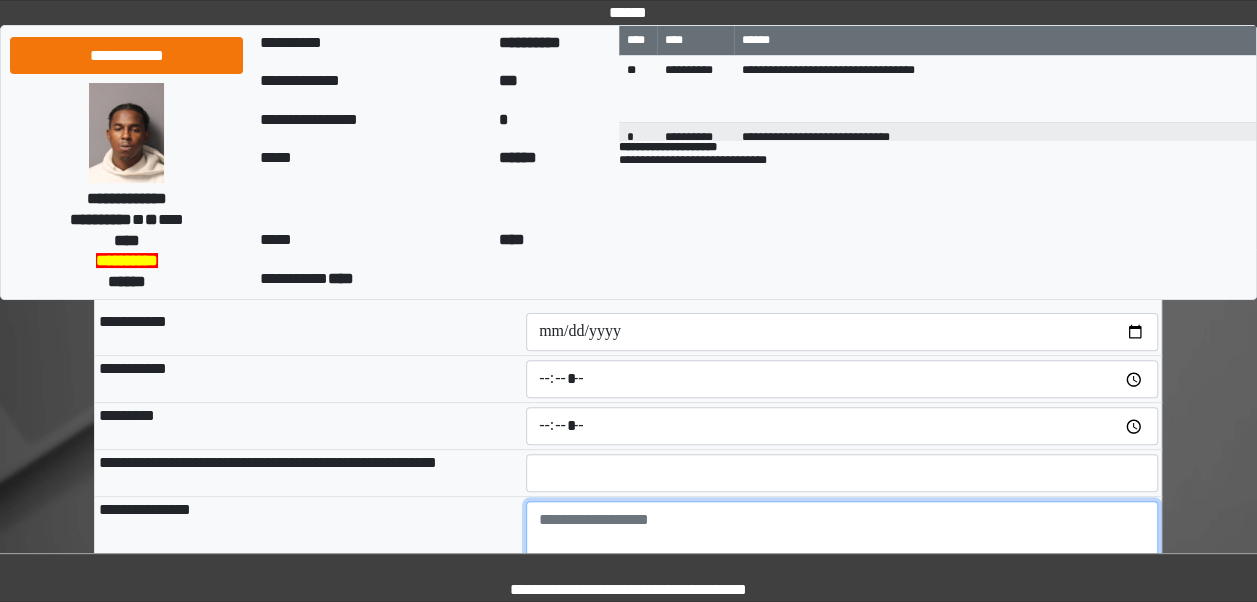 type on "**********" 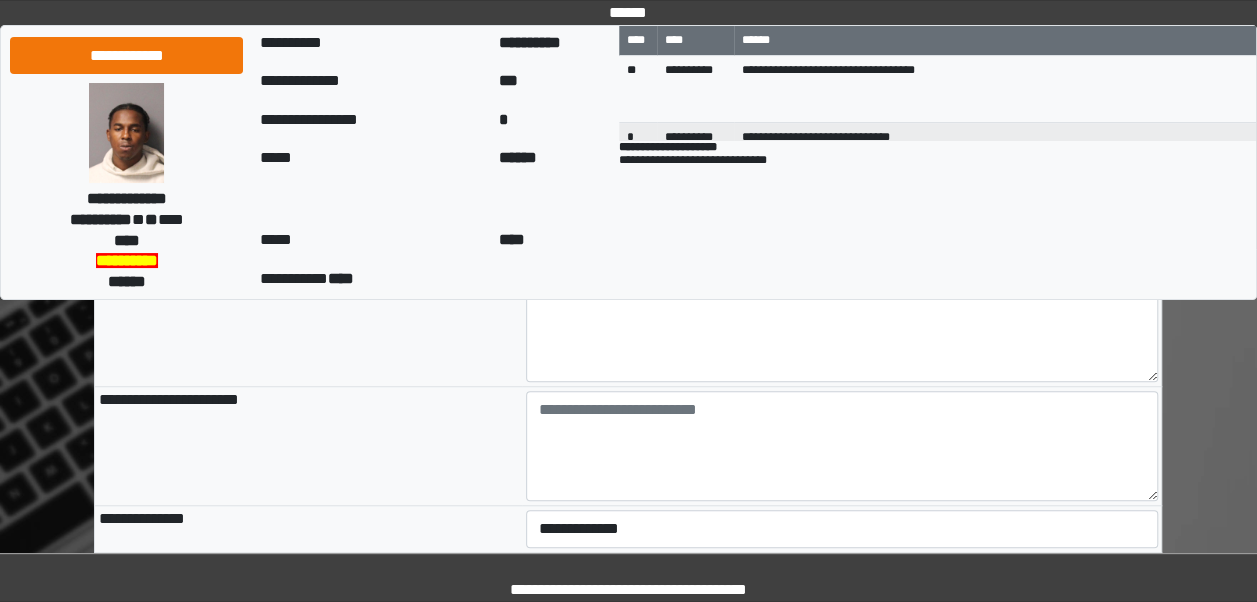 scroll, scrollTop: 611, scrollLeft: 0, axis: vertical 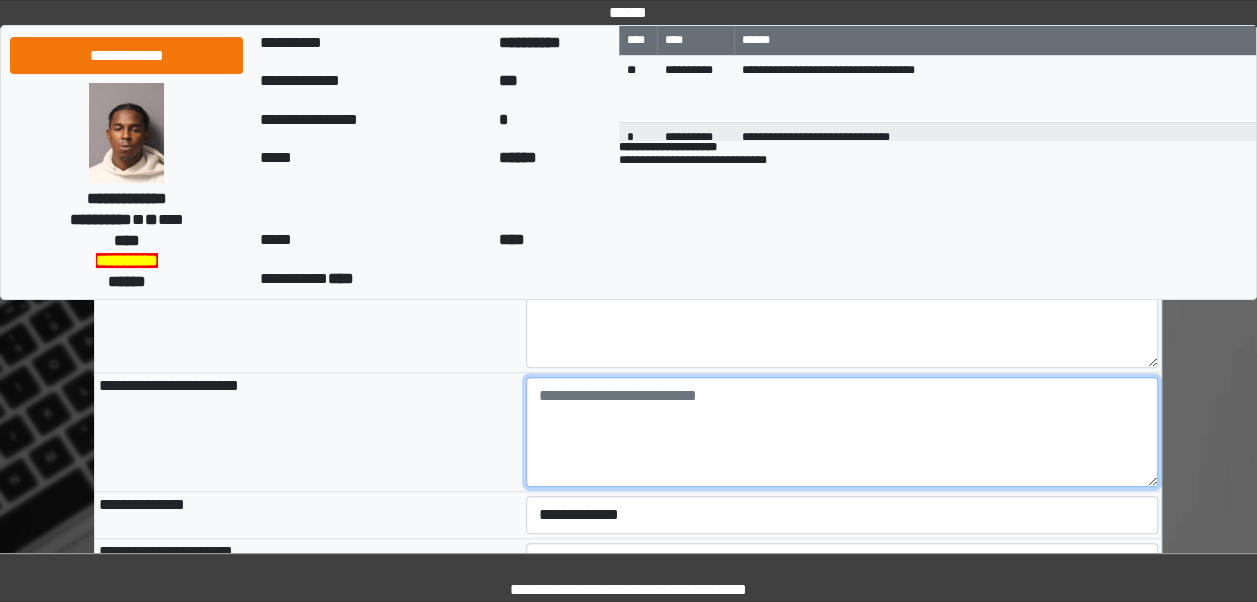 click at bounding box center [842, 432] 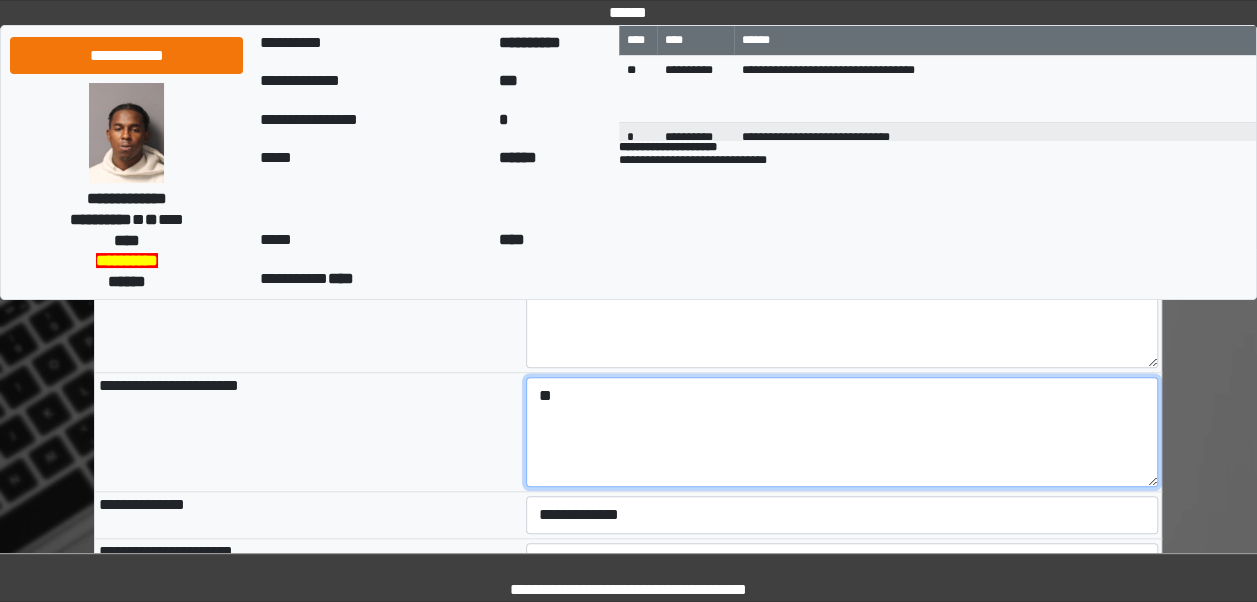 type on "**" 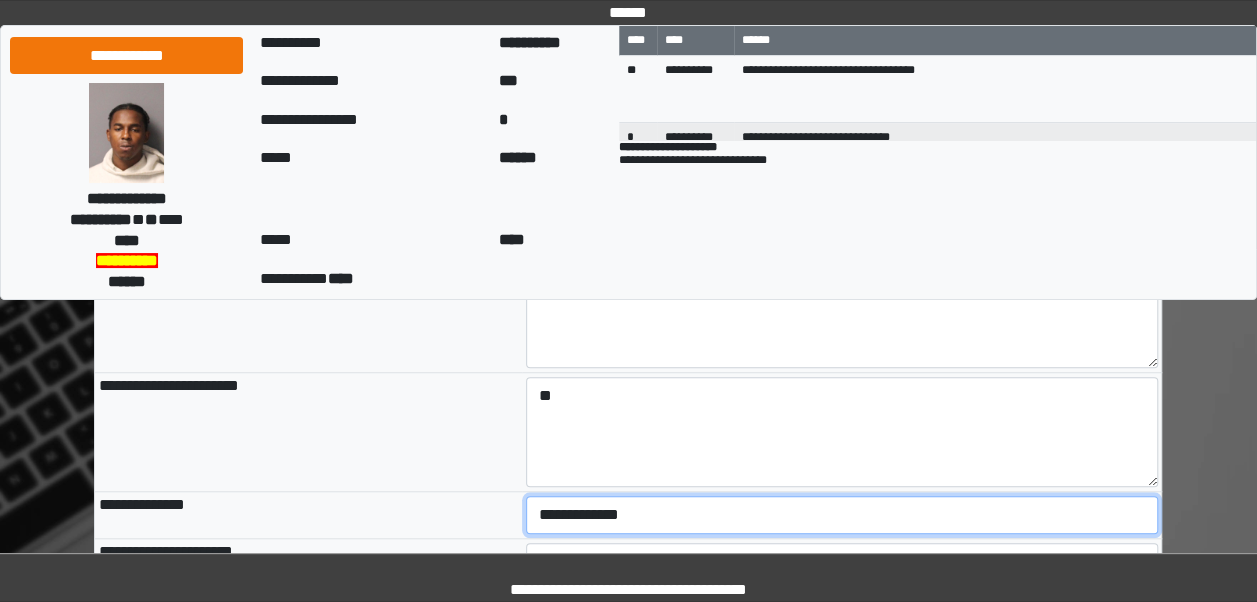 click on "**********" at bounding box center [842, 515] 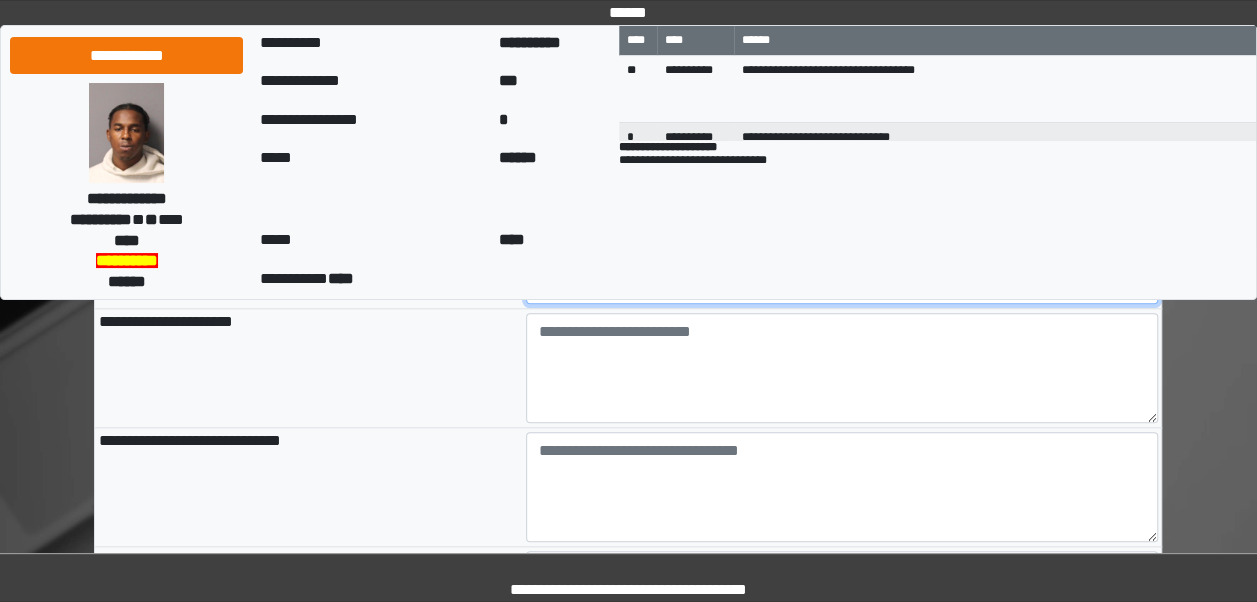 scroll, scrollTop: 888, scrollLeft: 0, axis: vertical 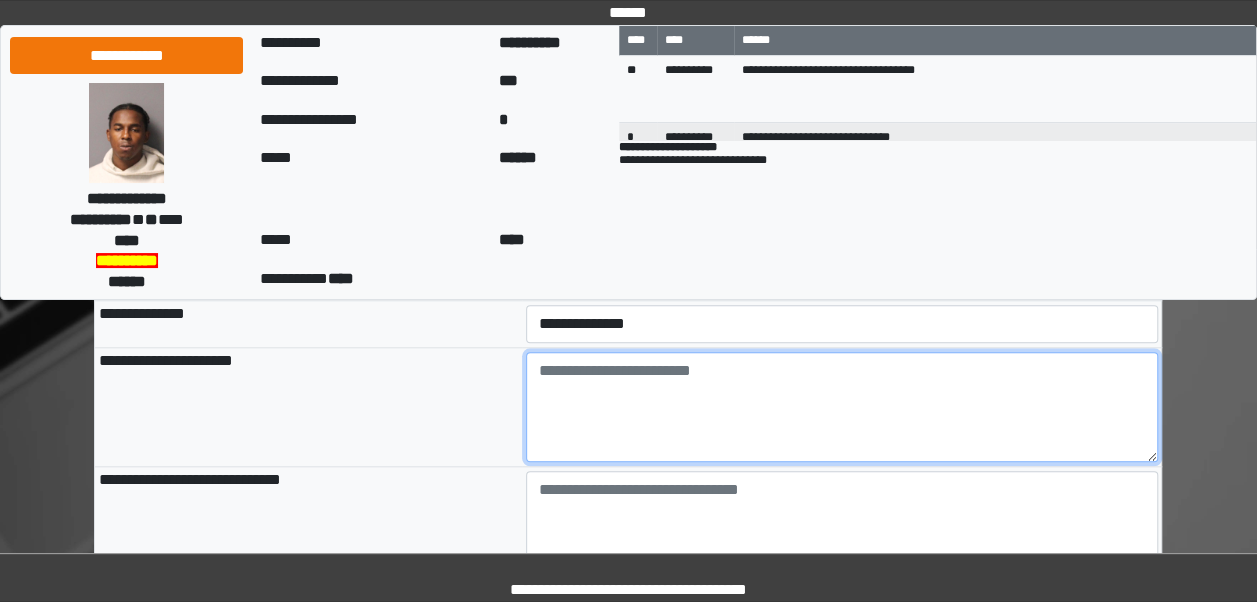 click at bounding box center (842, 407) 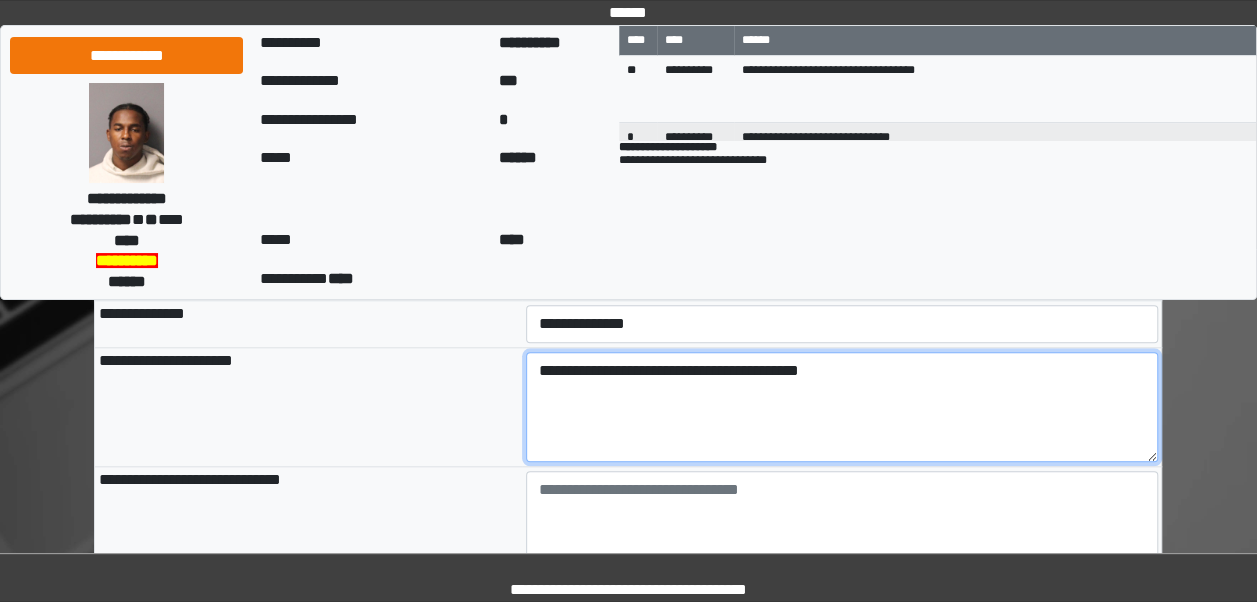 type on "**********" 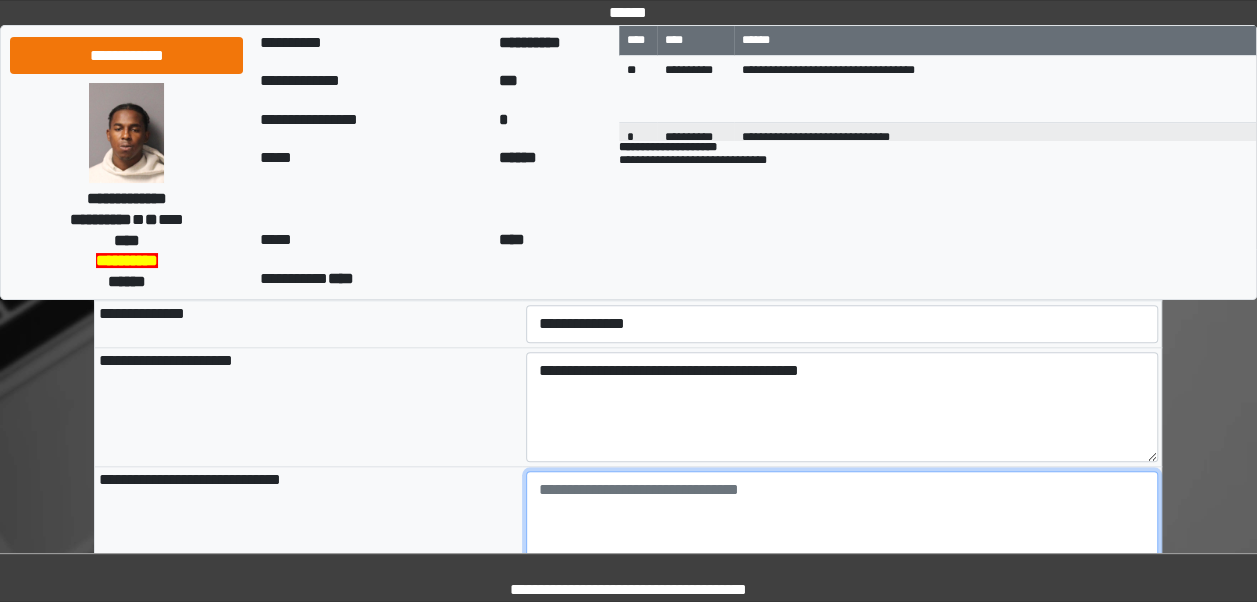 click at bounding box center [842, 526] 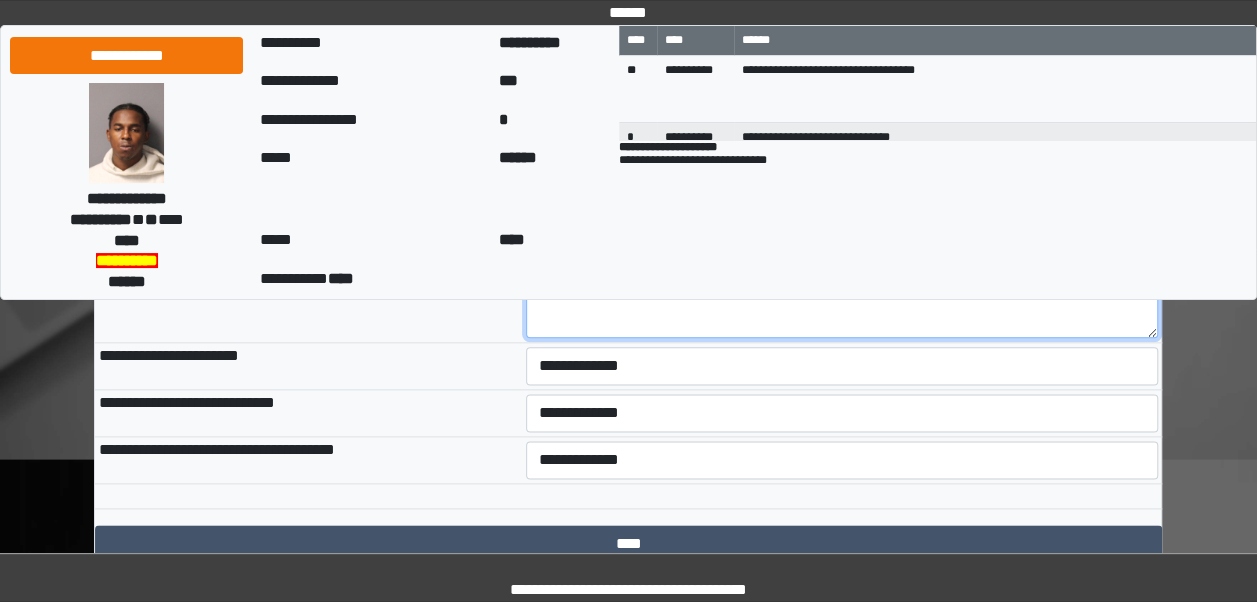 scroll, scrollTop: 1068, scrollLeft: 0, axis: vertical 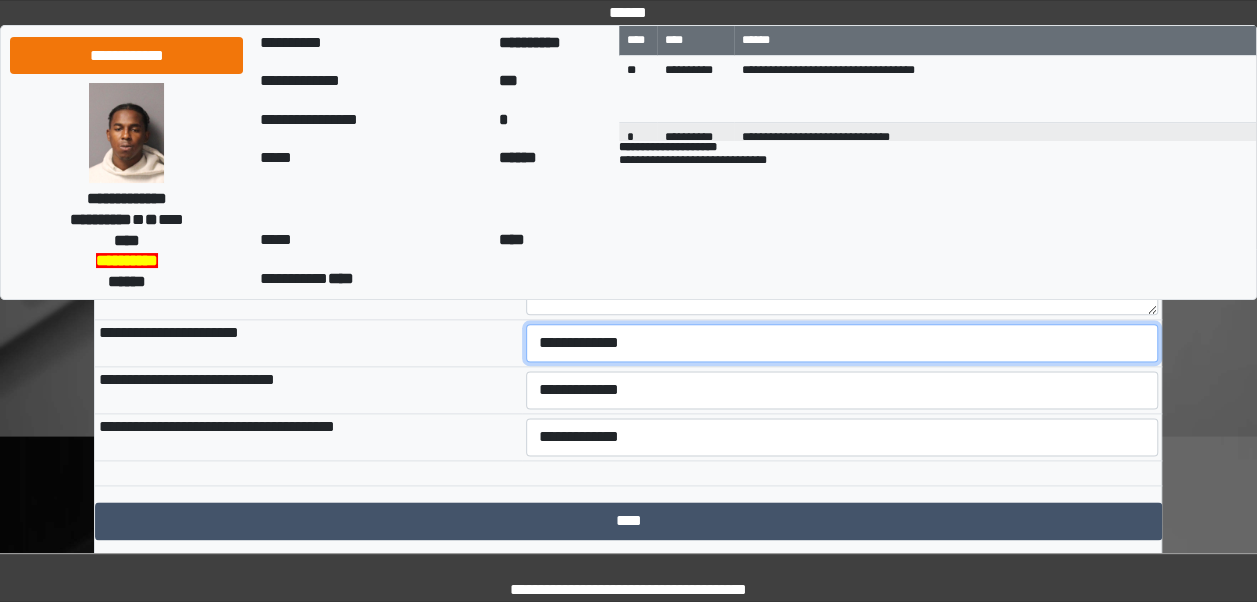 click on "**********" at bounding box center (842, 343) 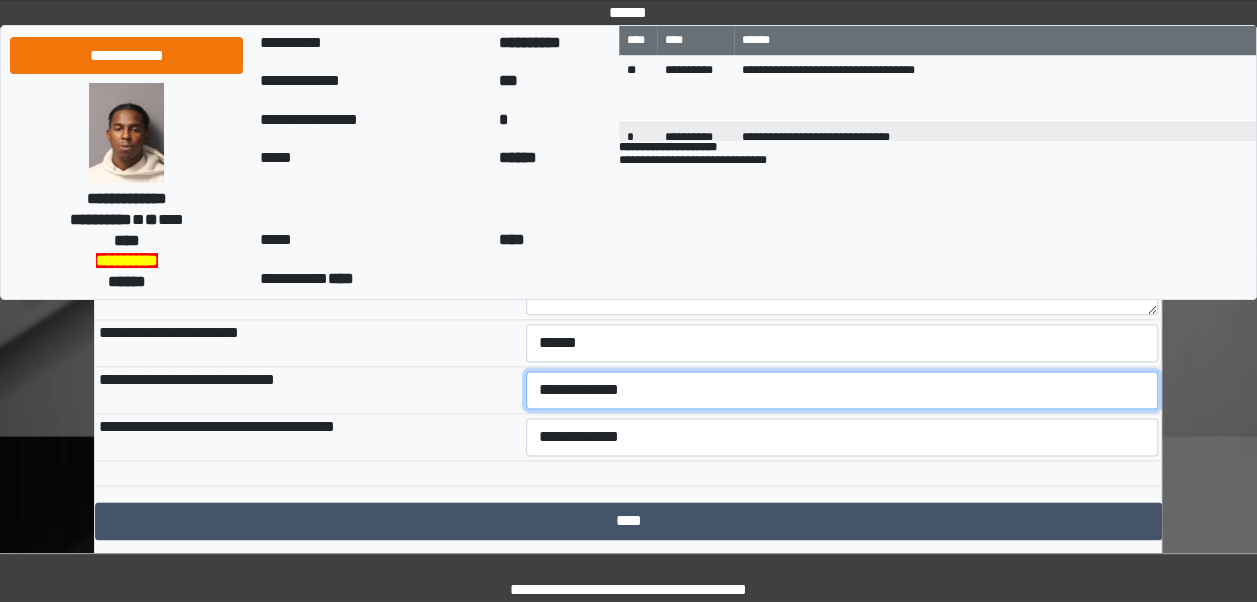 click on "**********" at bounding box center [842, 390] 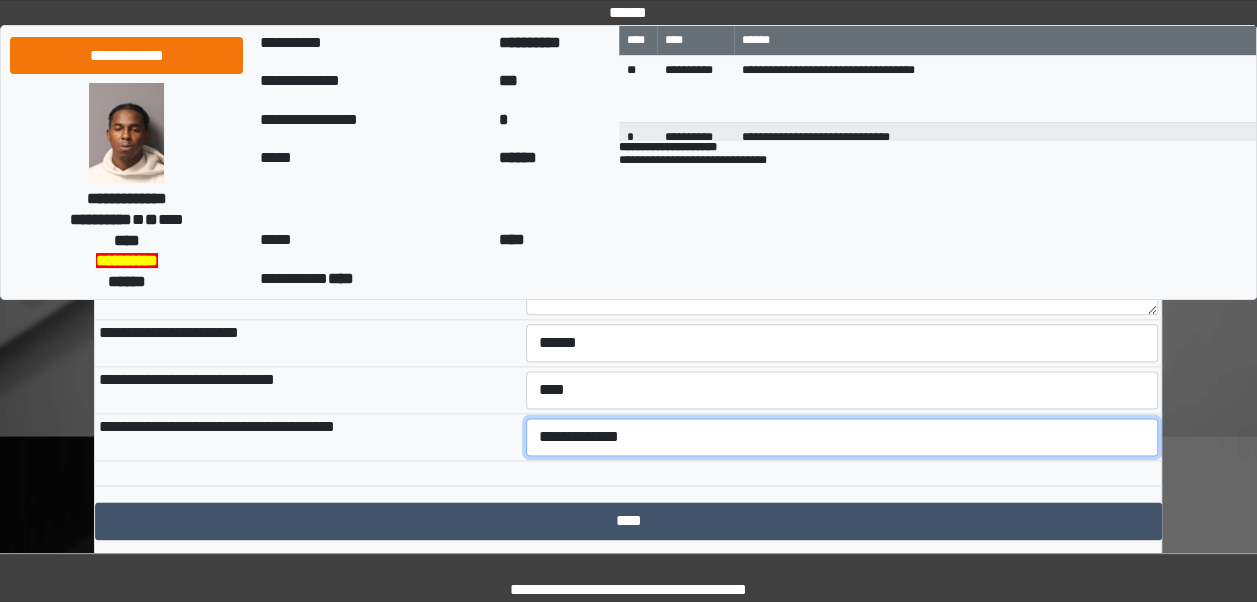 click on "**********" at bounding box center [842, 437] 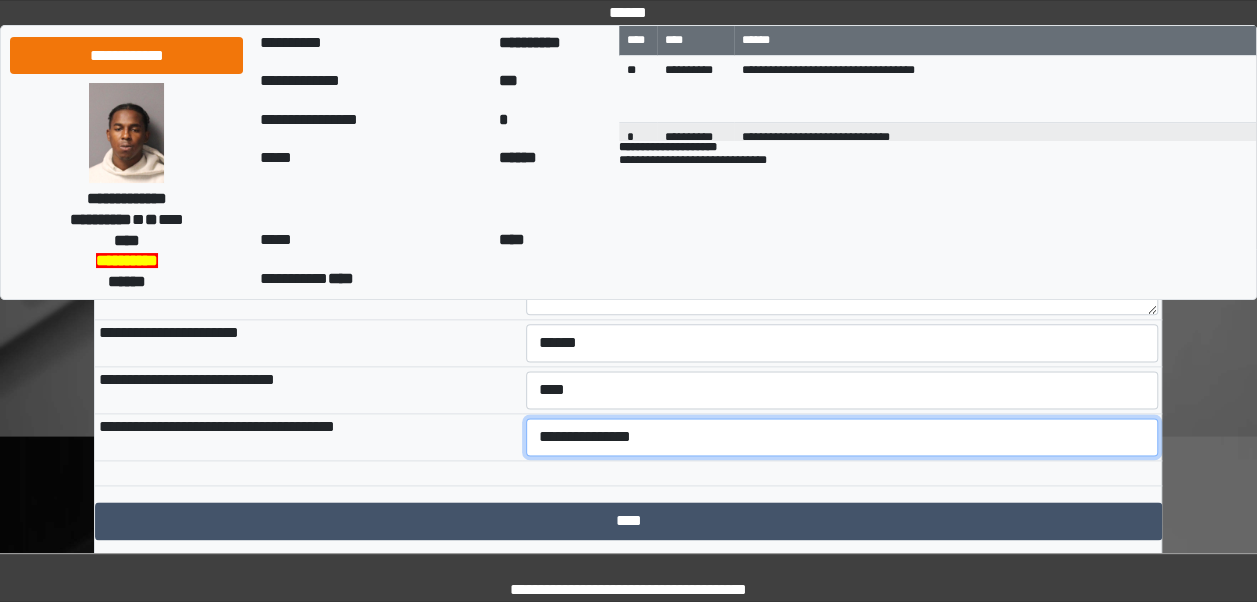 click on "**********" at bounding box center (842, 437) 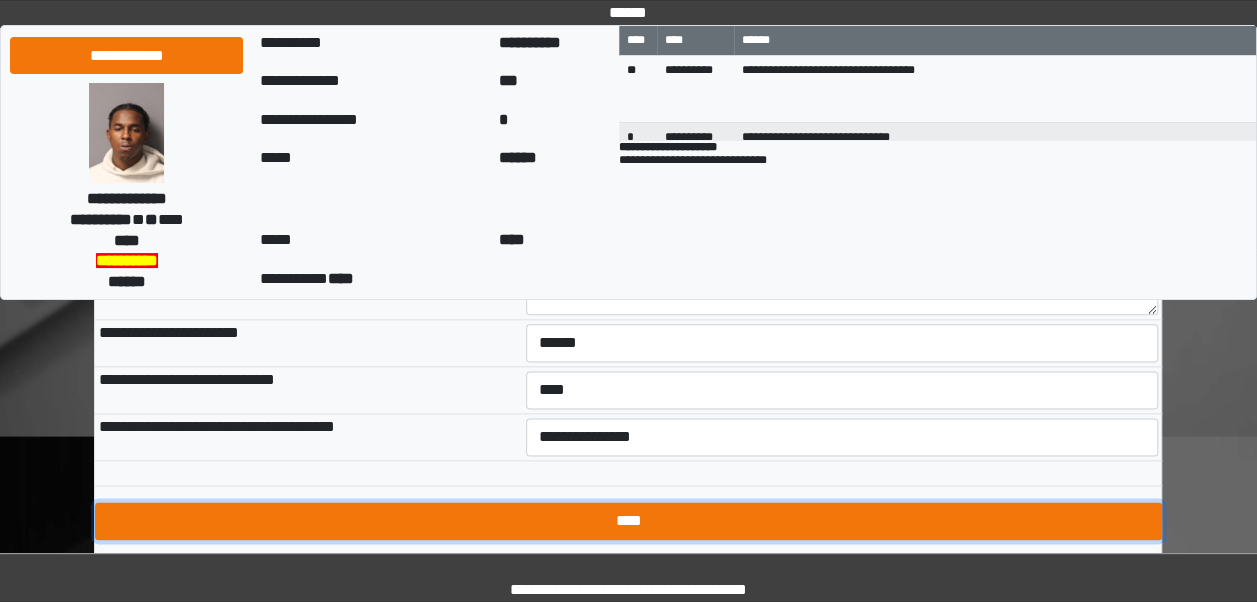 click on "****" at bounding box center (628, 521) 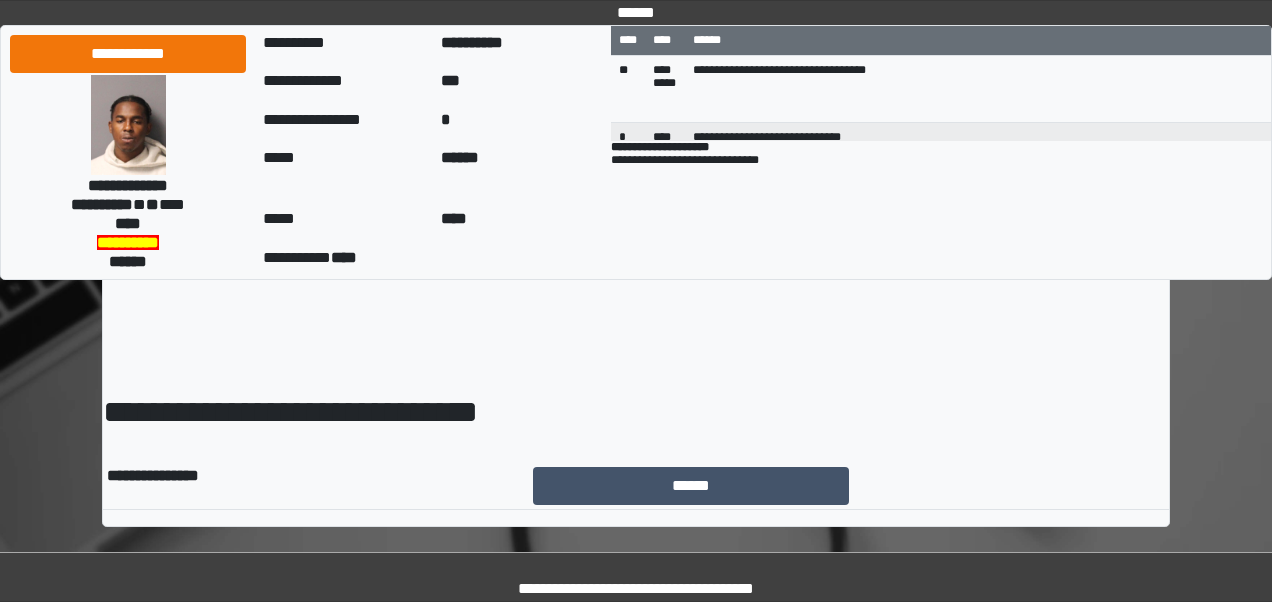 scroll, scrollTop: 0, scrollLeft: 0, axis: both 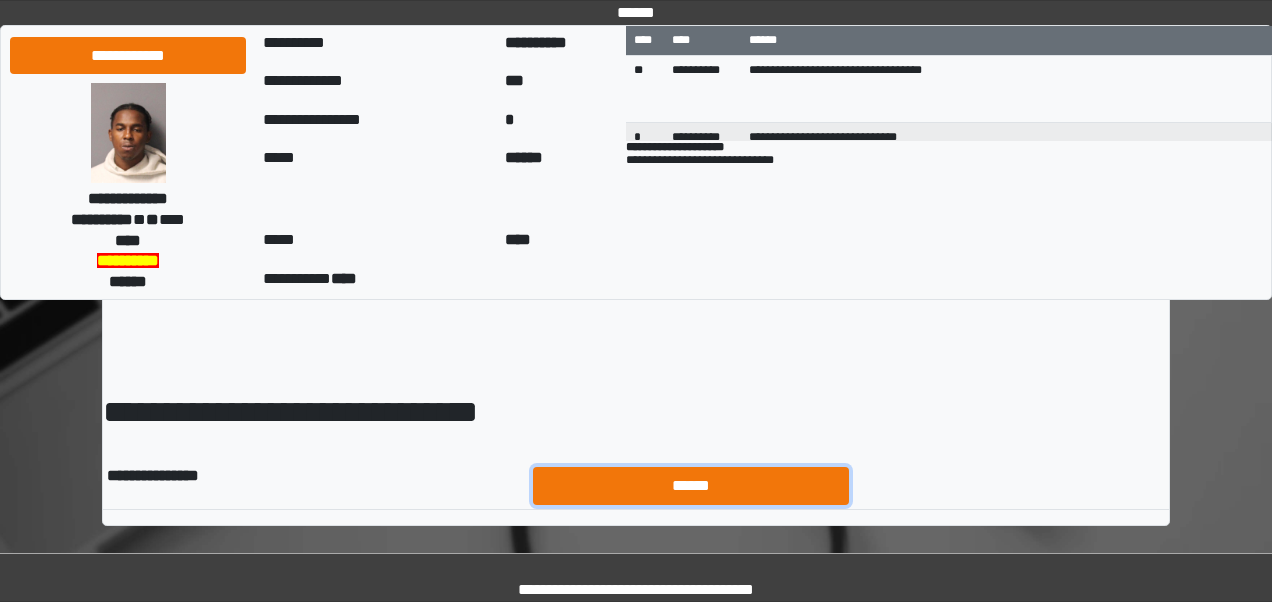 click on "******" at bounding box center [691, 485] 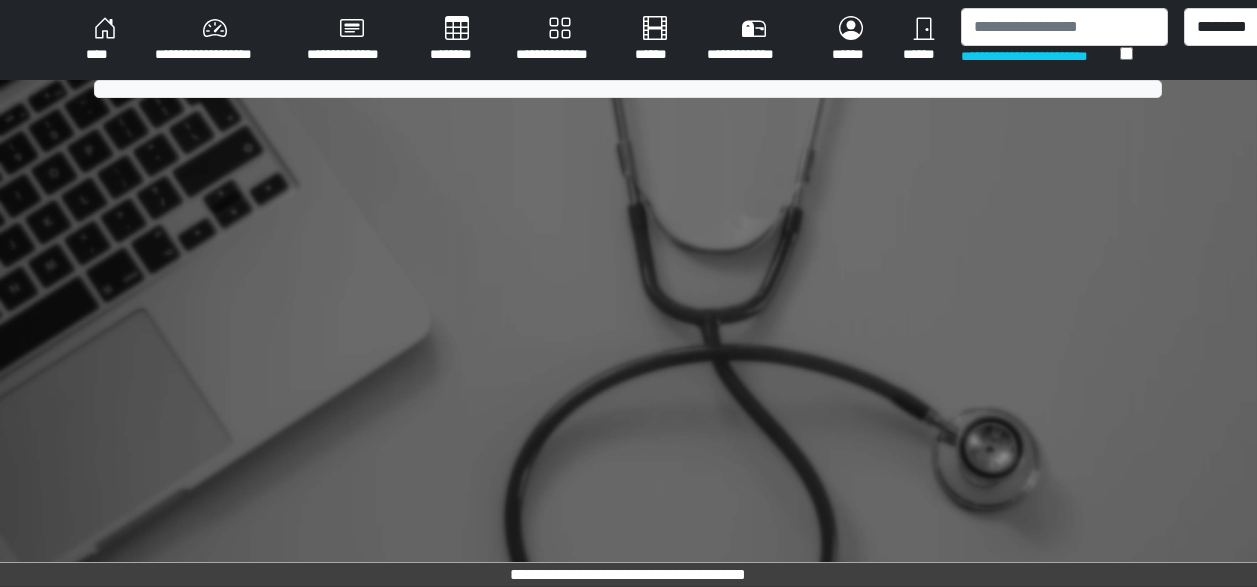 scroll, scrollTop: 0, scrollLeft: 0, axis: both 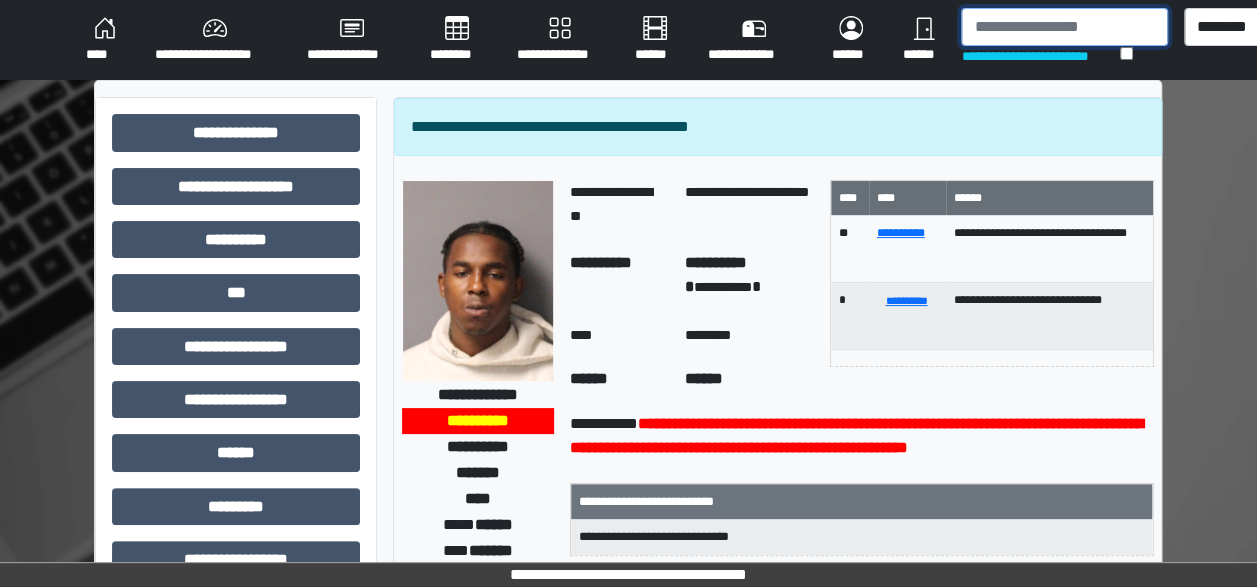 click at bounding box center [1064, 27] 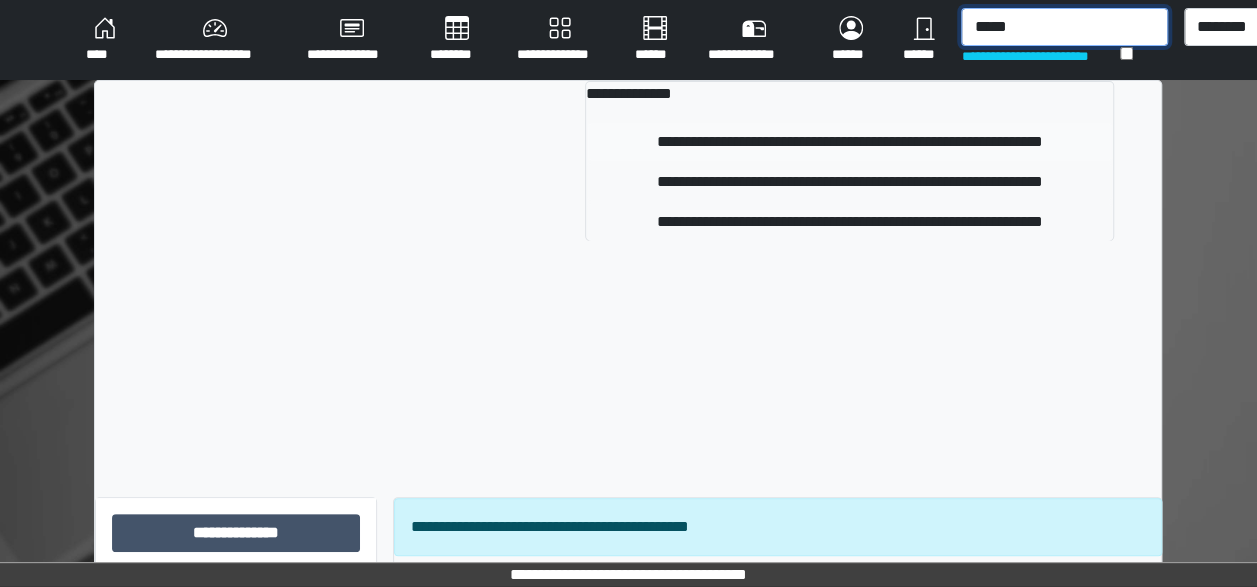 type on "*****" 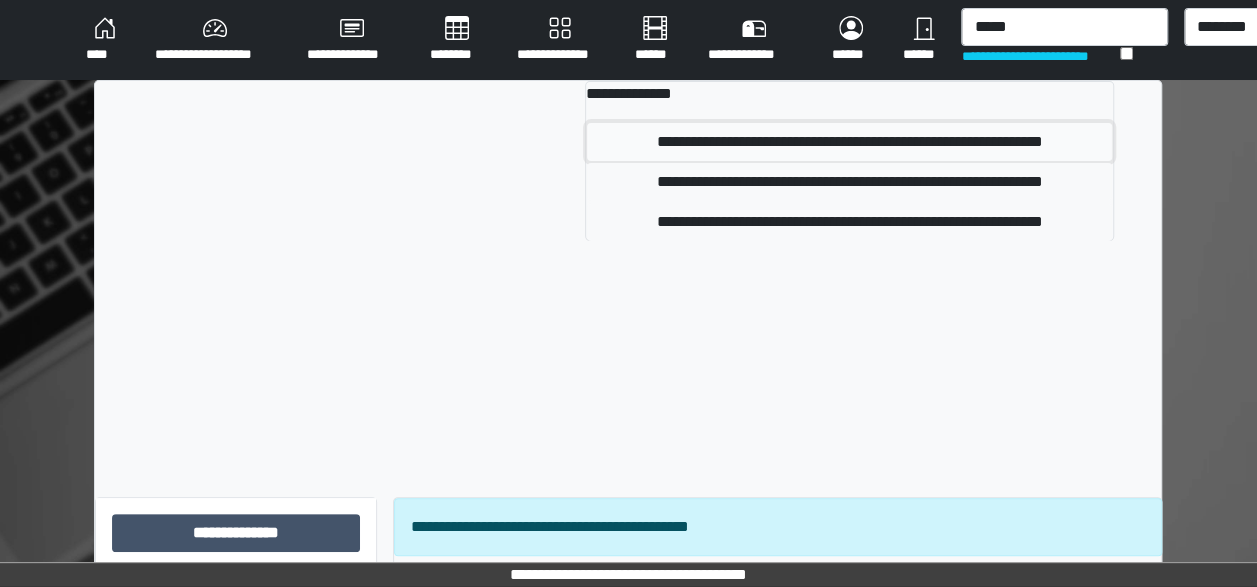 click on "**********" at bounding box center (849, 142) 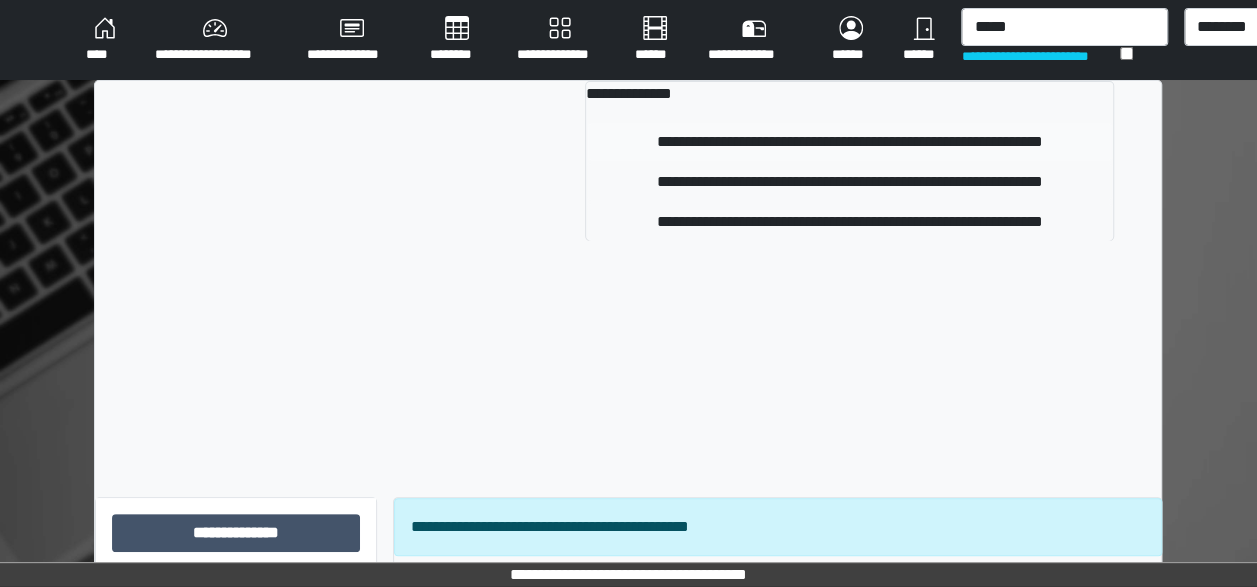 type 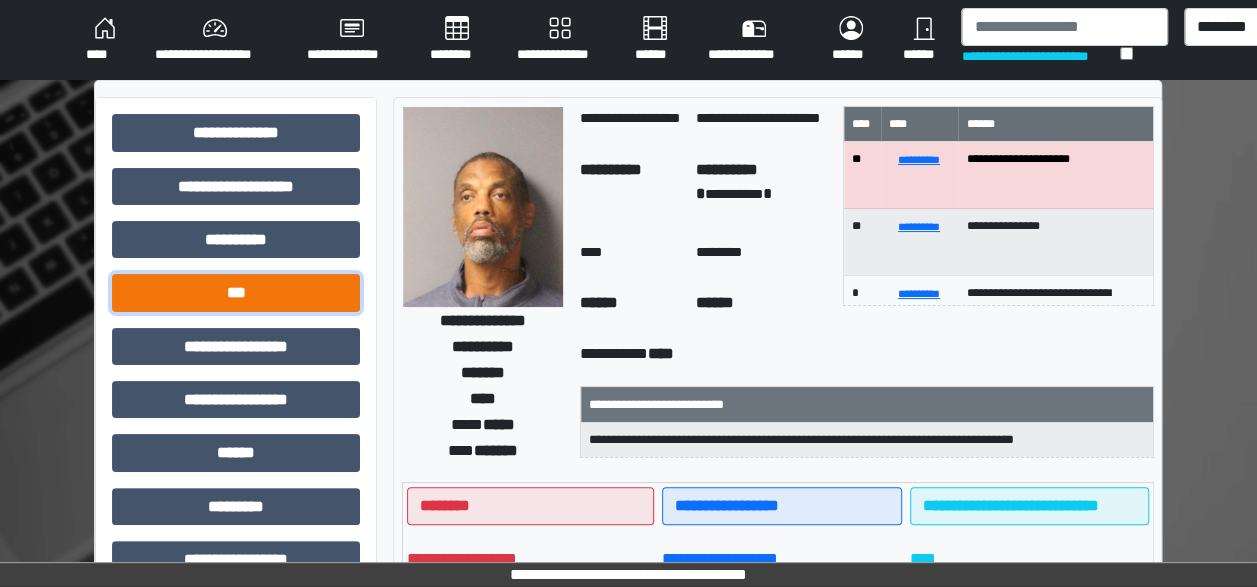 click on "***" at bounding box center (236, 292) 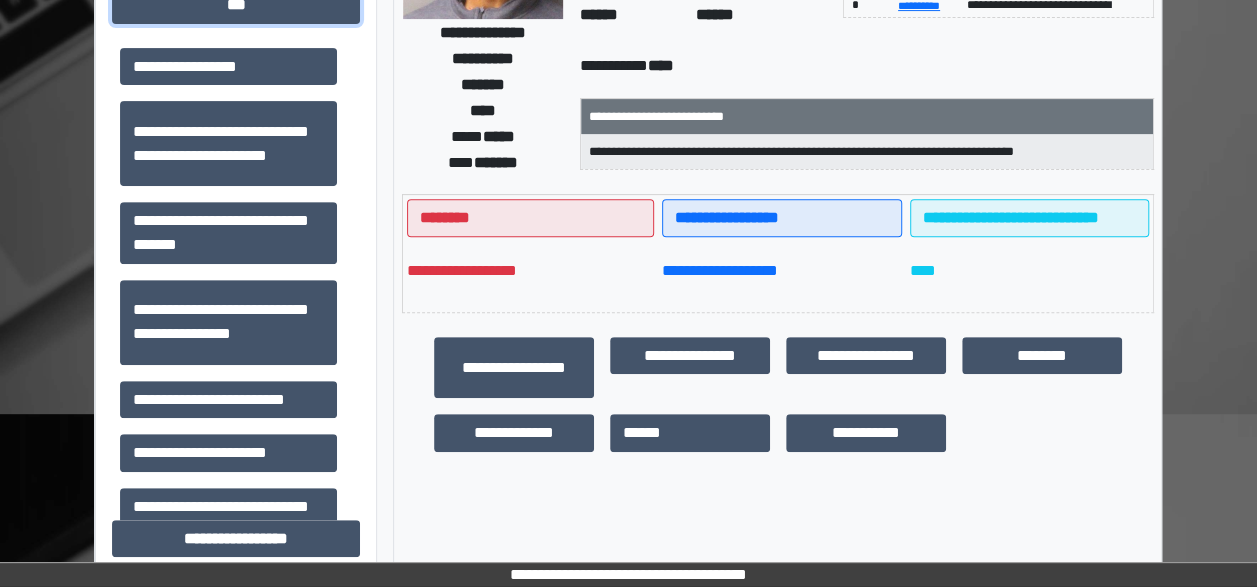 scroll, scrollTop: 286, scrollLeft: 0, axis: vertical 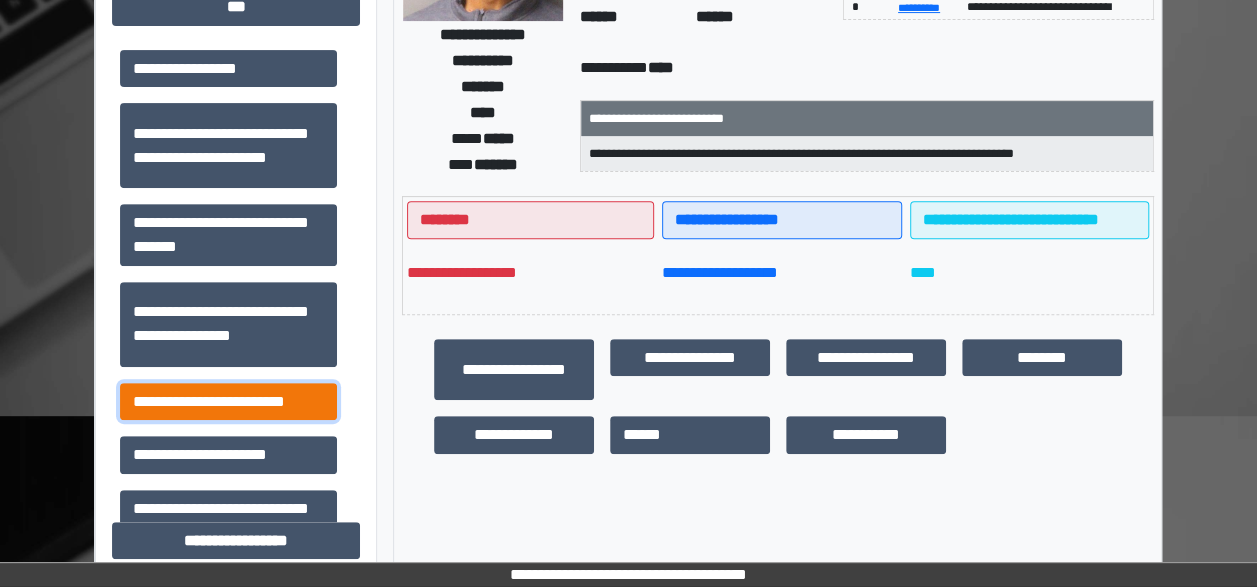 click on "**********" at bounding box center [228, 401] 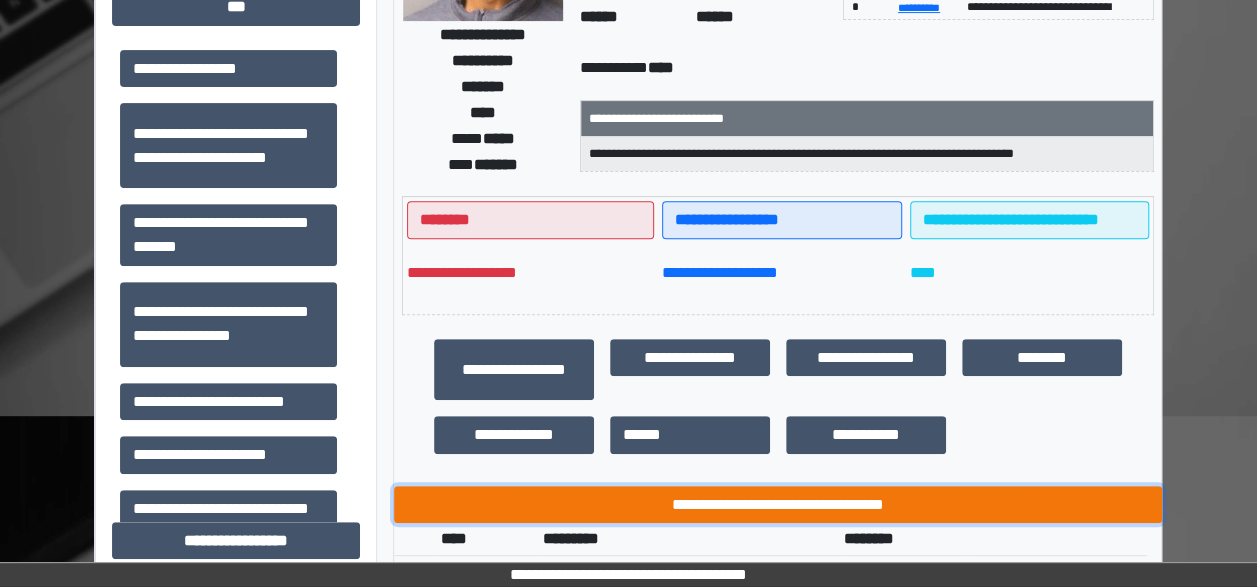 click on "**********" at bounding box center [778, 504] 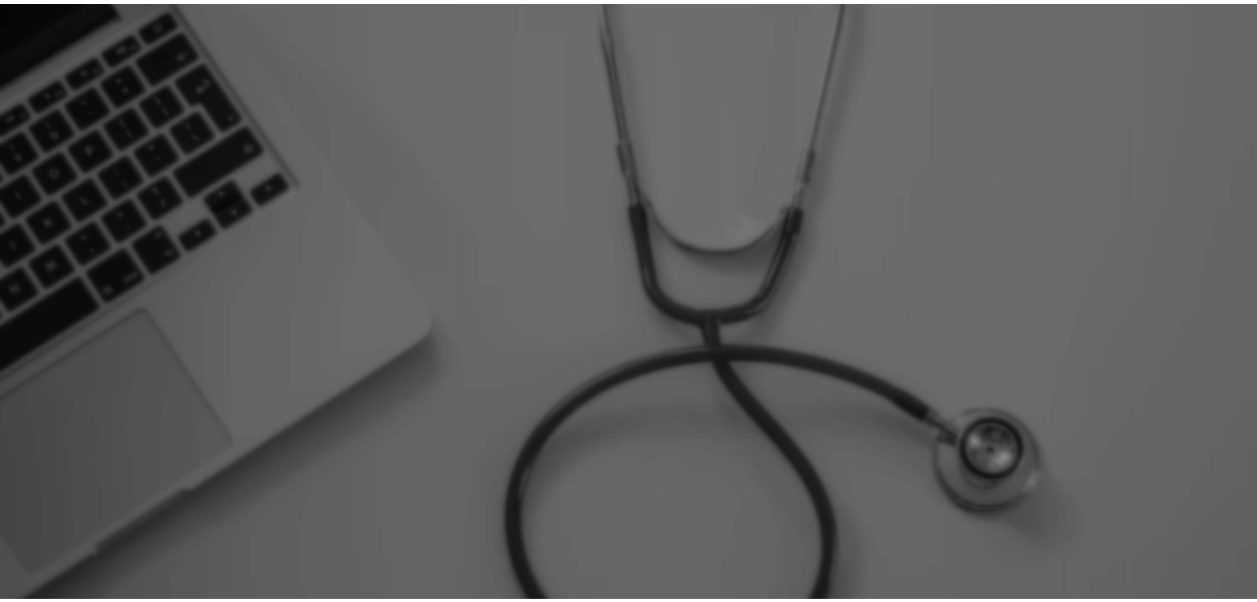 scroll, scrollTop: 0, scrollLeft: 0, axis: both 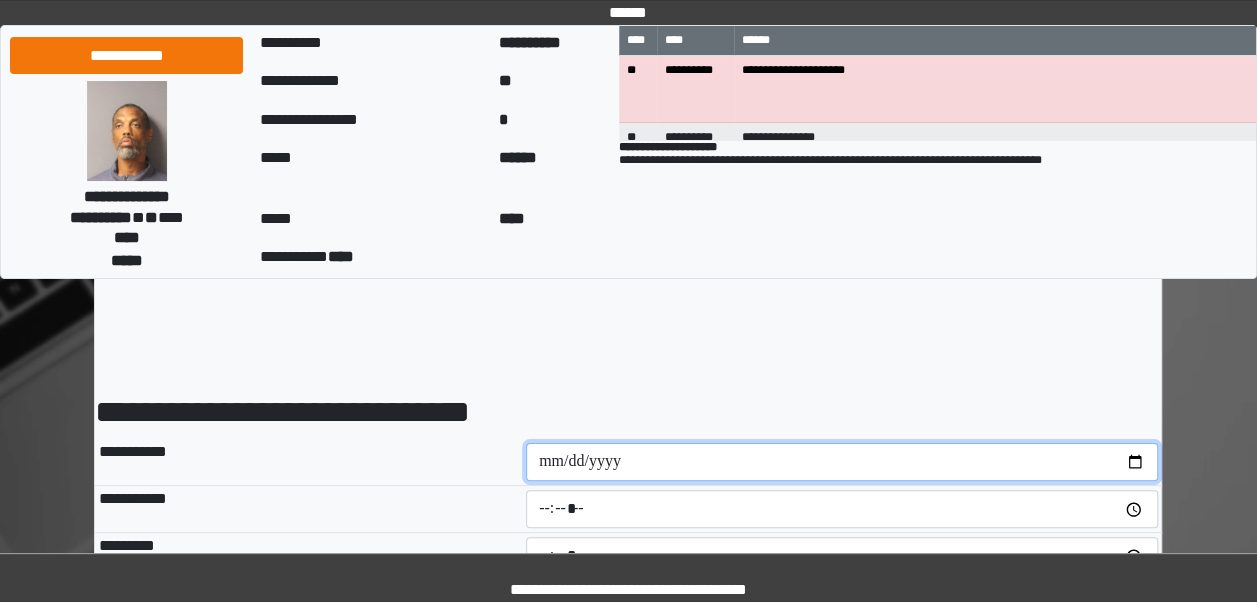 click at bounding box center [842, 462] 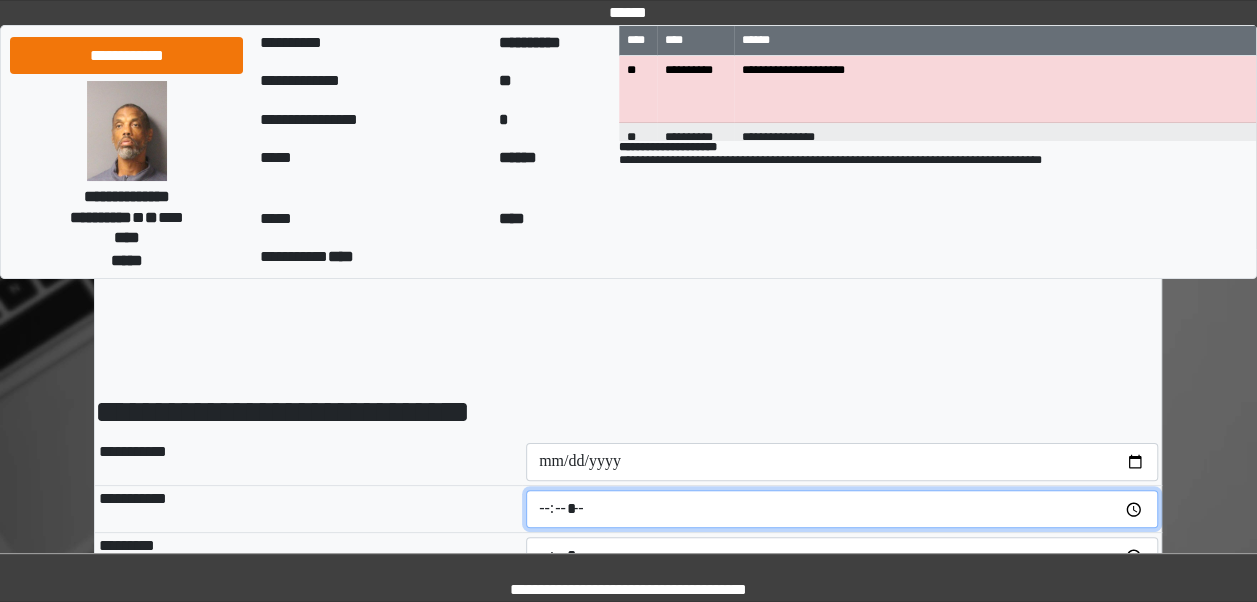 click at bounding box center (842, 509) 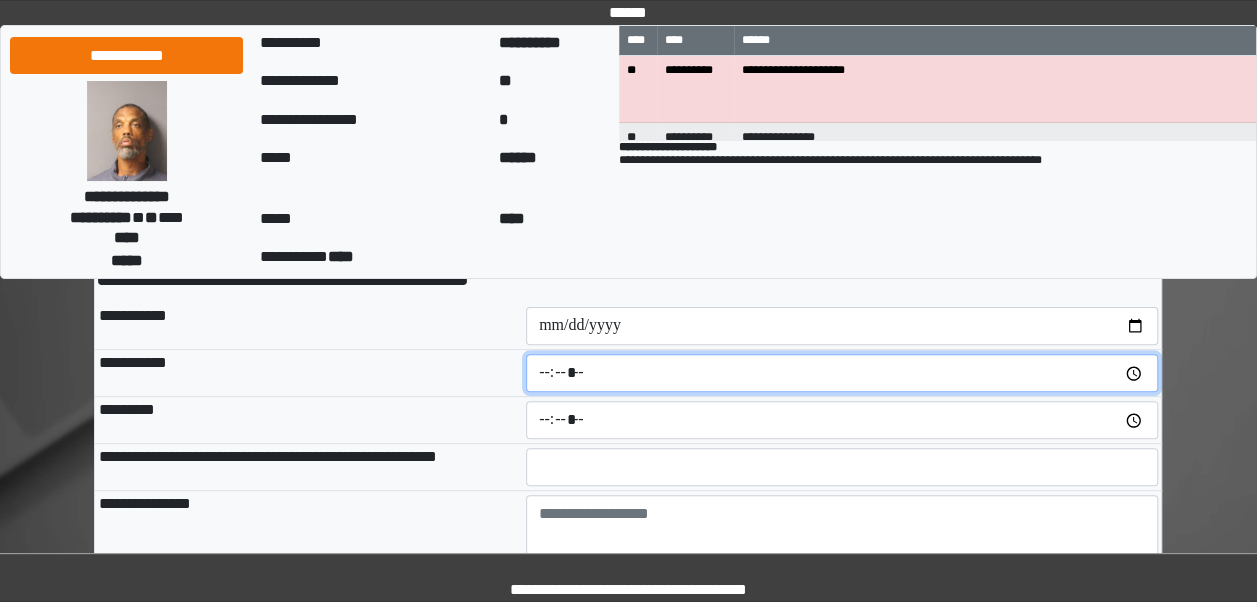 scroll, scrollTop: 144, scrollLeft: 0, axis: vertical 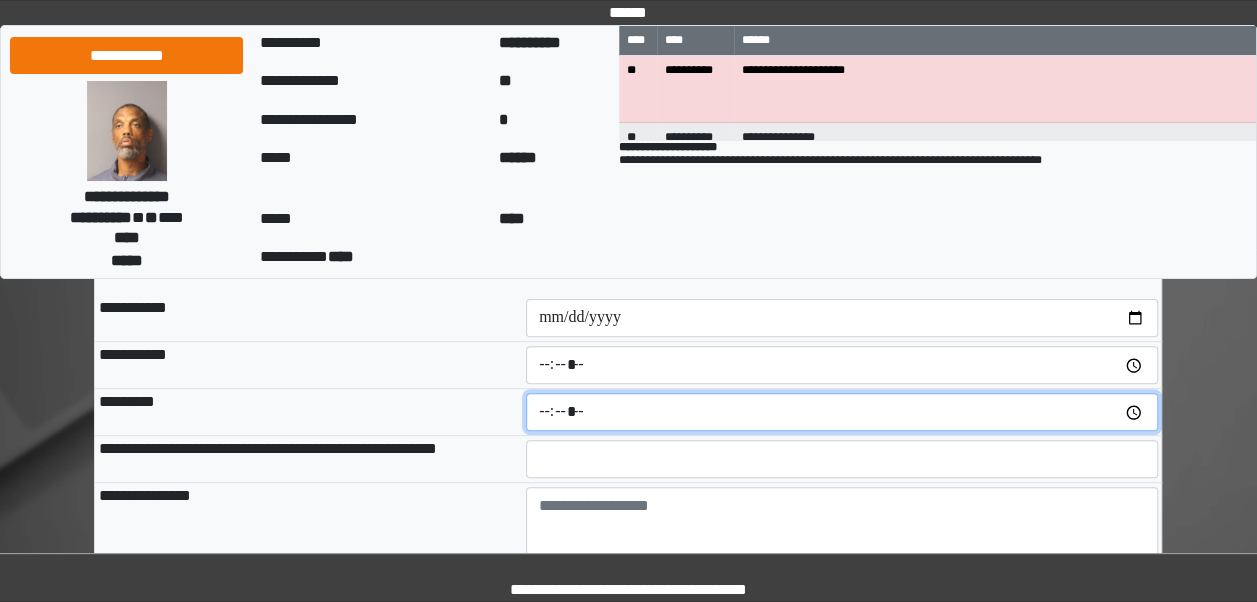 click at bounding box center [842, 412] 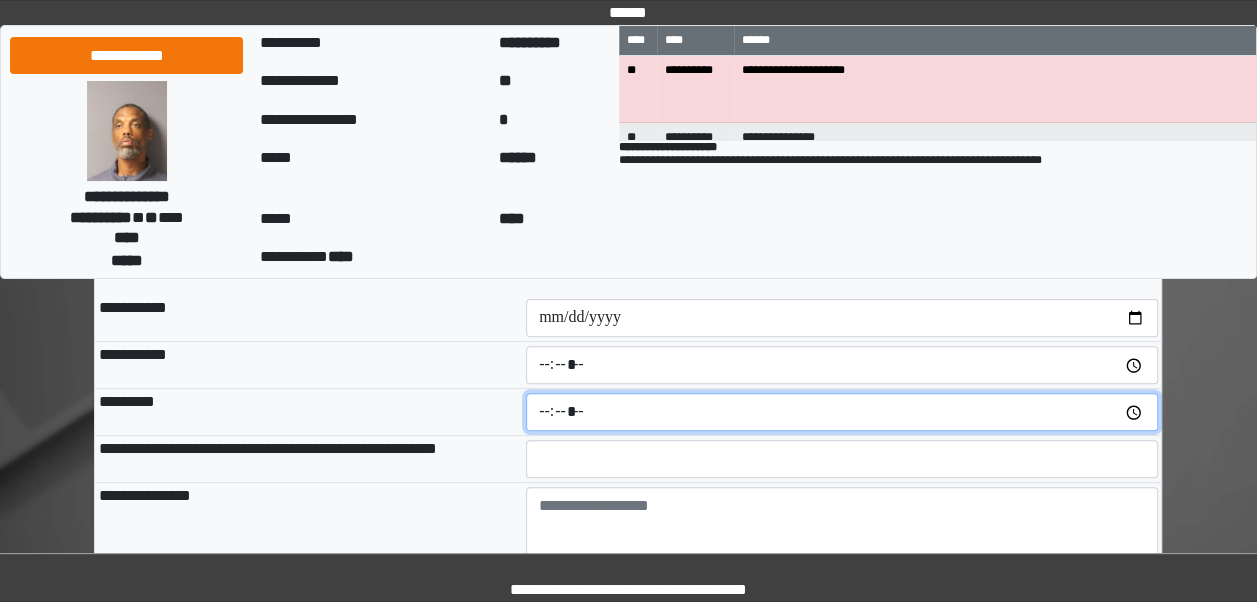 type on "*****" 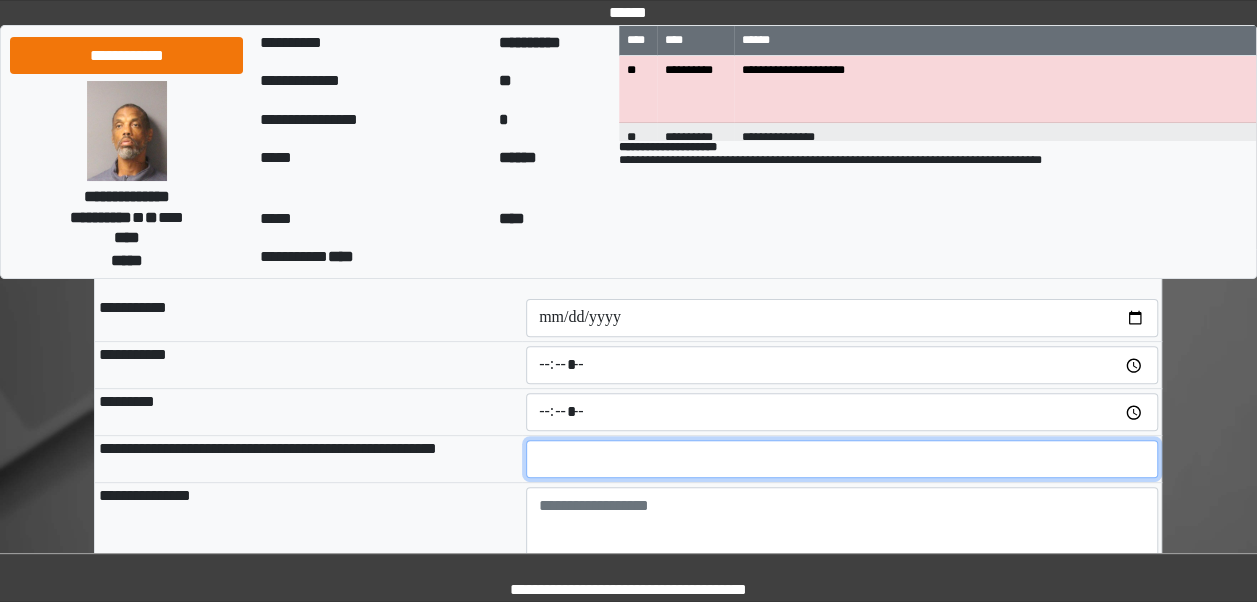 click at bounding box center [842, 459] 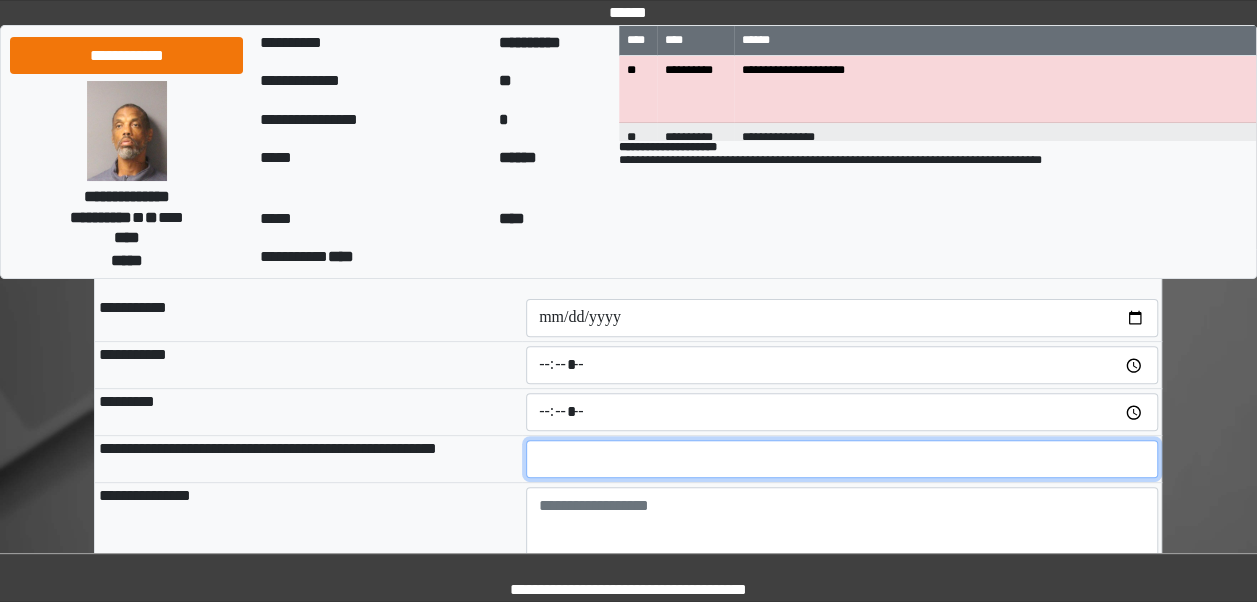 type on "**" 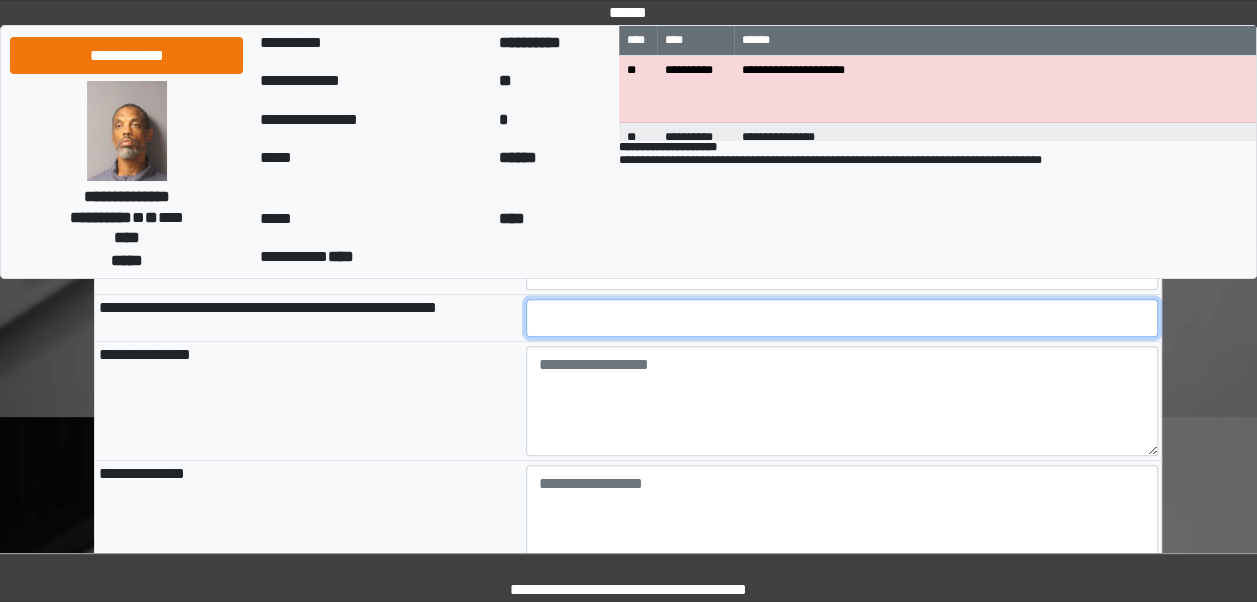 scroll, scrollTop: 297, scrollLeft: 0, axis: vertical 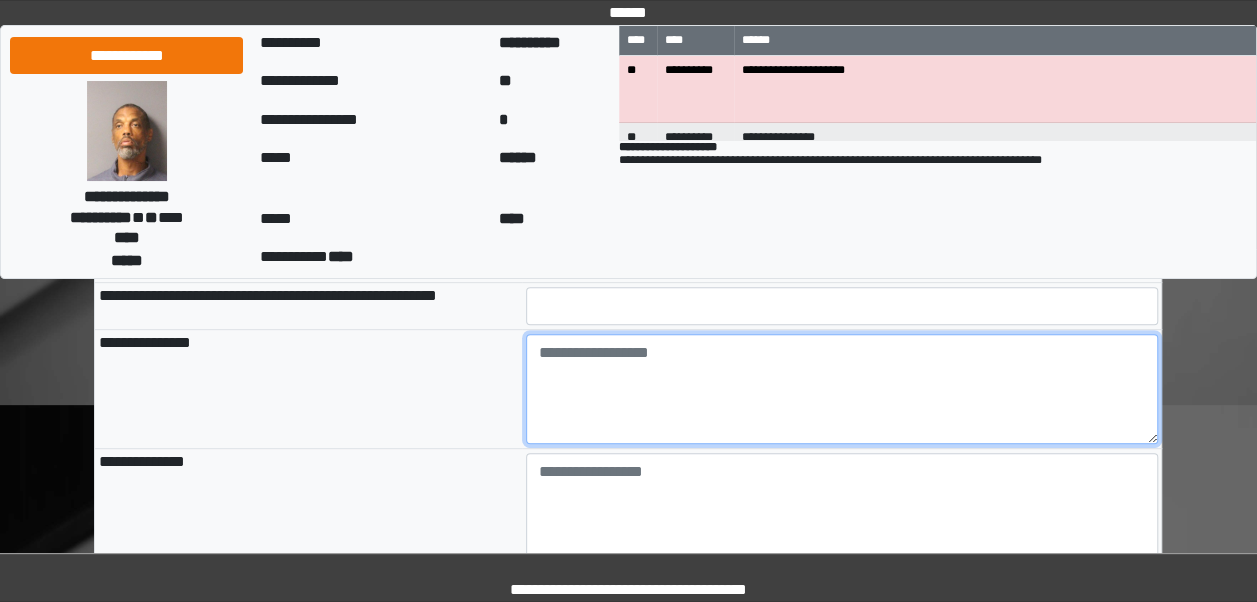 click at bounding box center [842, 389] 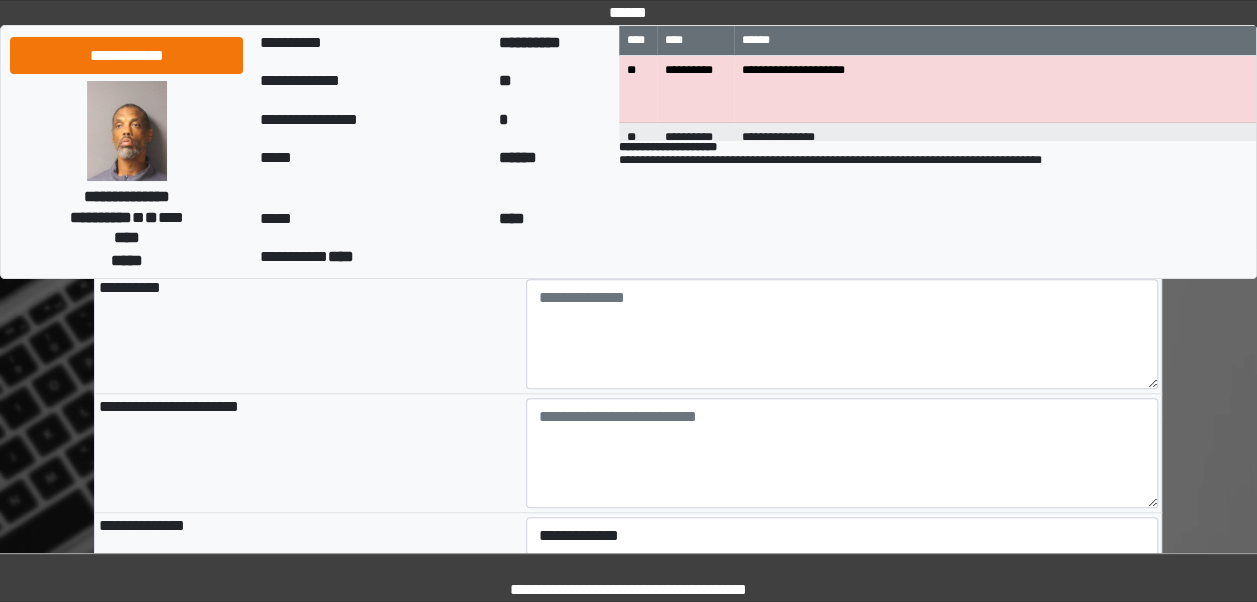 scroll, scrollTop: 601, scrollLeft: 0, axis: vertical 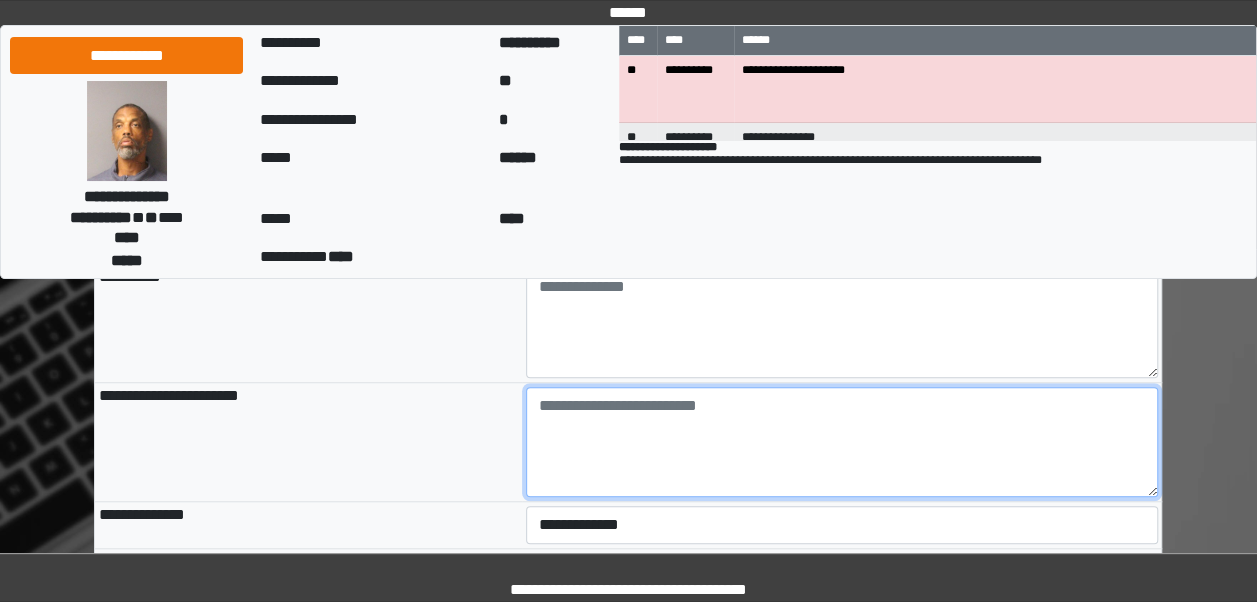 click at bounding box center (842, 442) 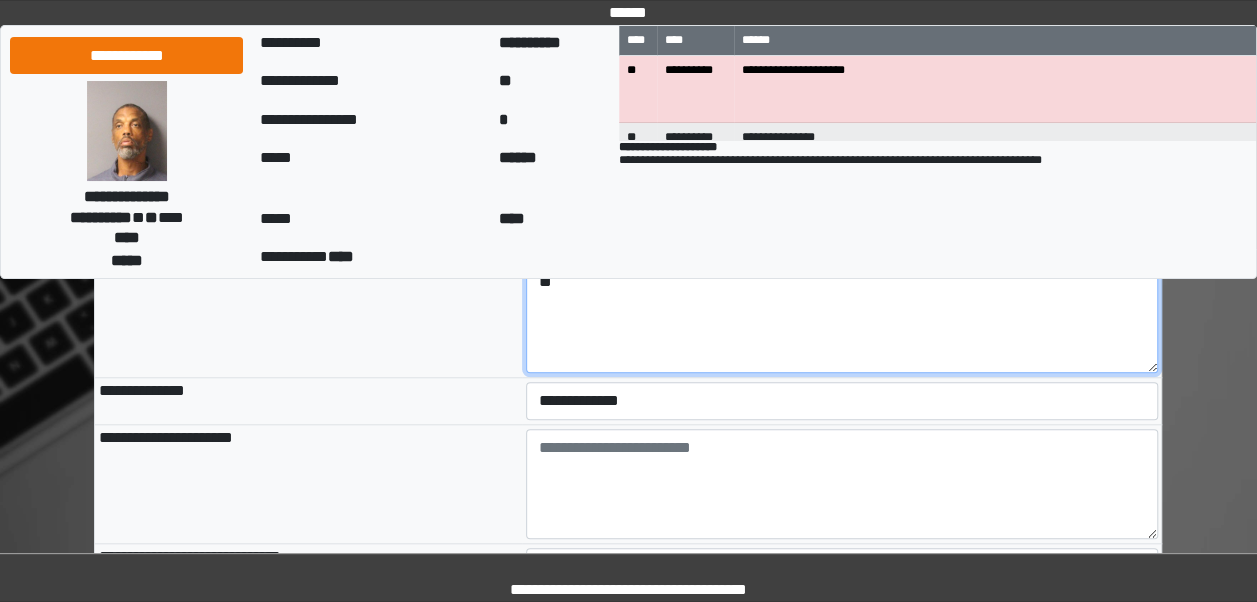 scroll, scrollTop: 729, scrollLeft: 0, axis: vertical 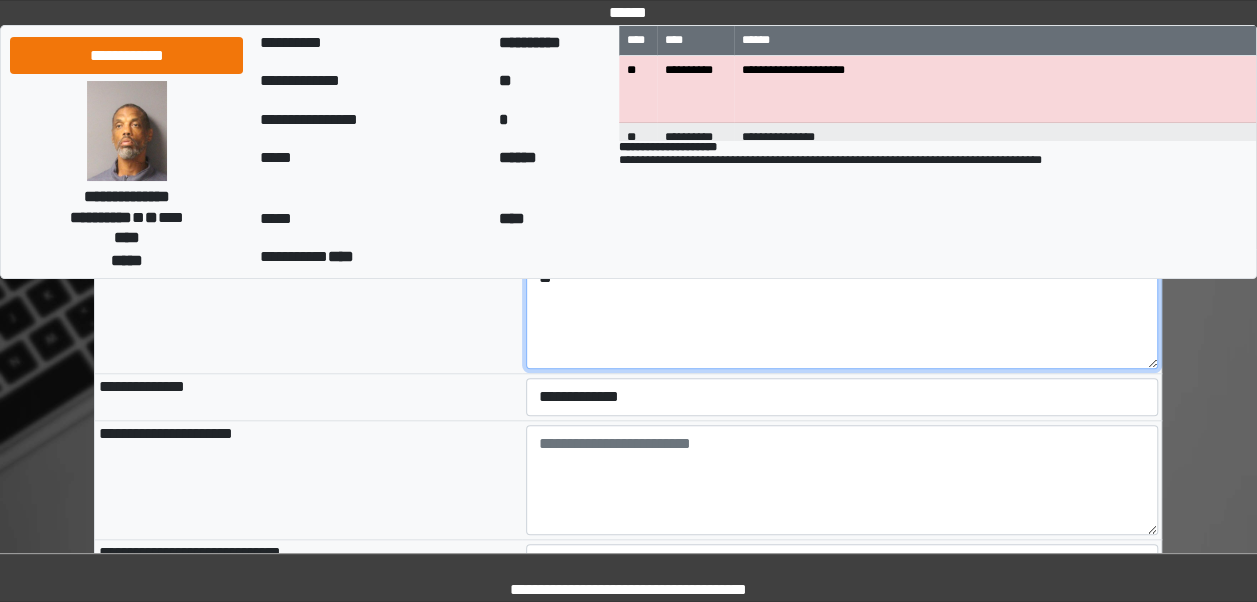 type on "**" 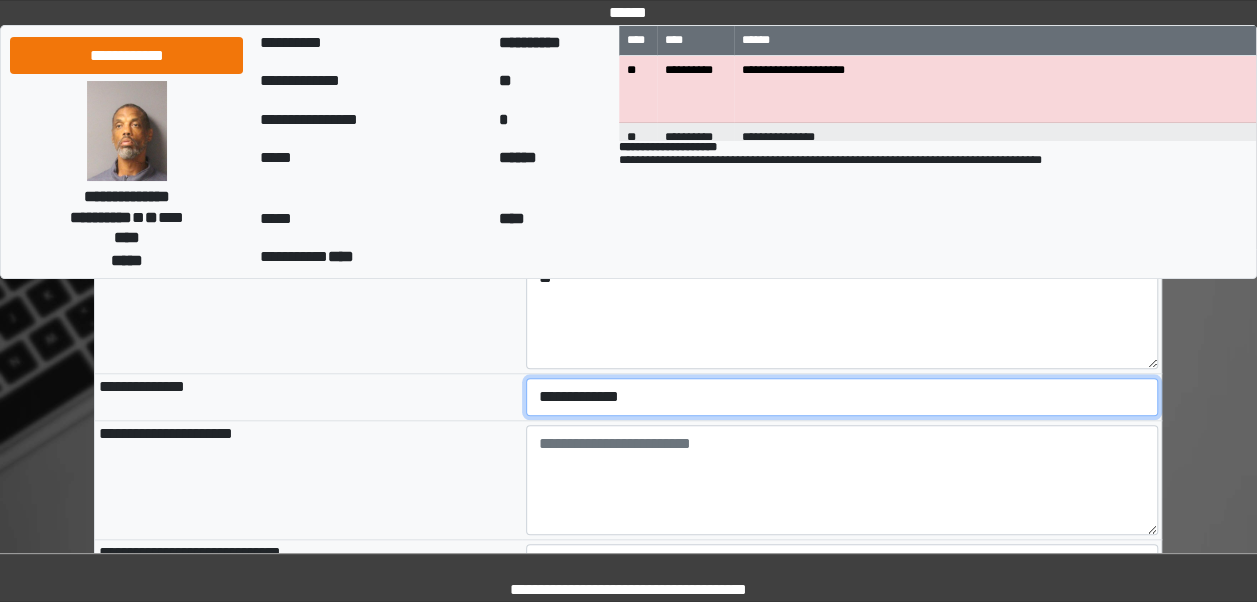 click on "**********" at bounding box center (842, 397) 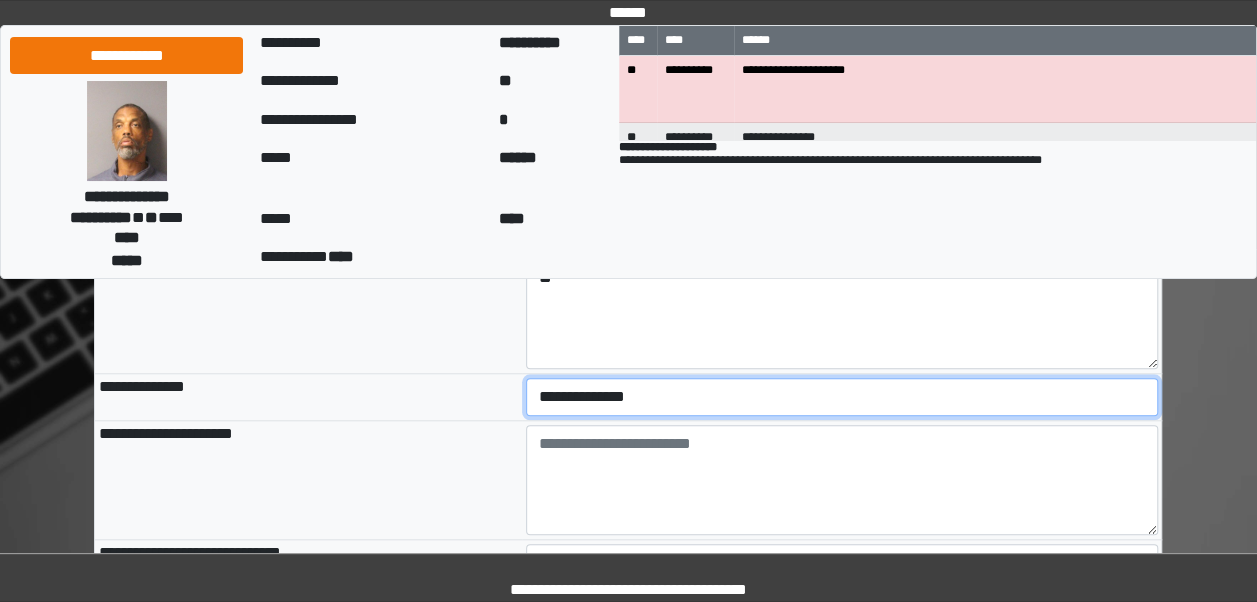 click on "**********" at bounding box center (842, 397) 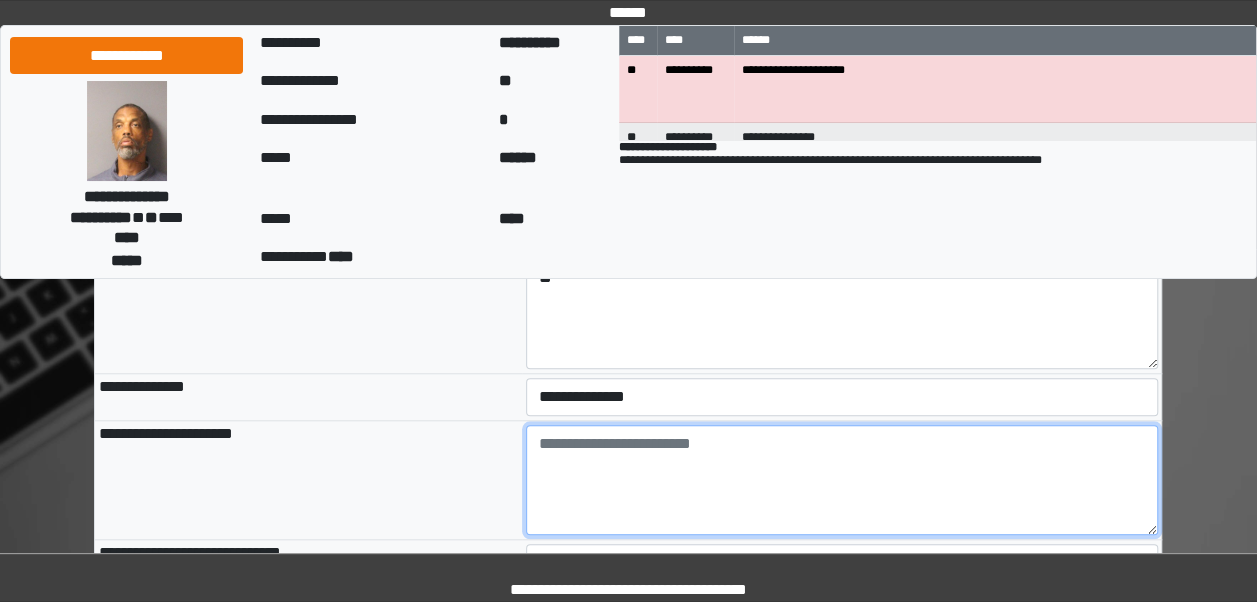 click at bounding box center (842, 480) 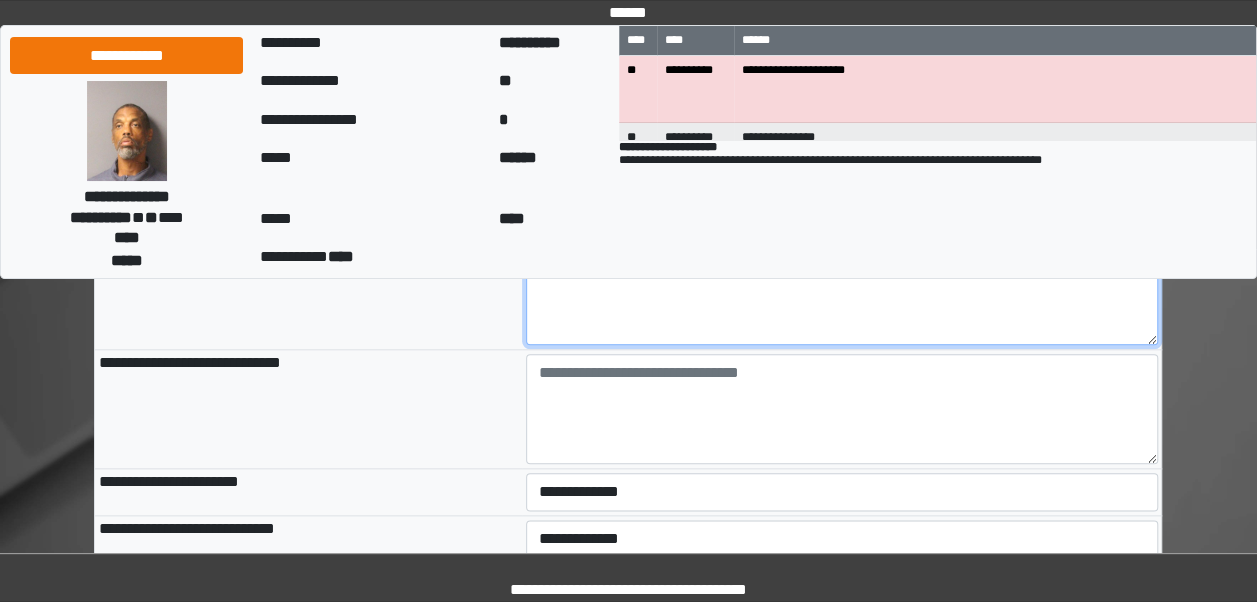 scroll, scrollTop: 944, scrollLeft: 0, axis: vertical 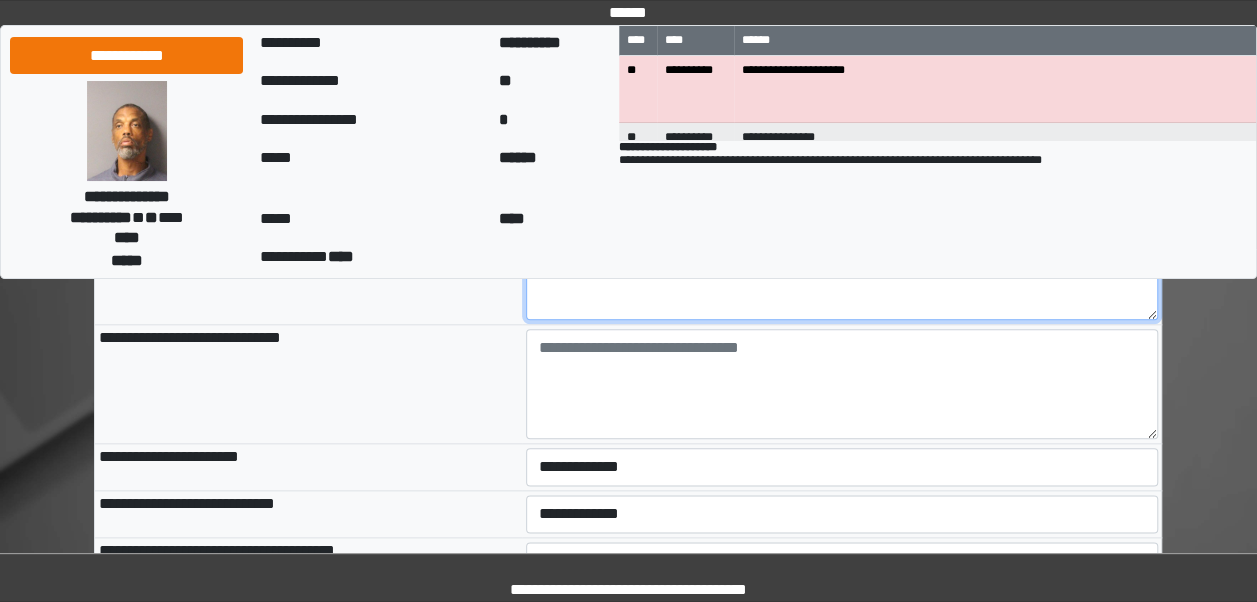 type on "**********" 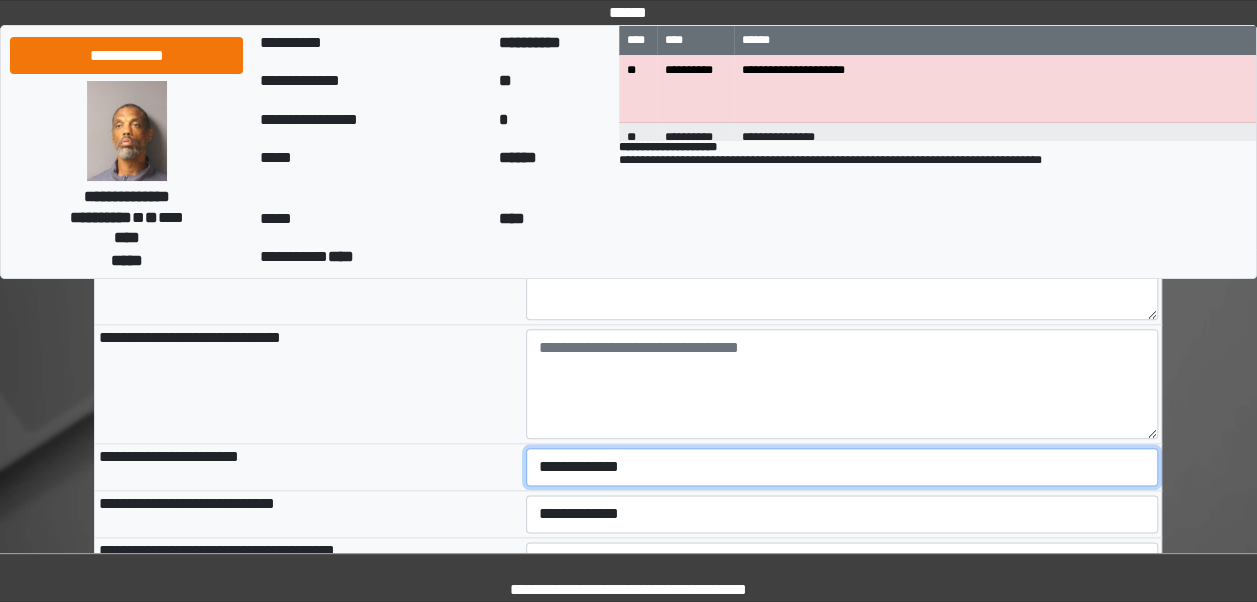 click on "**********" at bounding box center [842, 467] 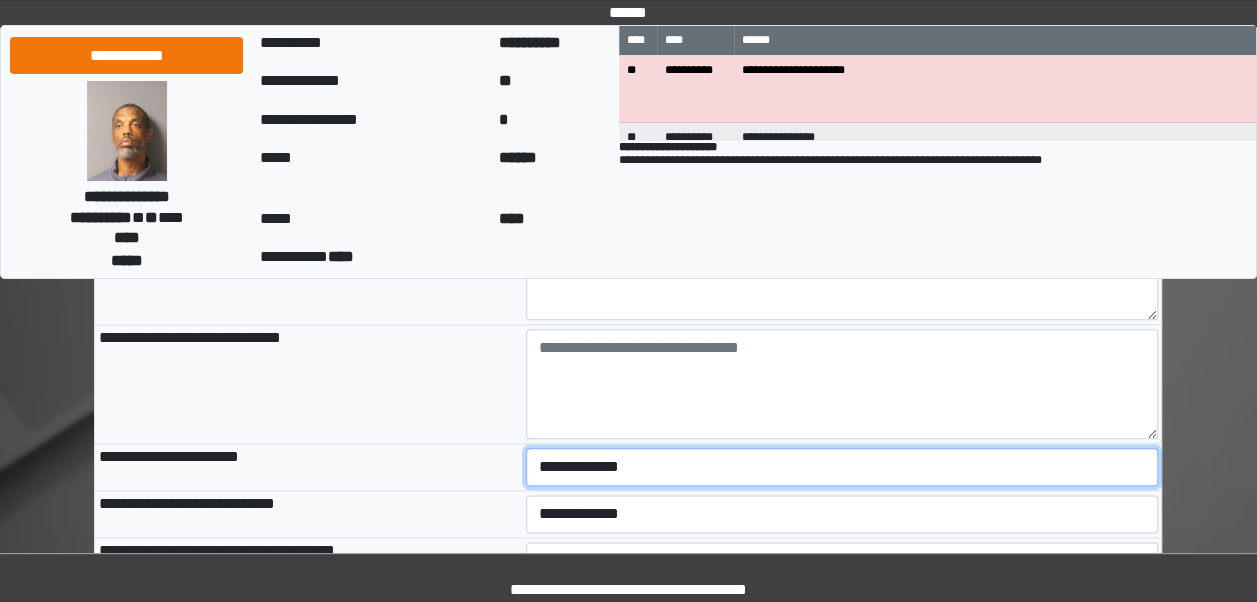 select on "***" 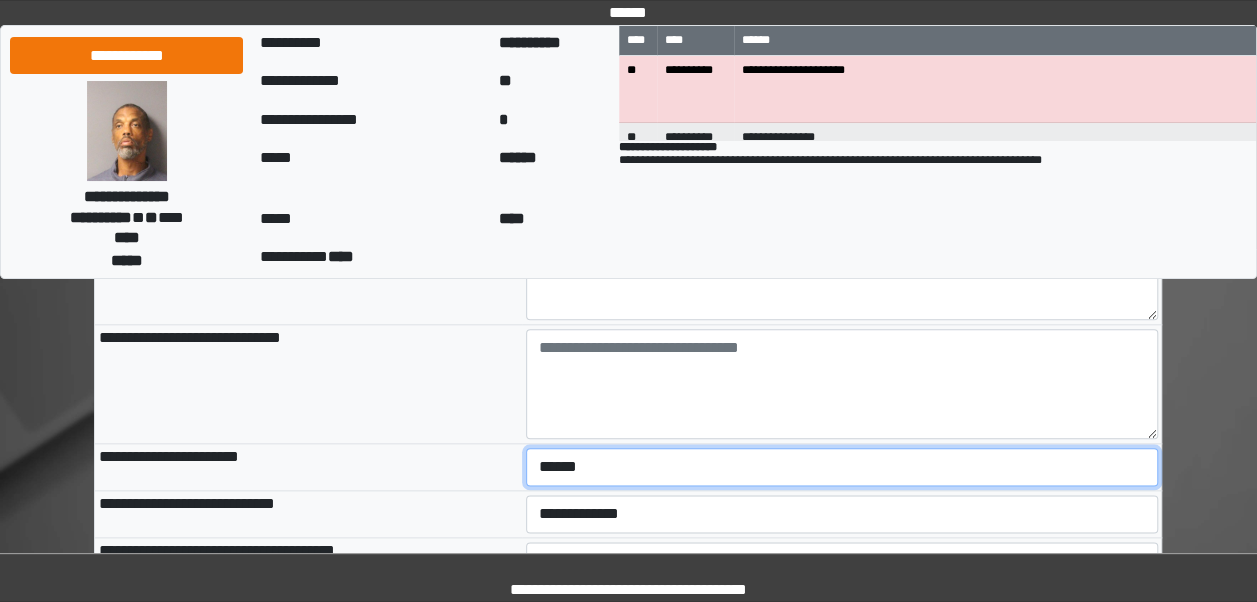 click on "**********" at bounding box center [842, 467] 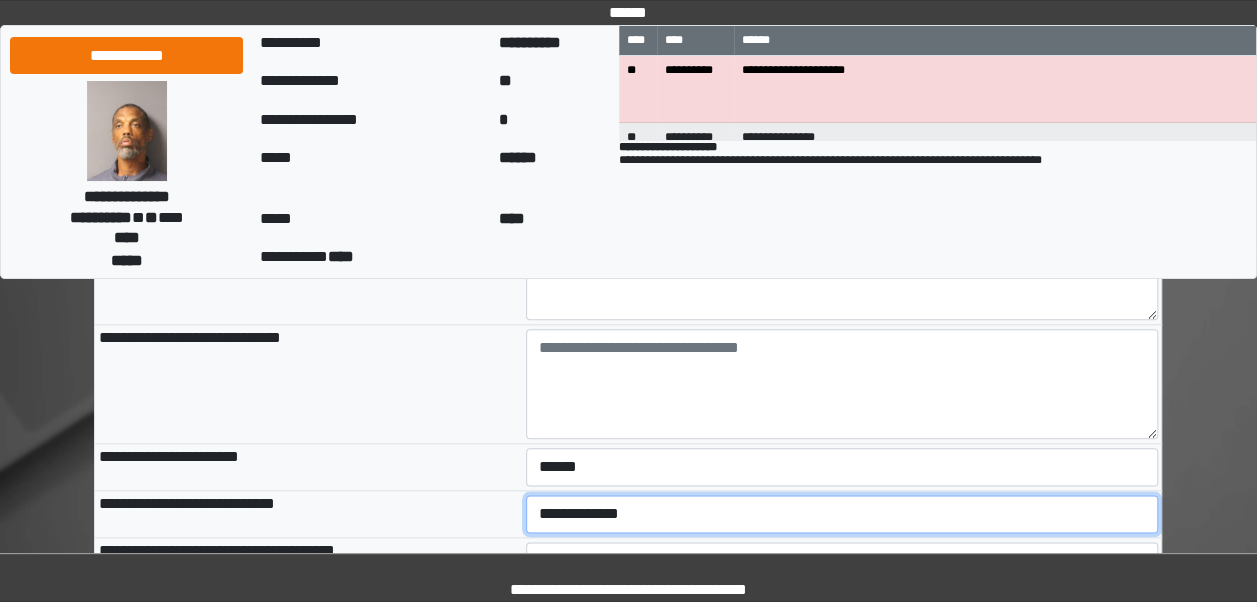 click on "**********" at bounding box center [842, 514] 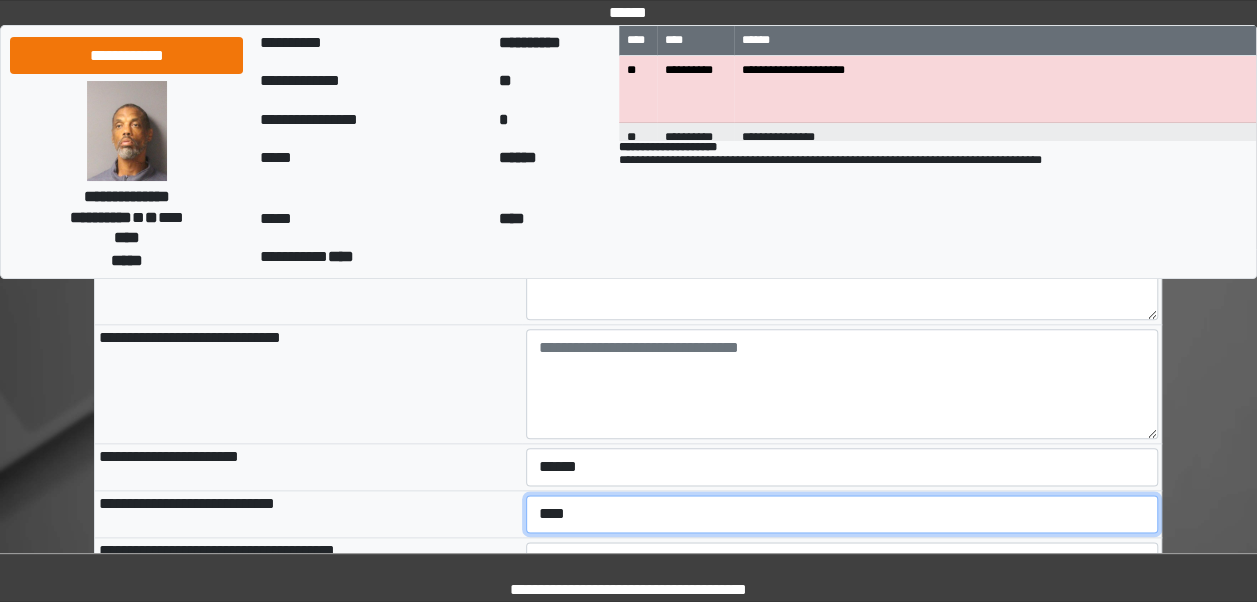 click on "**********" at bounding box center [842, 514] 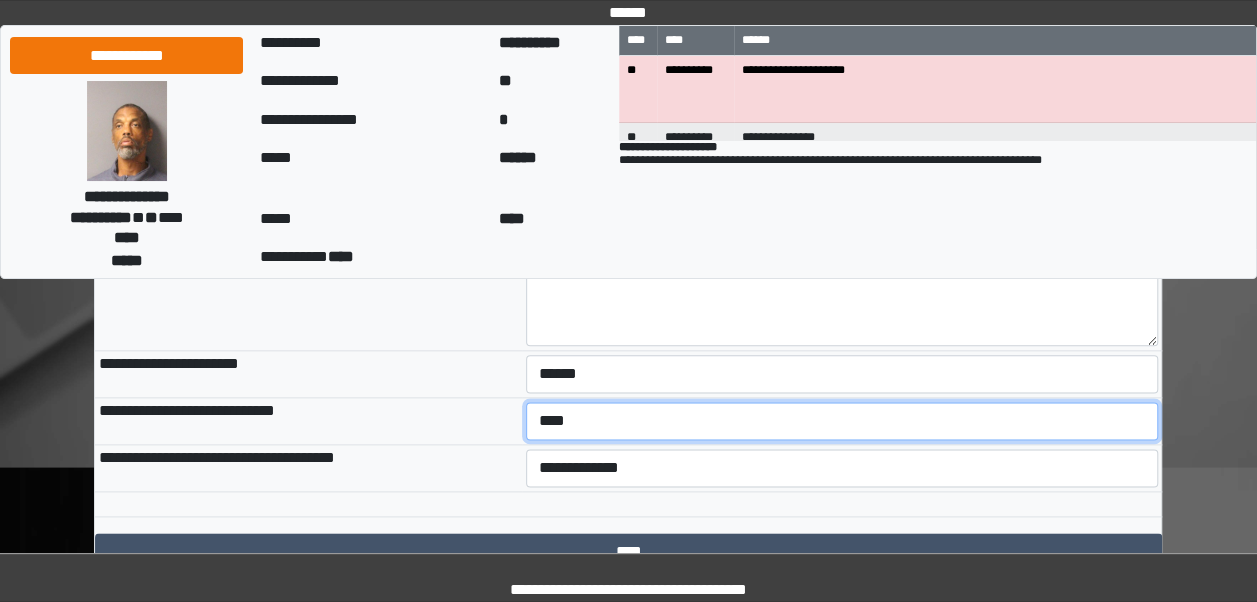 scroll, scrollTop: 1041, scrollLeft: 0, axis: vertical 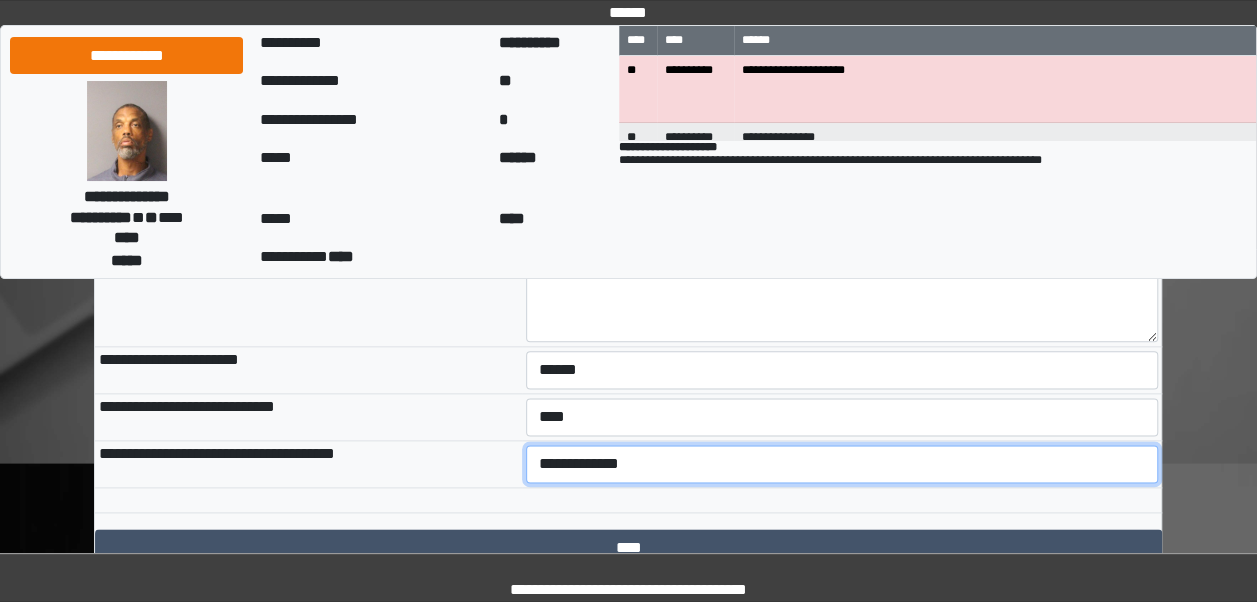 click on "**********" at bounding box center [842, 464] 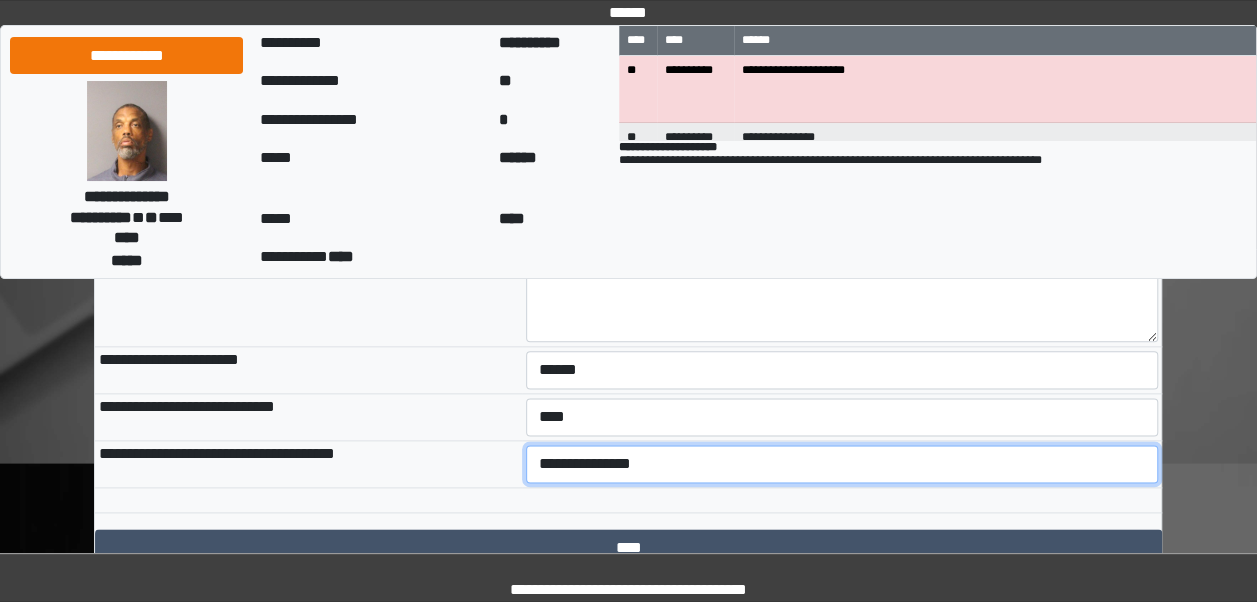click on "**********" at bounding box center (842, 464) 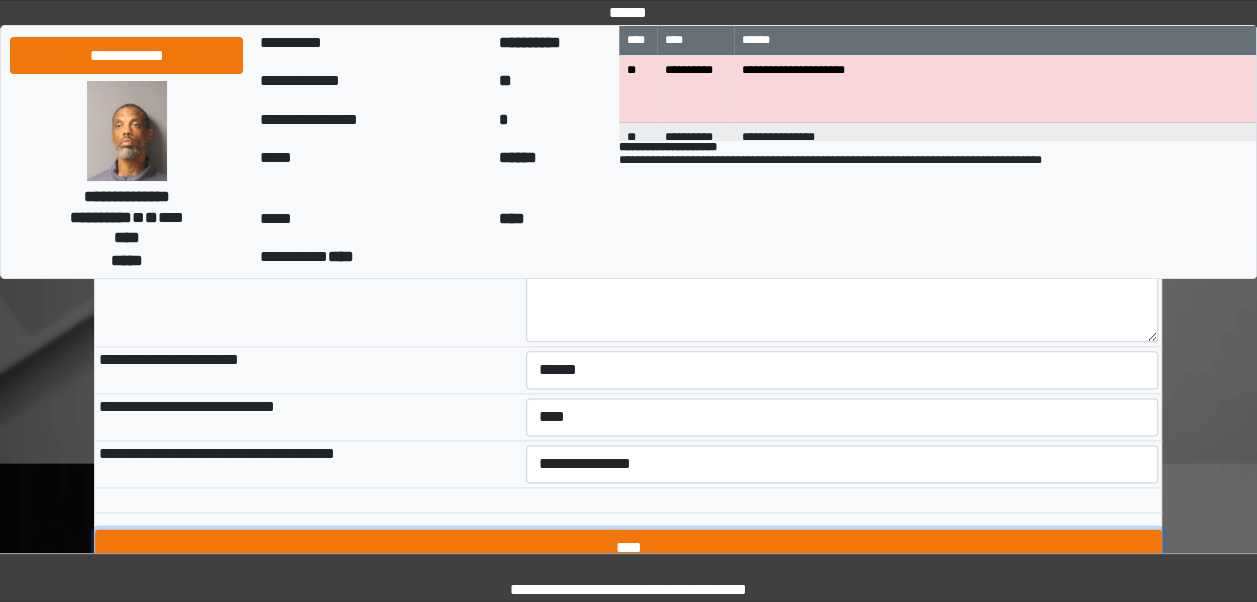 click on "****" at bounding box center (628, 548) 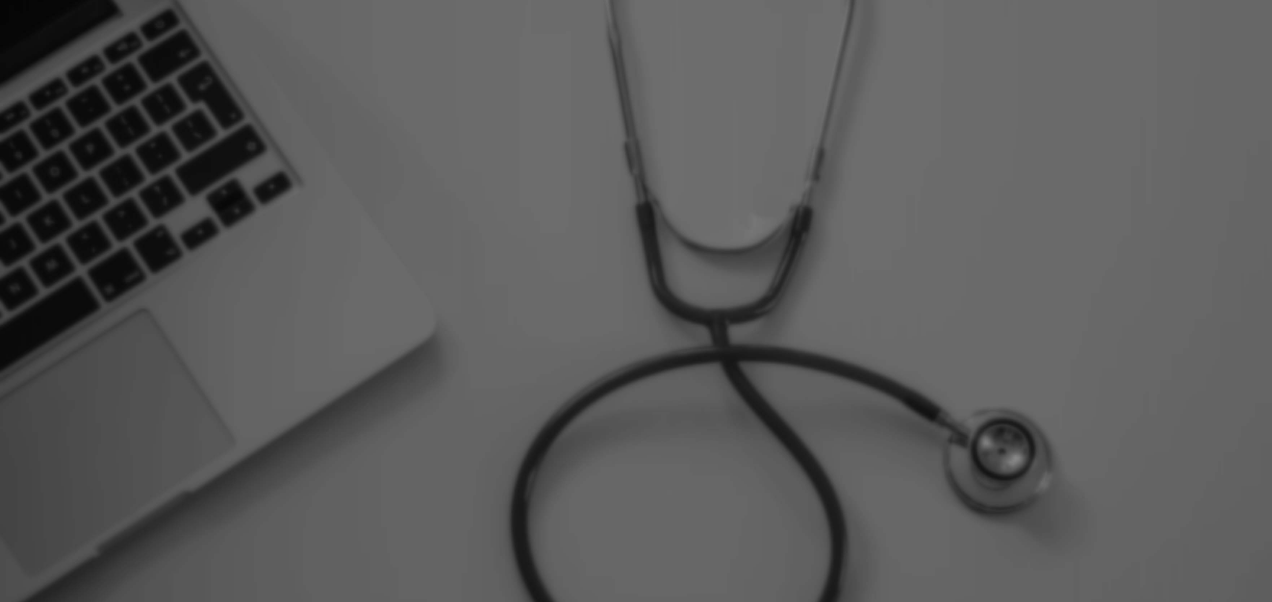 scroll, scrollTop: 0, scrollLeft: 0, axis: both 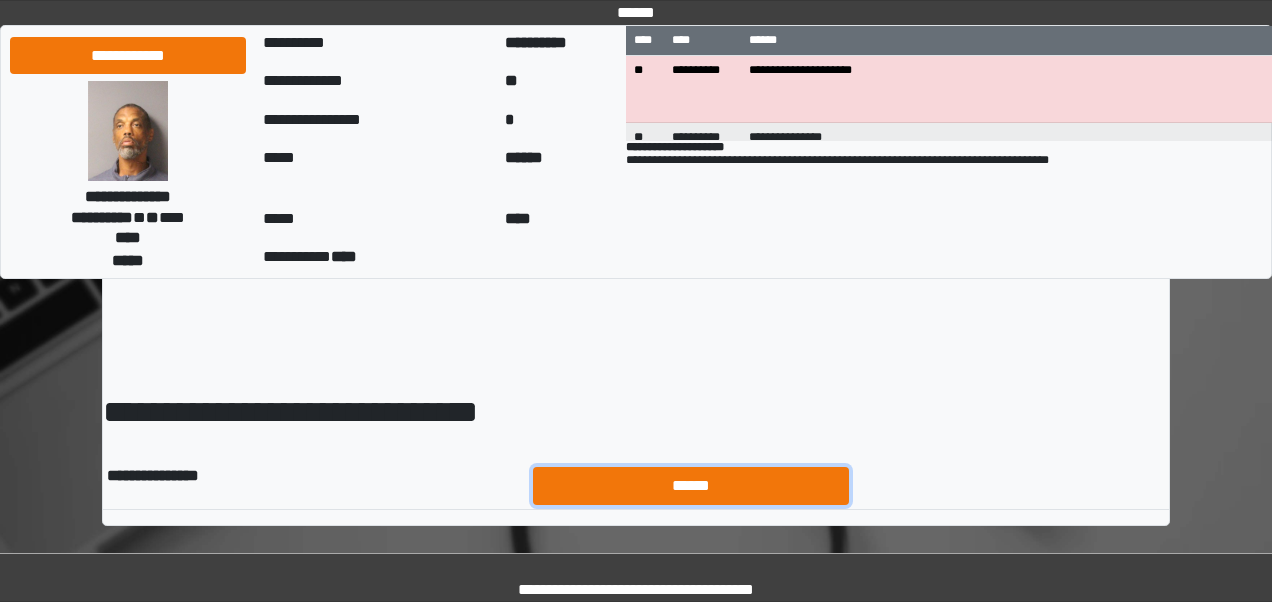 click on "******" at bounding box center (691, 485) 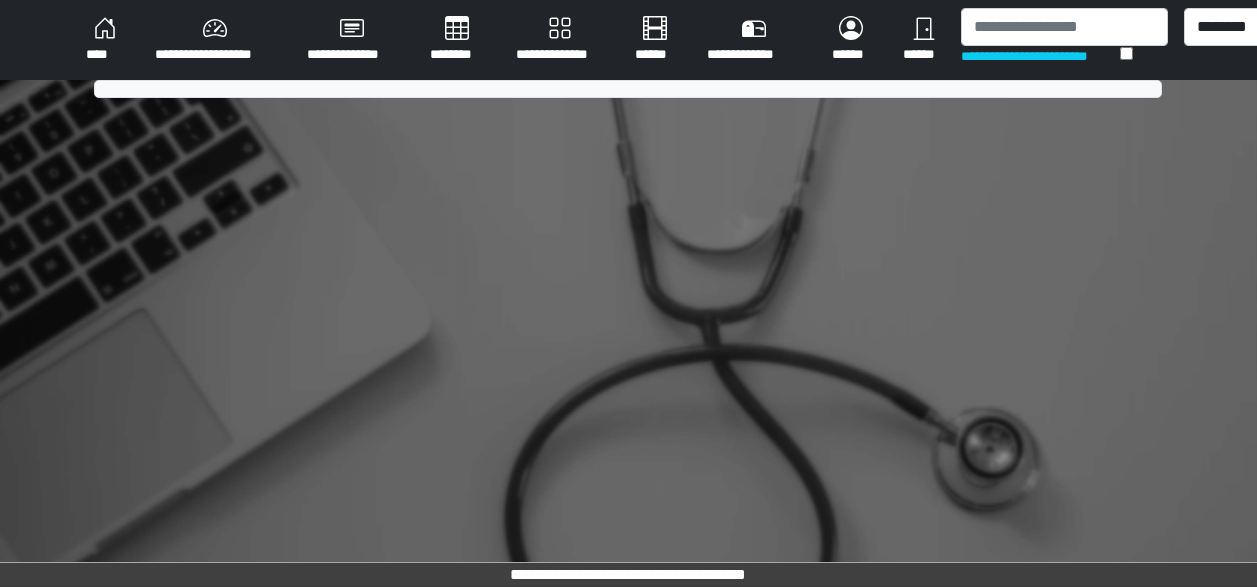 scroll, scrollTop: 0, scrollLeft: 0, axis: both 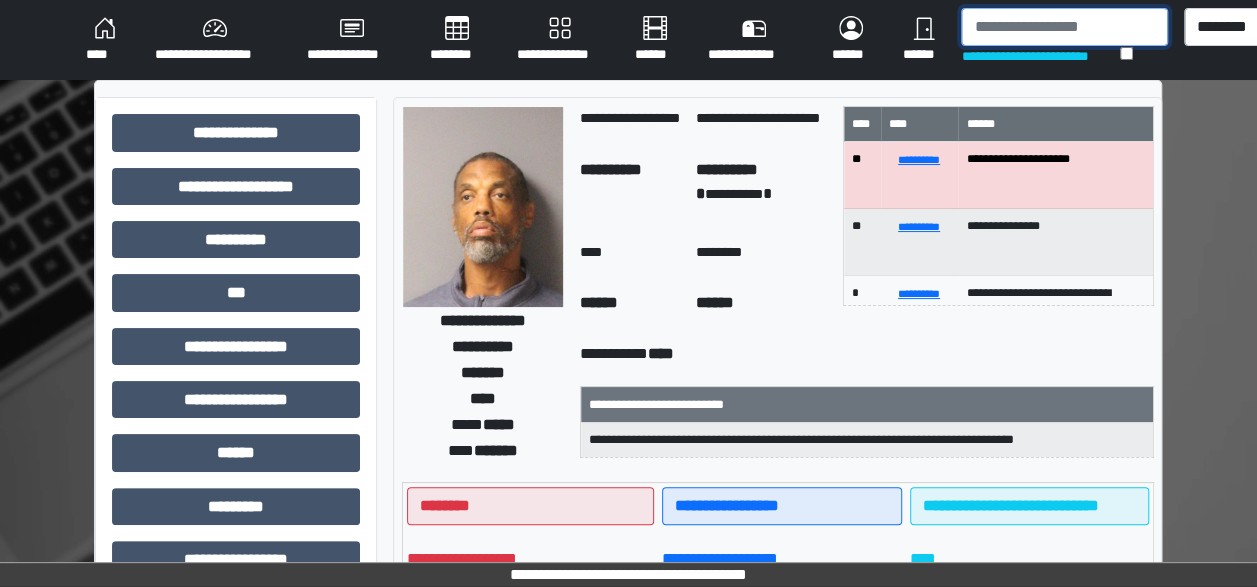 click at bounding box center (1064, 27) 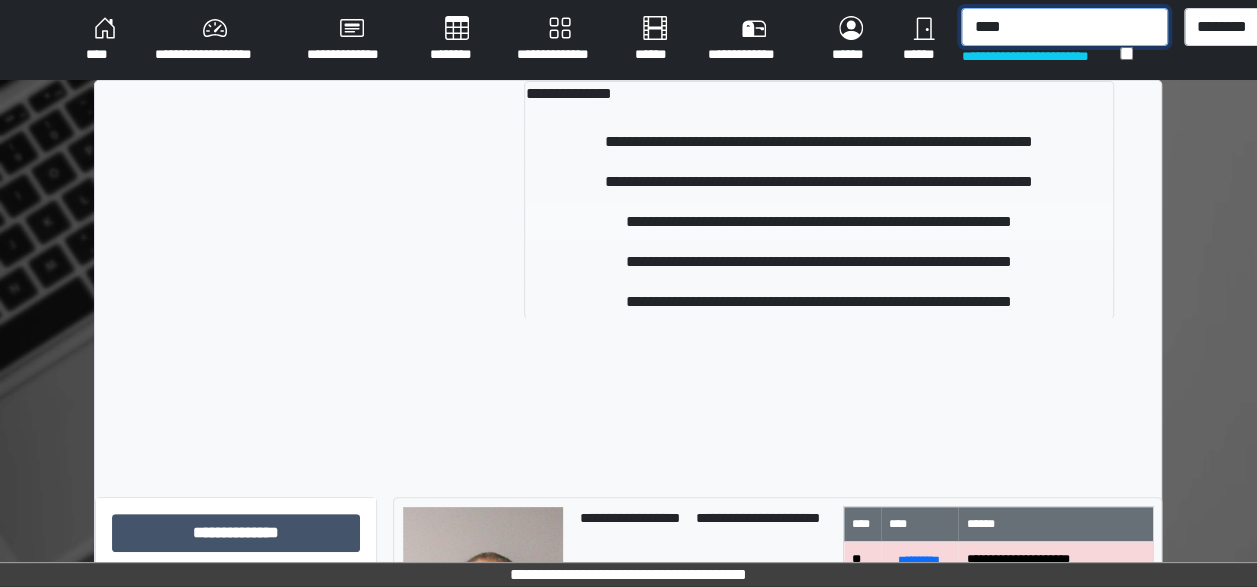 type on "****" 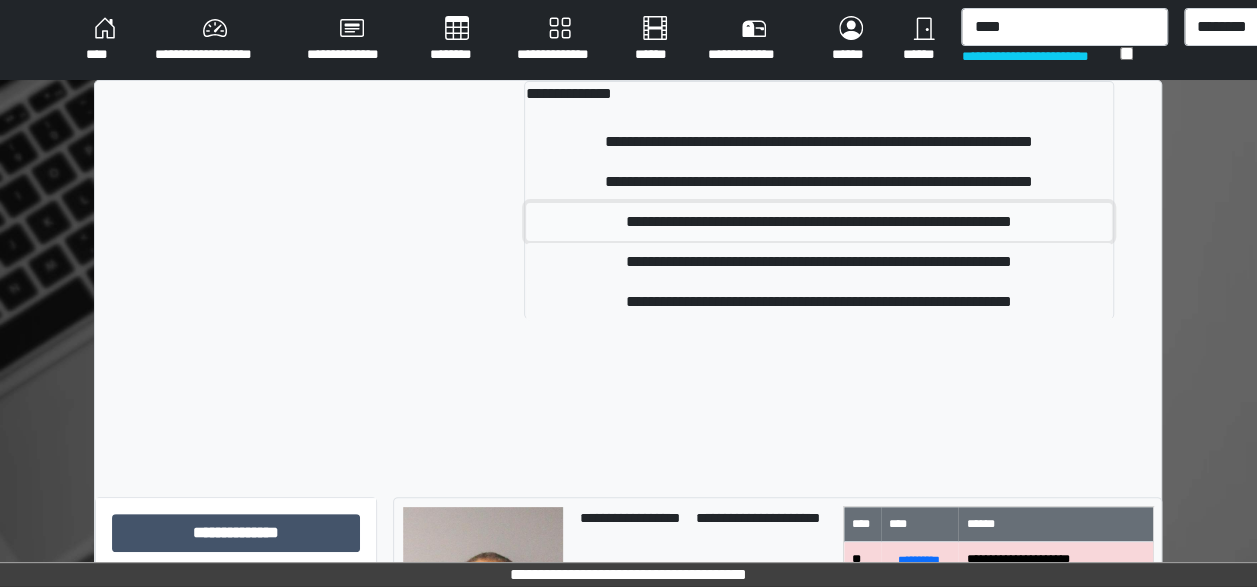 click on "**********" at bounding box center [819, 222] 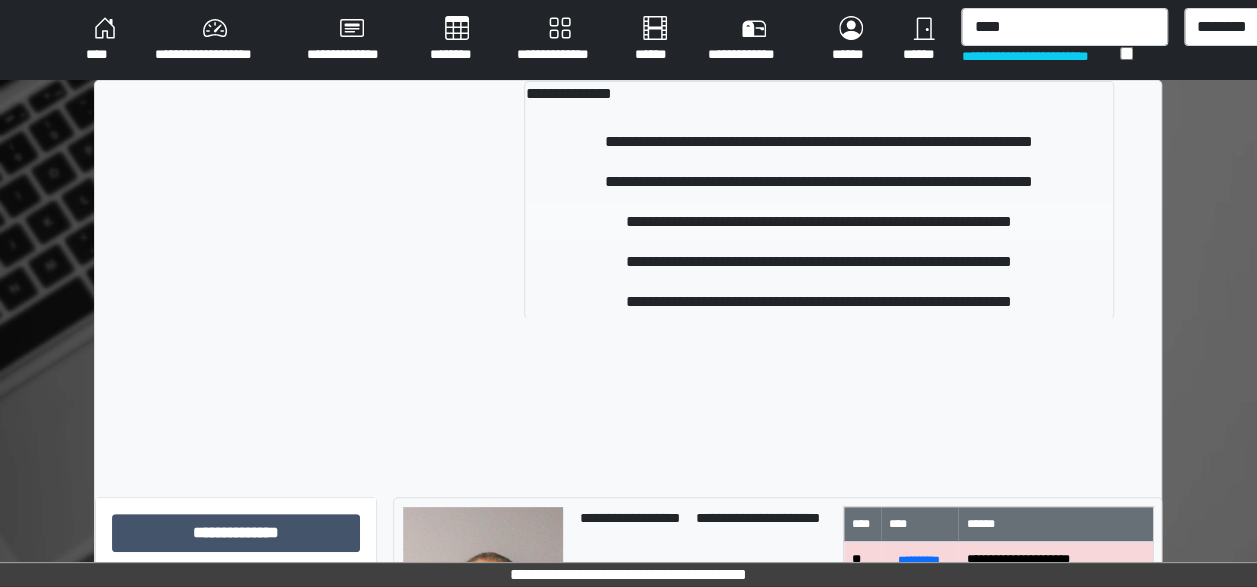 type 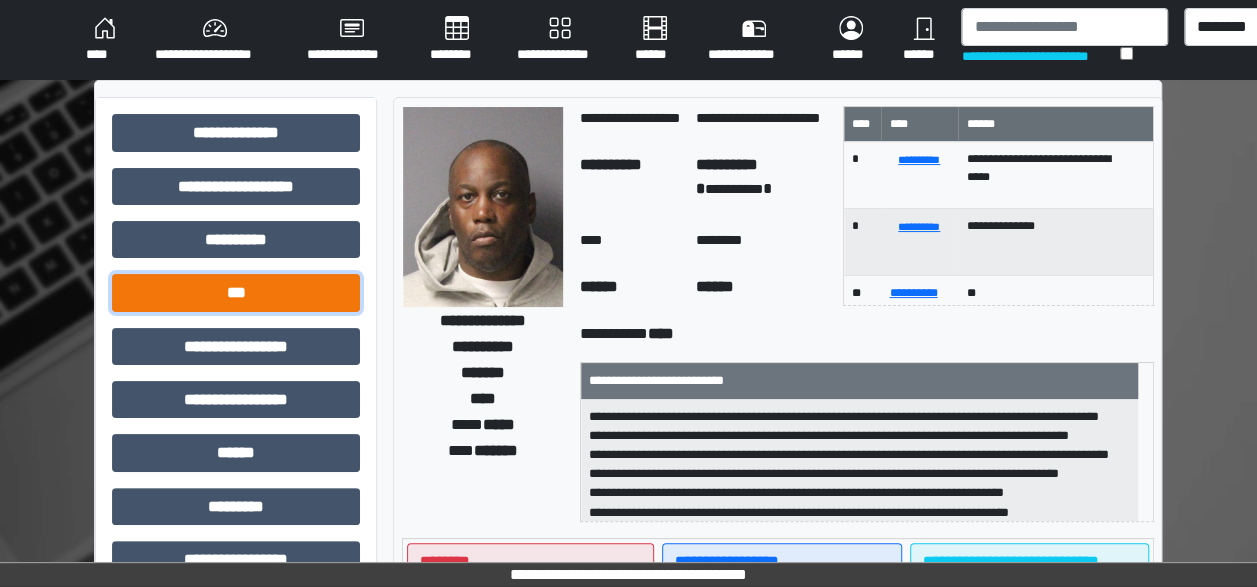 click on "***" at bounding box center (236, 292) 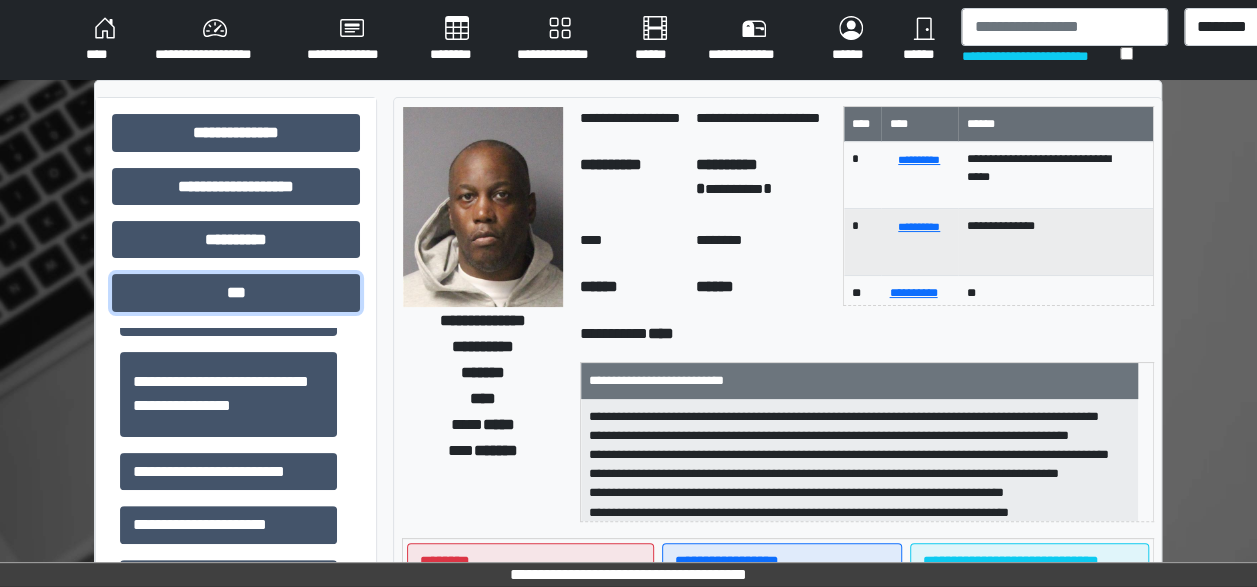 scroll, scrollTop: 221, scrollLeft: 0, axis: vertical 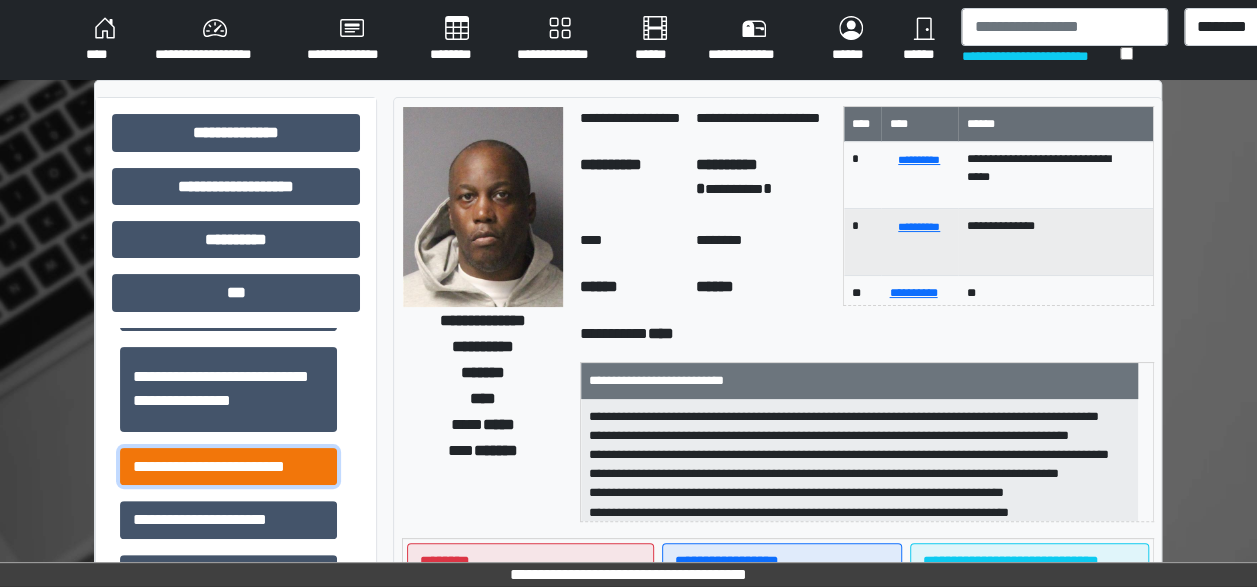click on "**********" at bounding box center [228, 466] 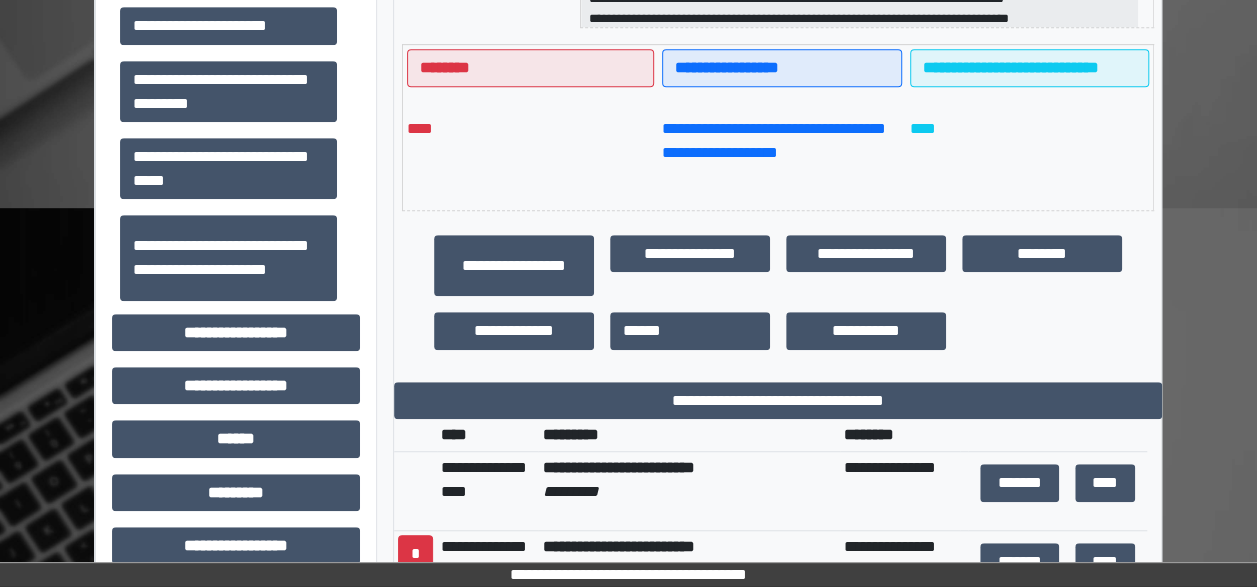 scroll, scrollTop: 492, scrollLeft: 0, axis: vertical 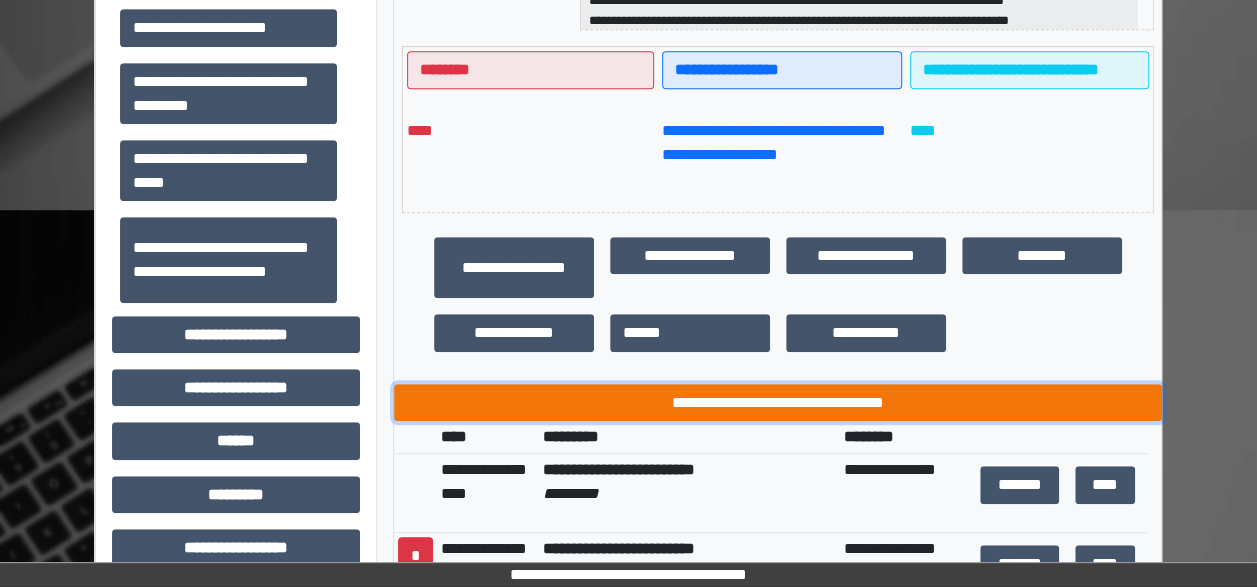 click on "**********" at bounding box center [778, 402] 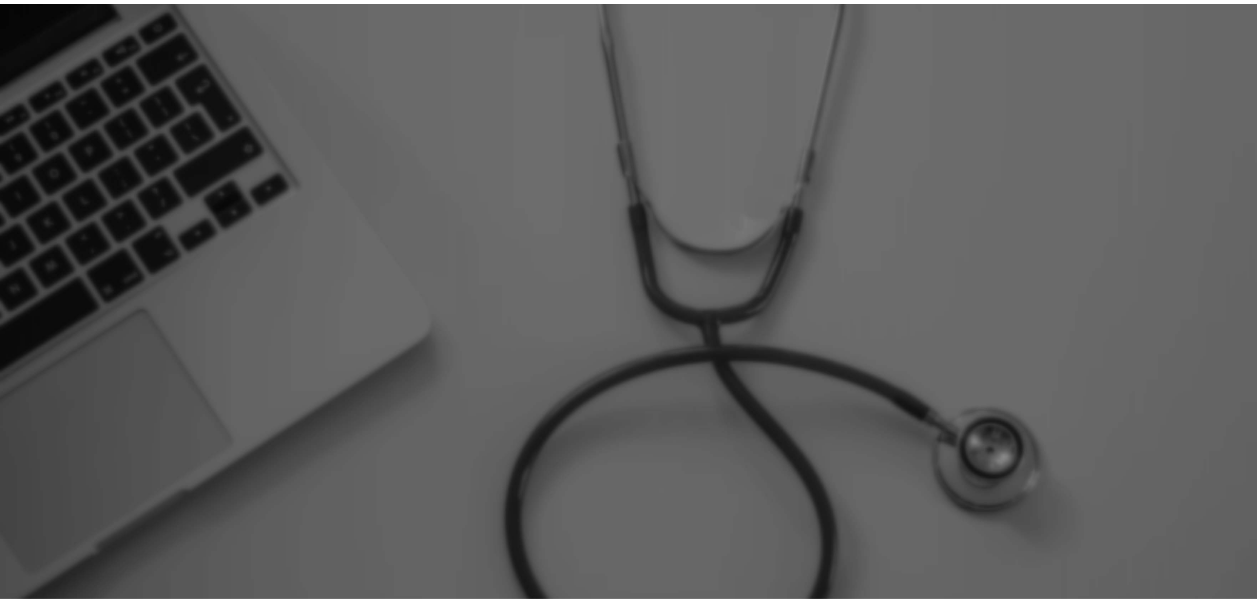 scroll, scrollTop: 0, scrollLeft: 0, axis: both 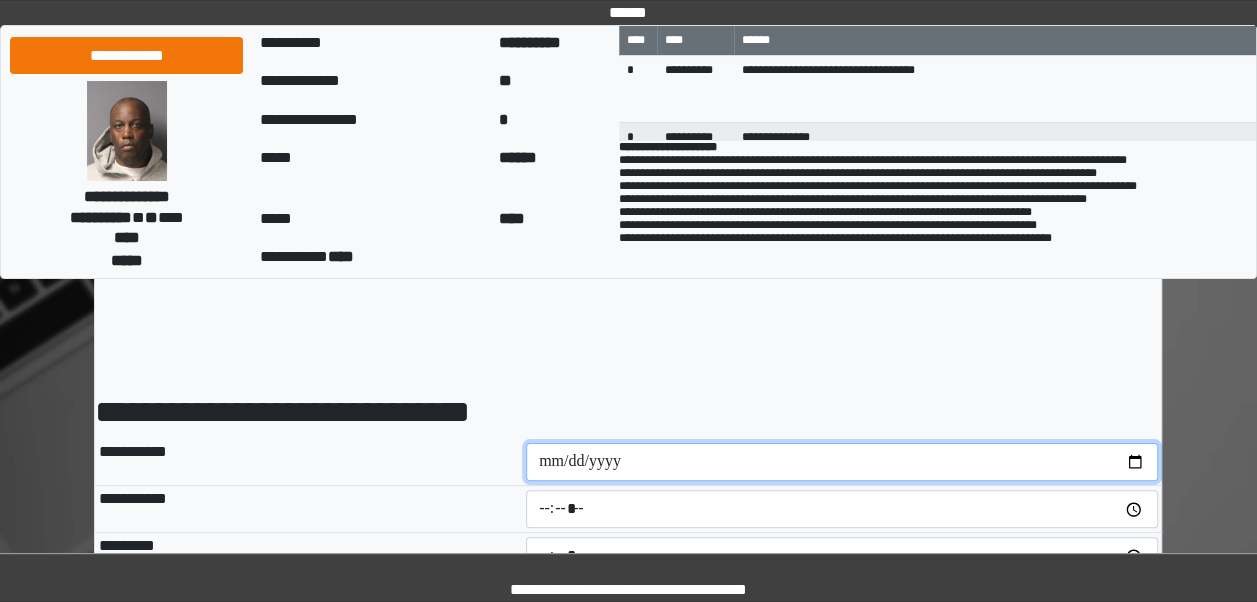 click at bounding box center [842, 462] 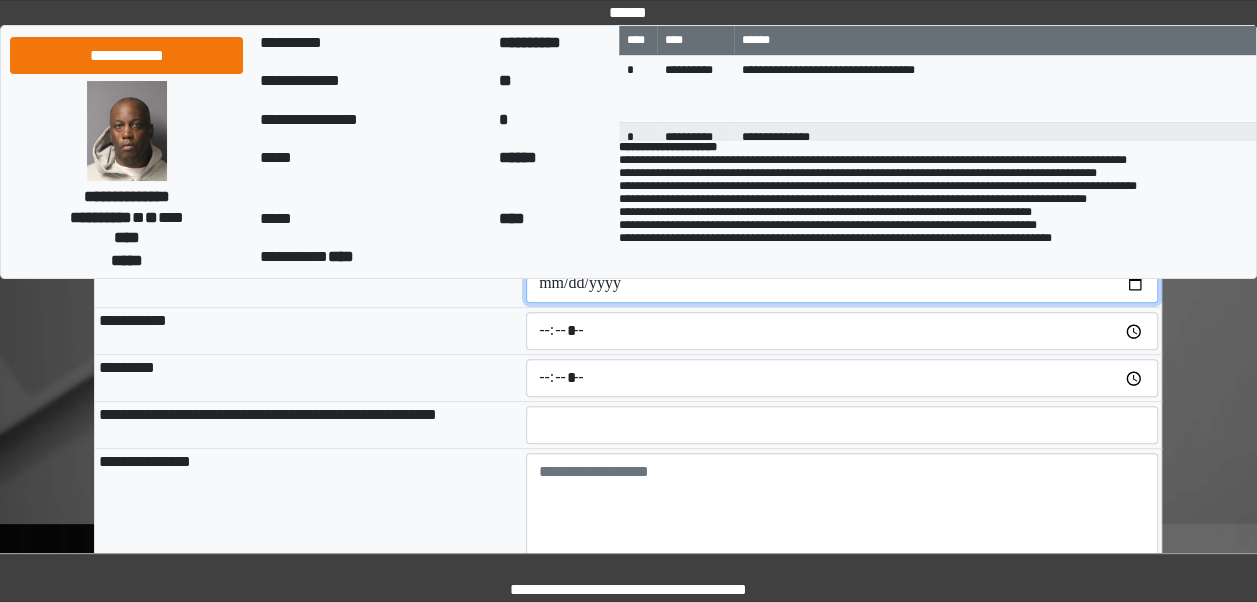 scroll, scrollTop: 182, scrollLeft: 0, axis: vertical 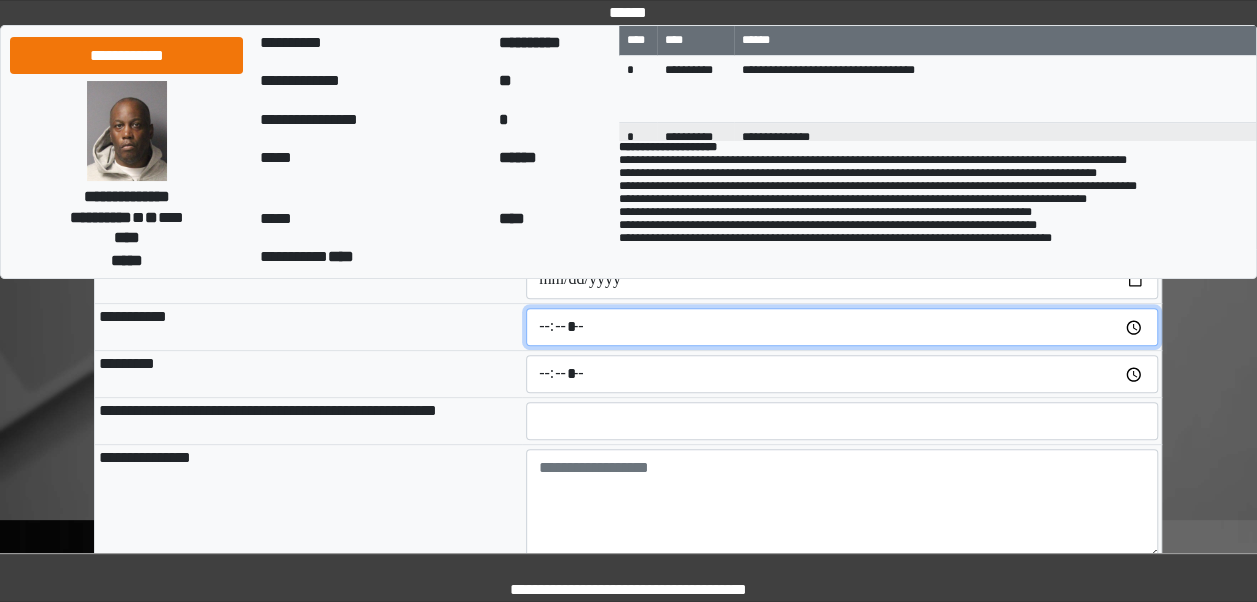 click at bounding box center (842, 327) 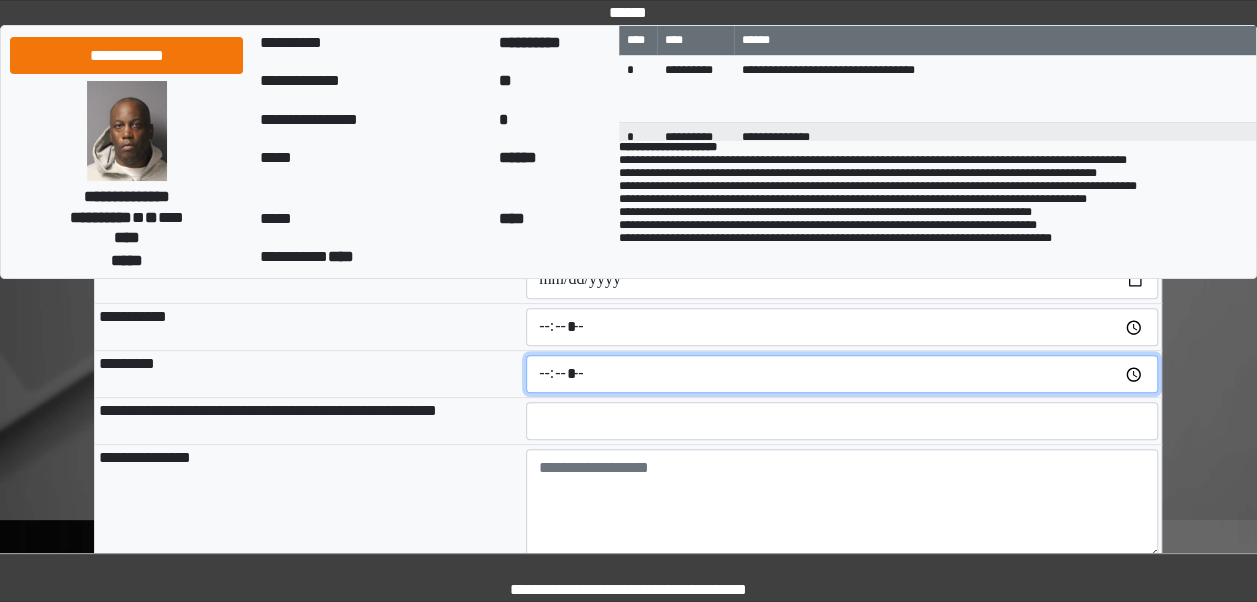 click at bounding box center (842, 374) 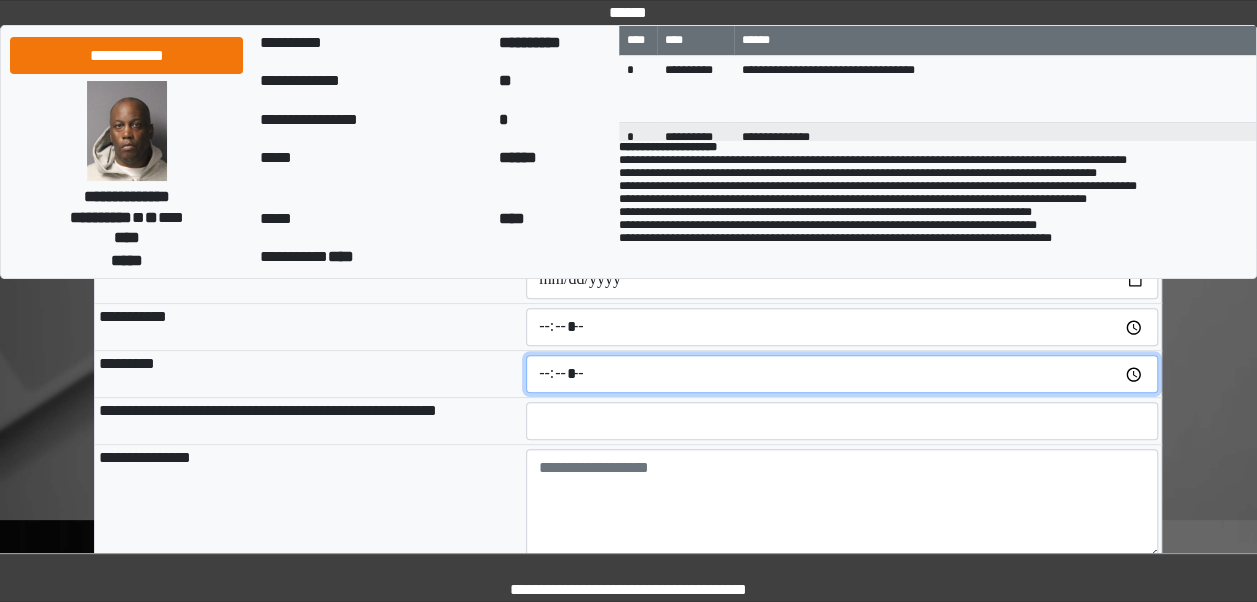 type on "*****" 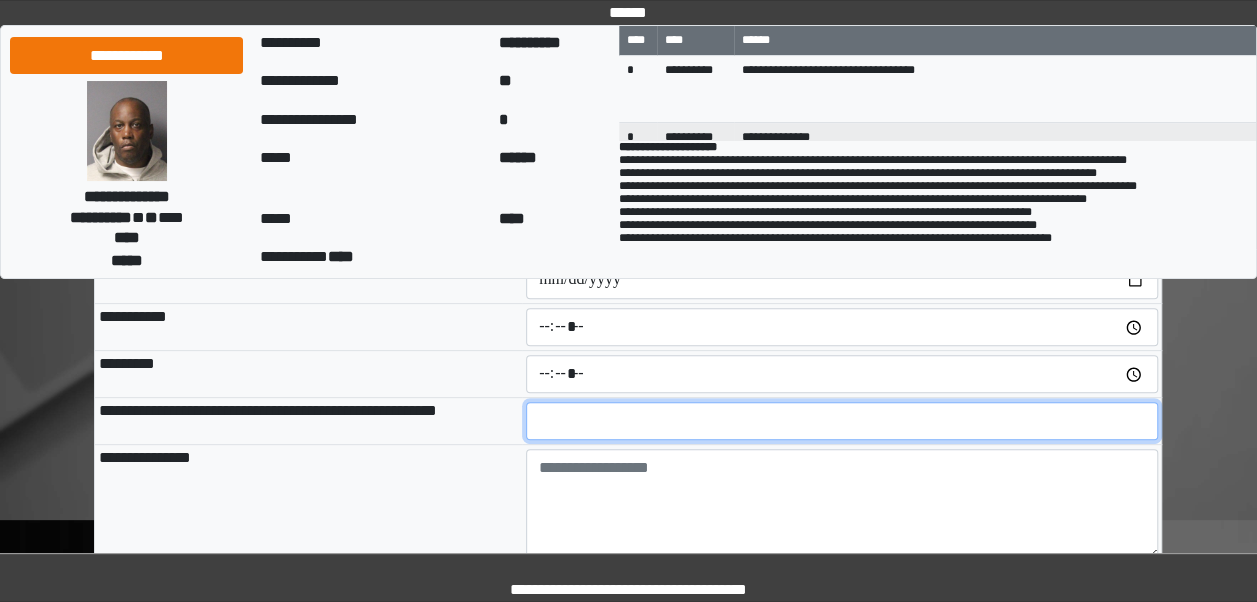 click at bounding box center (842, 421) 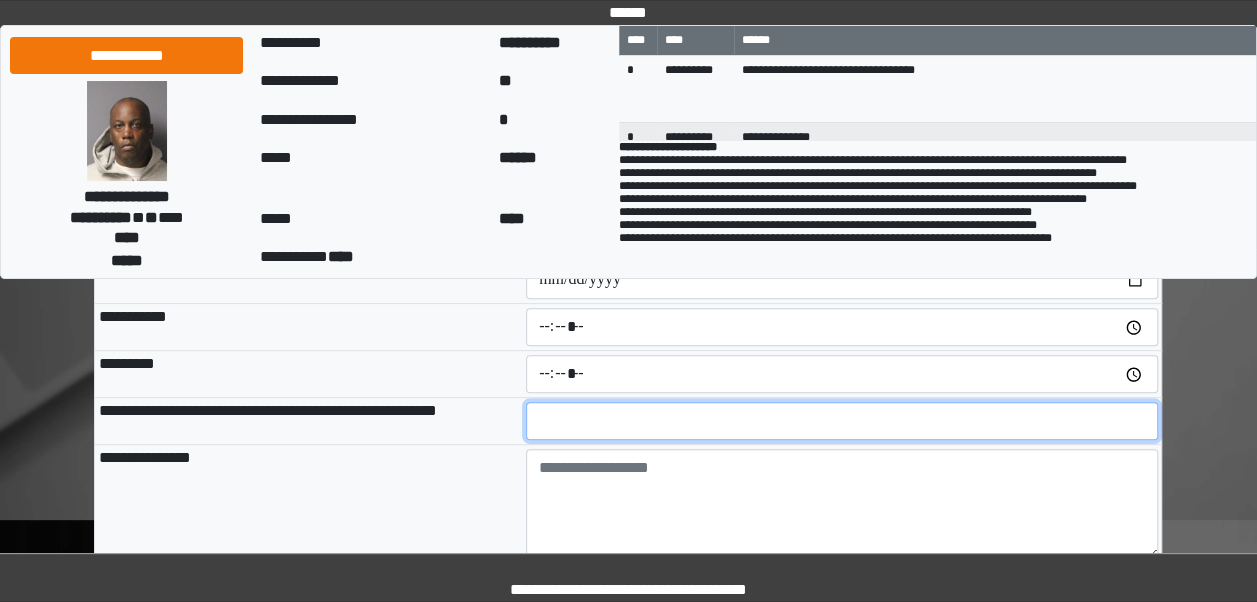 type on "**" 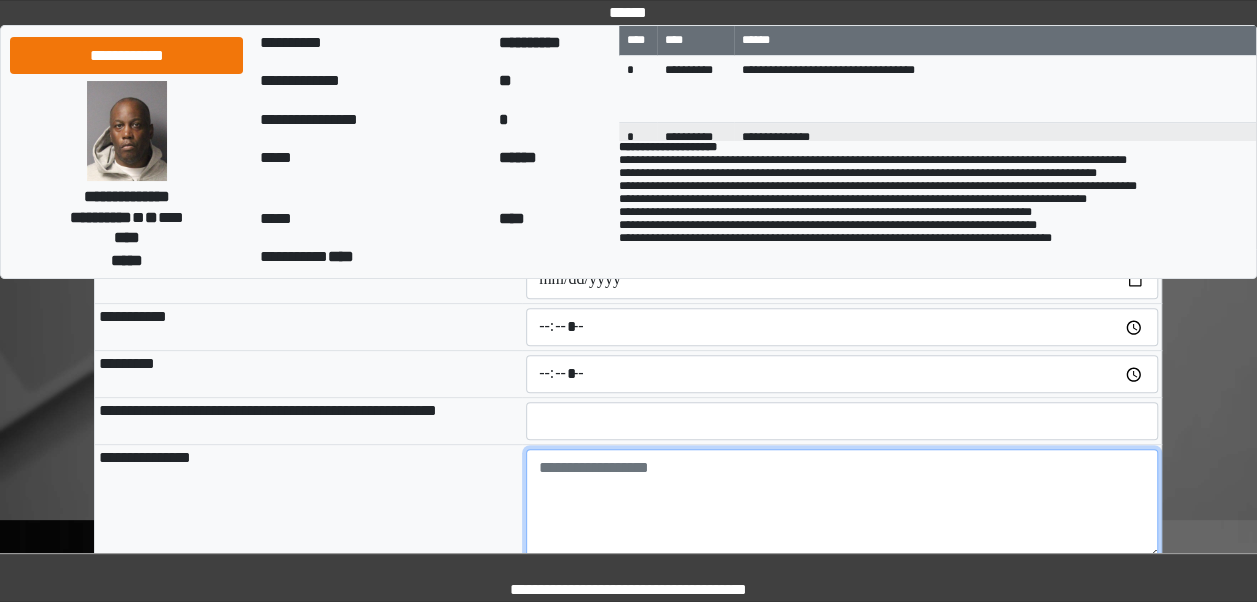 click at bounding box center [842, 504] 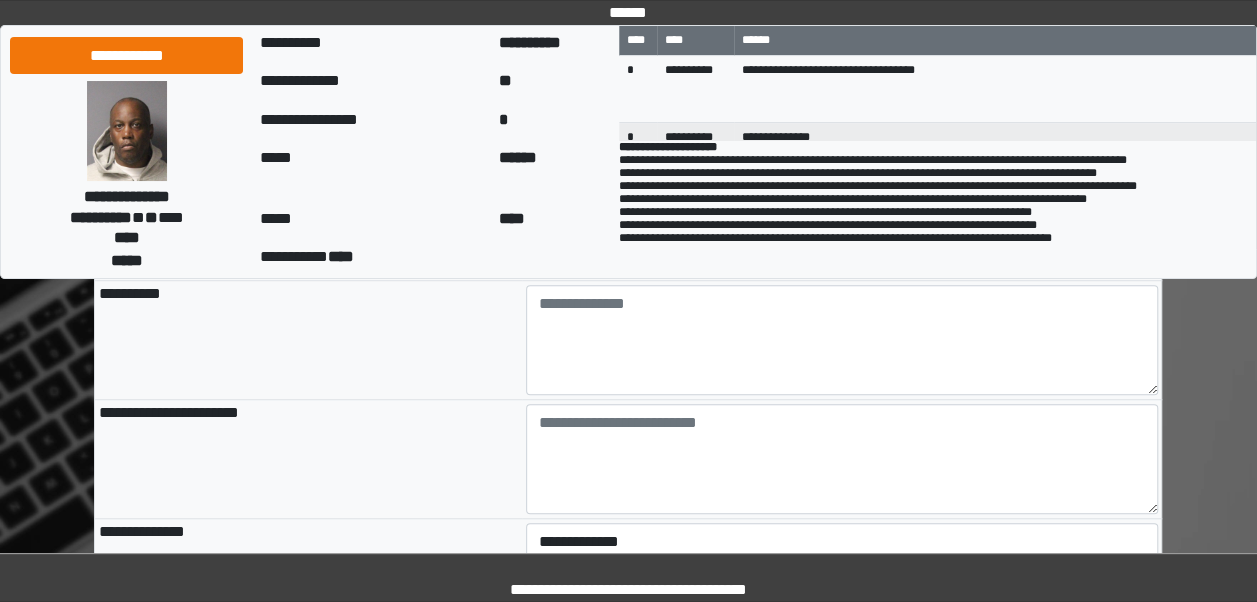 scroll, scrollTop: 586, scrollLeft: 0, axis: vertical 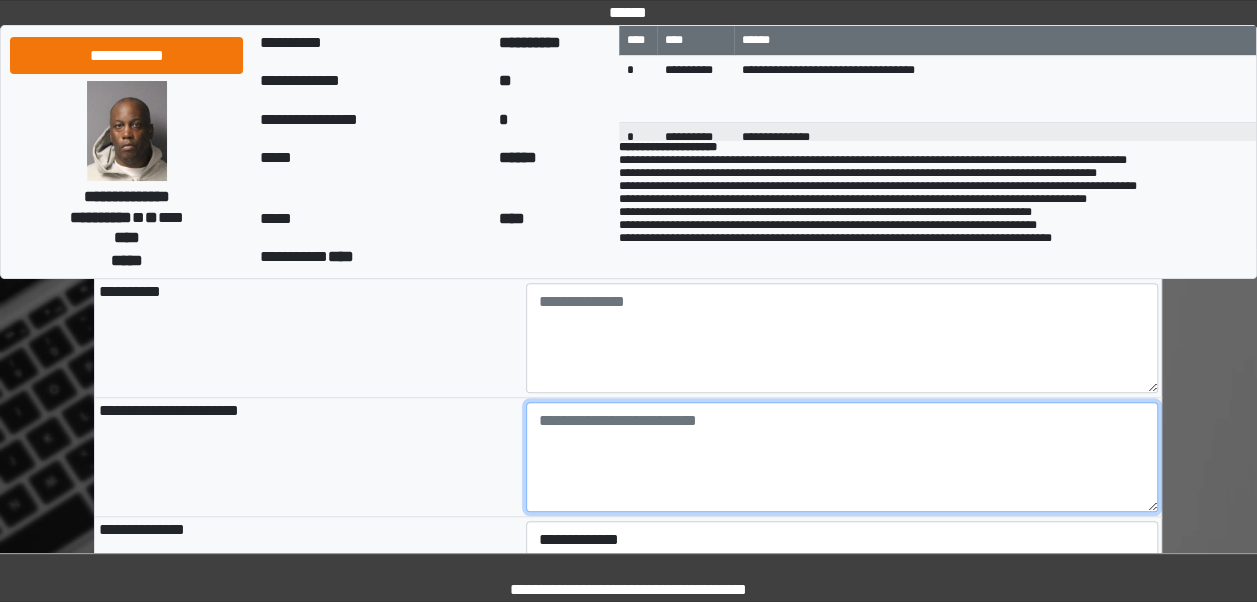 click at bounding box center (842, 457) 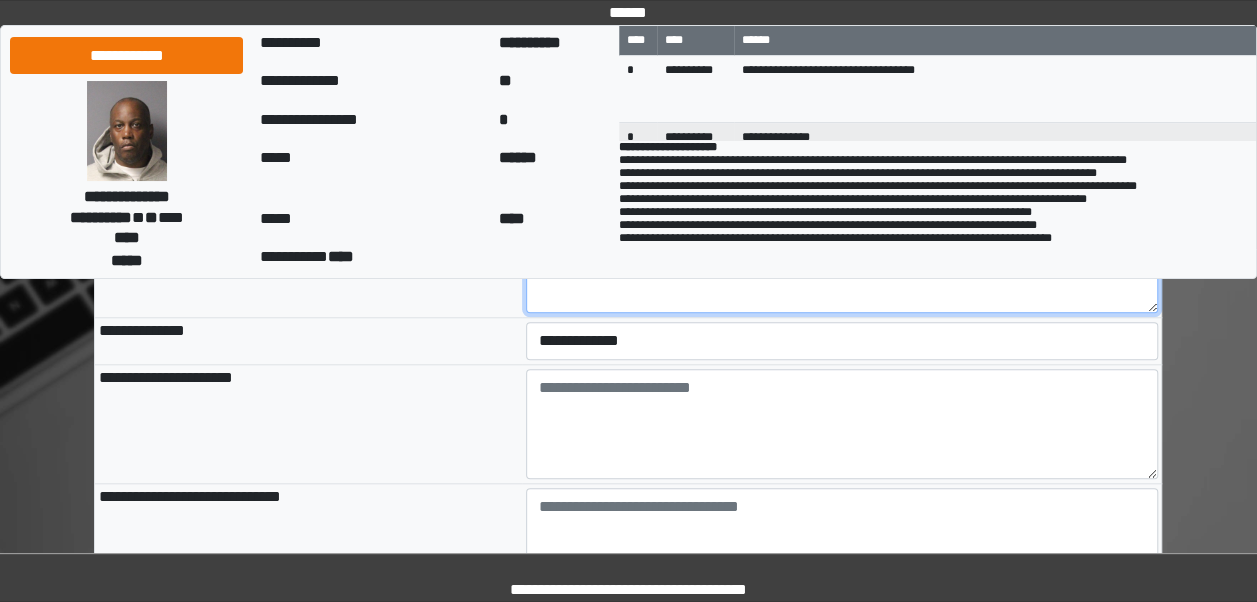 scroll, scrollTop: 787, scrollLeft: 0, axis: vertical 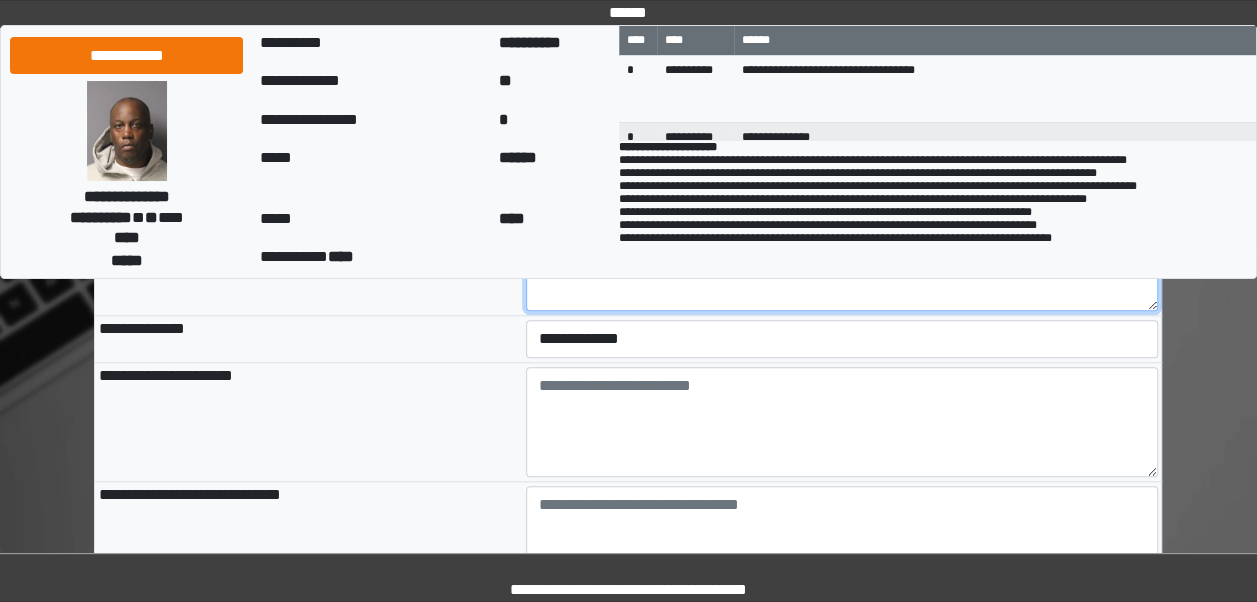 type on "**" 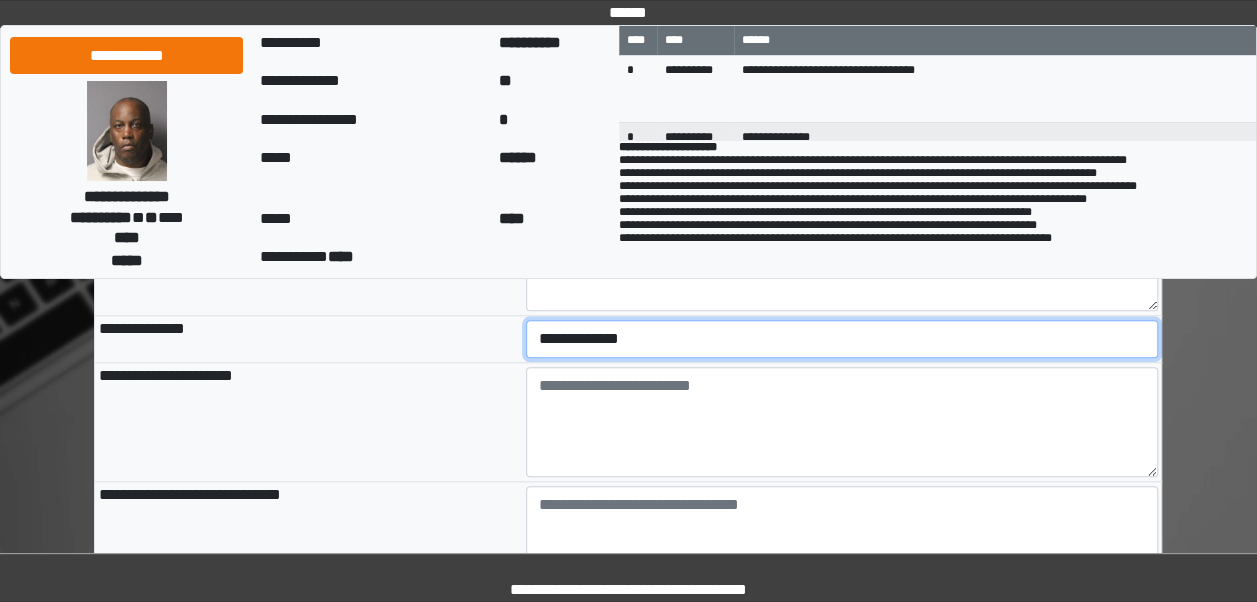 click on "**********" at bounding box center [842, 339] 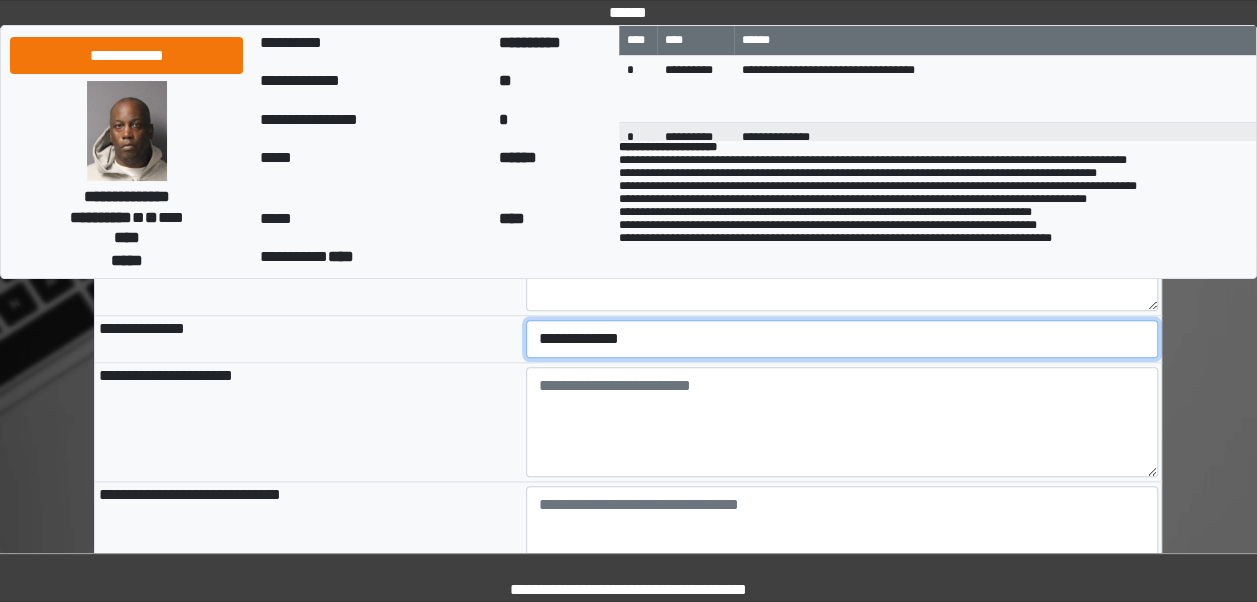 select on "***" 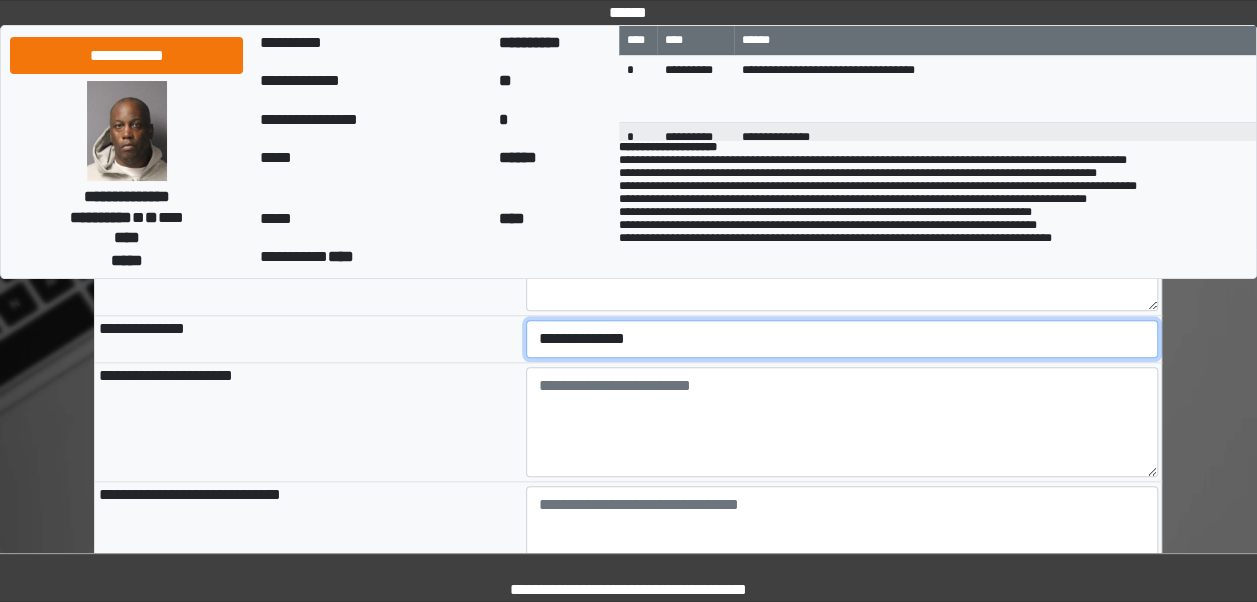 click on "**********" at bounding box center (842, 339) 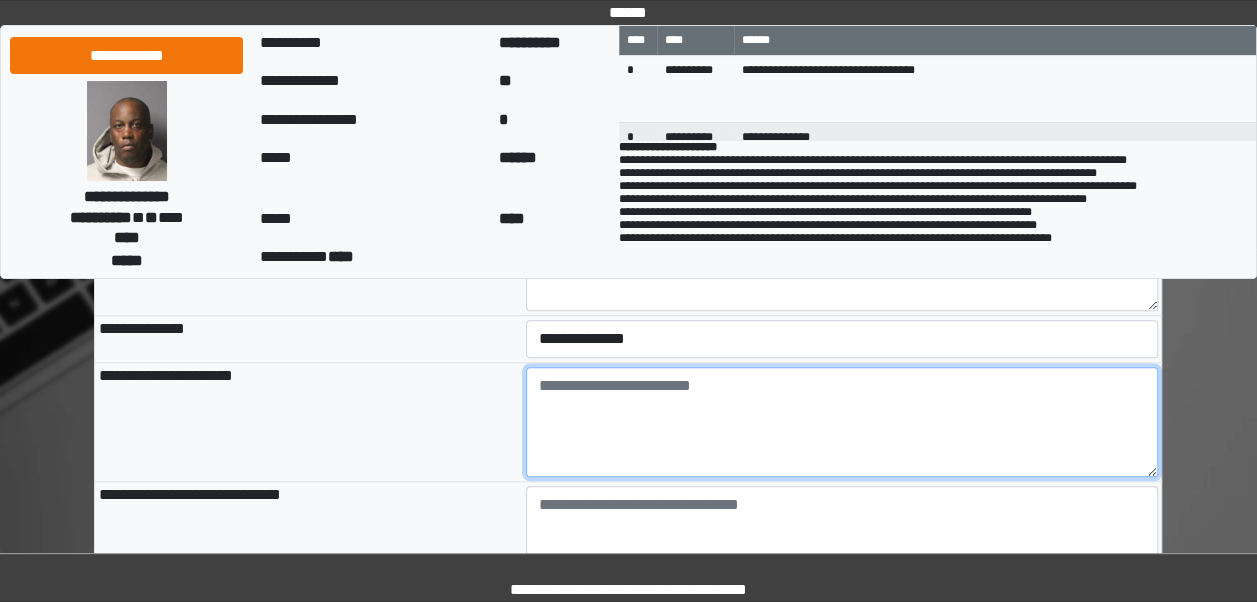 click at bounding box center [842, 422] 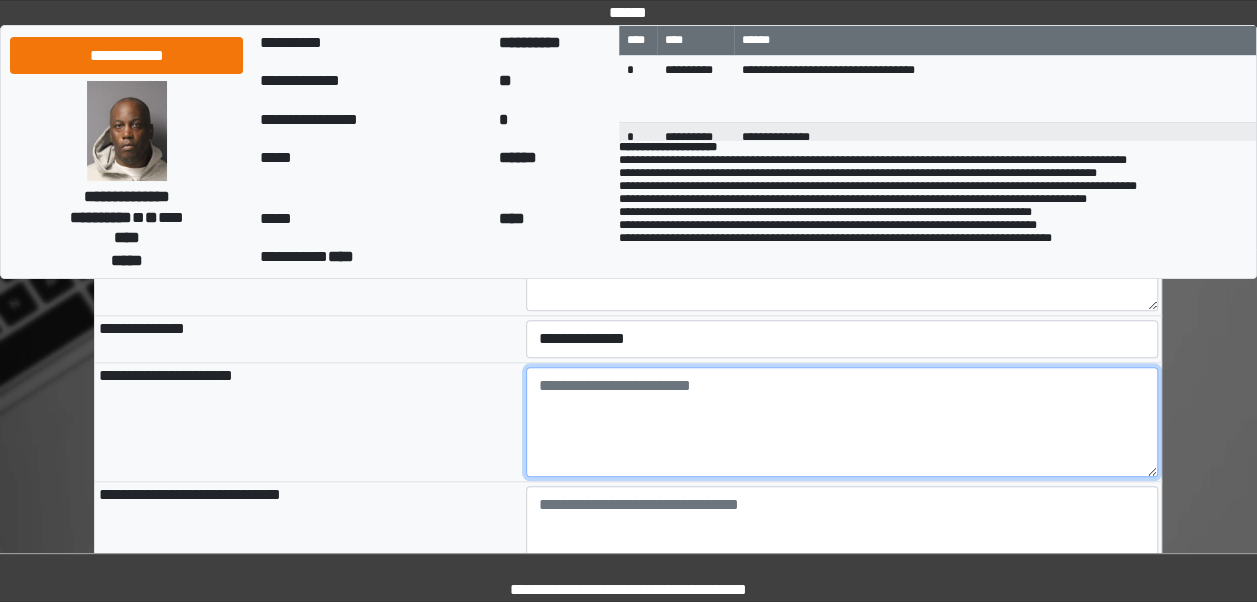 click at bounding box center [842, 422] 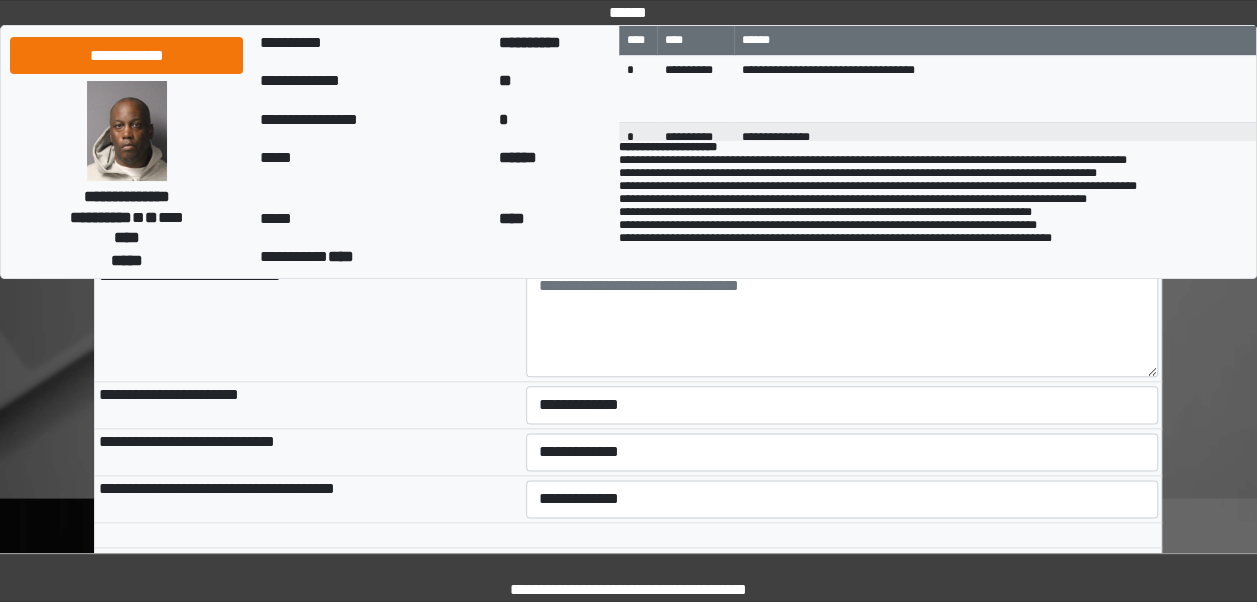 scroll, scrollTop: 1004, scrollLeft: 0, axis: vertical 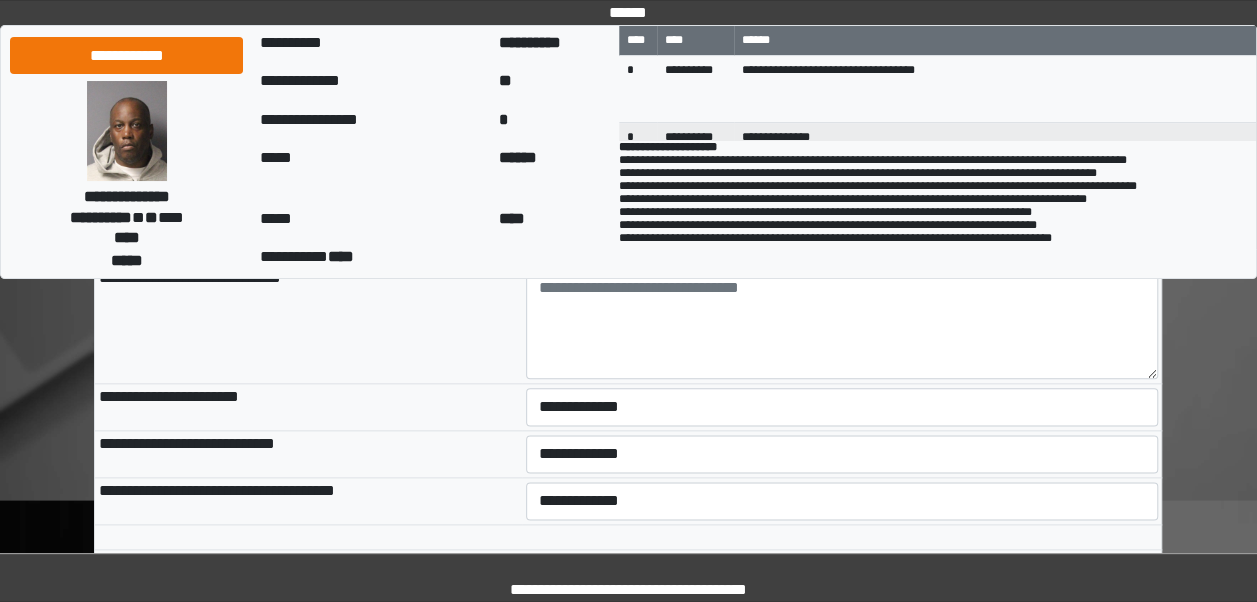 type on "**********" 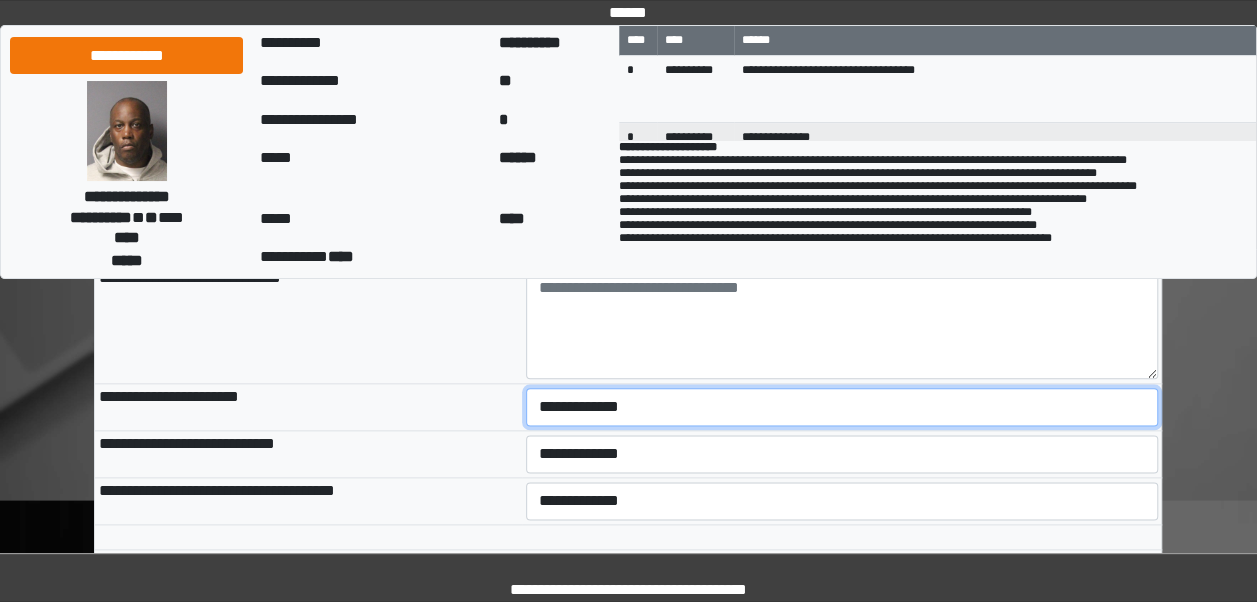 click on "**********" at bounding box center [842, 407] 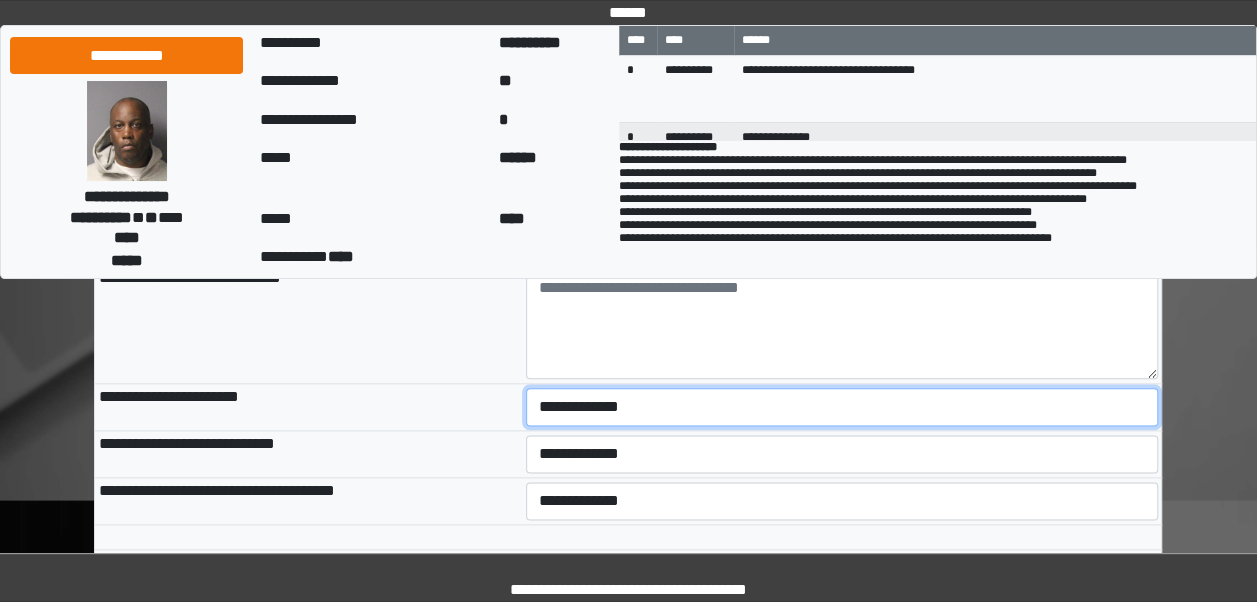select on "***" 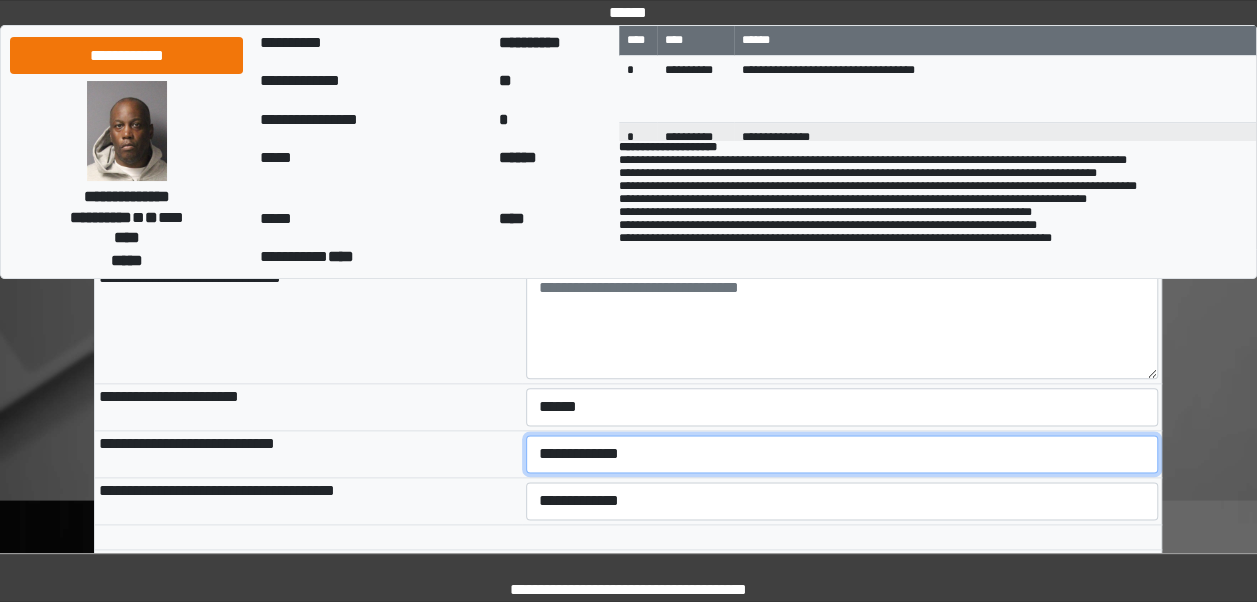 click on "**********" at bounding box center (842, 454) 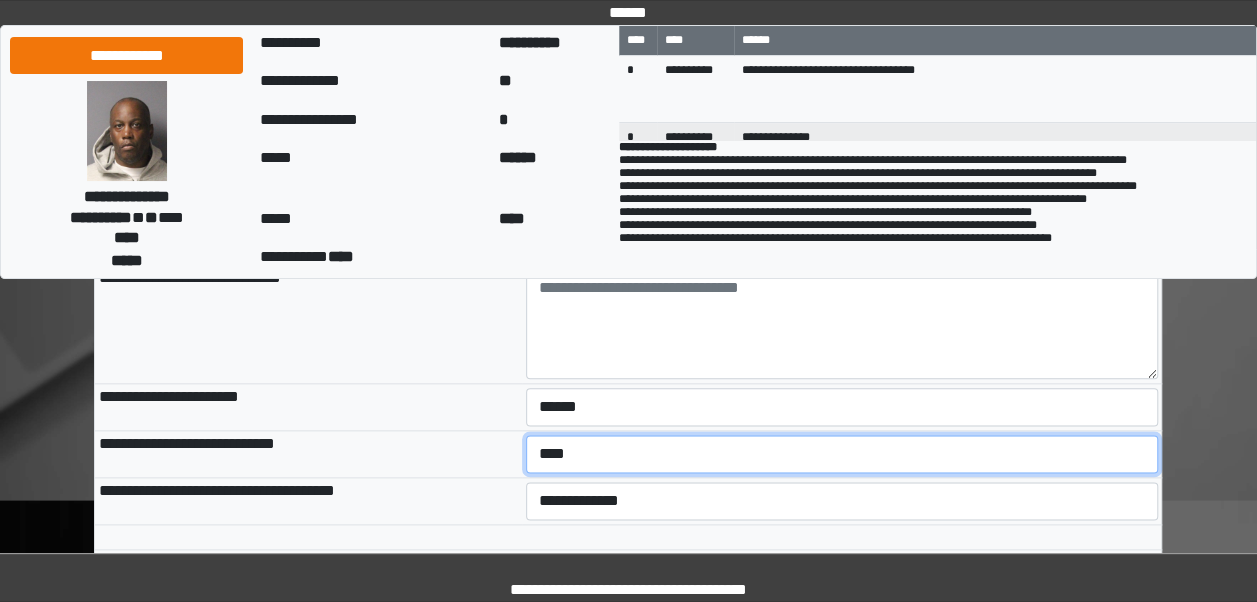 click on "**********" at bounding box center [842, 454] 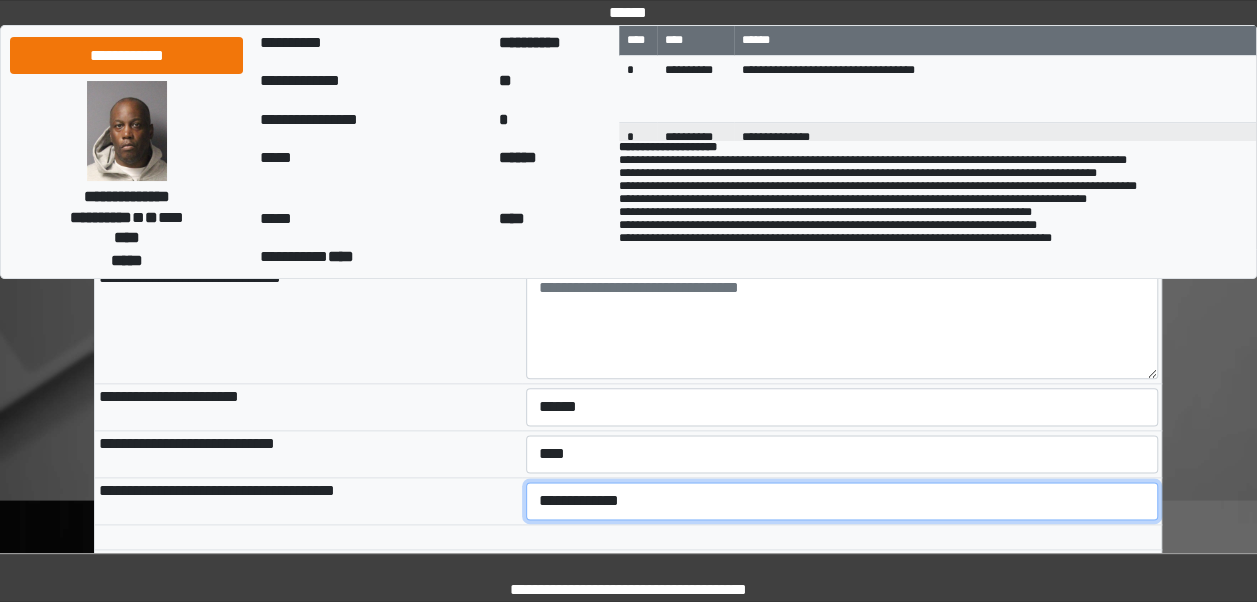 click on "**********" at bounding box center (842, 501) 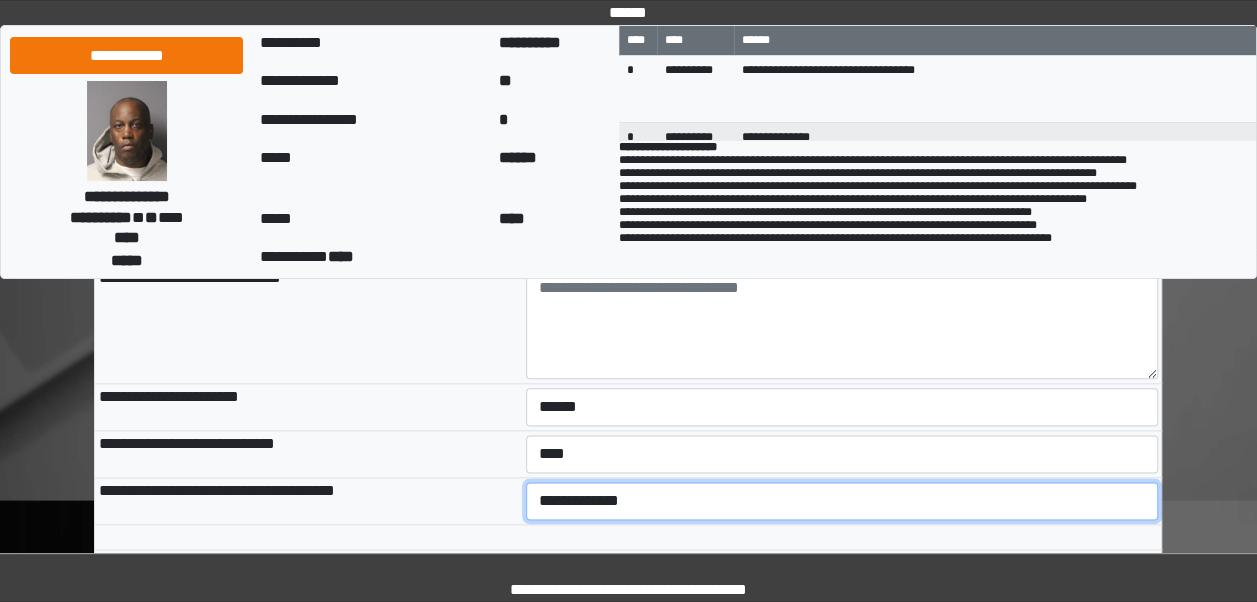 select on "***" 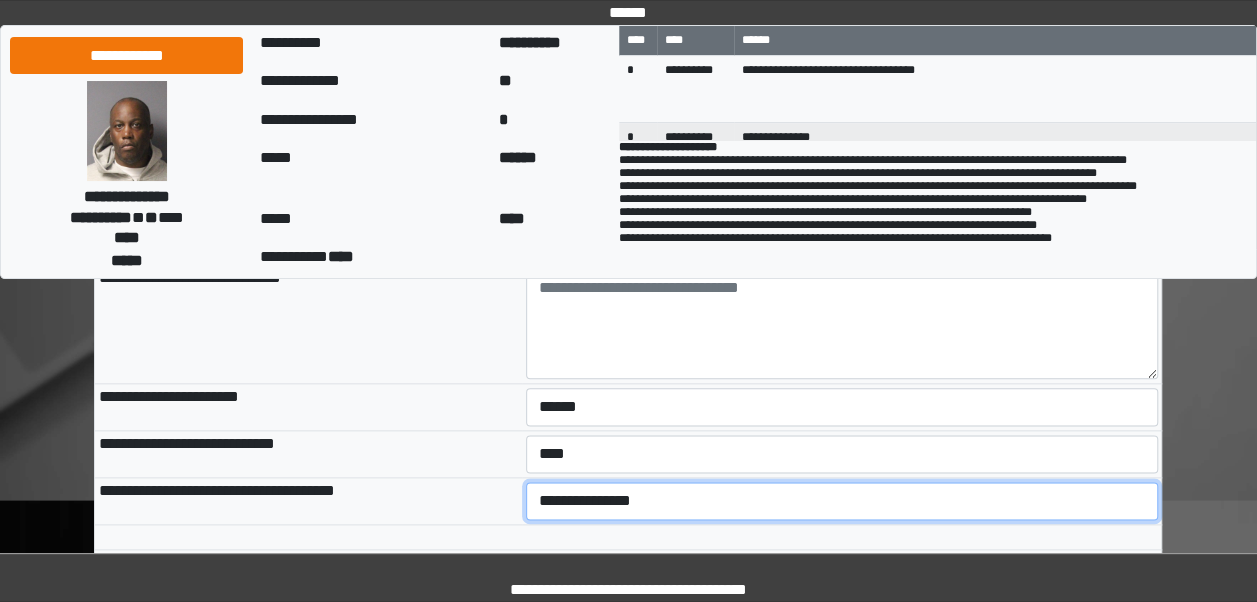 scroll, scrollTop: 1086, scrollLeft: 0, axis: vertical 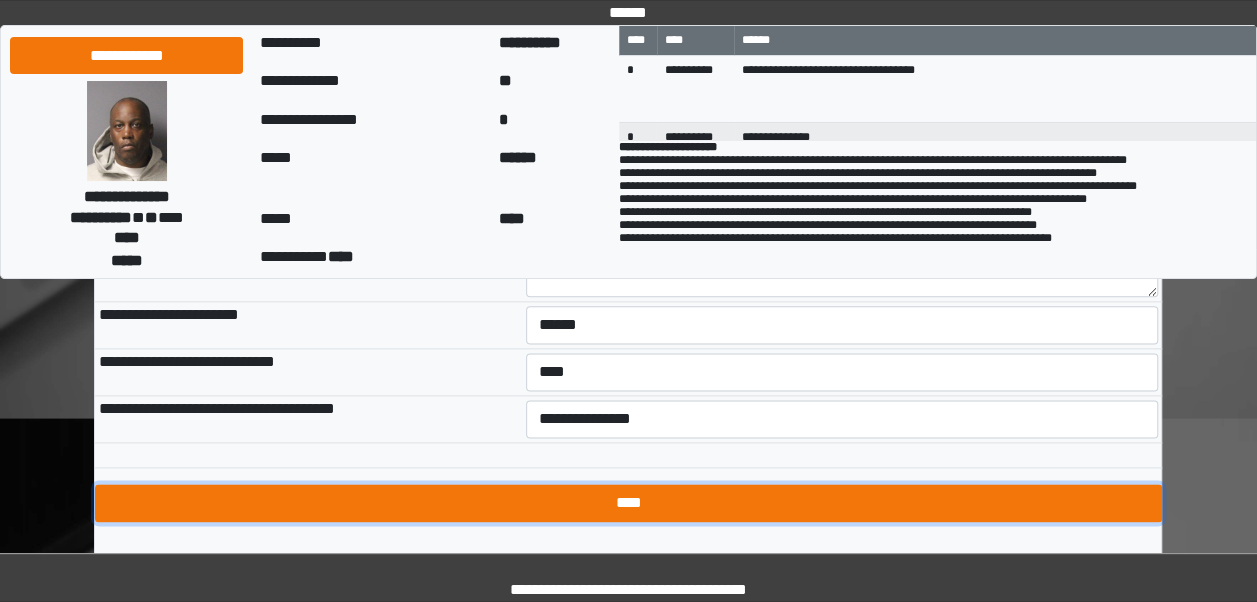 click on "****" at bounding box center [628, 503] 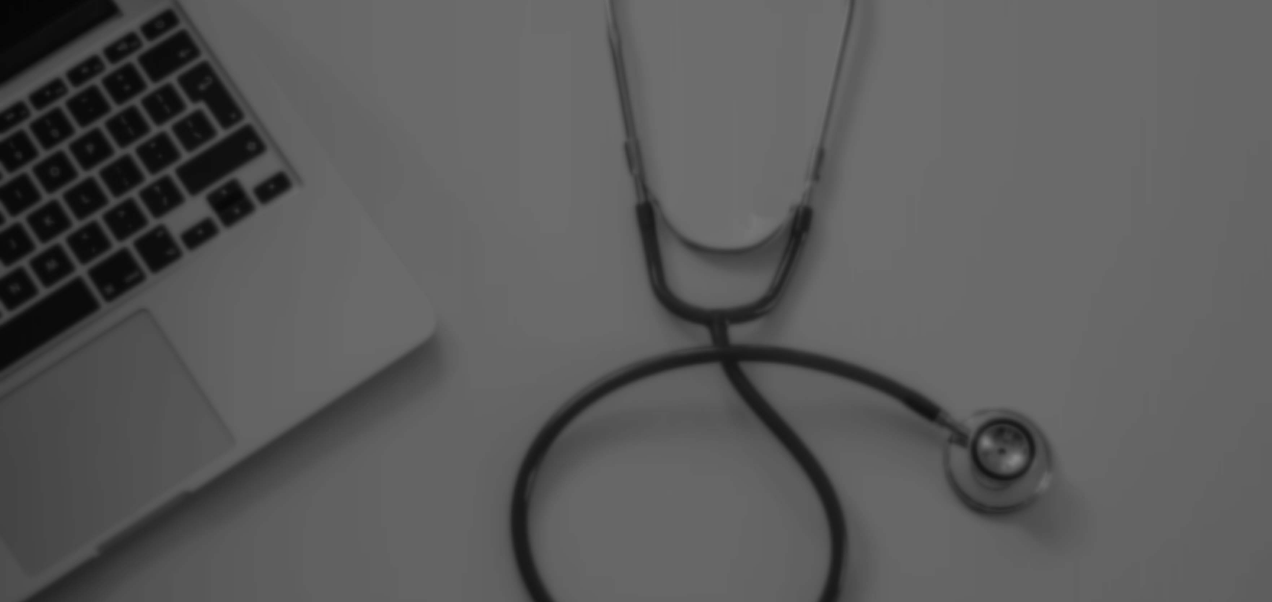 scroll, scrollTop: 0, scrollLeft: 0, axis: both 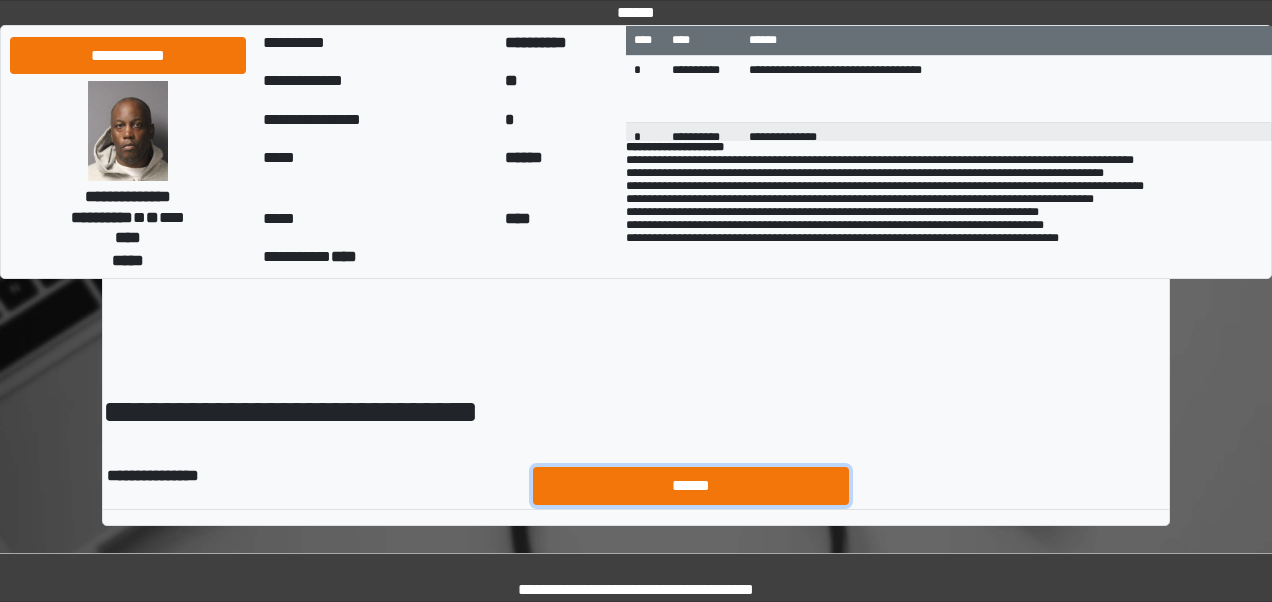 drag, startPoint x: 0, startPoint y: 0, endPoint x: 689, endPoint y: 481, distance: 840.28687 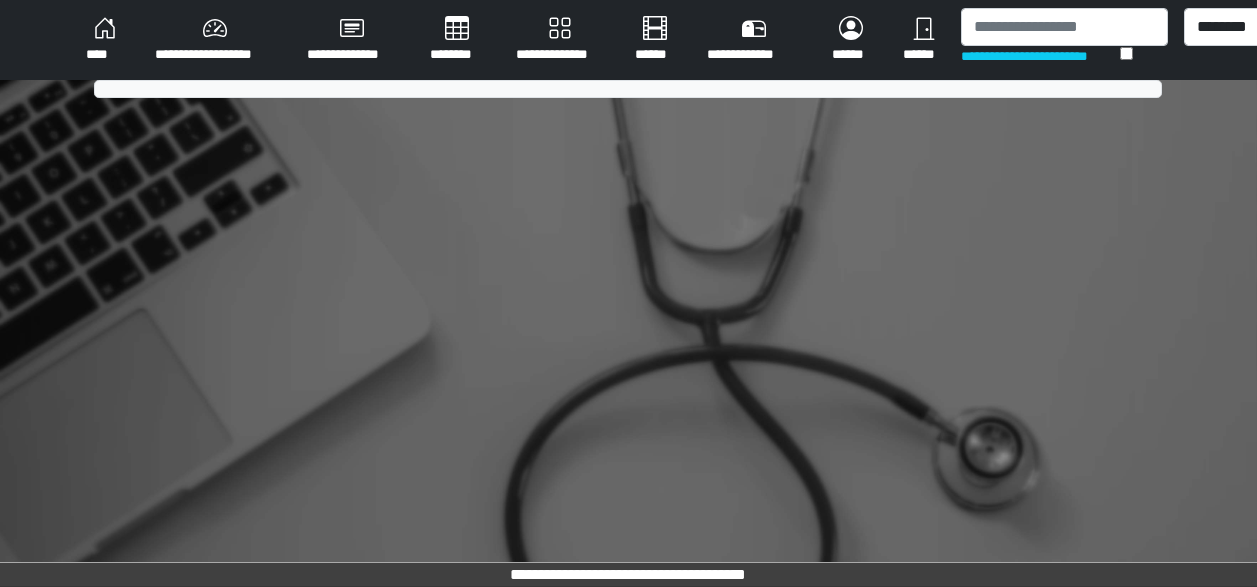 scroll, scrollTop: 0, scrollLeft: 0, axis: both 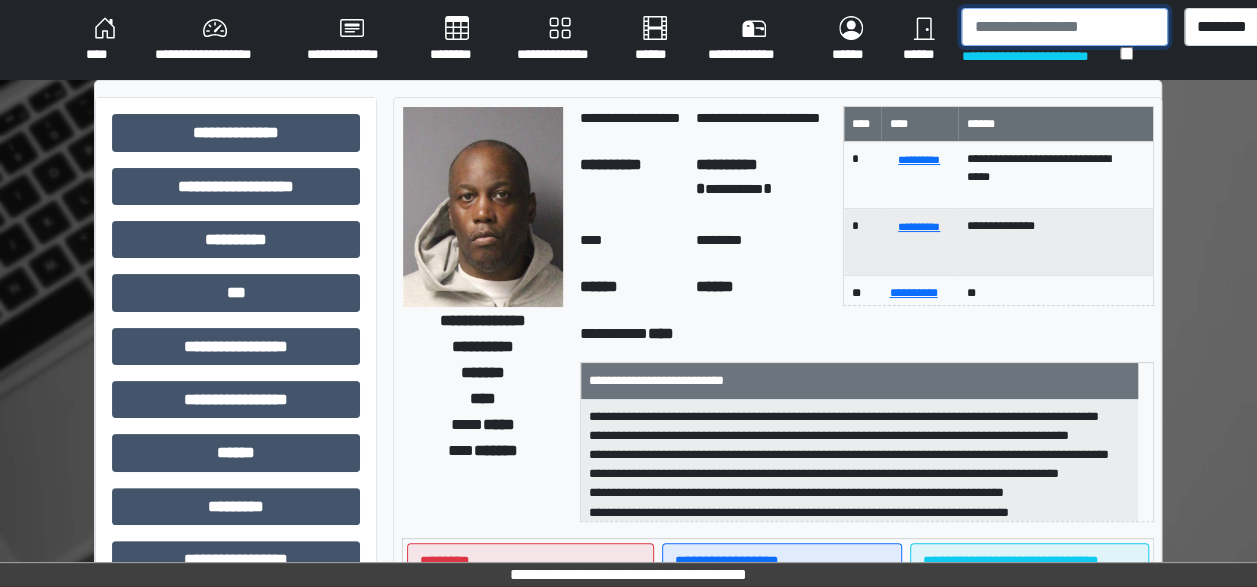 click at bounding box center (1064, 27) 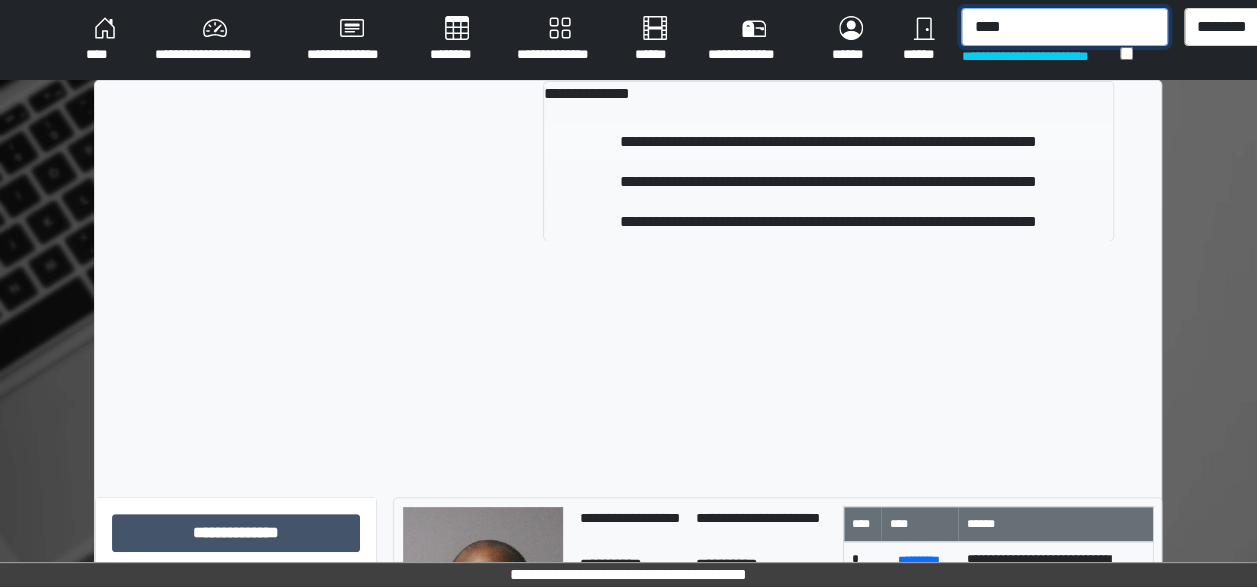 type on "****" 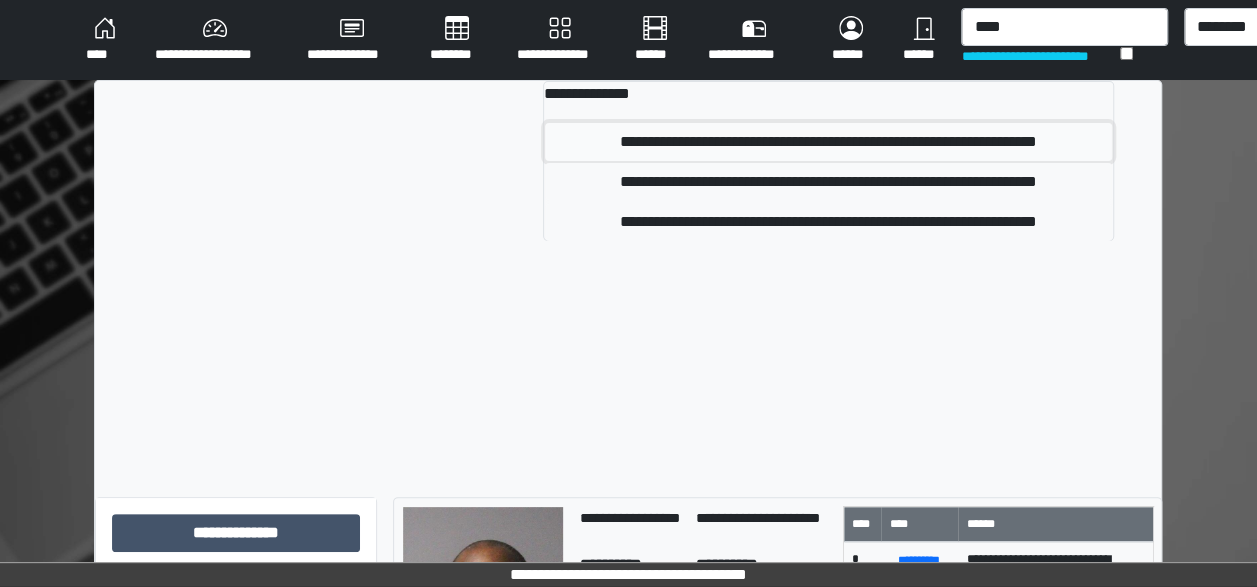 click on "**********" at bounding box center (828, 142) 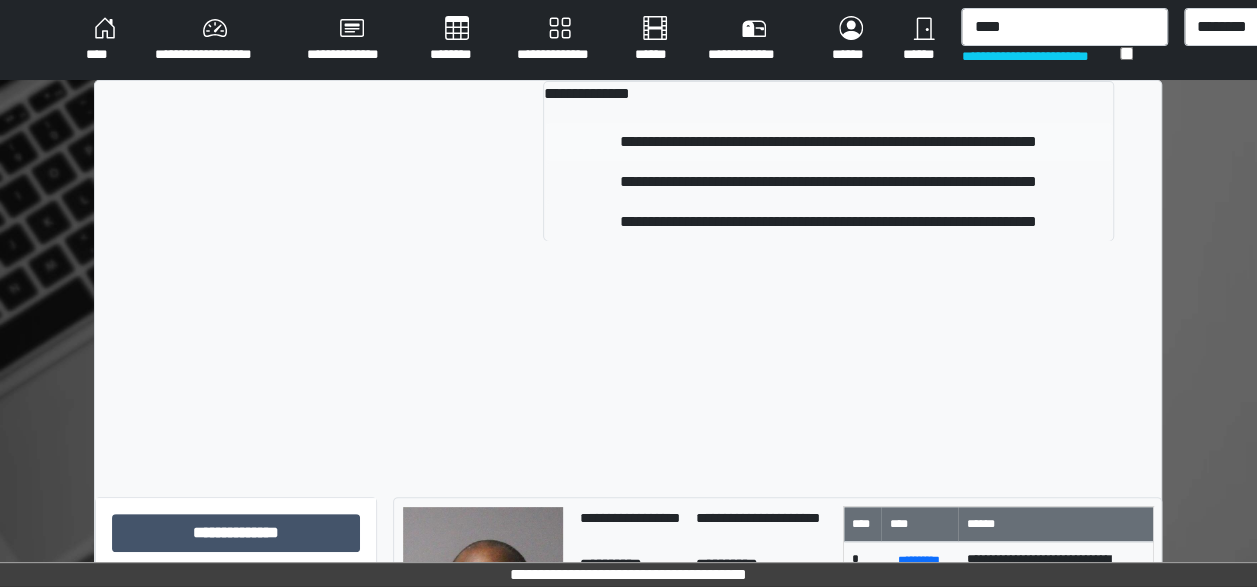 type 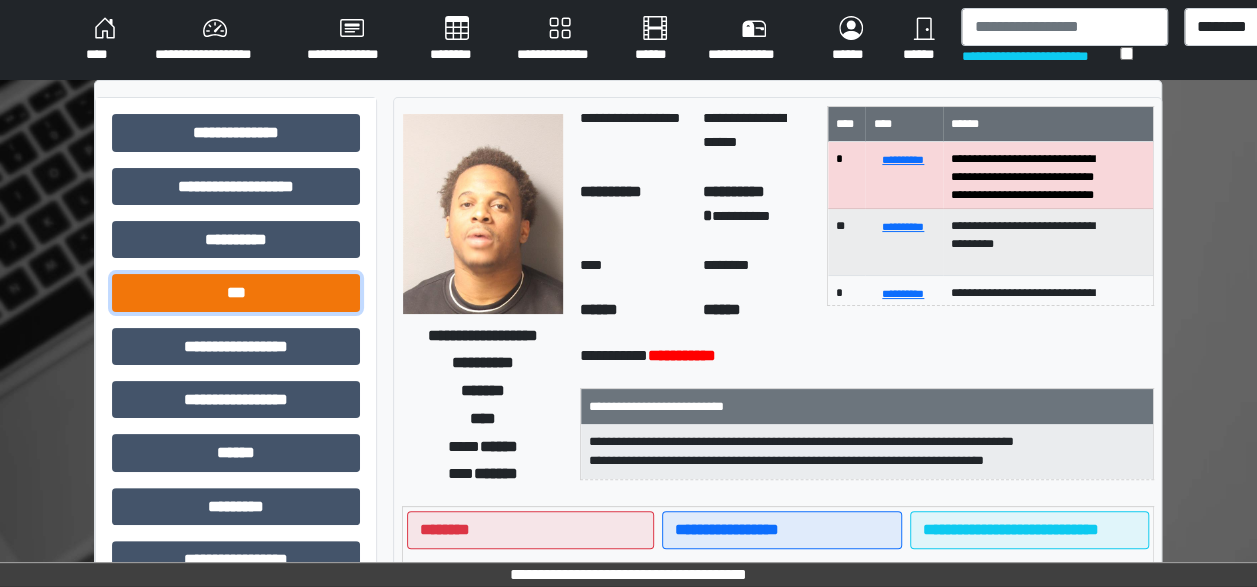 click on "***" at bounding box center (236, 292) 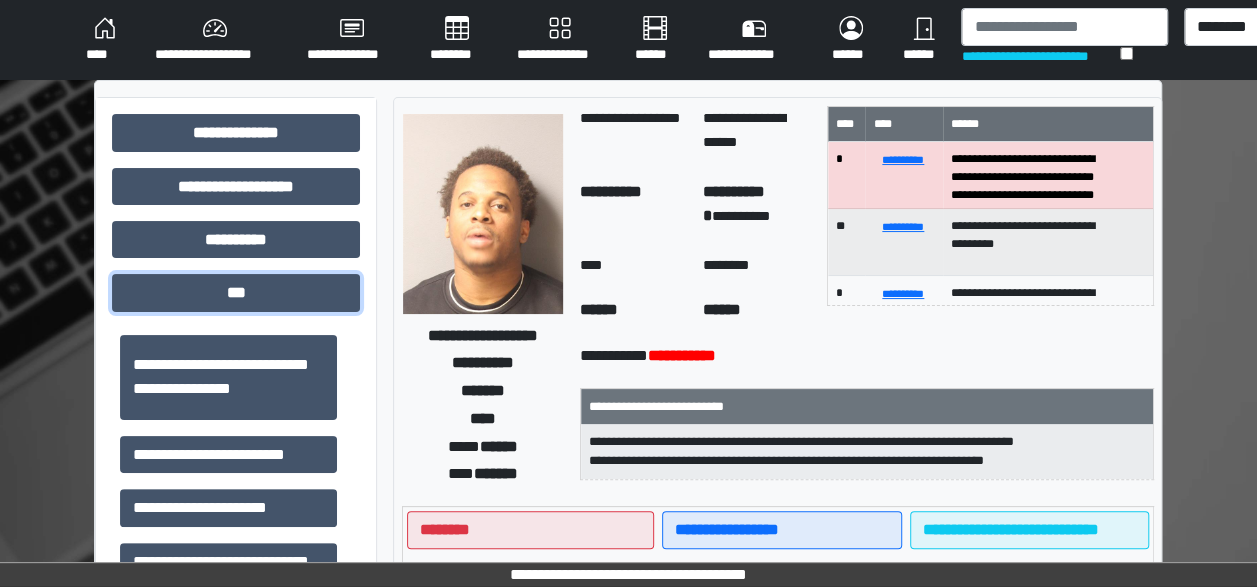 scroll, scrollTop: 298, scrollLeft: 0, axis: vertical 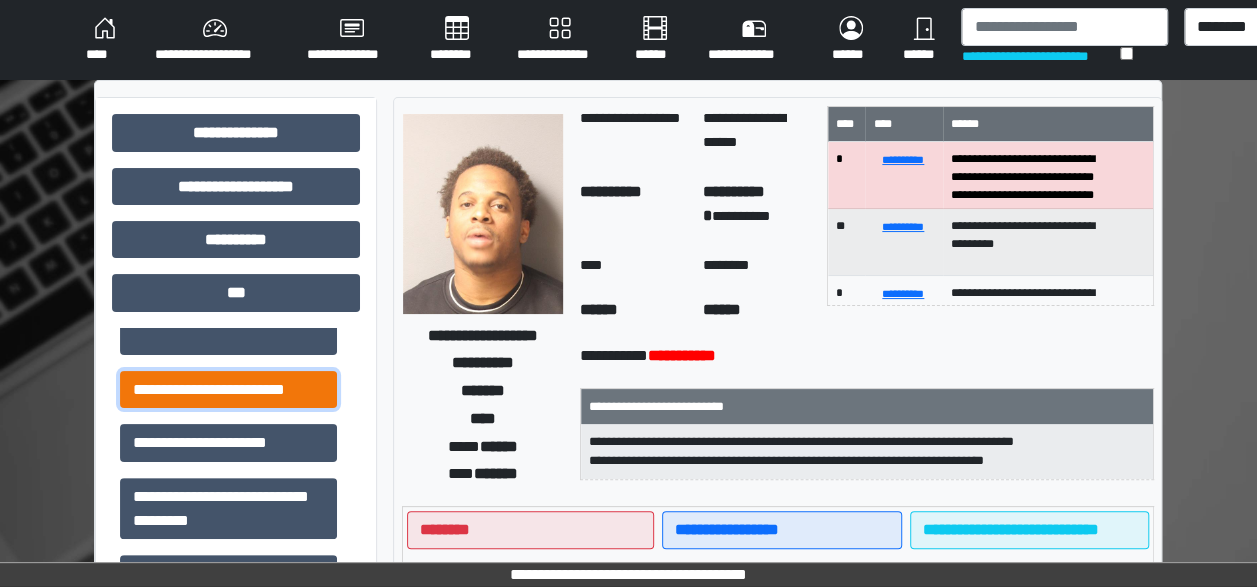 click on "**********" at bounding box center [228, 389] 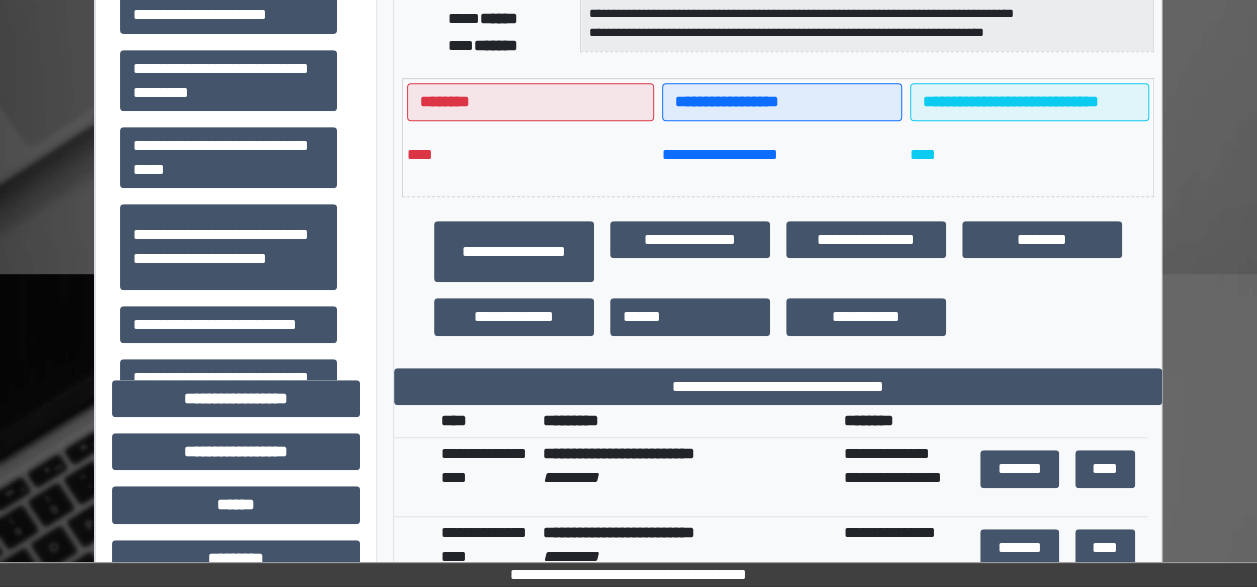 scroll, scrollTop: 430, scrollLeft: 0, axis: vertical 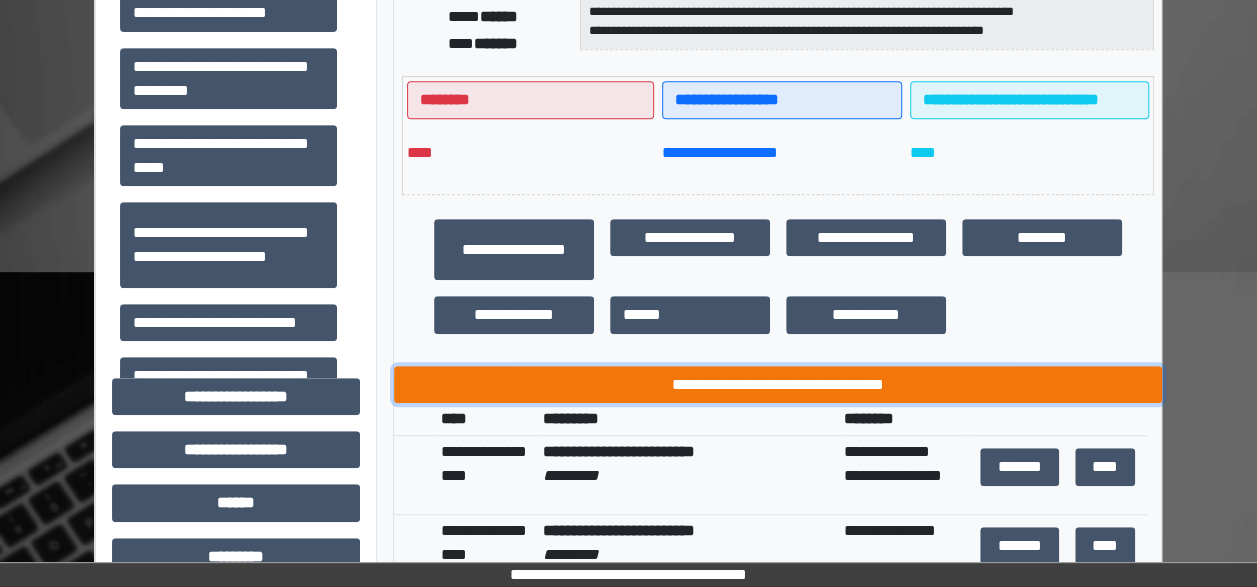 click on "**********" at bounding box center (778, 384) 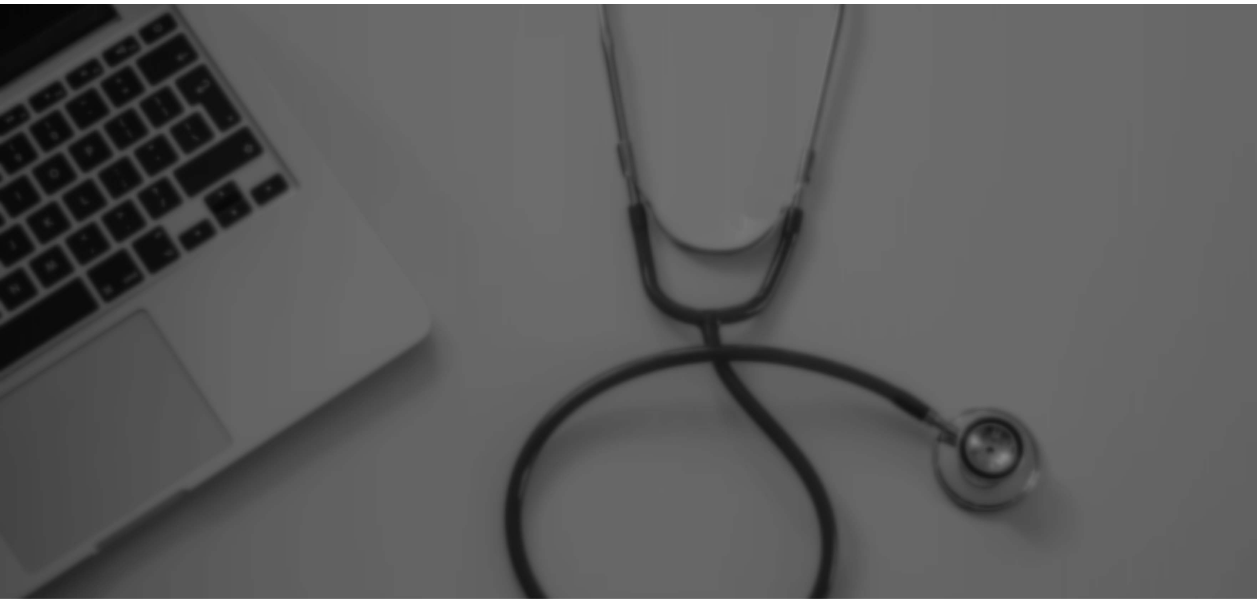 scroll, scrollTop: 0, scrollLeft: 0, axis: both 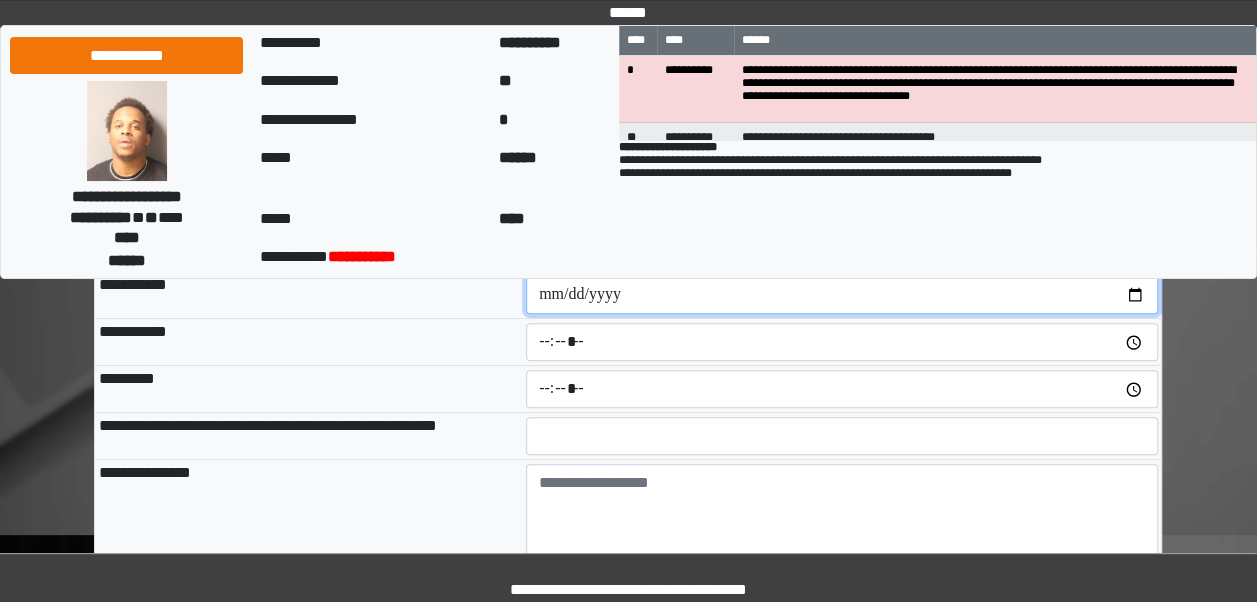 click at bounding box center (842, 295) 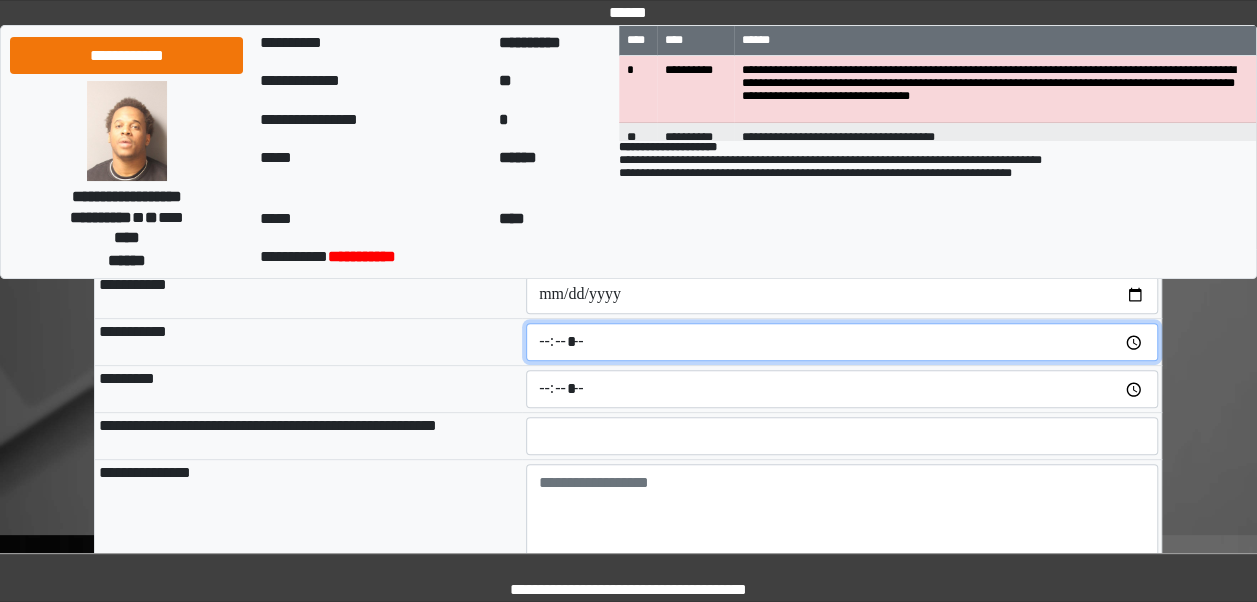 click at bounding box center (842, 342) 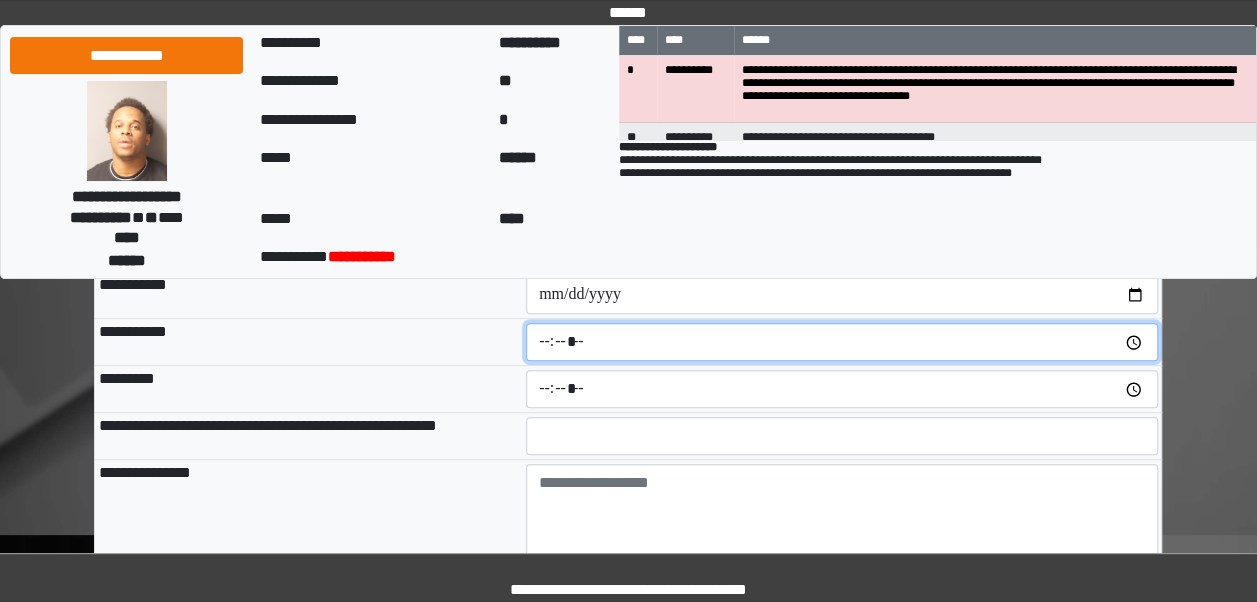 type on "*****" 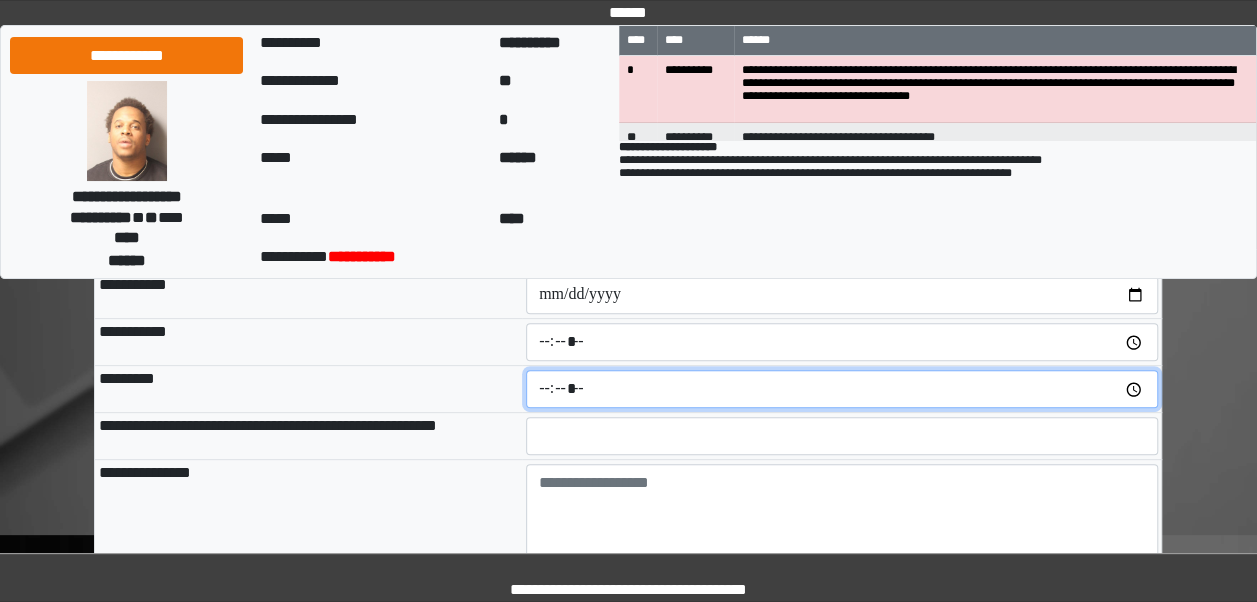 click at bounding box center (842, 389) 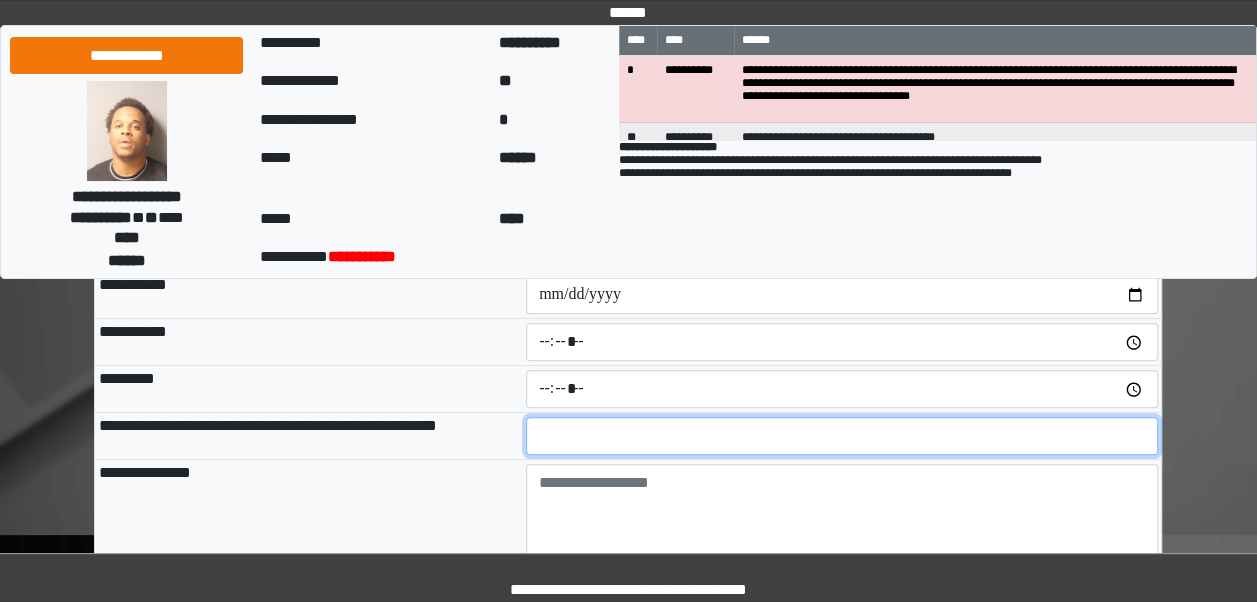 click at bounding box center (842, 436) 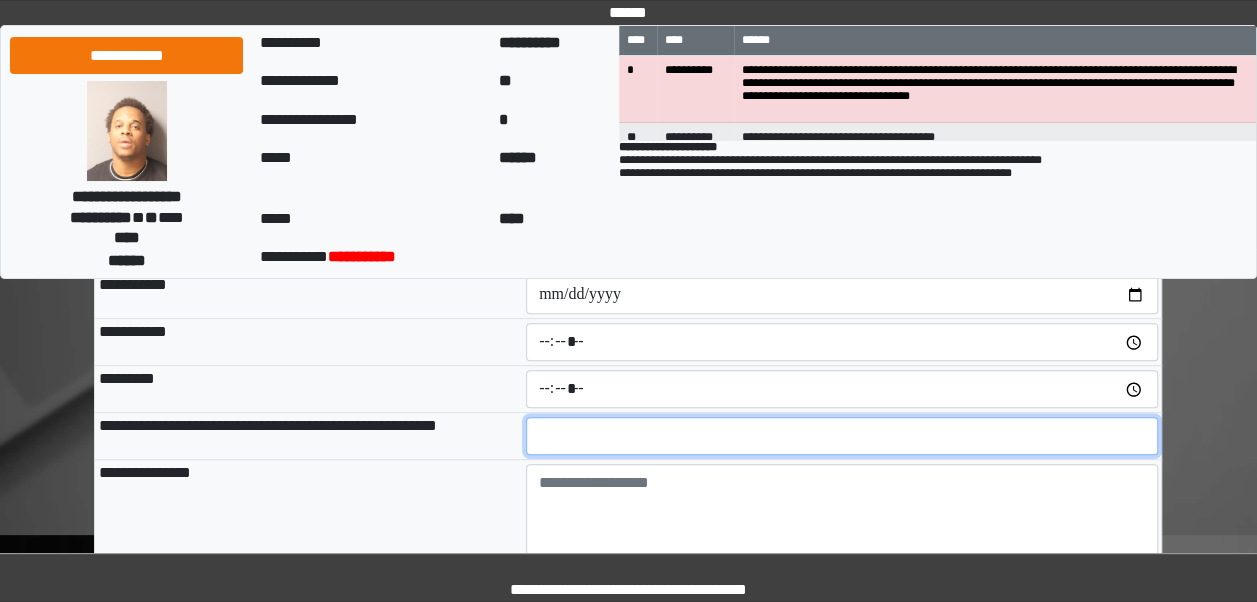 type on "**" 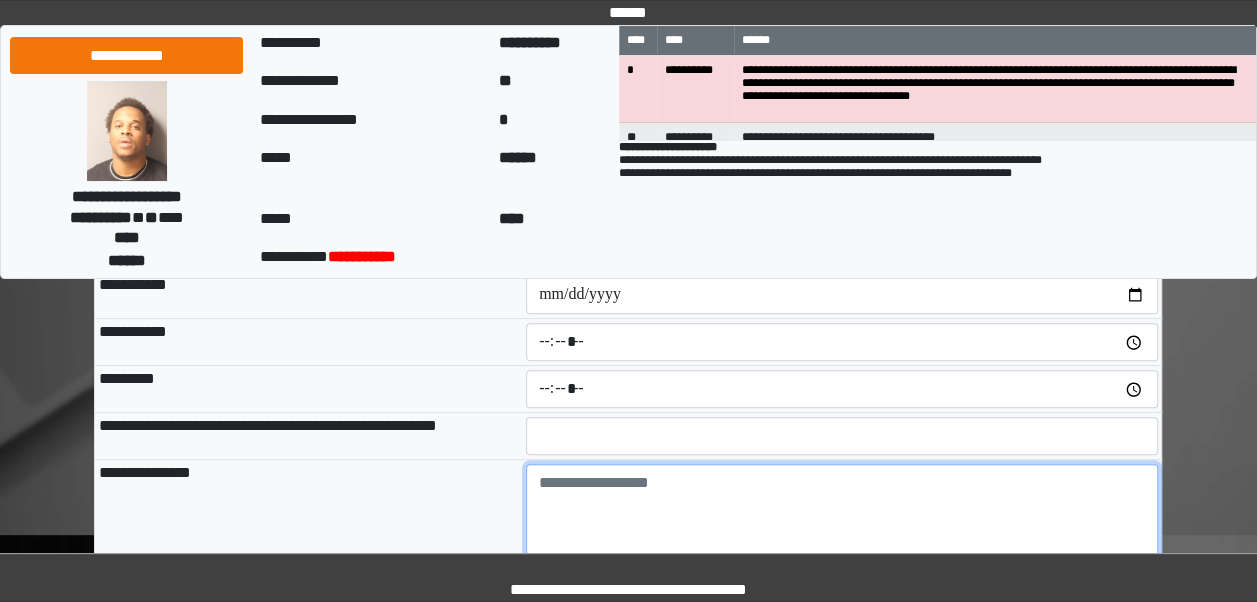 click at bounding box center [842, 519] 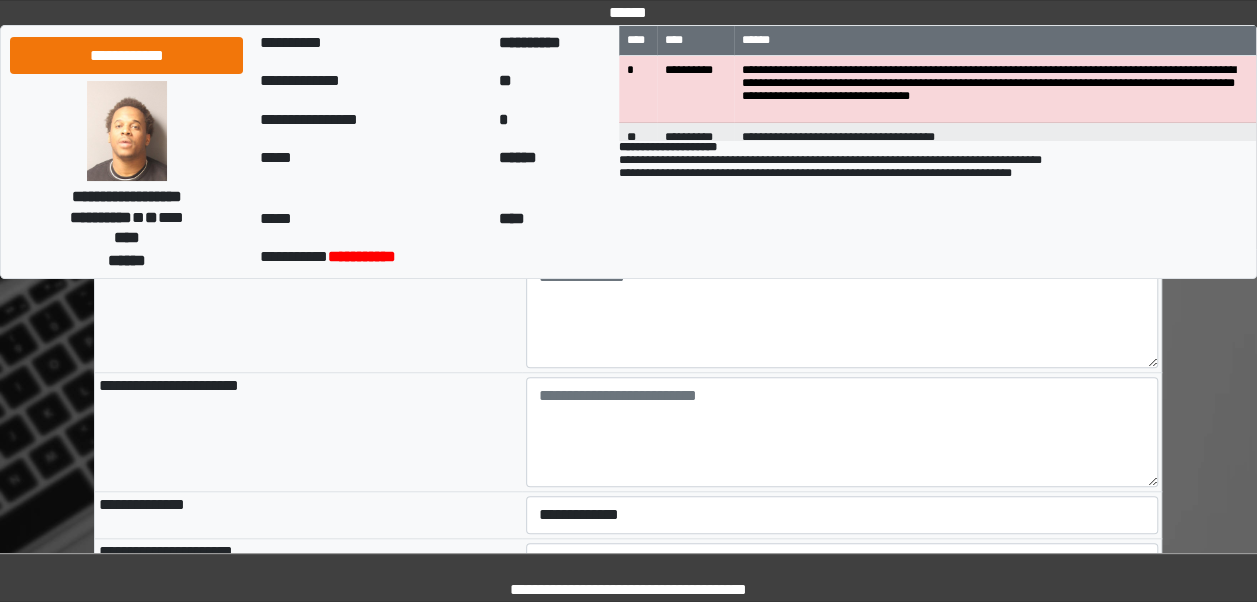 scroll, scrollTop: 607, scrollLeft: 0, axis: vertical 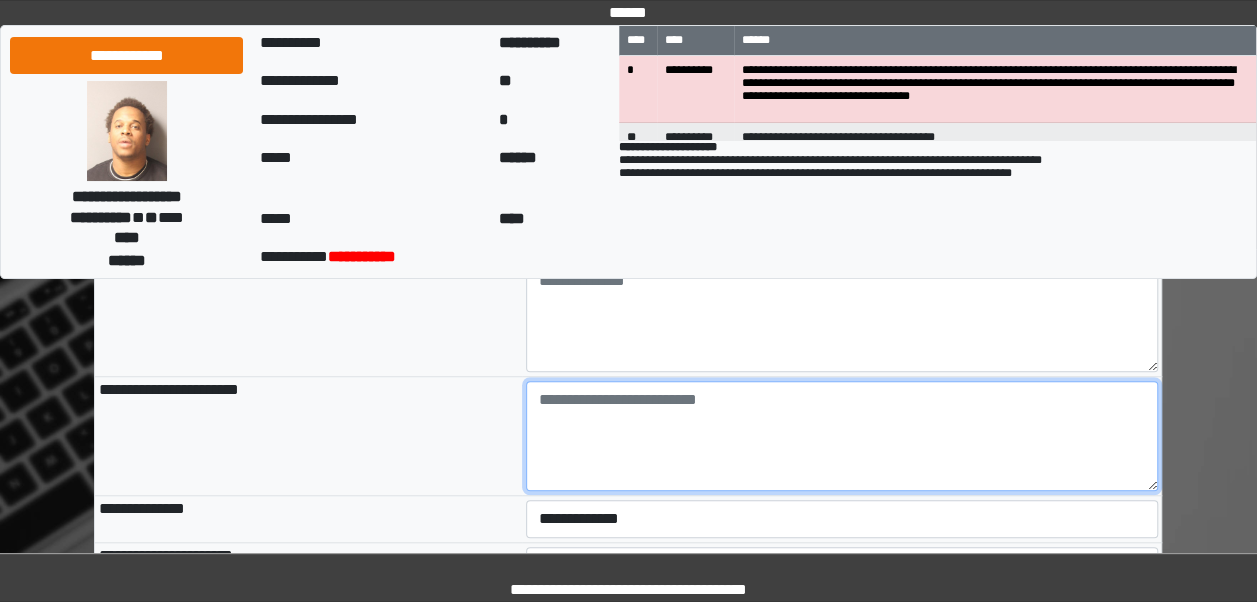 click at bounding box center [842, 436] 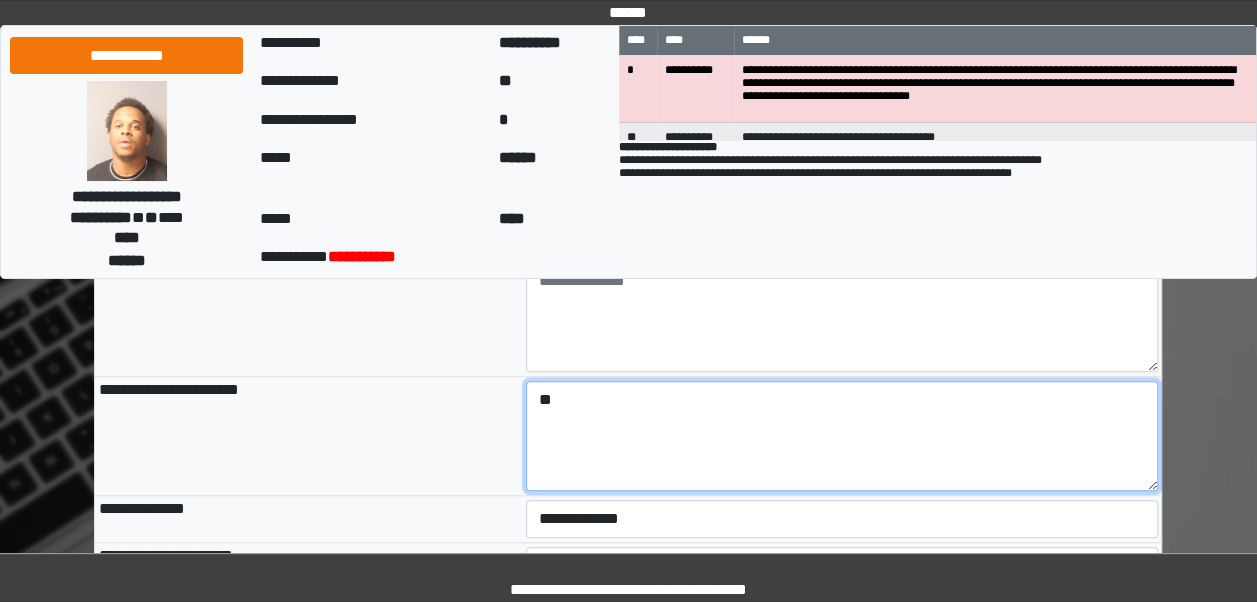 type on "**" 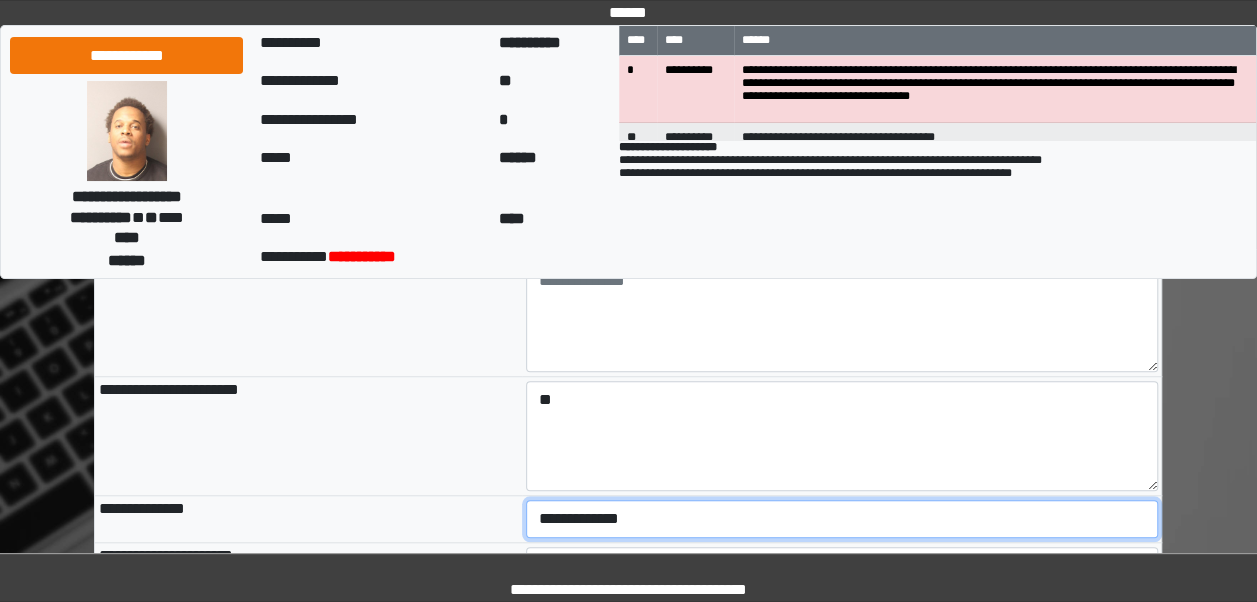 click on "**********" at bounding box center [842, 519] 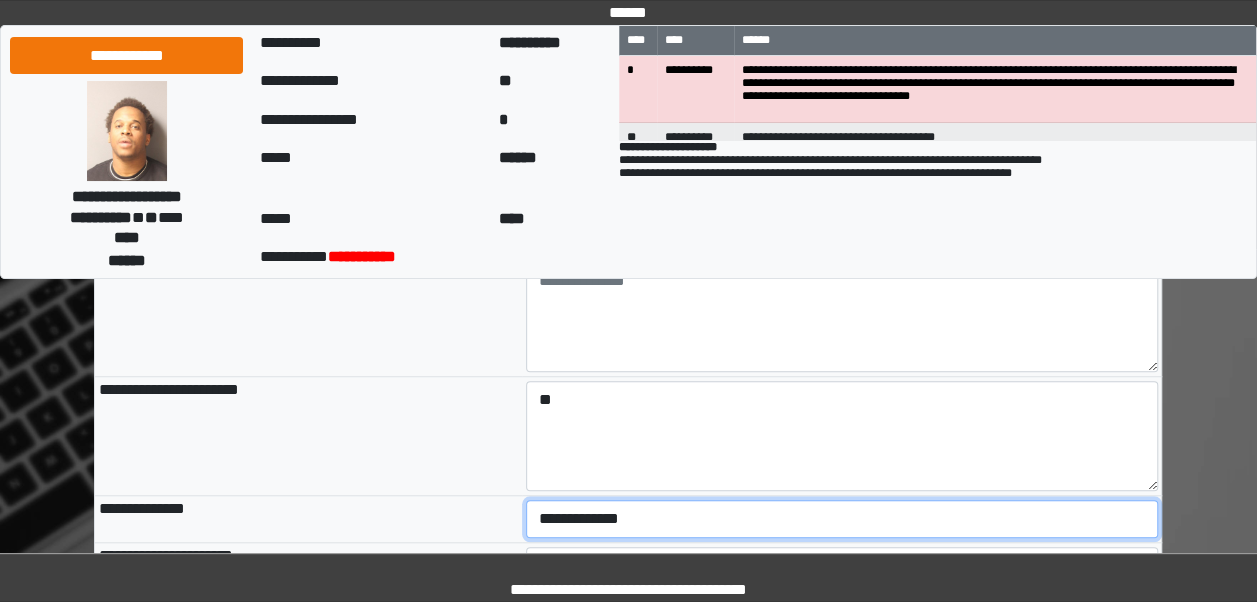 select on "***" 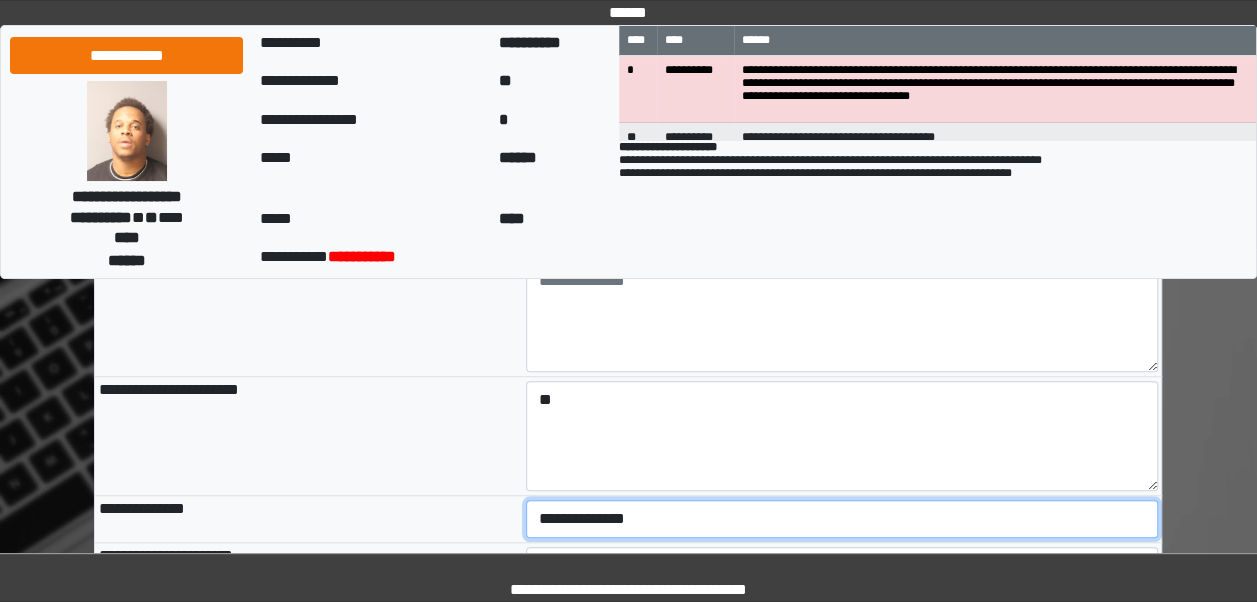 click on "**********" at bounding box center [842, 519] 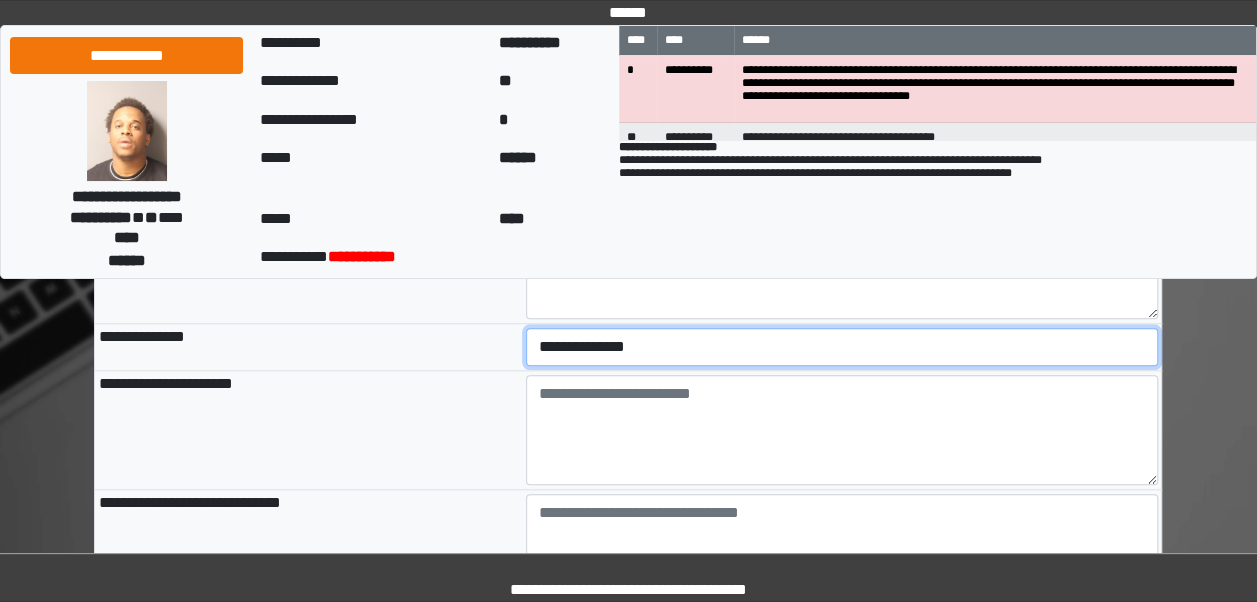 scroll, scrollTop: 826, scrollLeft: 0, axis: vertical 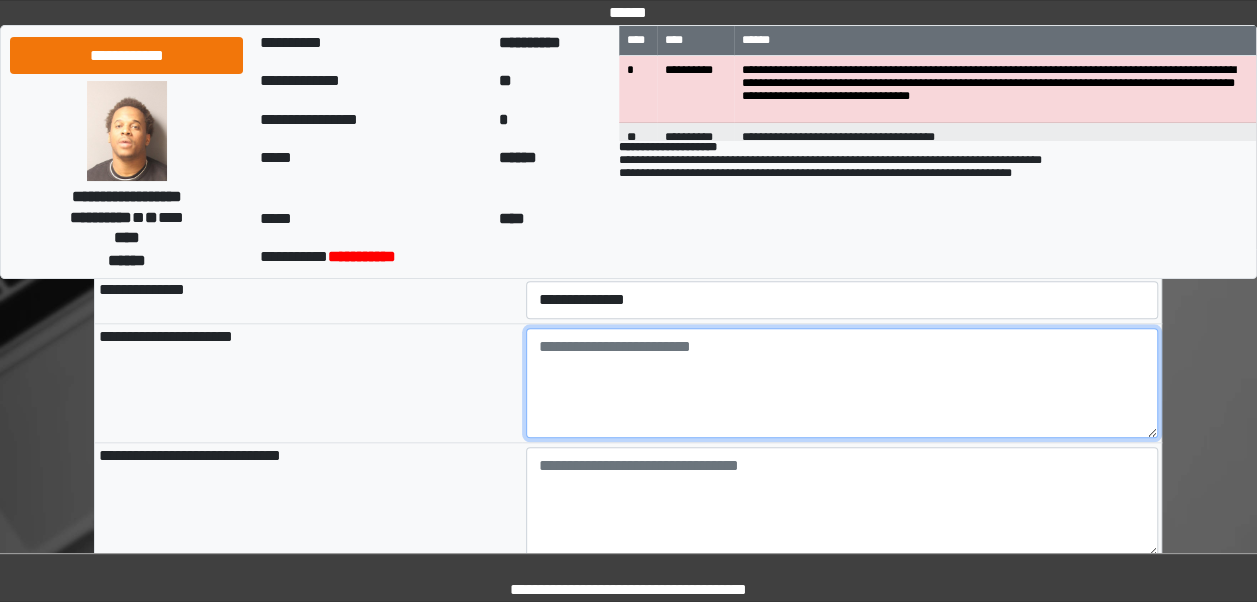 click at bounding box center [842, 383] 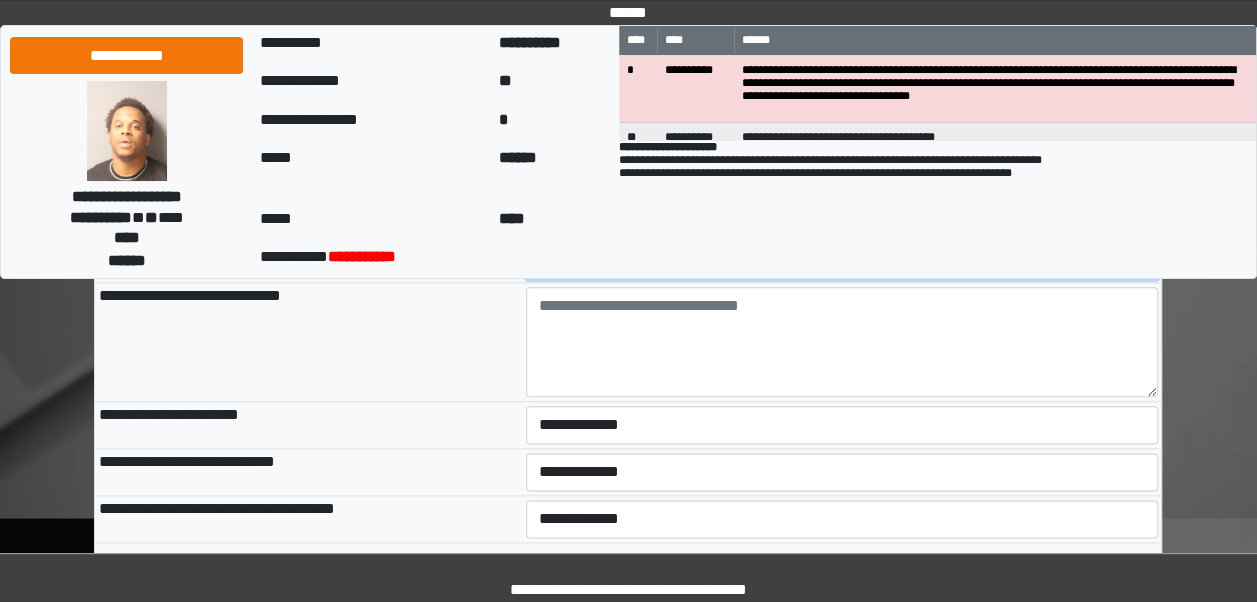 scroll, scrollTop: 983, scrollLeft: 0, axis: vertical 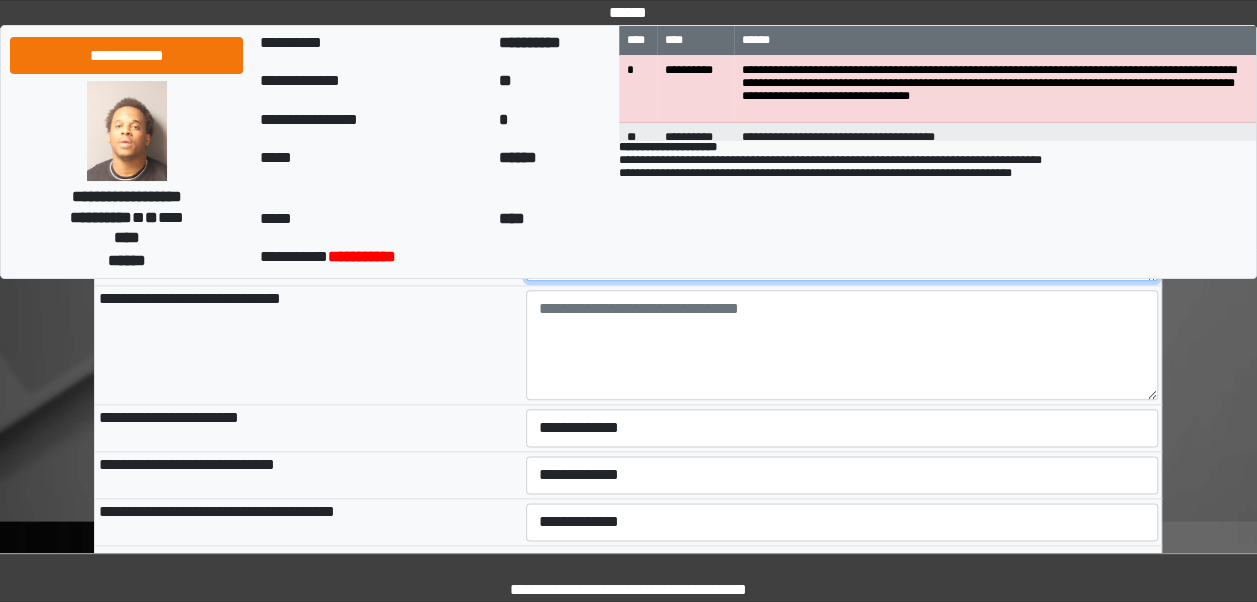 type on "**********" 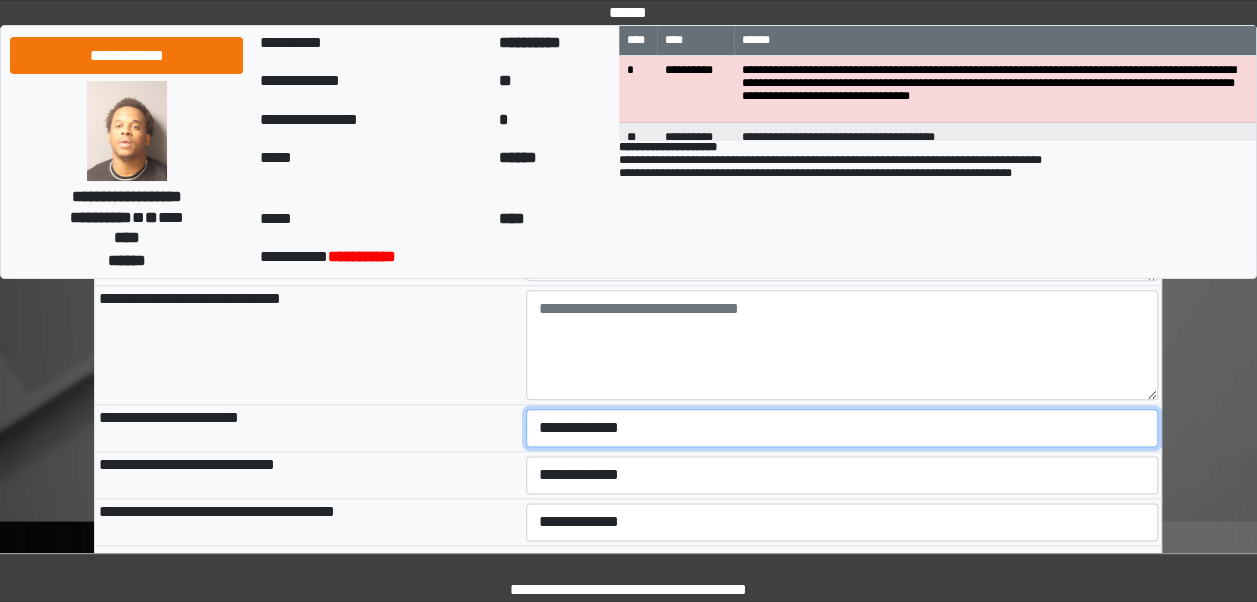 click on "**********" at bounding box center [842, 428] 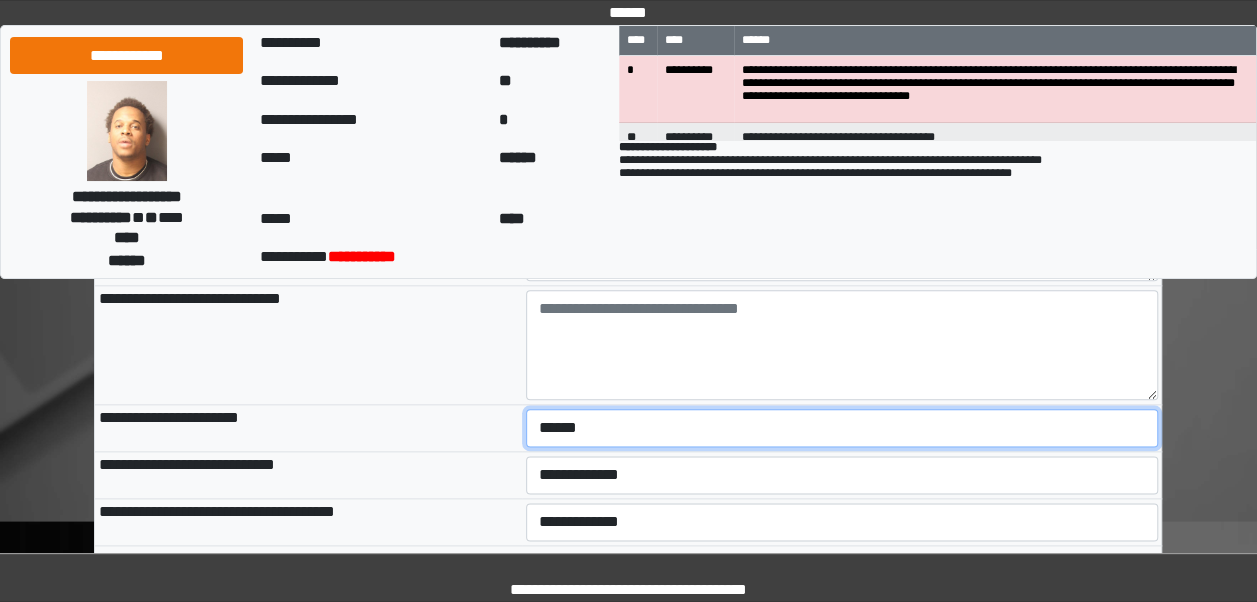 click on "**********" at bounding box center (842, 428) 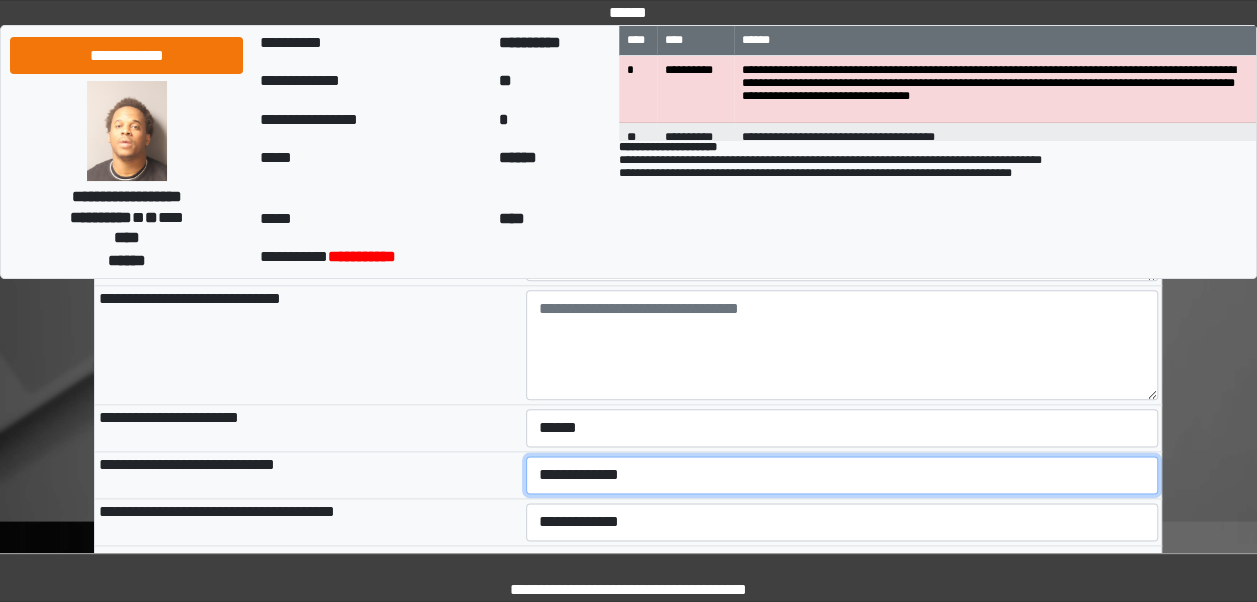 click on "**********" at bounding box center [842, 475] 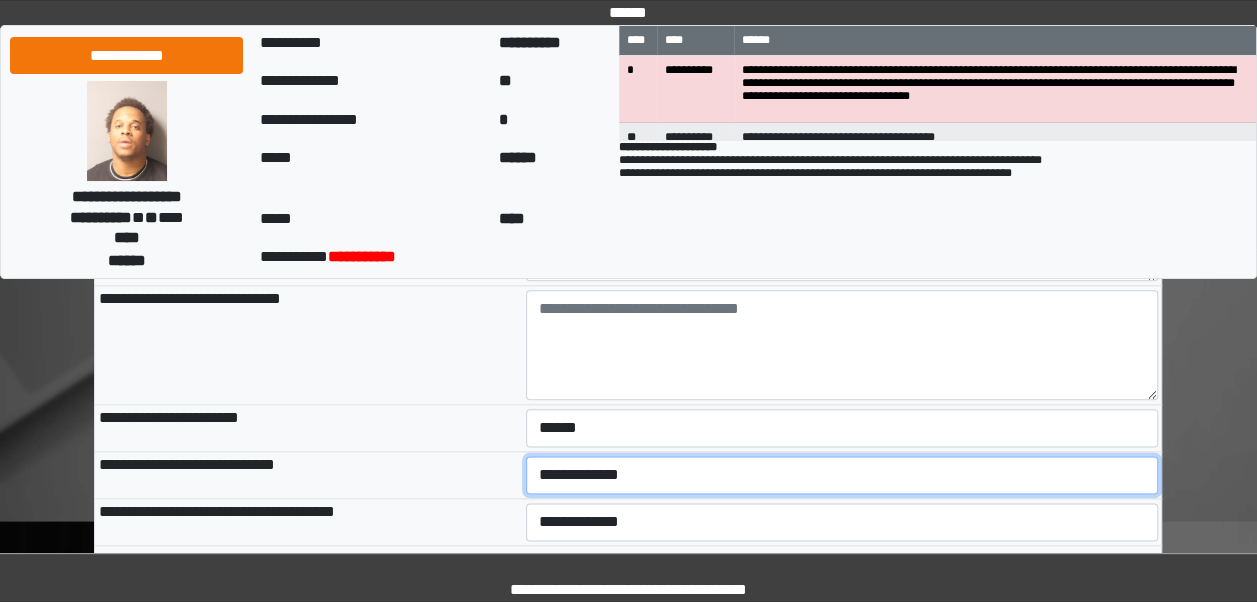 select on "***" 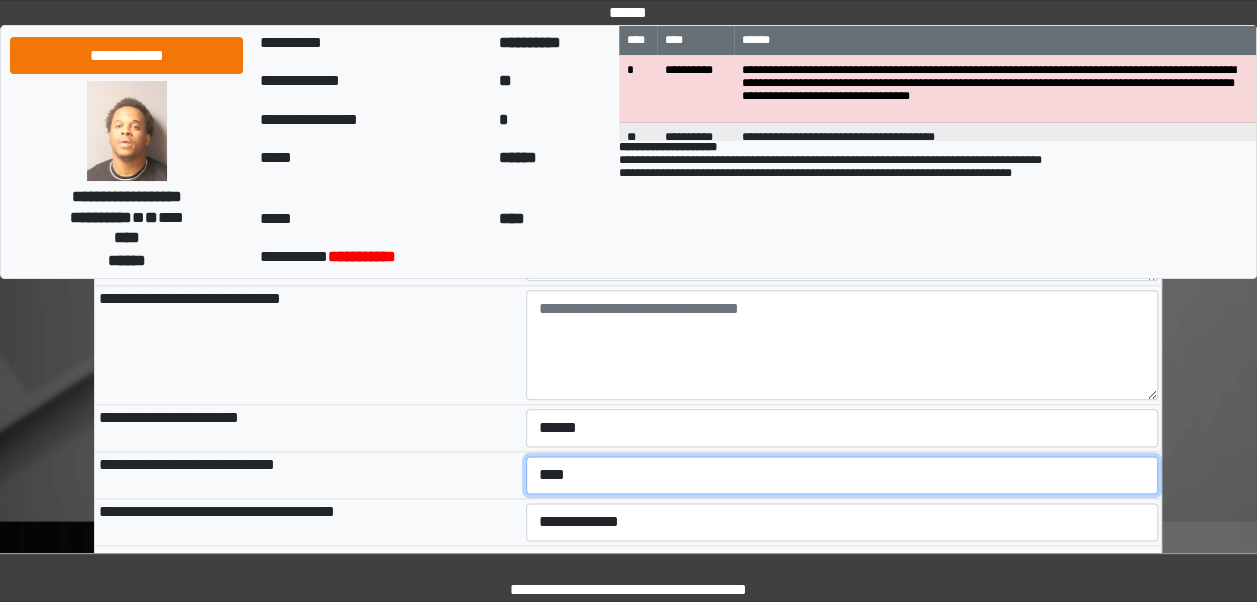 click on "**********" at bounding box center [842, 475] 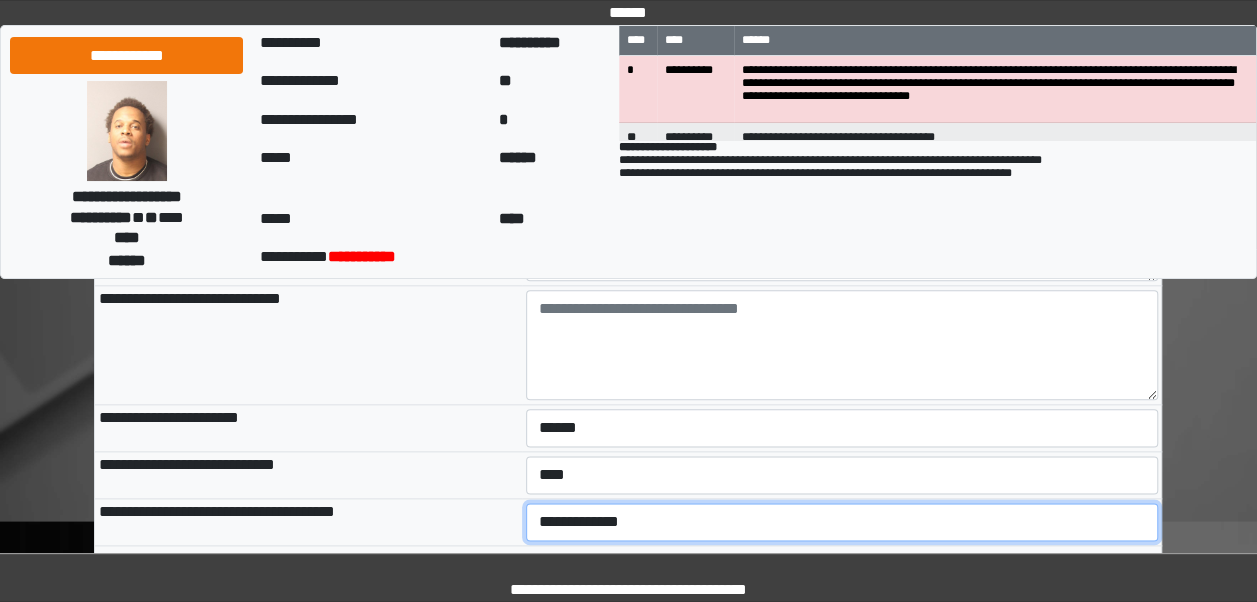click on "**********" at bounding box center (842, 522) 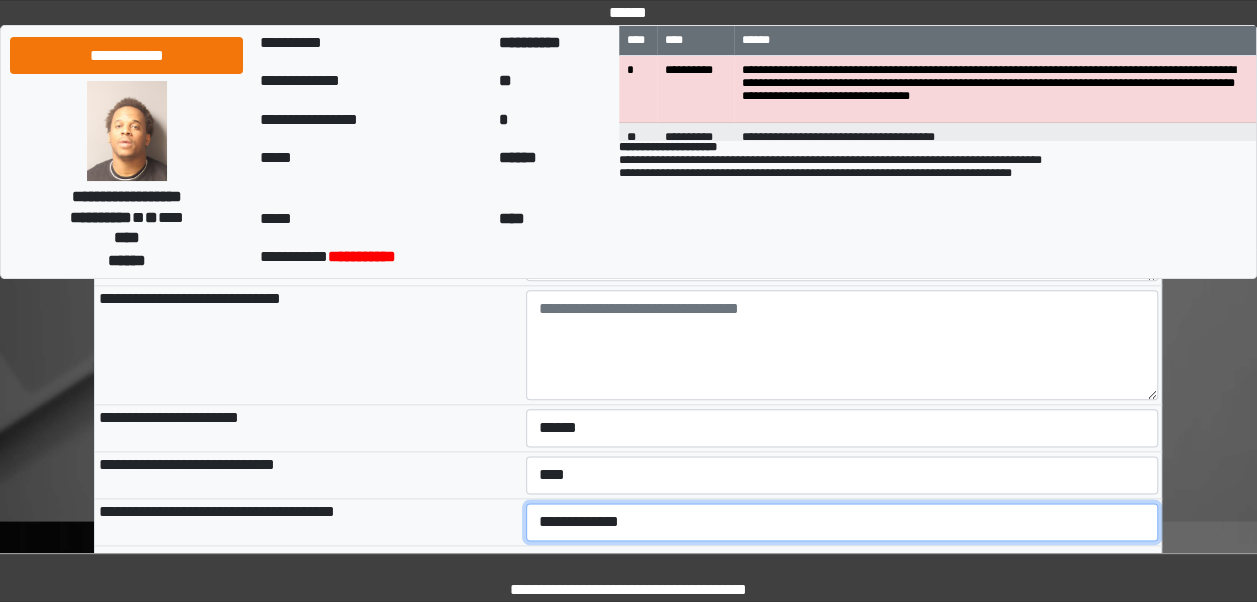 select on "***" 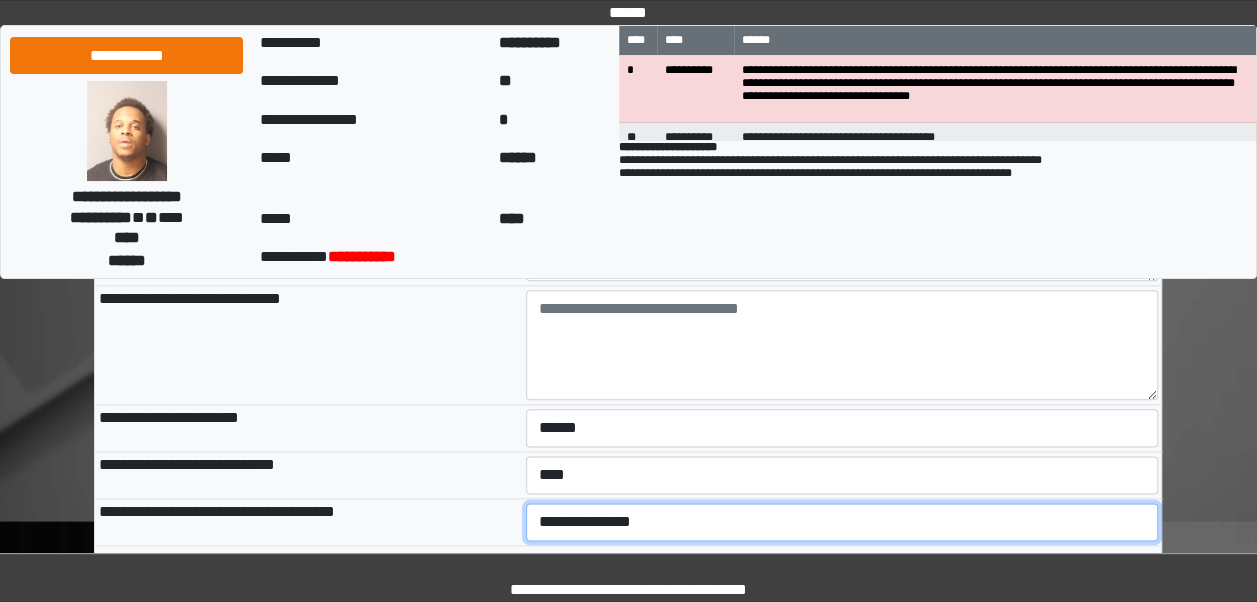 click on "**********" at bounding box center [842, 522] 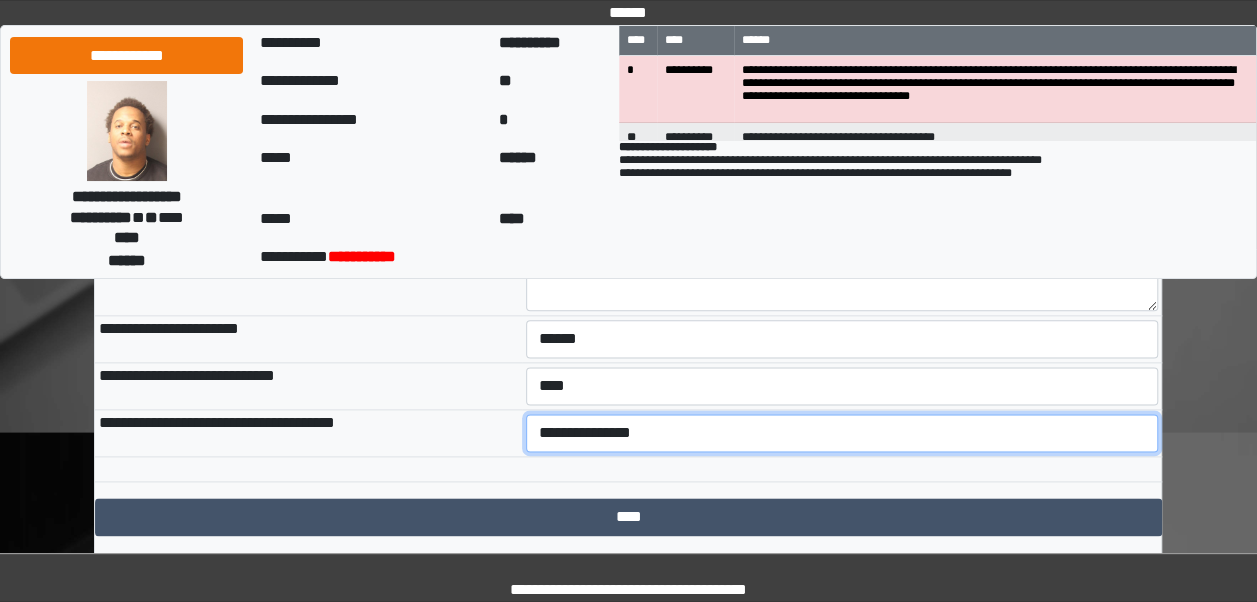 scroll, scrollTop: 1120, scrollLeft: 0, axis: vertical 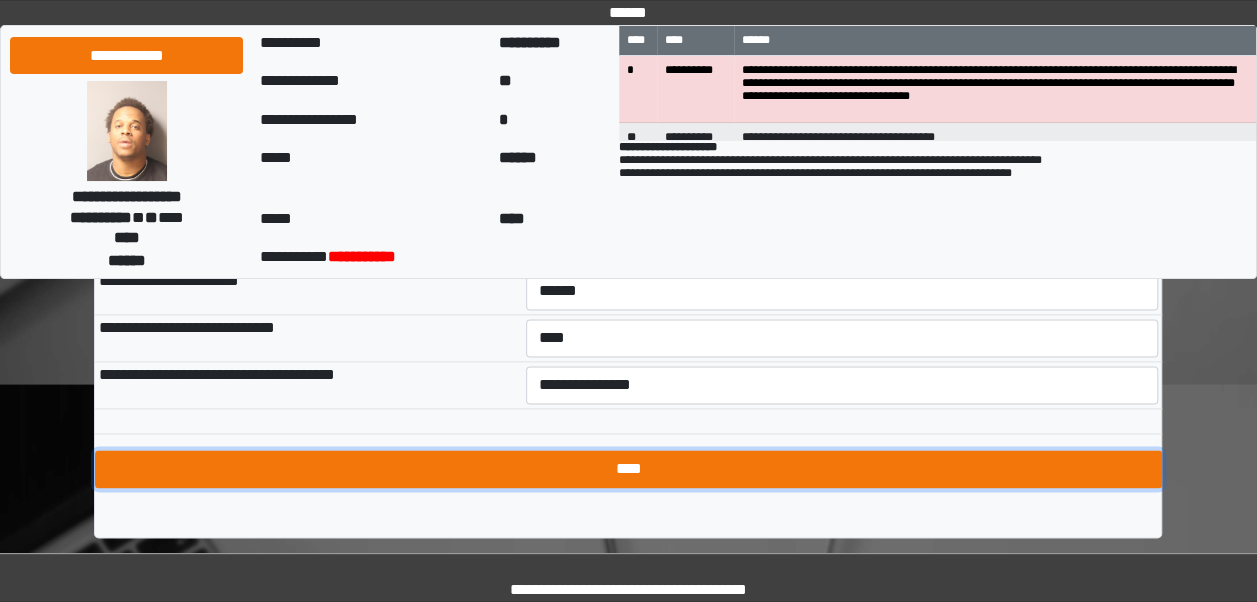click on "****" at bounding box center (628, 469) 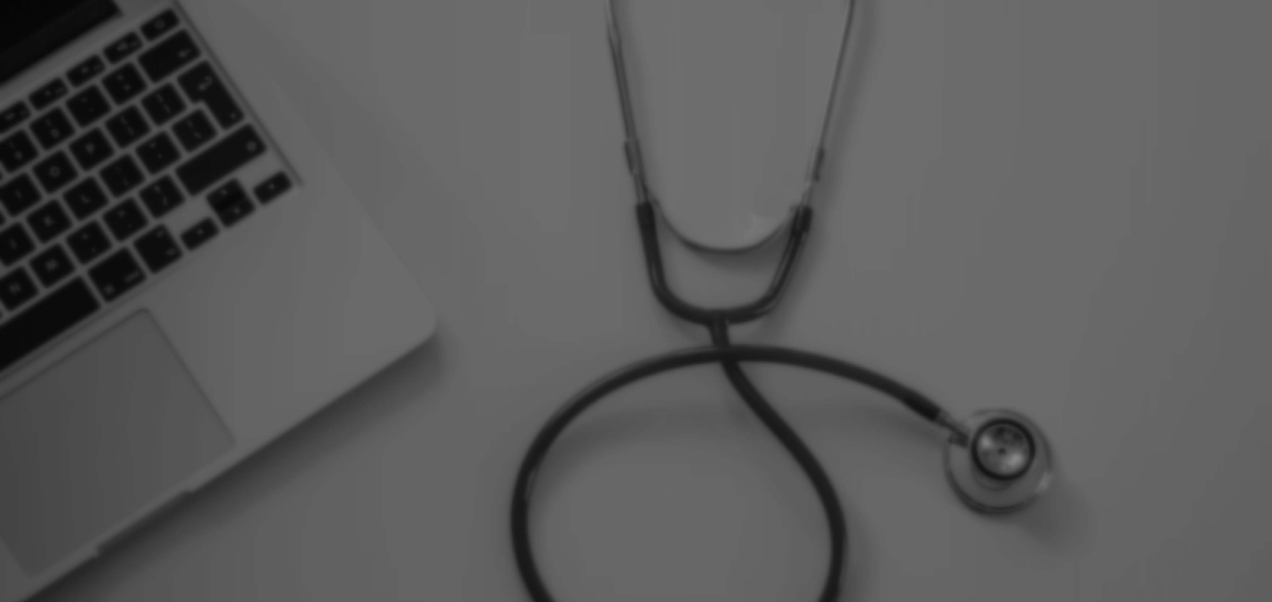 scroll, scrollTop: 0, scrollLeft: 0, axis: both 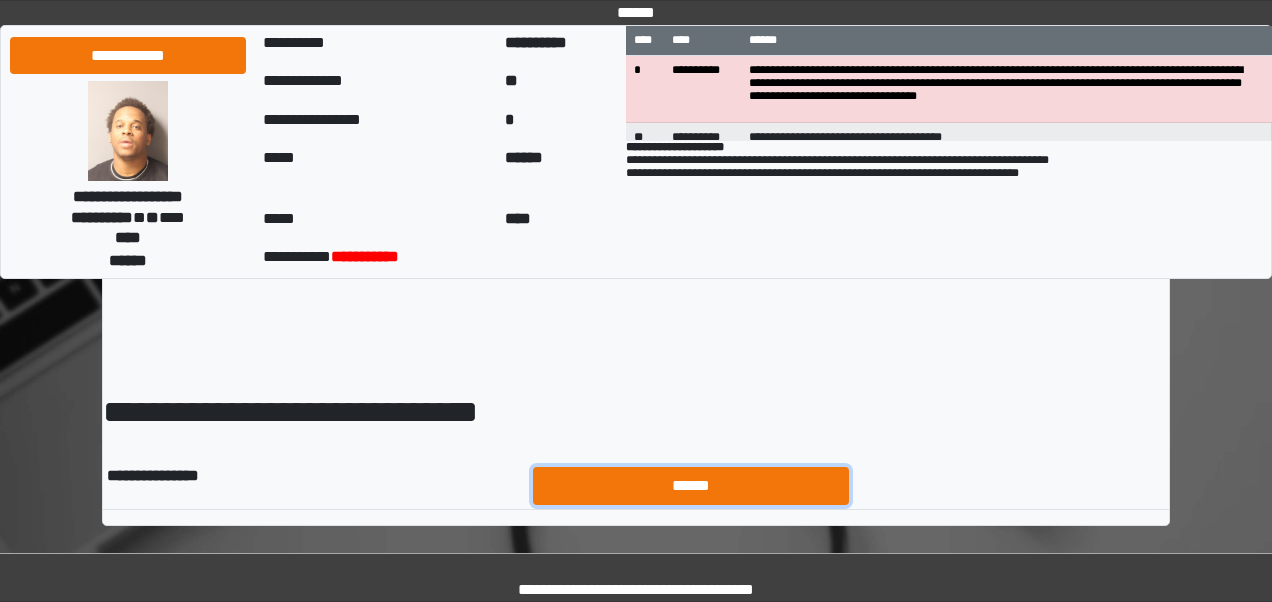 click on "******" at bounding box center (691, 485) 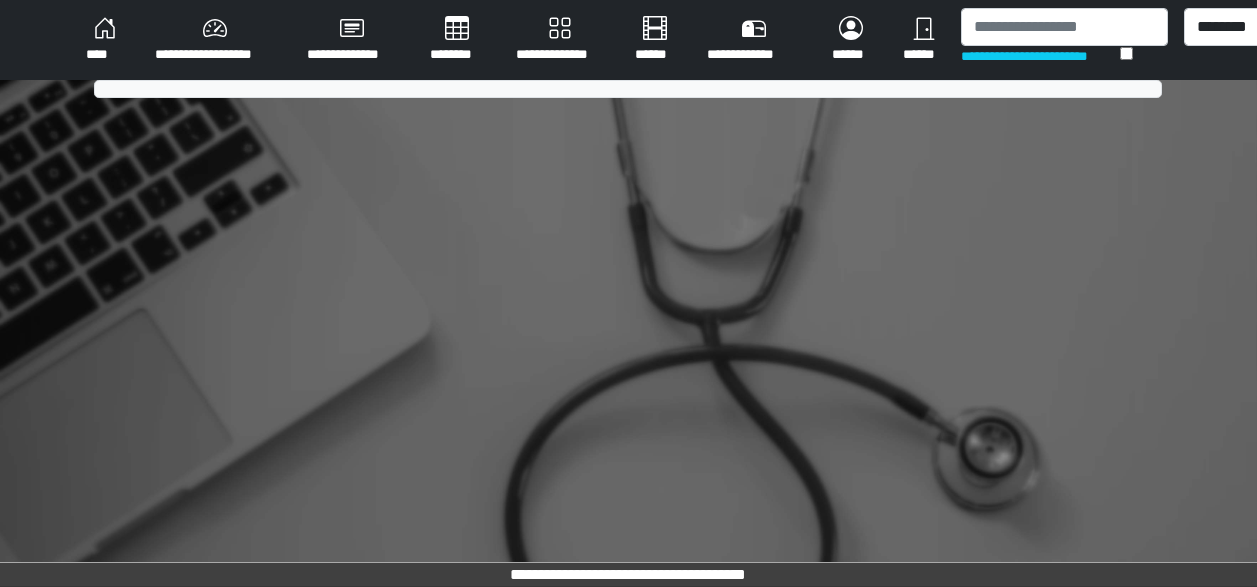 scroll, scrollTop: 0, scrollLeft: 0, axis: both 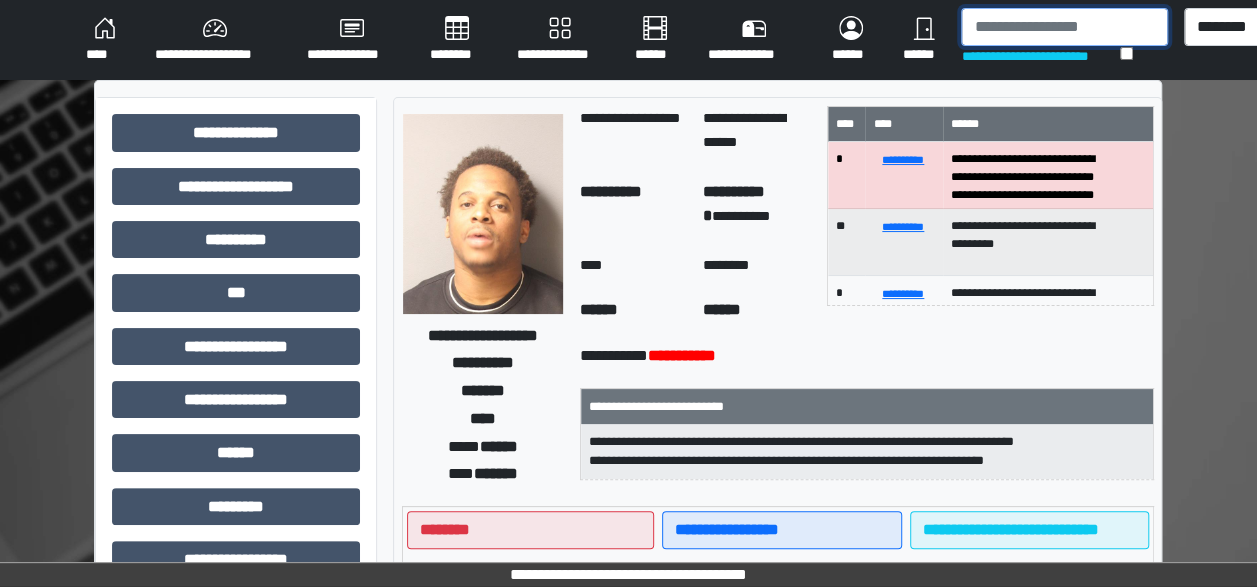 click at bounding box center [1064, 27] 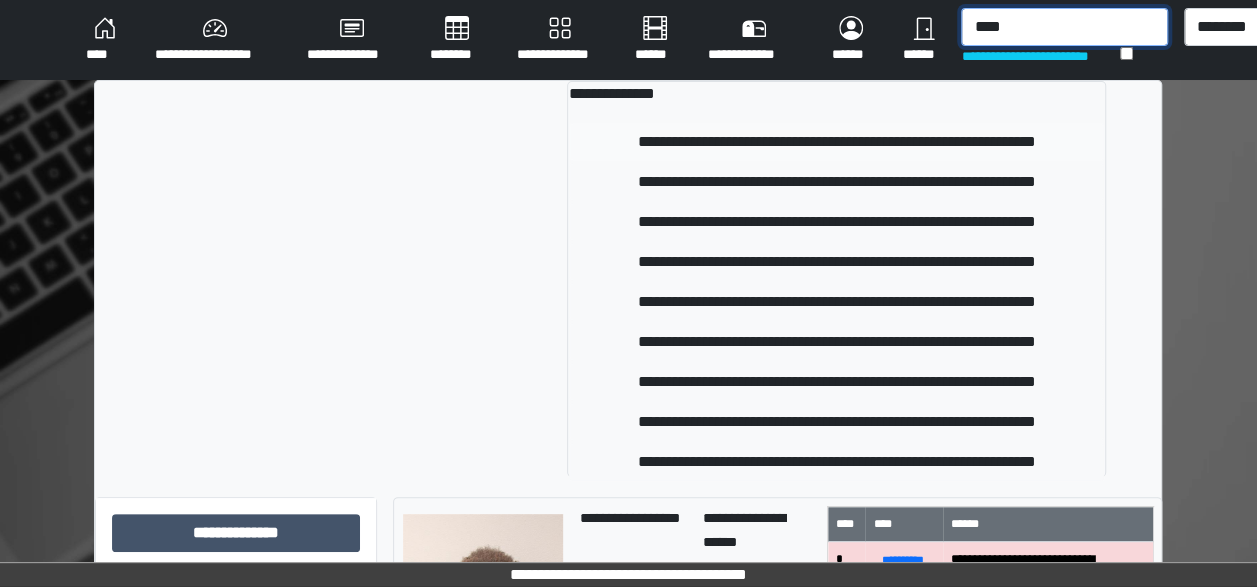type on "****" 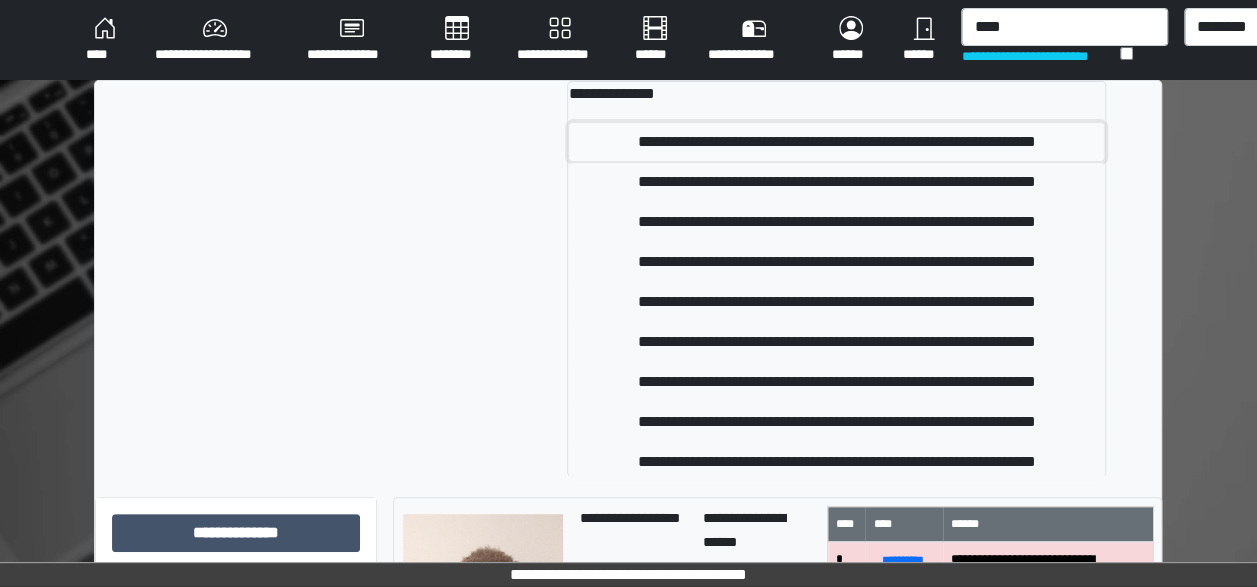 click on "**********" at bounding box center (836, 142) 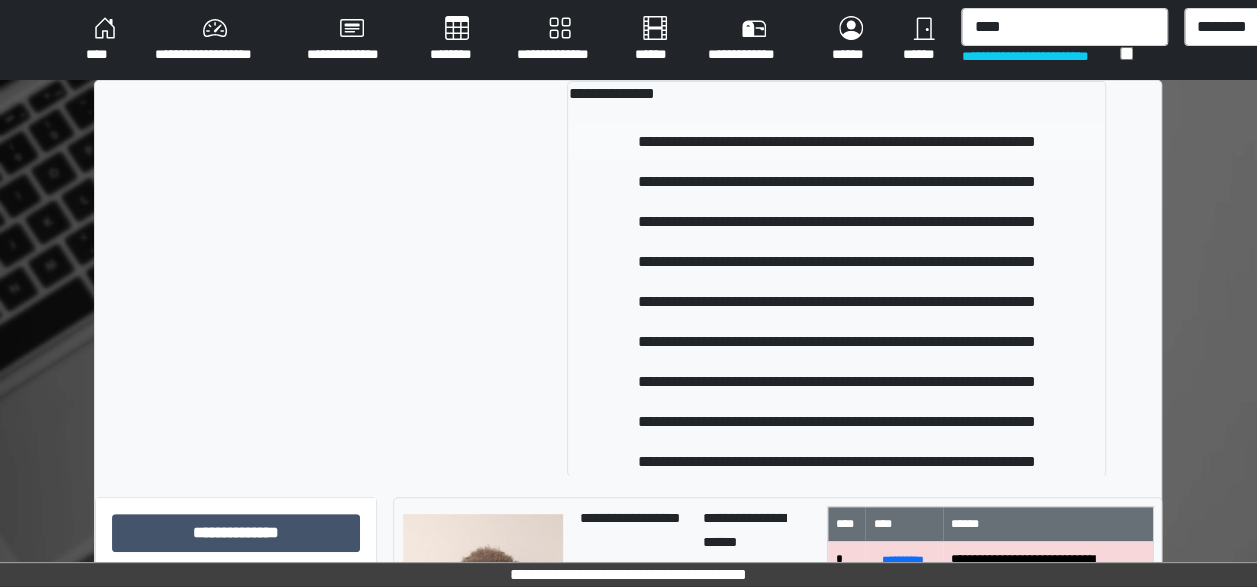 type 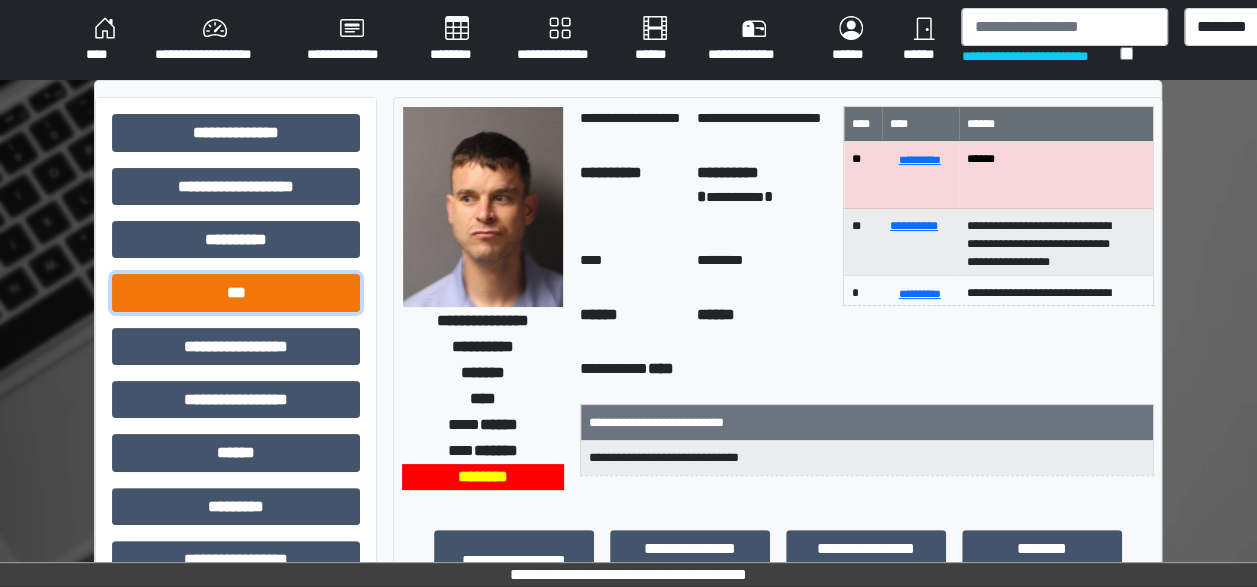 click on "***" at bounding box center [236, 292] 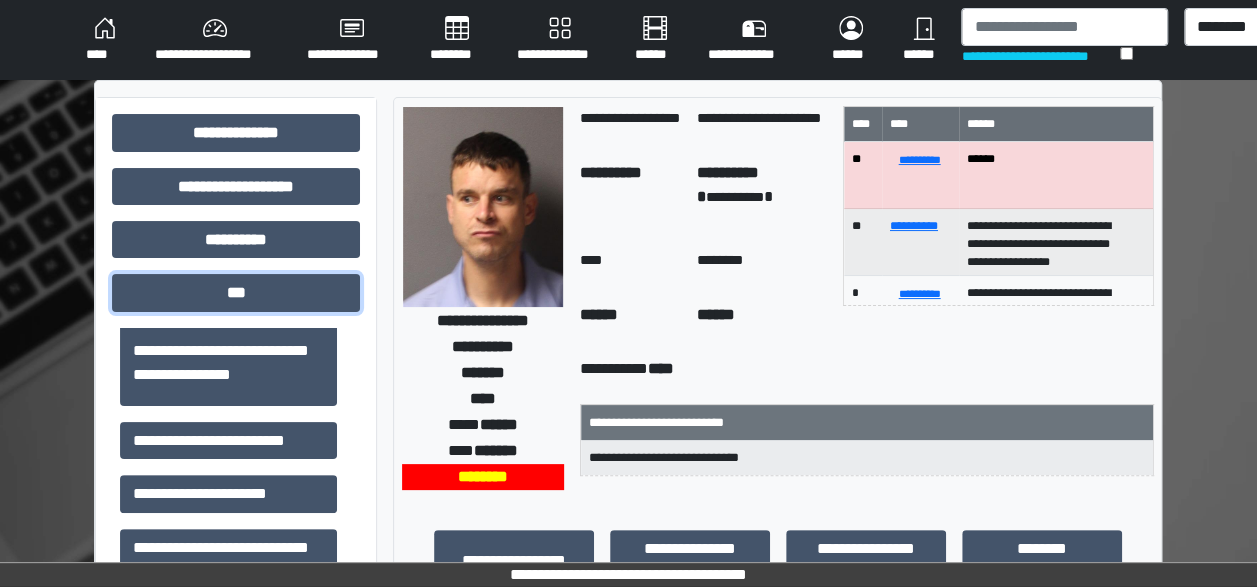 scroll, scrollTop: 238, scrollLeft: 0, axis: vertical 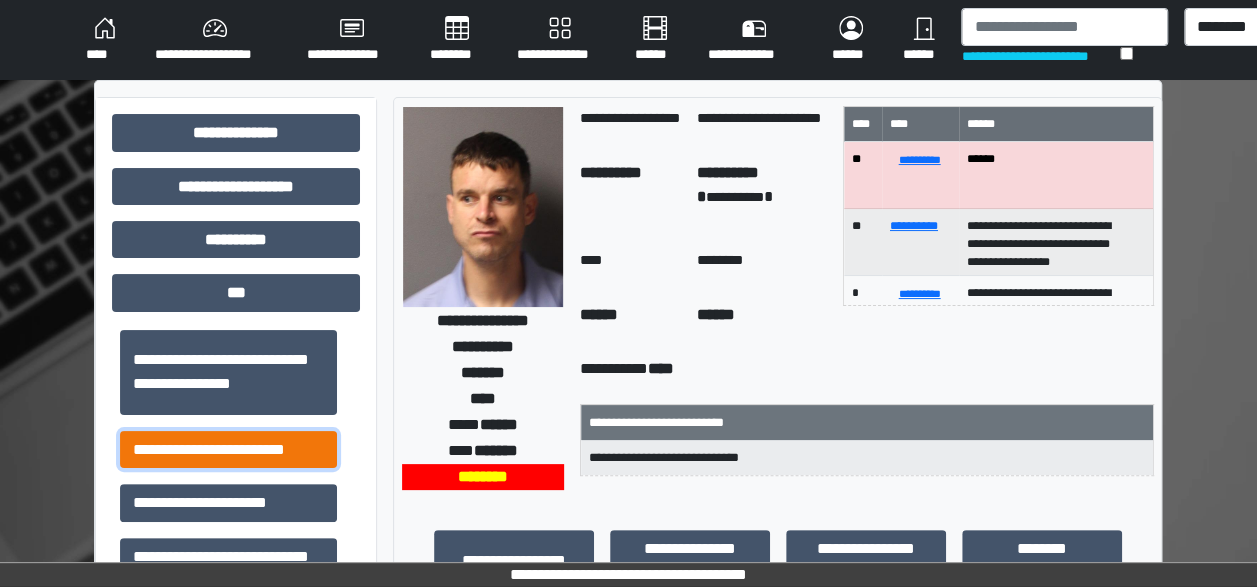 click on "**********" at bounding box center [228, 449] 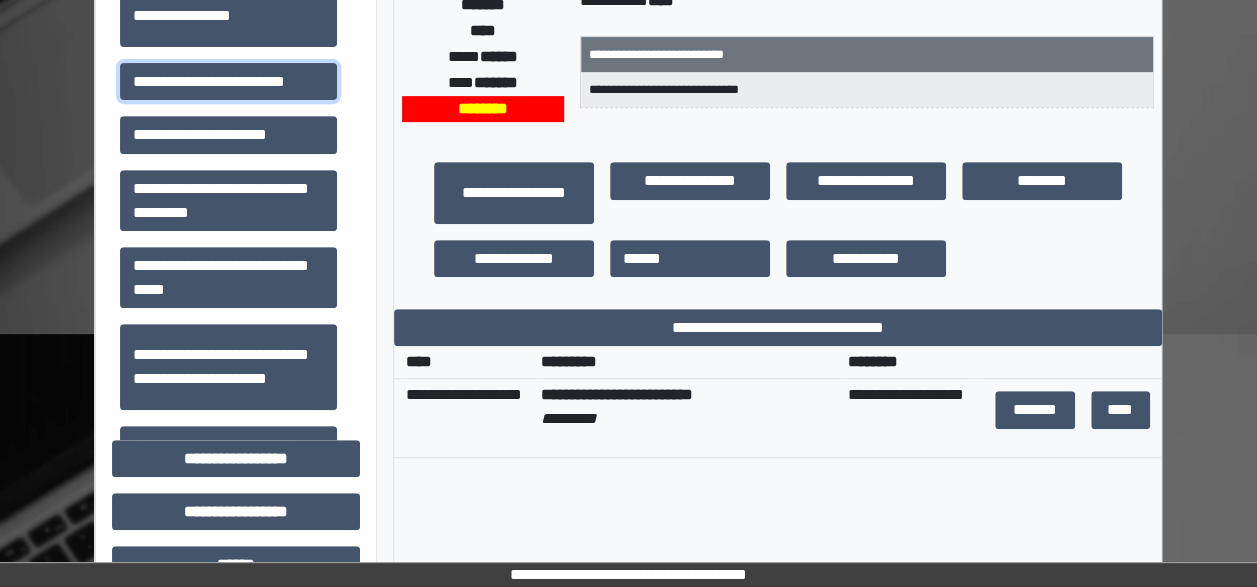 scroll, scrollTop: 383, scrollLeft: 0, axis: vertical 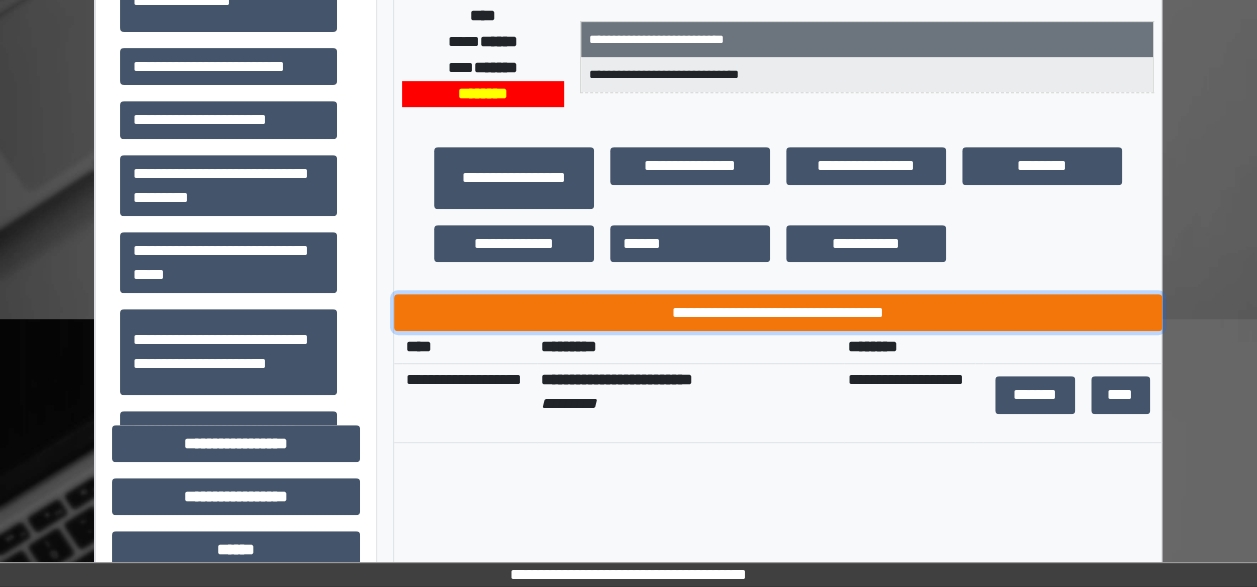 click on "**********" at bounding box center (778, 312) 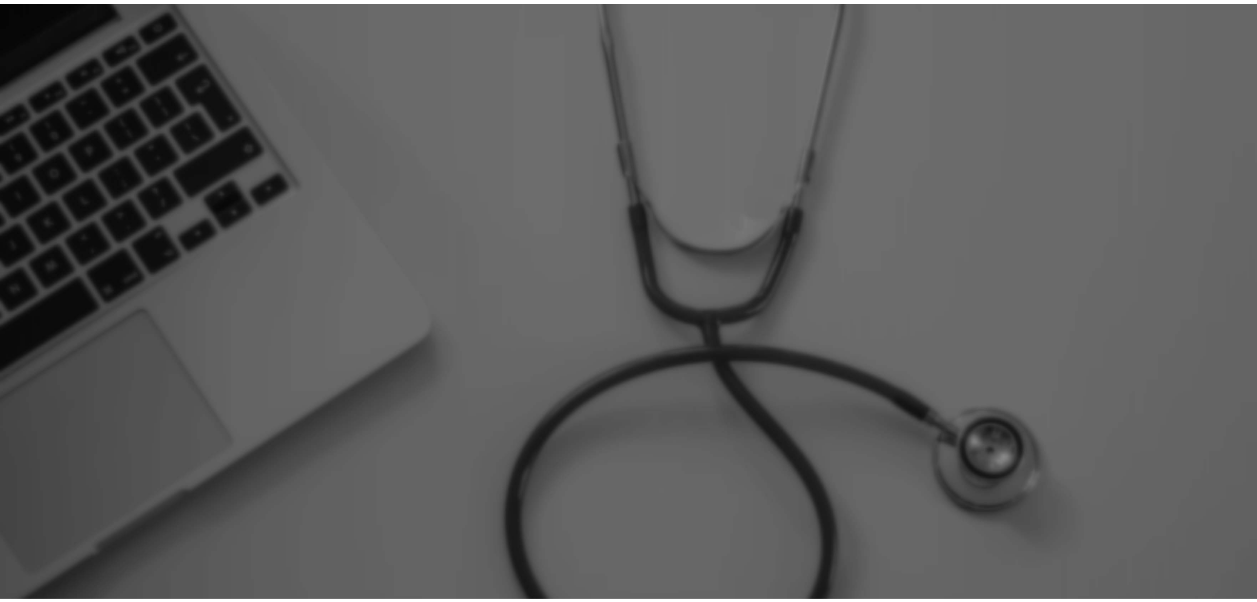 scroll, scrollTop: 0, scrollLeft: 0, axis: both 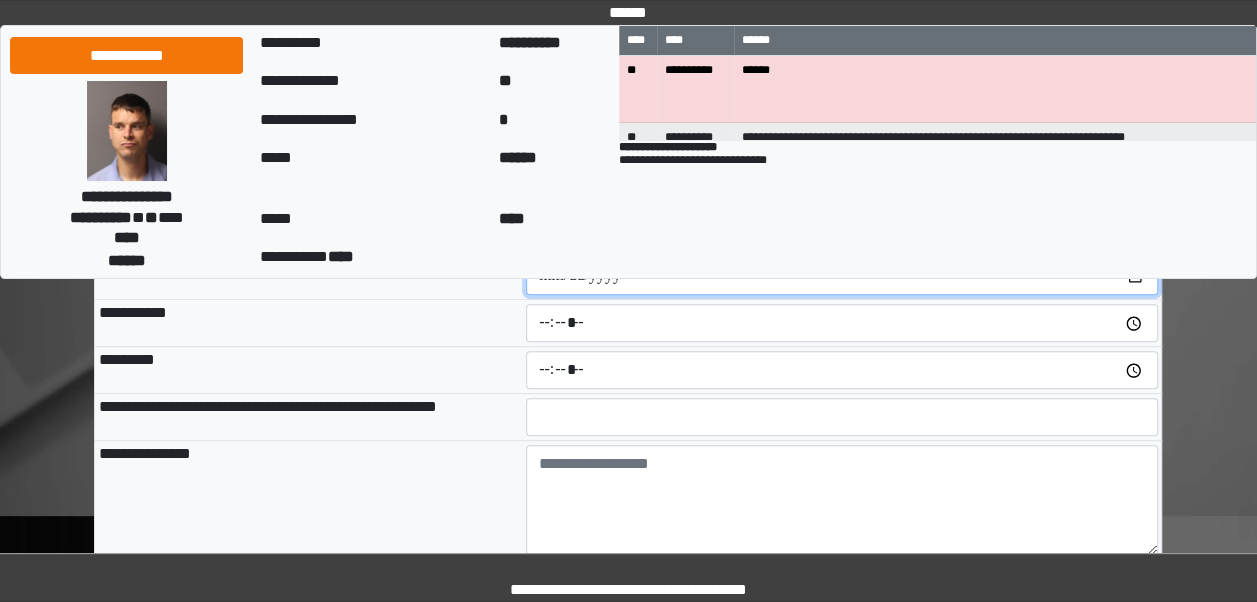 click at bounding box center (842, 276) 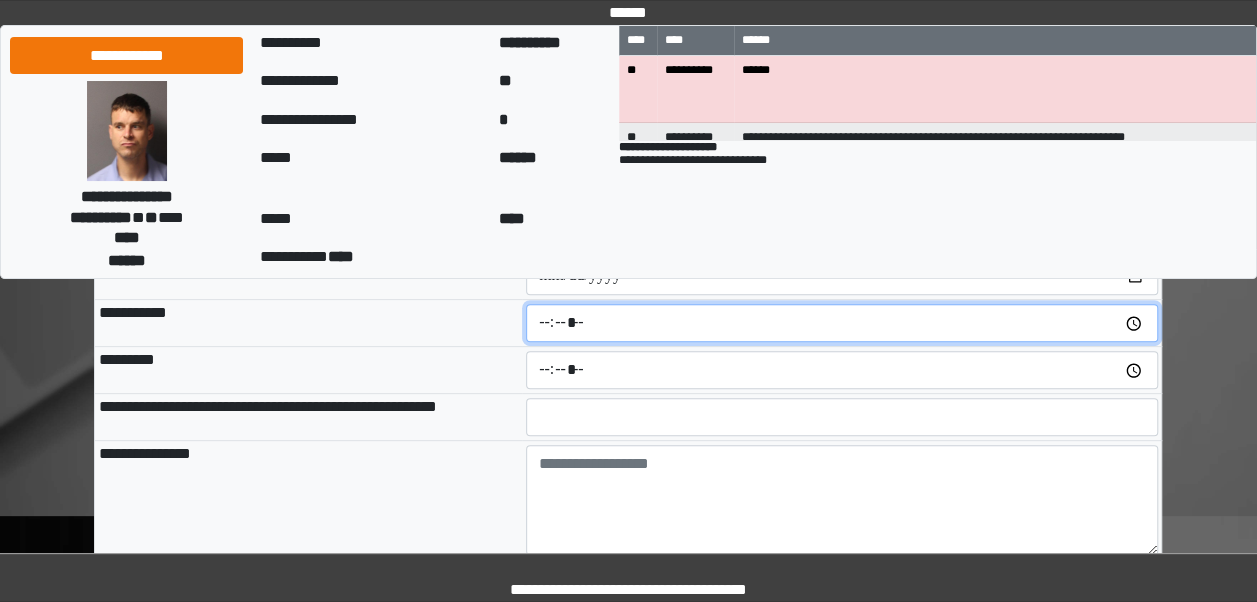 click at bounding box center [842, 323] 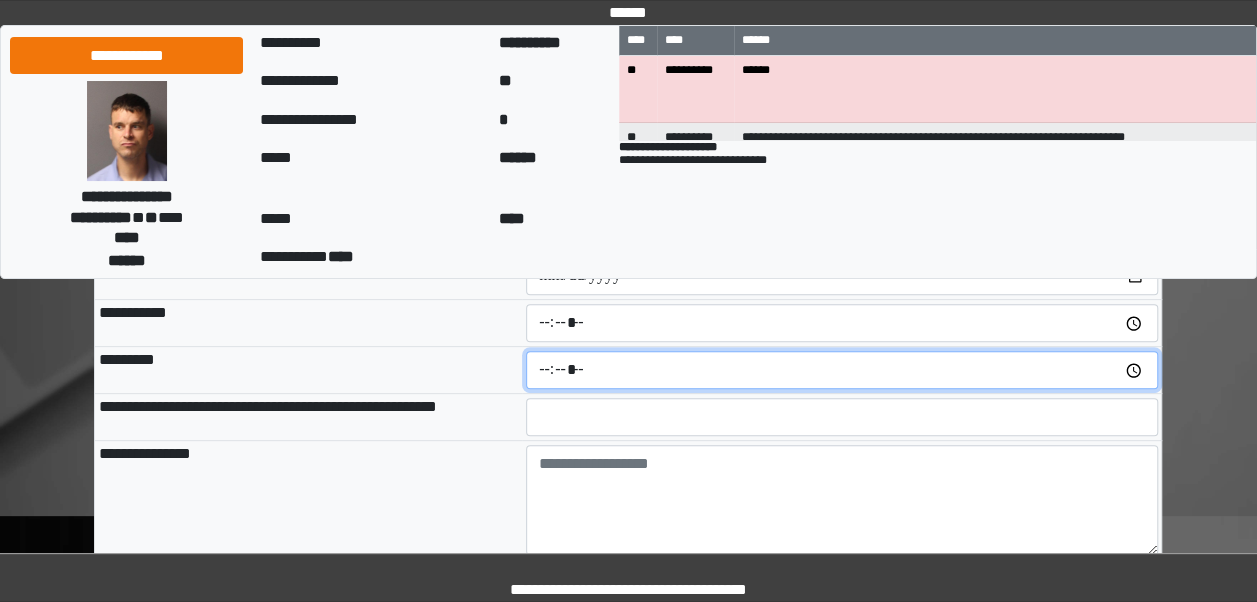 click at bounding box center (842, 370) 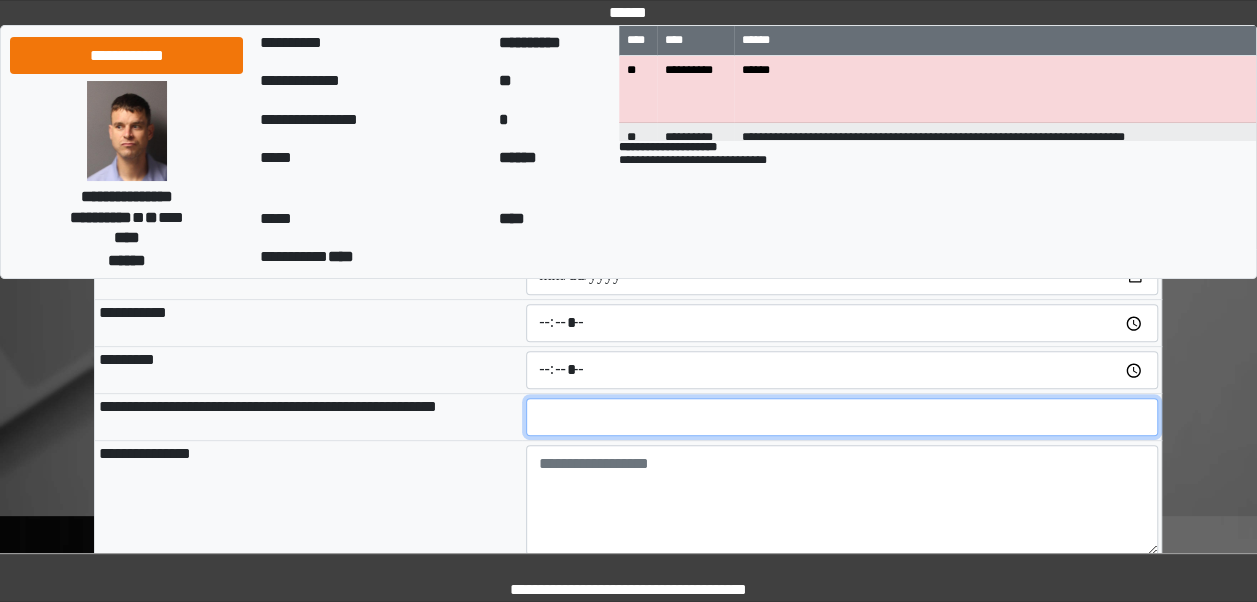 click at bounding box center (842, 417) 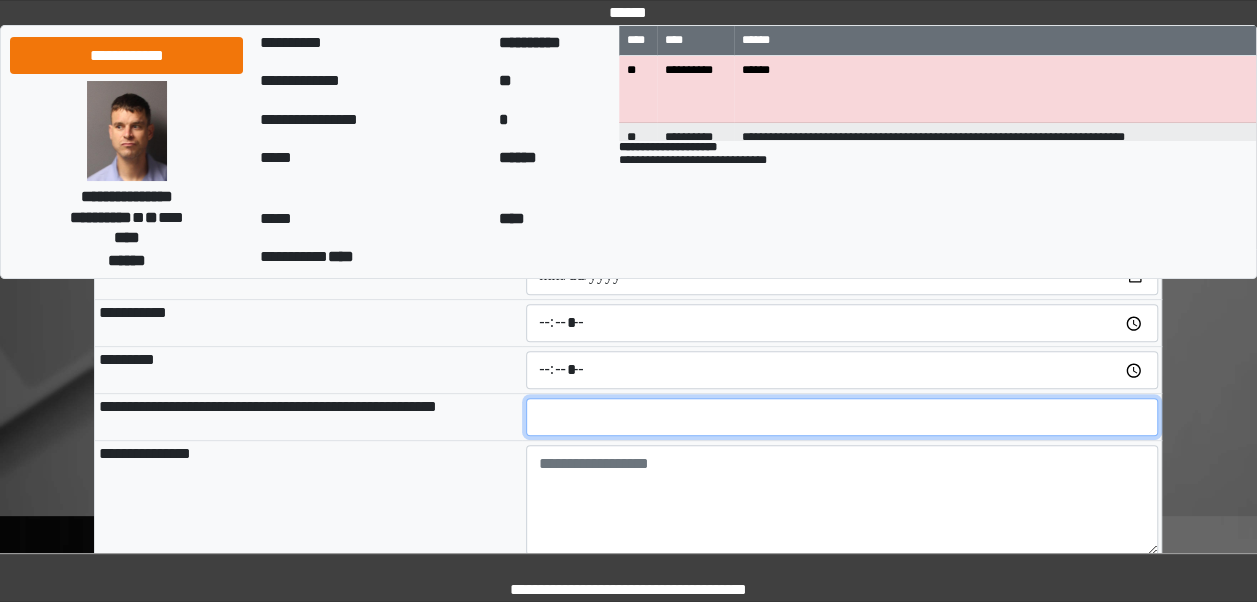 type on "**" 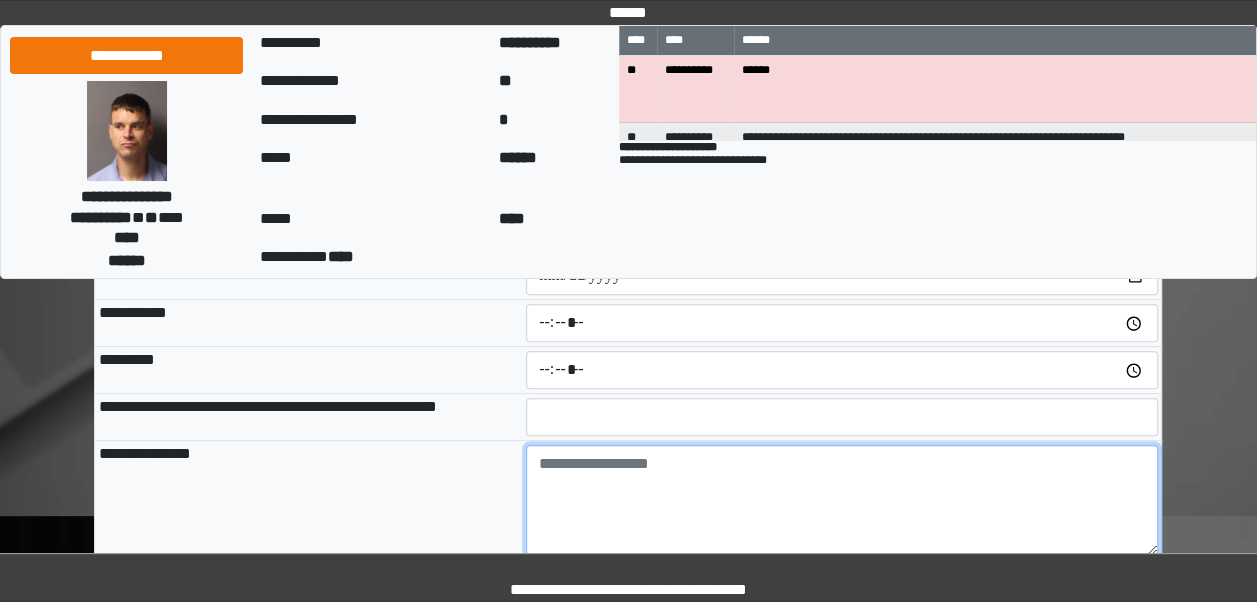 click at bounding box center (842, 500) 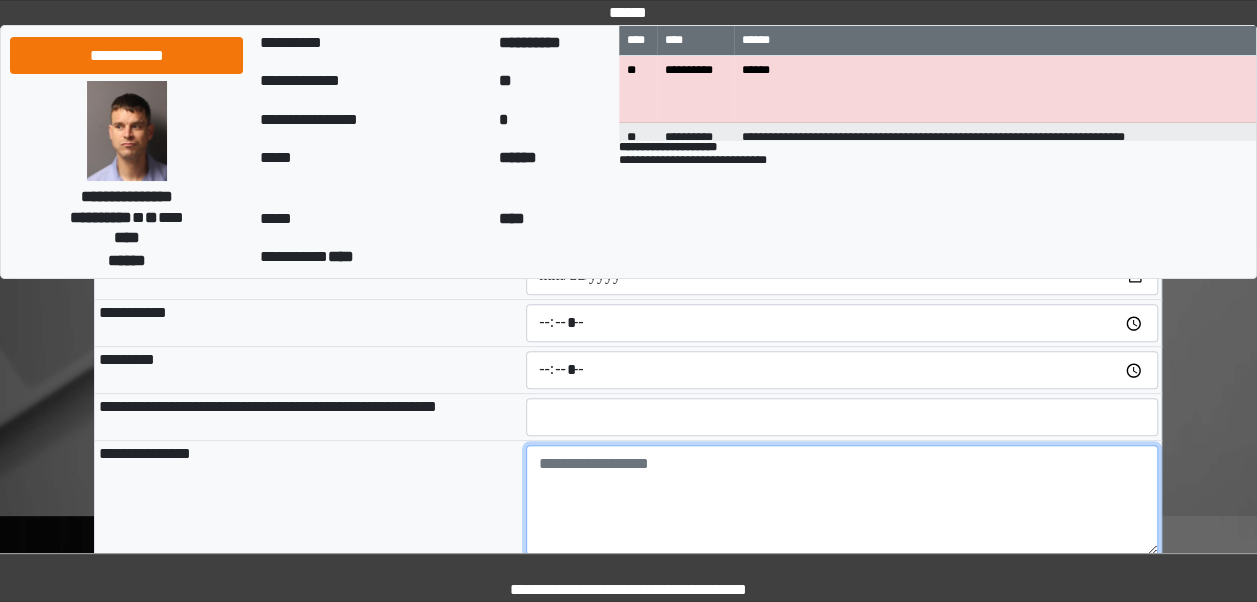 type on "**********" 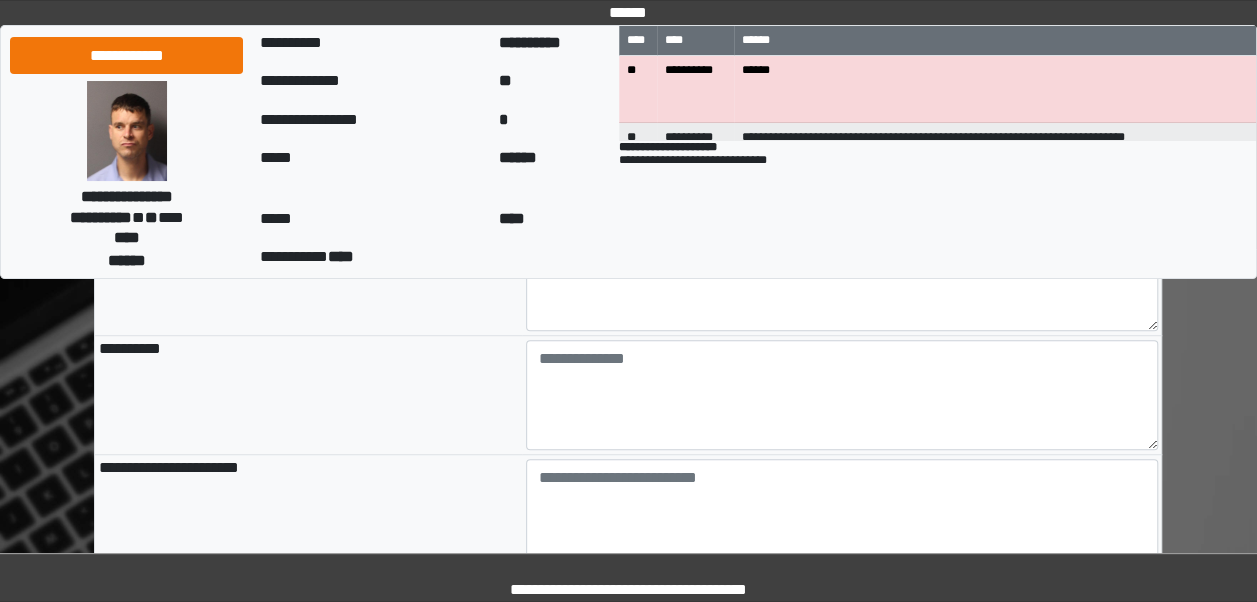 scroll, scrollTop: 543, scrollLeft: 0, axis: vertical 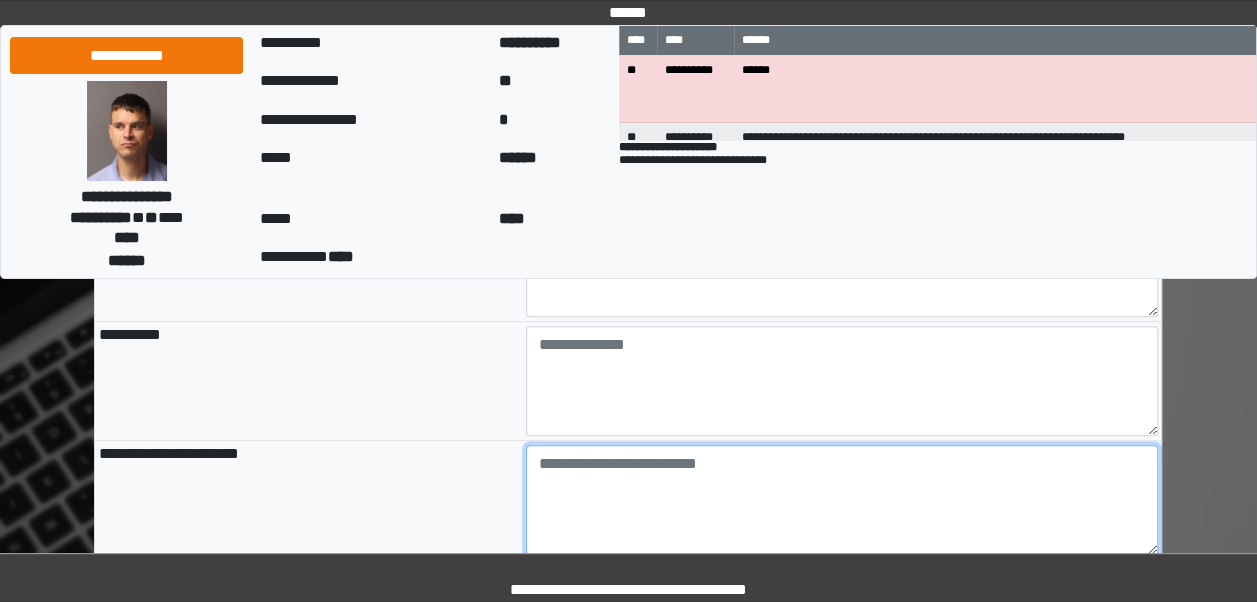 click at bounding box center (842, 500) 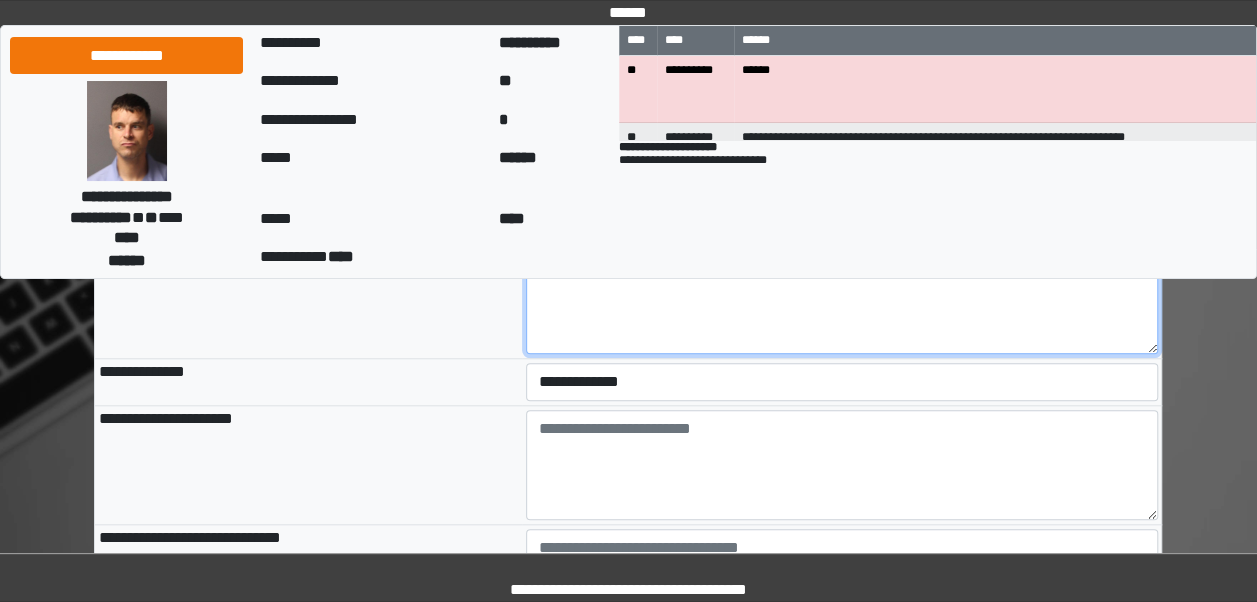 scroll, scrollTop: 830, scrollLeft: 0, axis: vertical 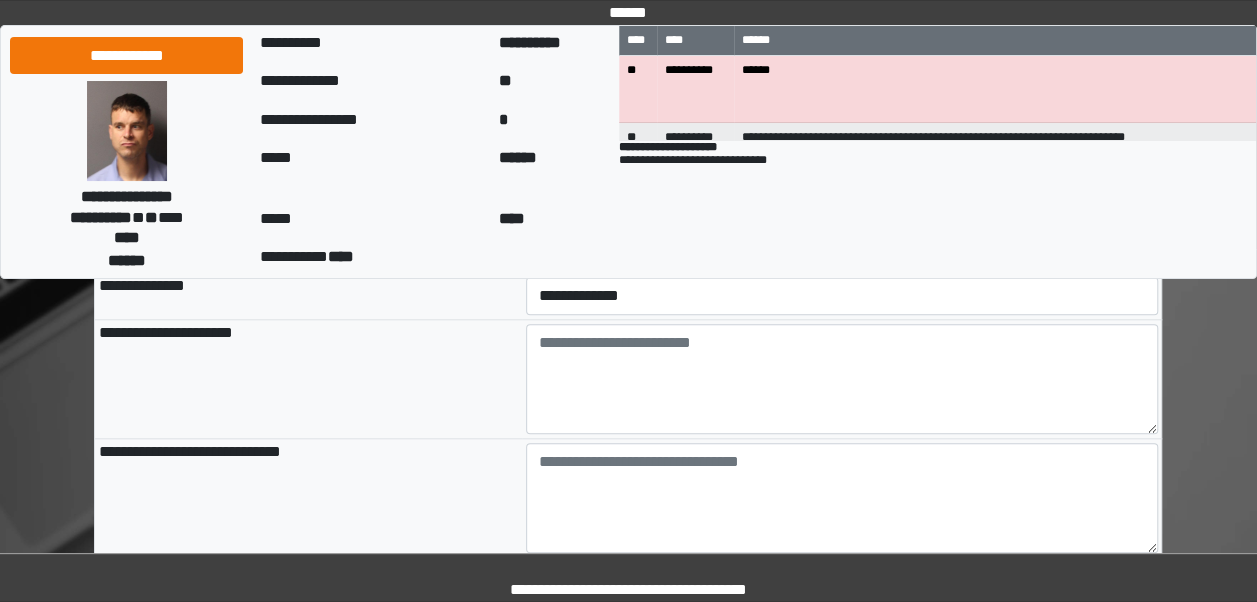 type on "**" 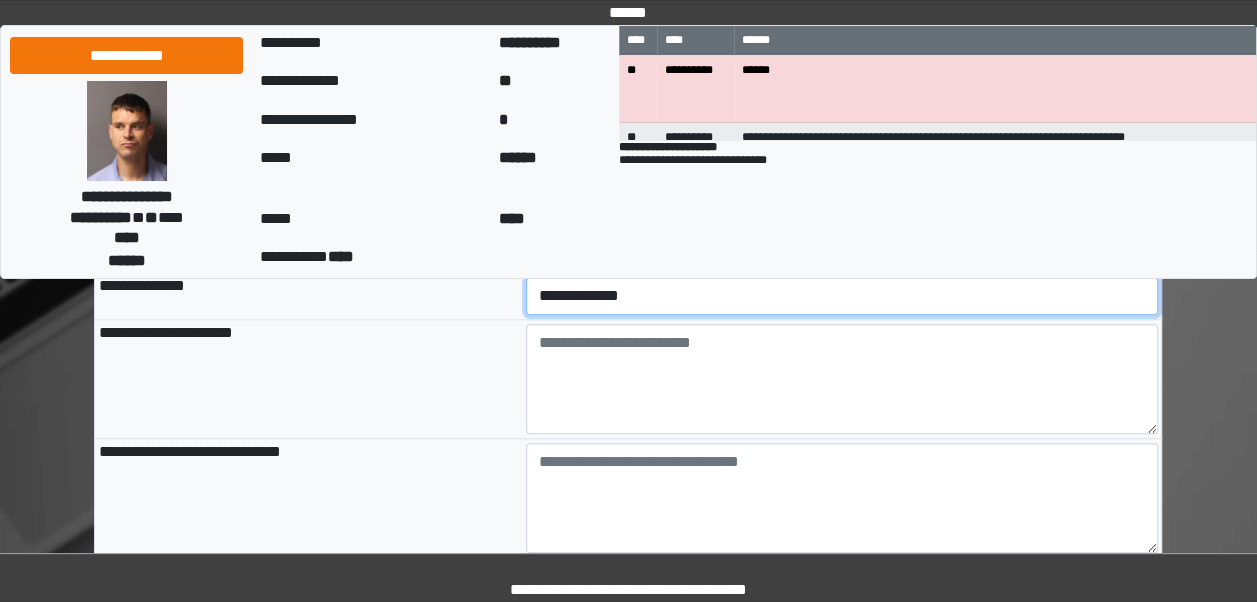 click on "**********" at bounding box center (842, 296) 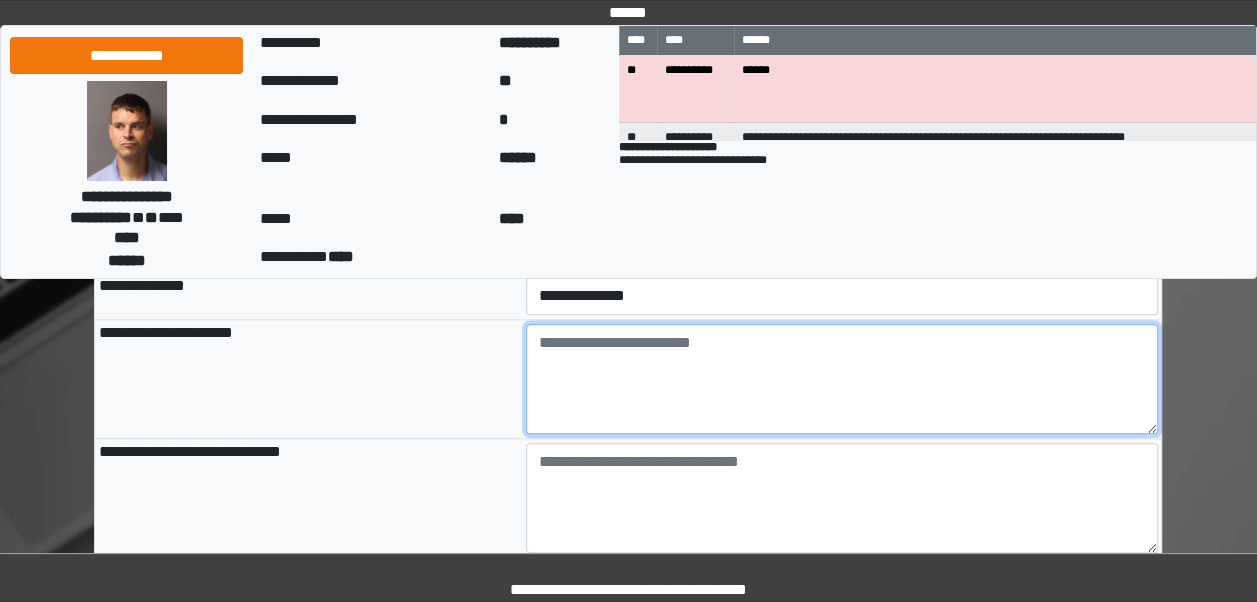 click at bounding box center [842, 379] 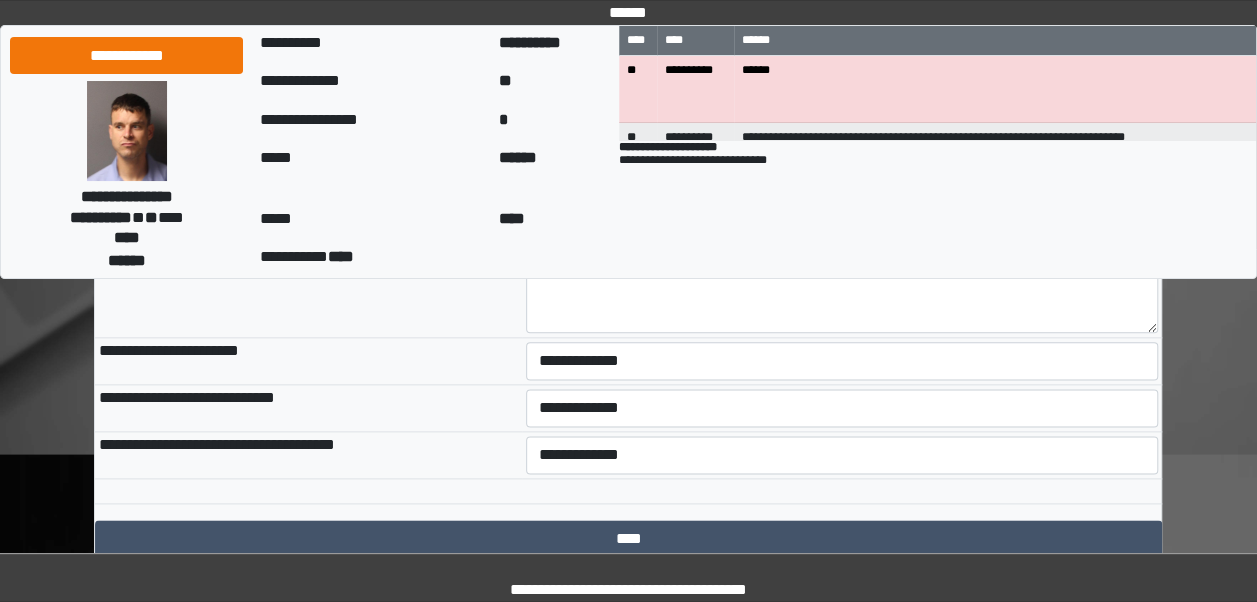 scroll, scrollTop: 1070, scrollLeft: 0, axis: vertical 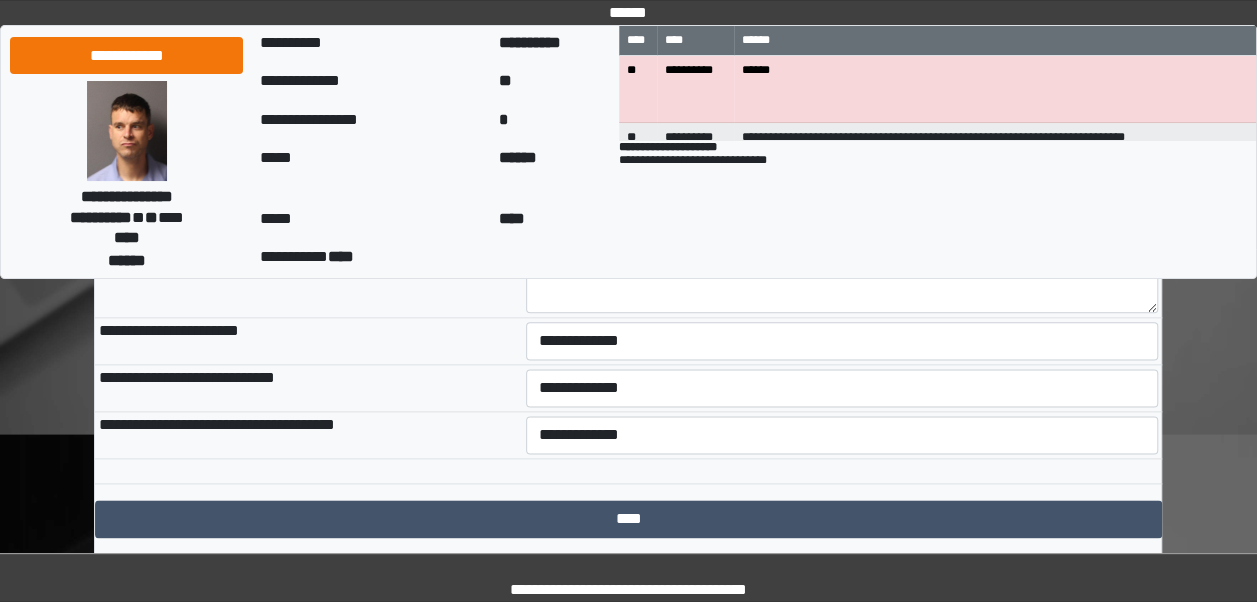 type on "**********" 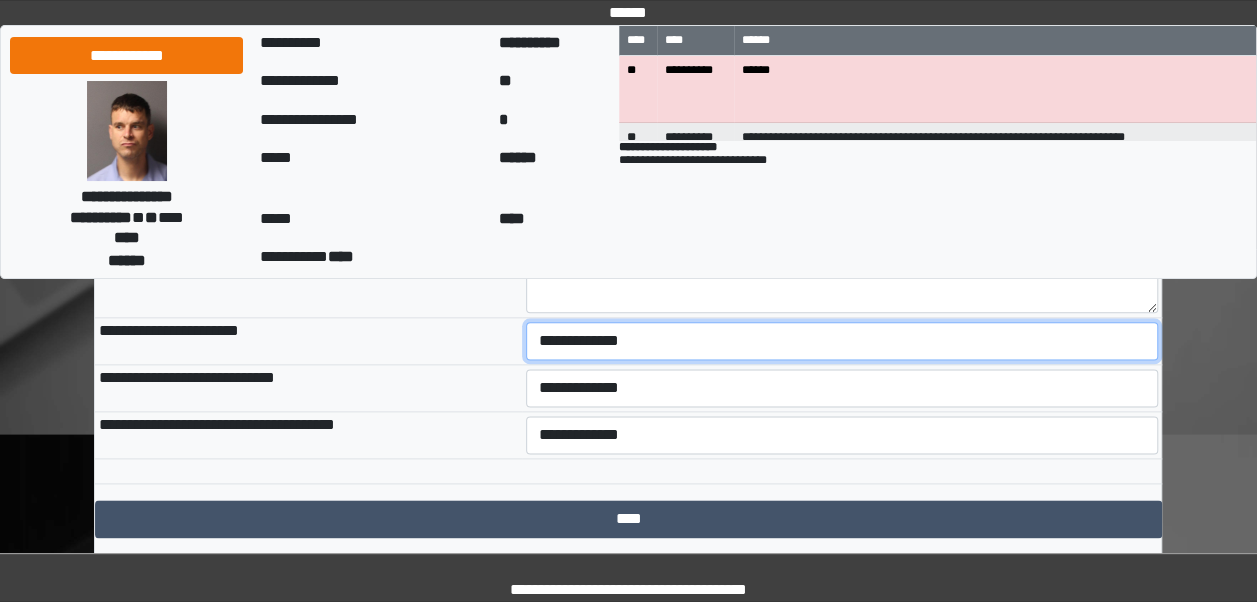 click on "**********" at bounding box center (842, 341) 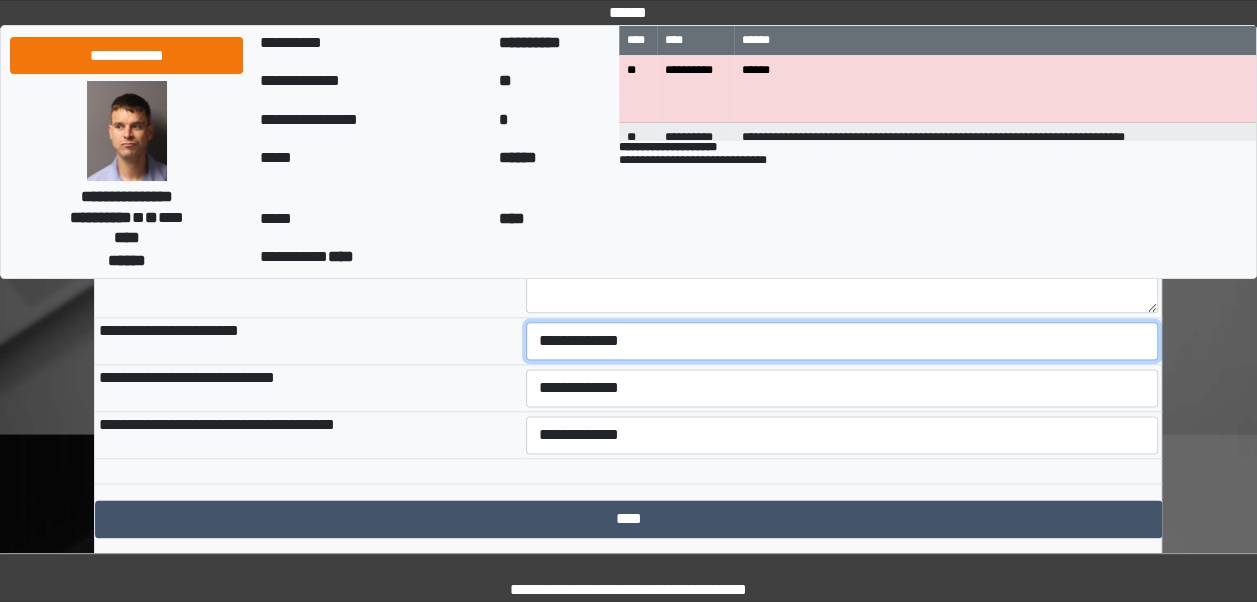 select on "***" 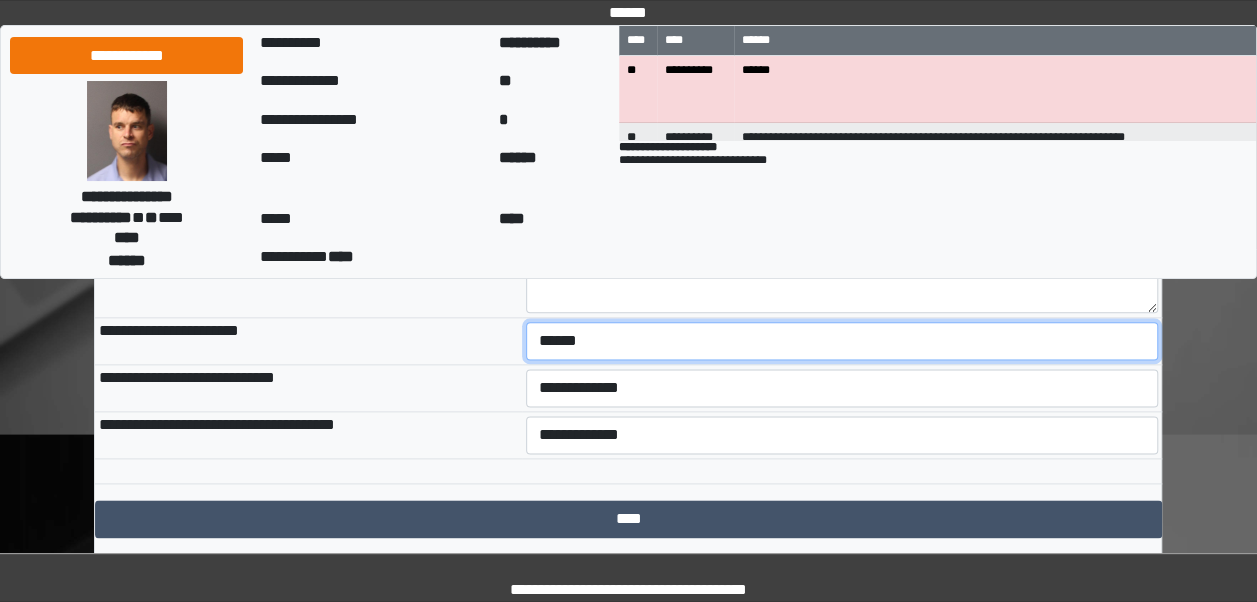 click on "**********" at bounding box center (842, 341) 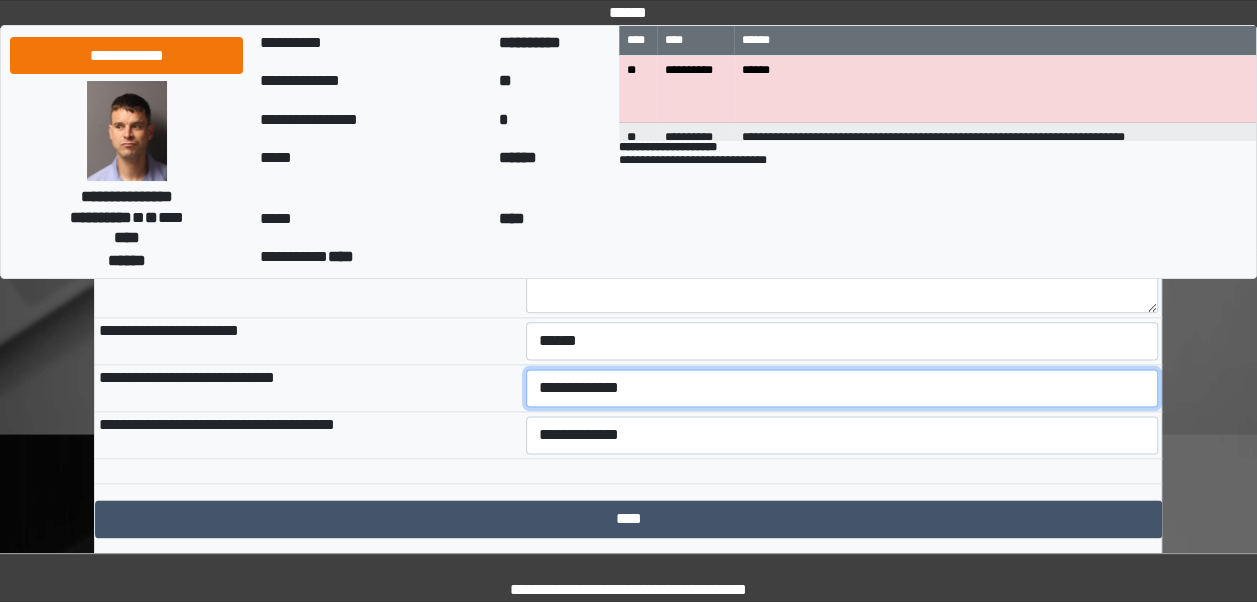 click on "**********" at bounding box center [842, 388] 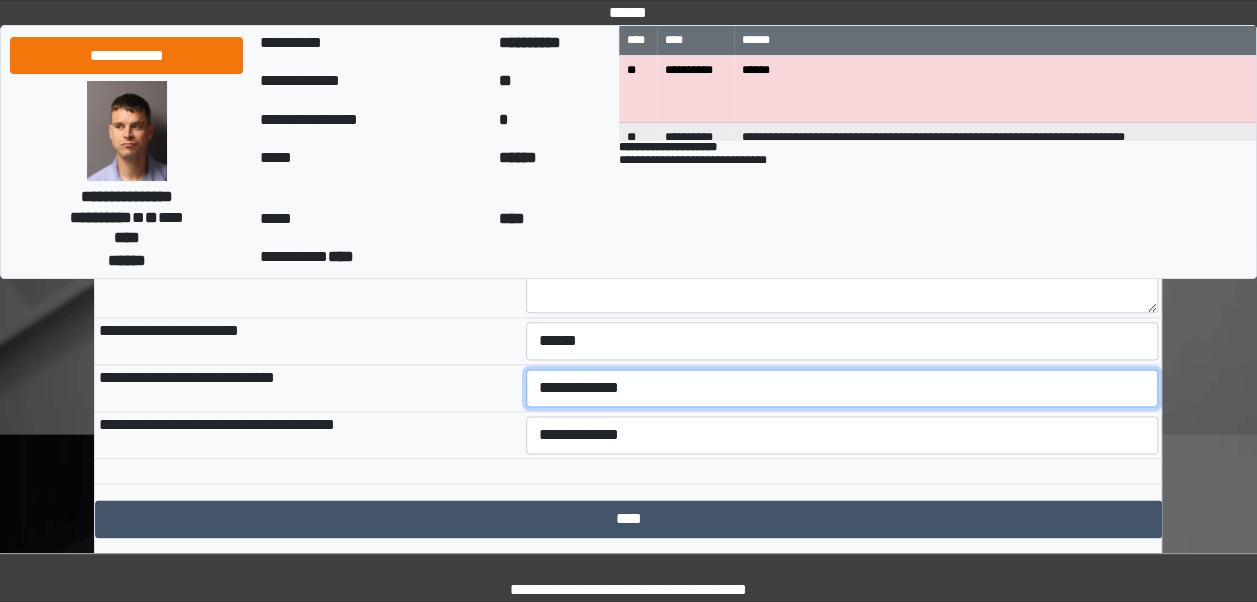 select on "***" 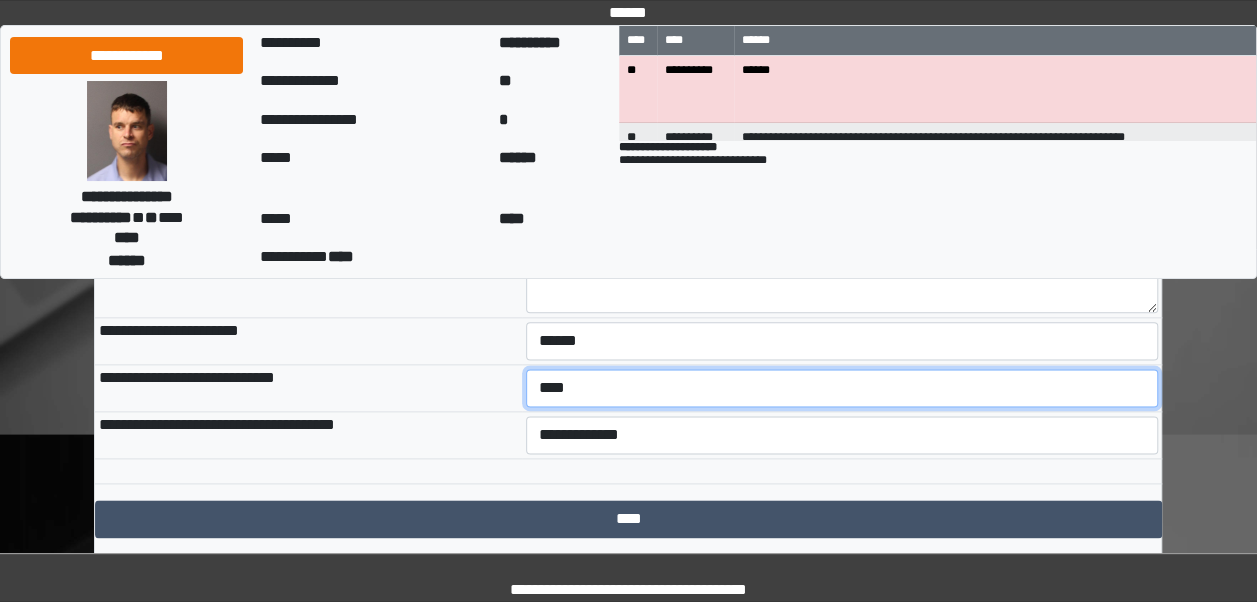 click on "**********" at bounding box center [842, 388] 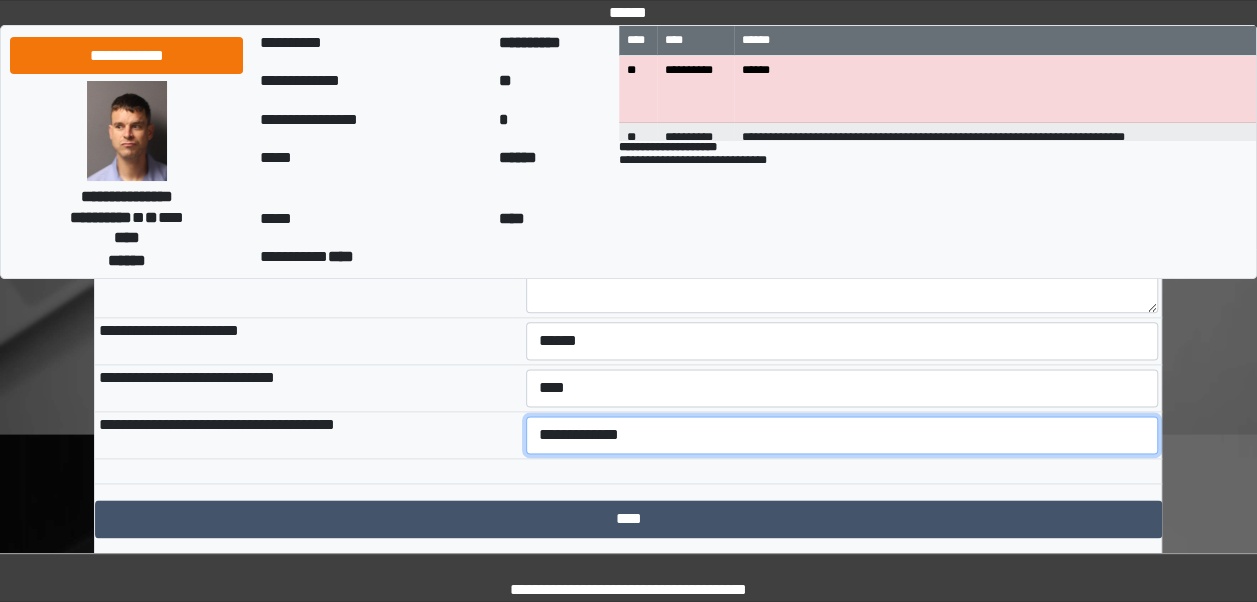 click on "**********" at bounding box center (842, 435) 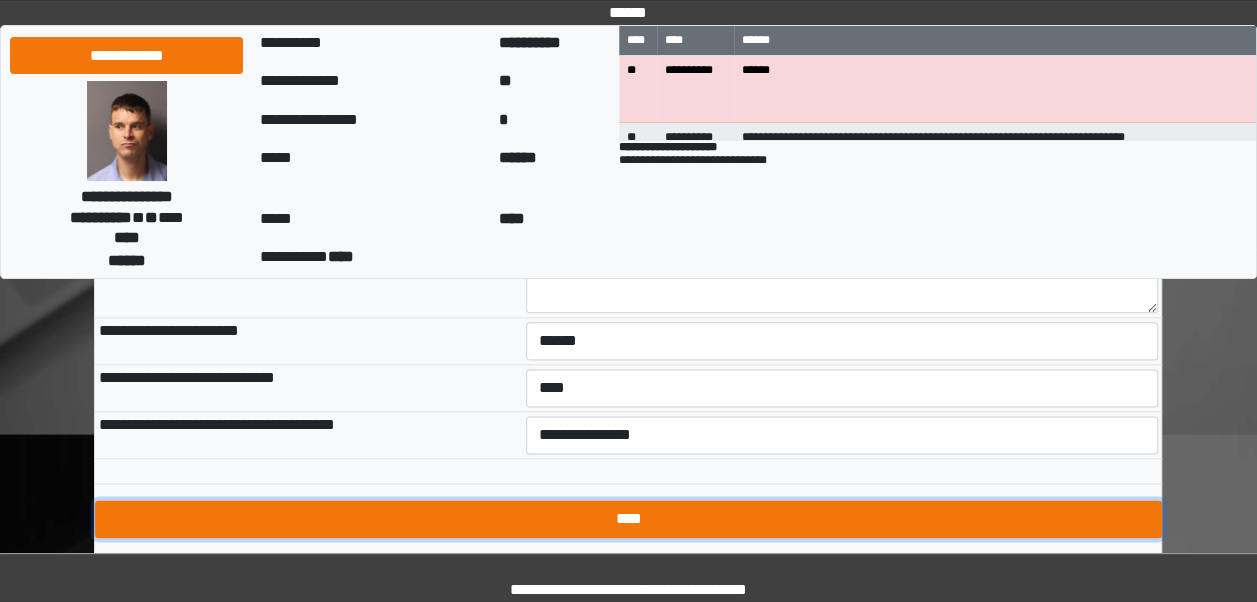 click on "****" at bounding box center (628, 519) 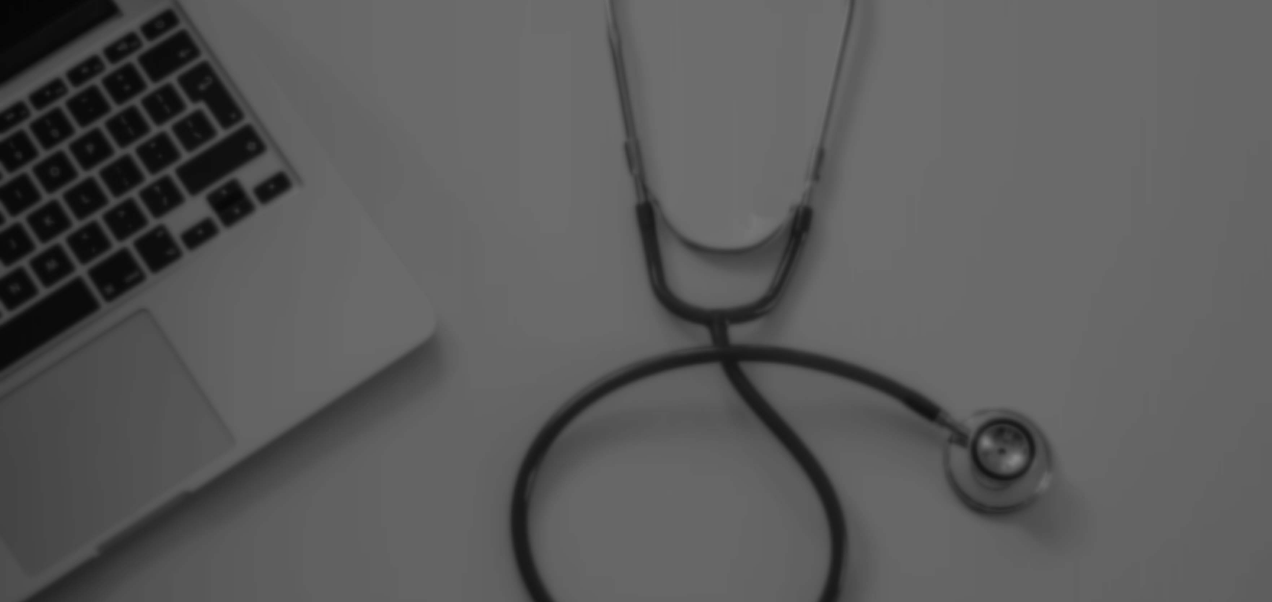 scroll, scrollTop: 0, scrollLeft: 0, axis: both 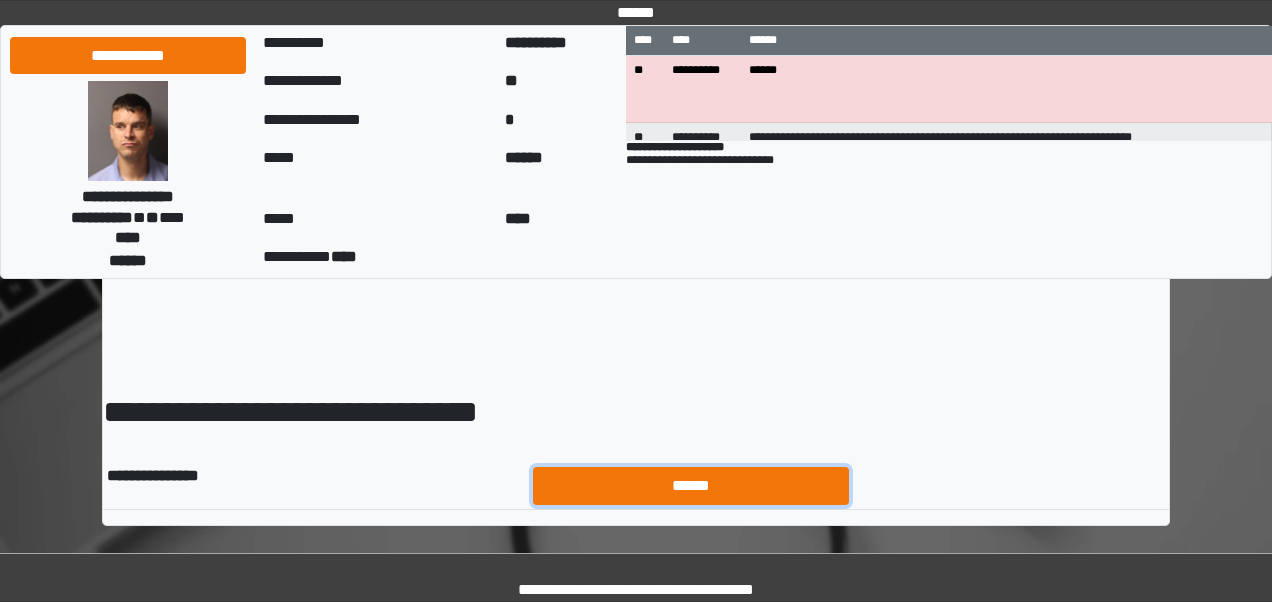 drag, startPoint x: 0, startPoint y: 0, endPoint x: 583, endPoint y: 497, distance: 766.0927 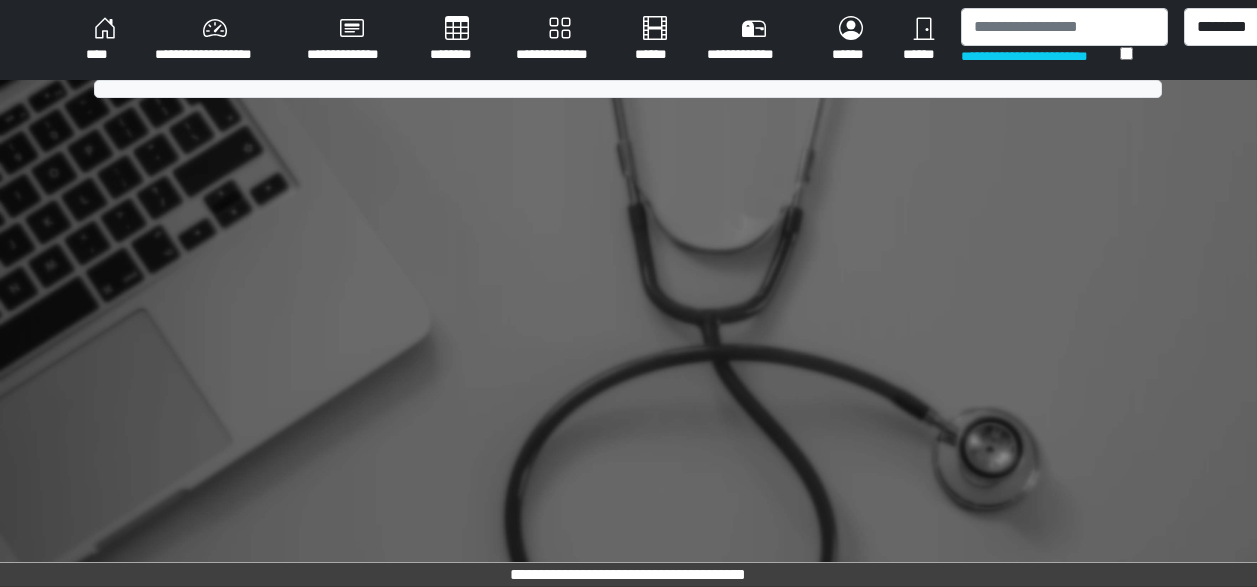 scroll, scrollTop: 0, scrollLeft: 0, axis: both 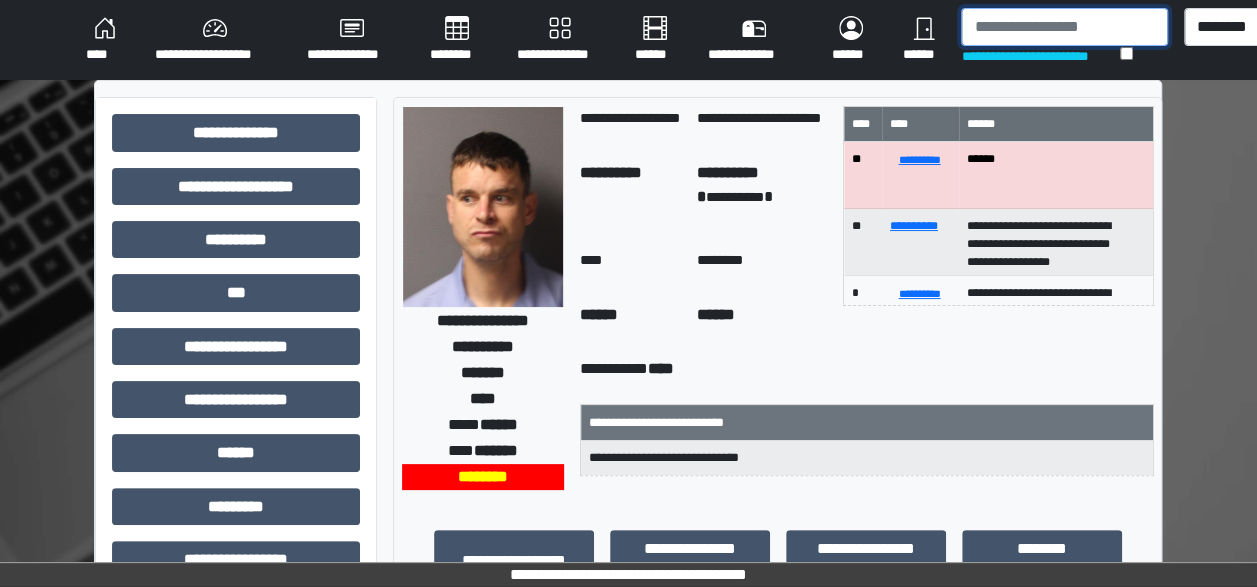 click at bounding box center [1064, 27] 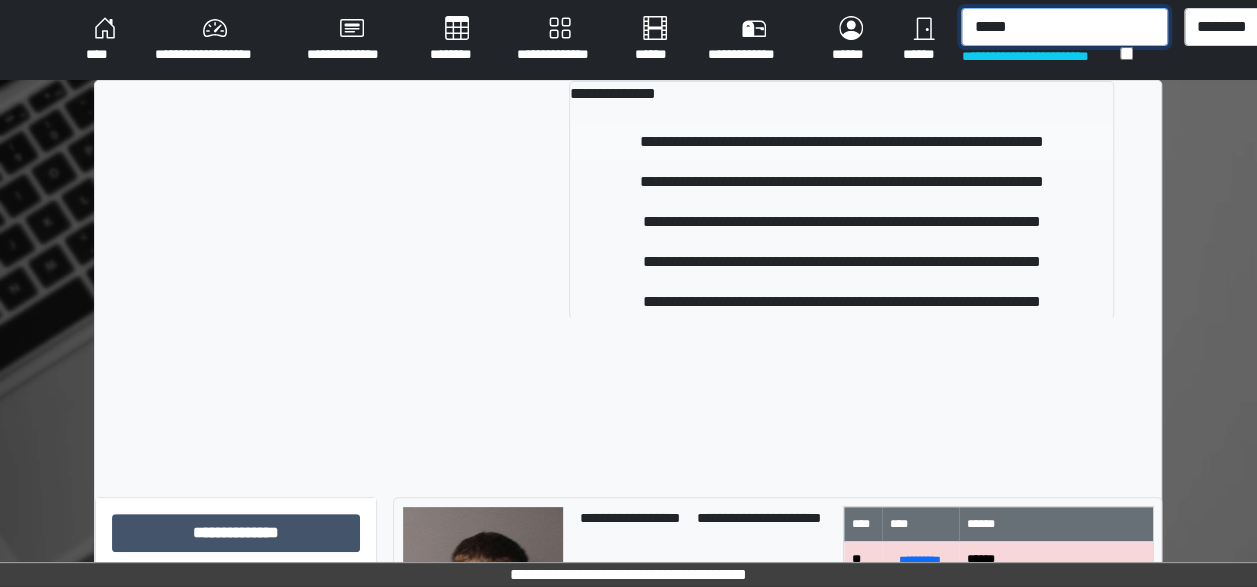 type on "*****" 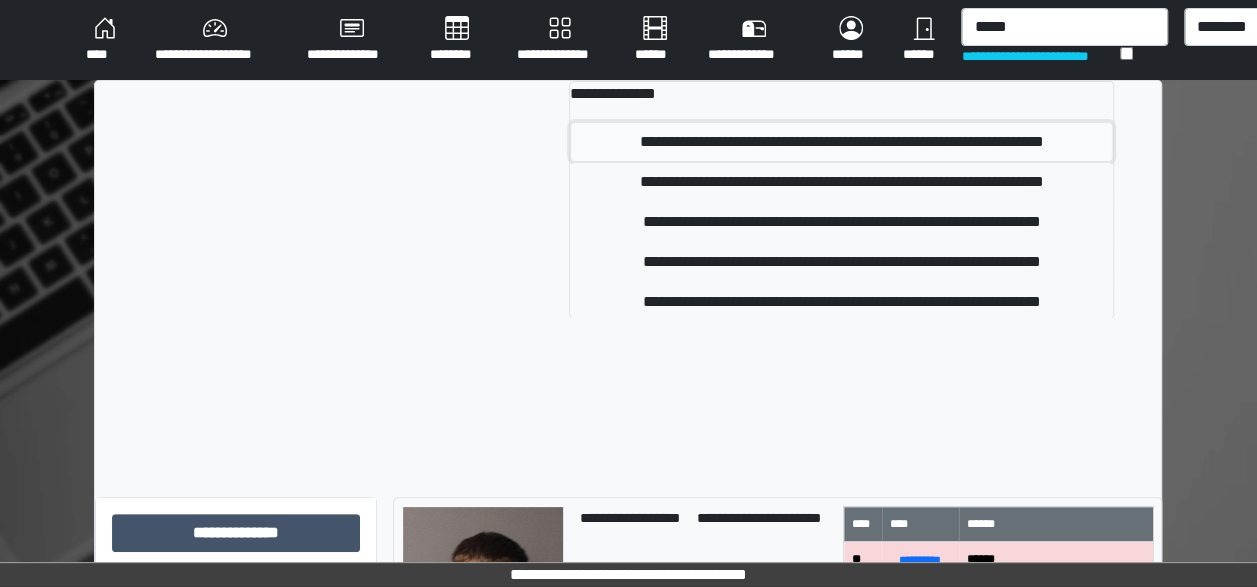 click on "**********" at bounding box center (841, 142) 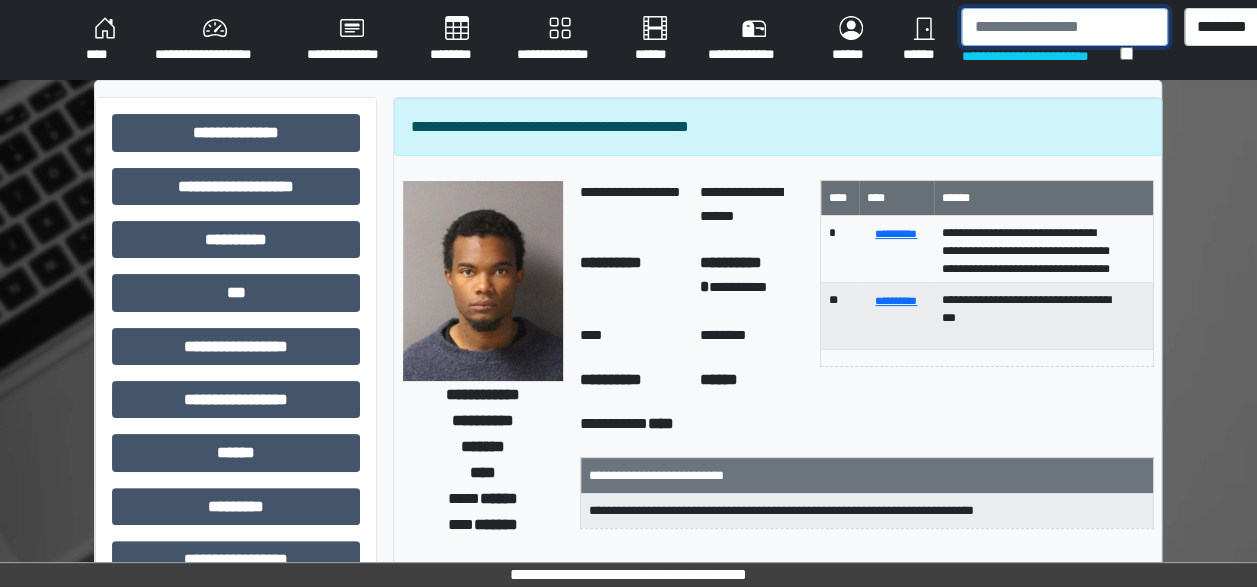 click at bounding box center [1064, 27] 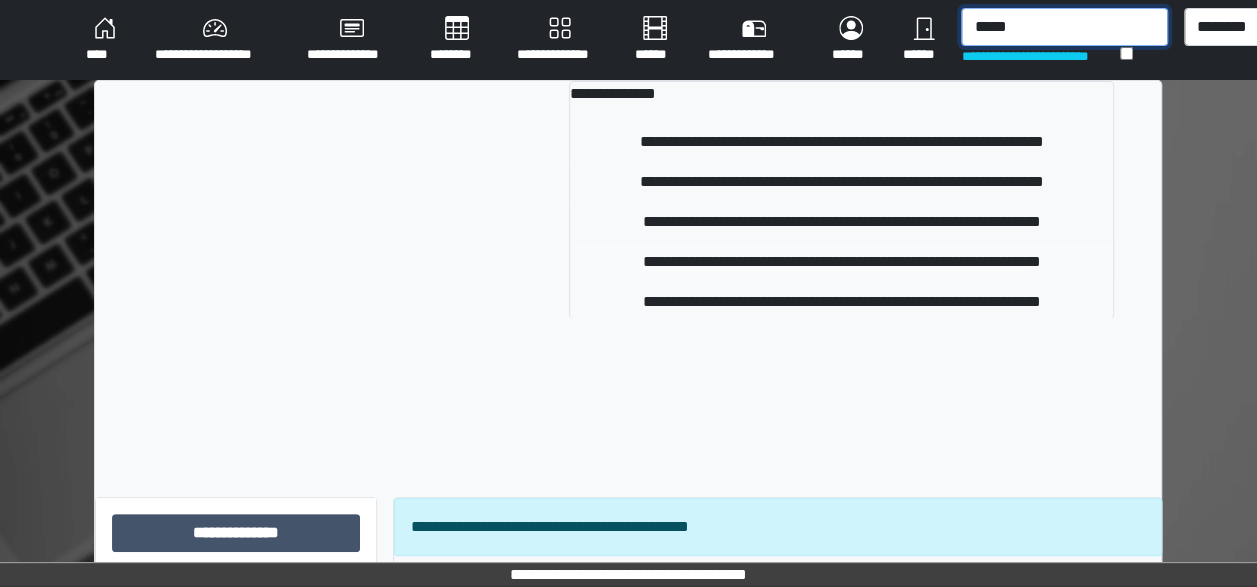 type on "*****" 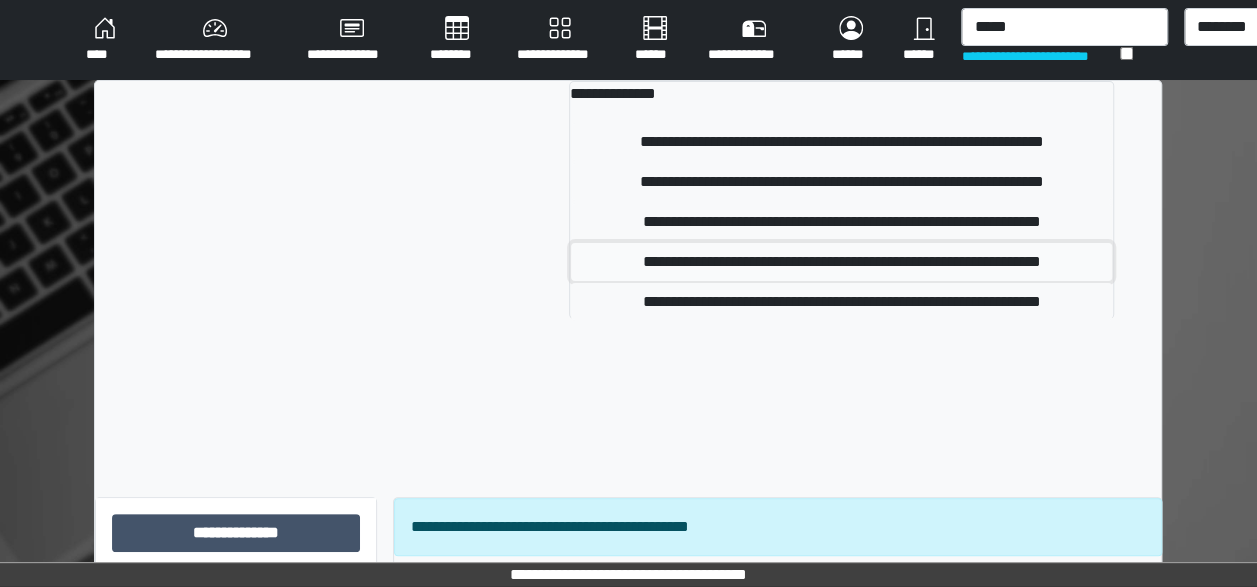 click on "**********" at bounding box center (841, 262) 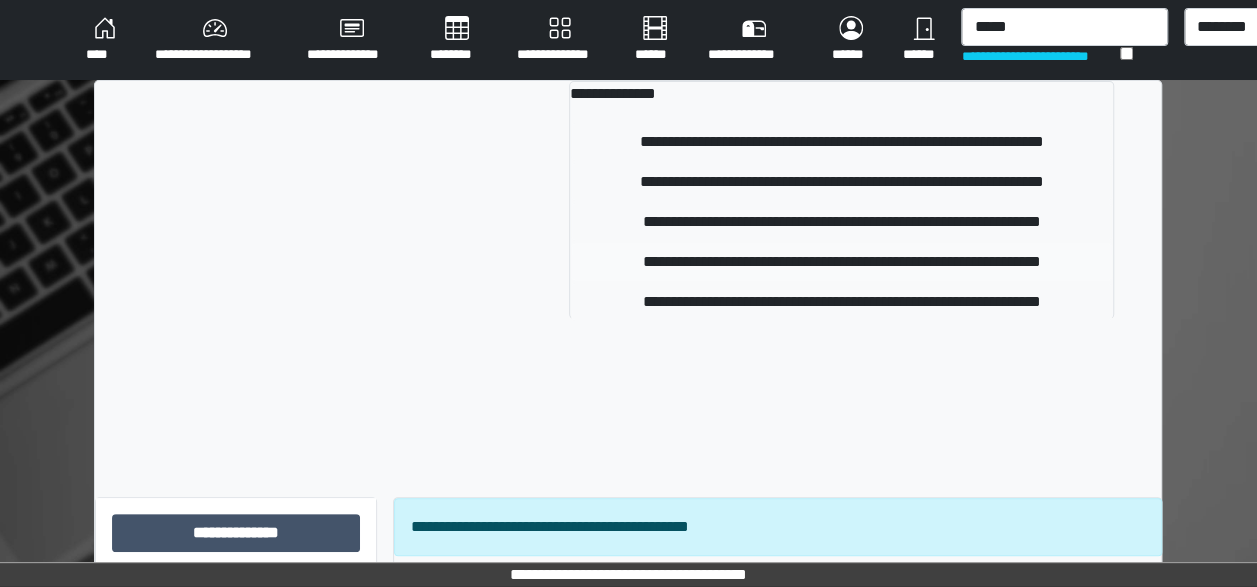 type 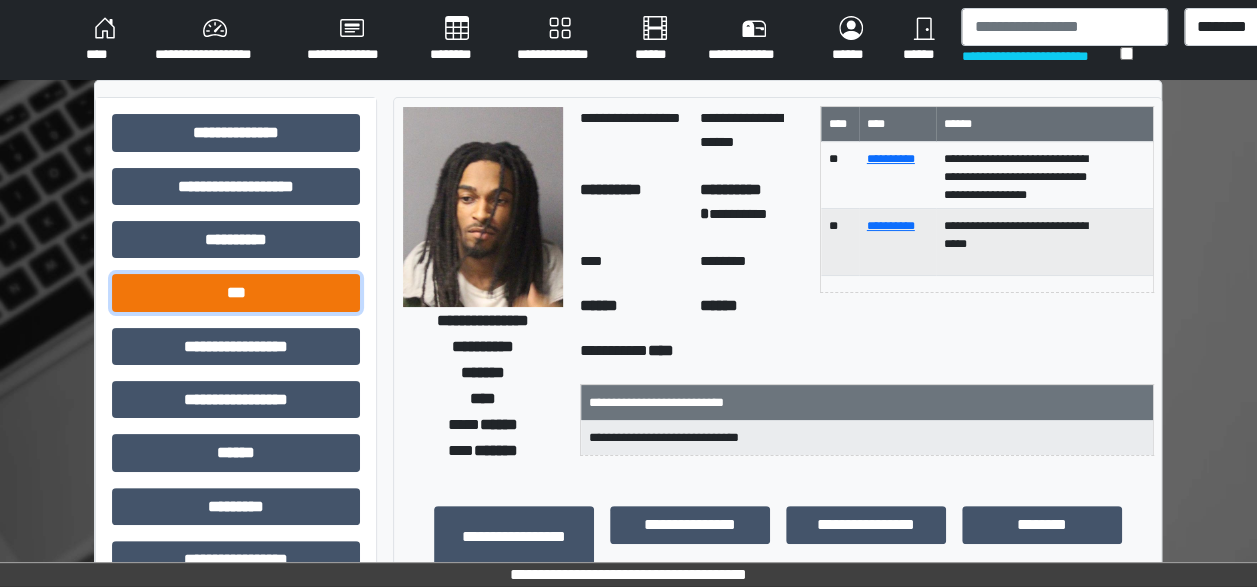 click on "***" at bounding box center [236, 292] 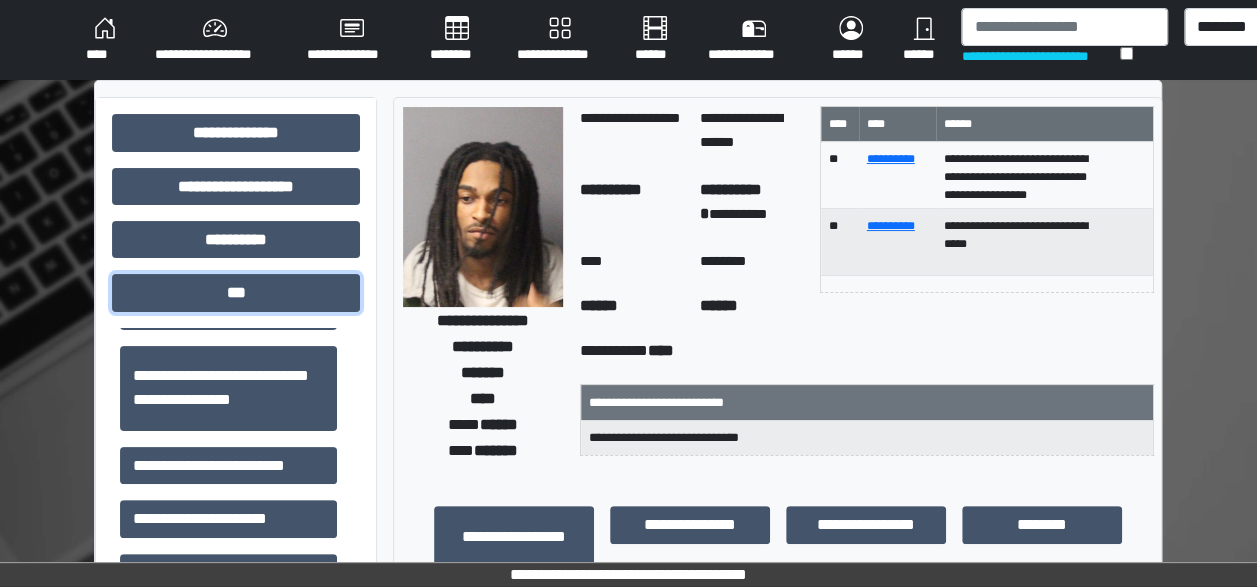 scroll, scrollTop: 217, scrollLeft: 0, axis: vertical 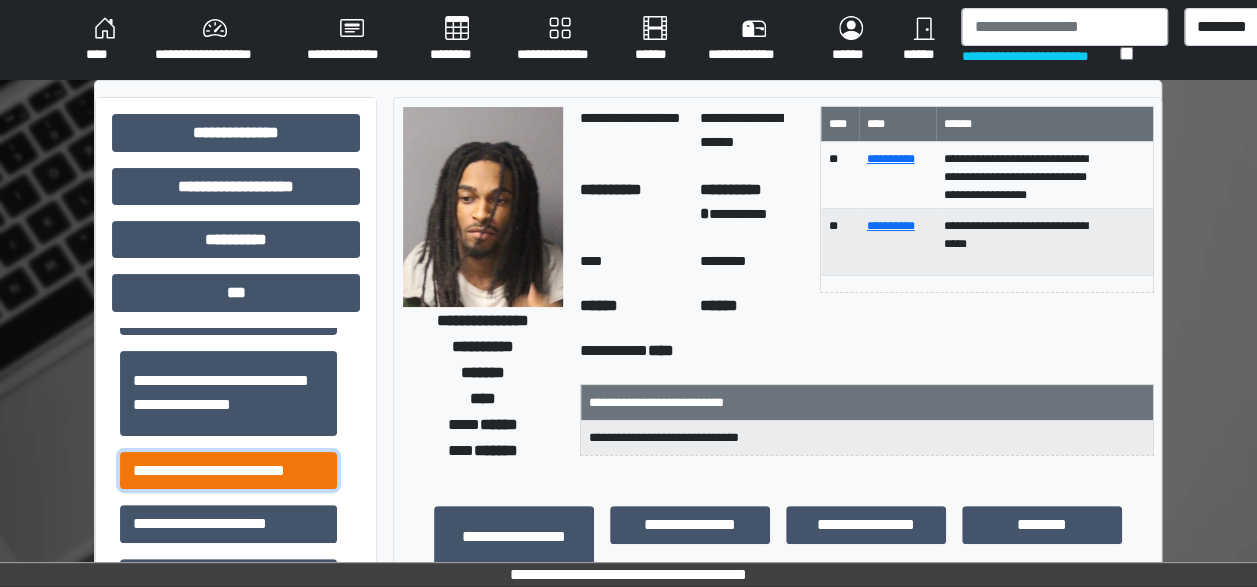 click on "**********" at bounding box center (228, 470) 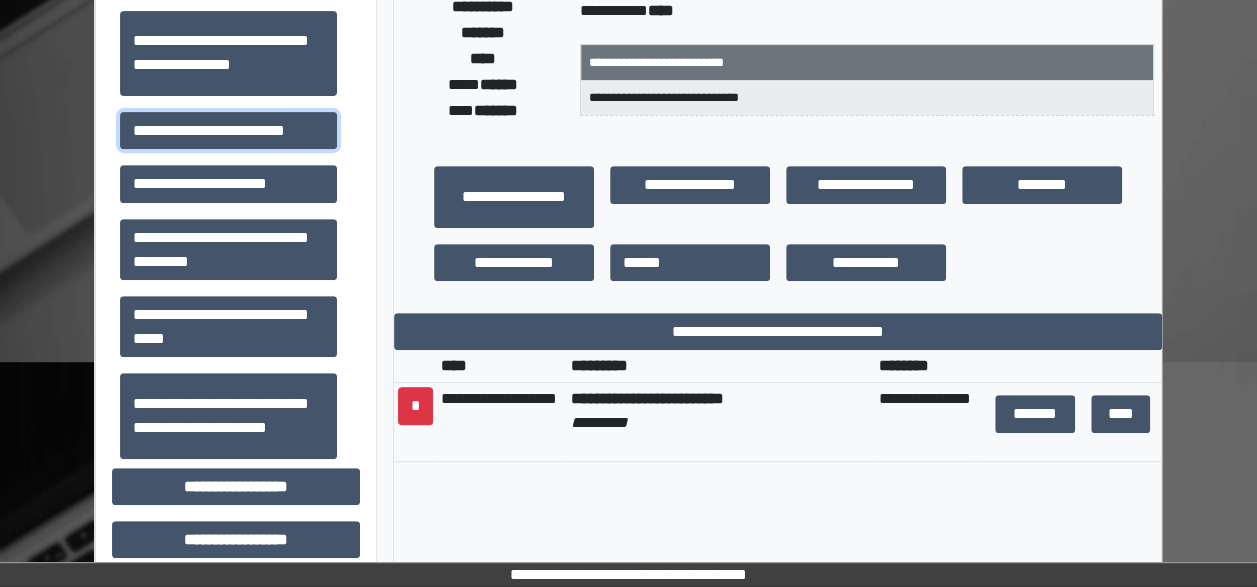 scroll, scrollTop: 377, scrollLeft: 0, axis: vertical 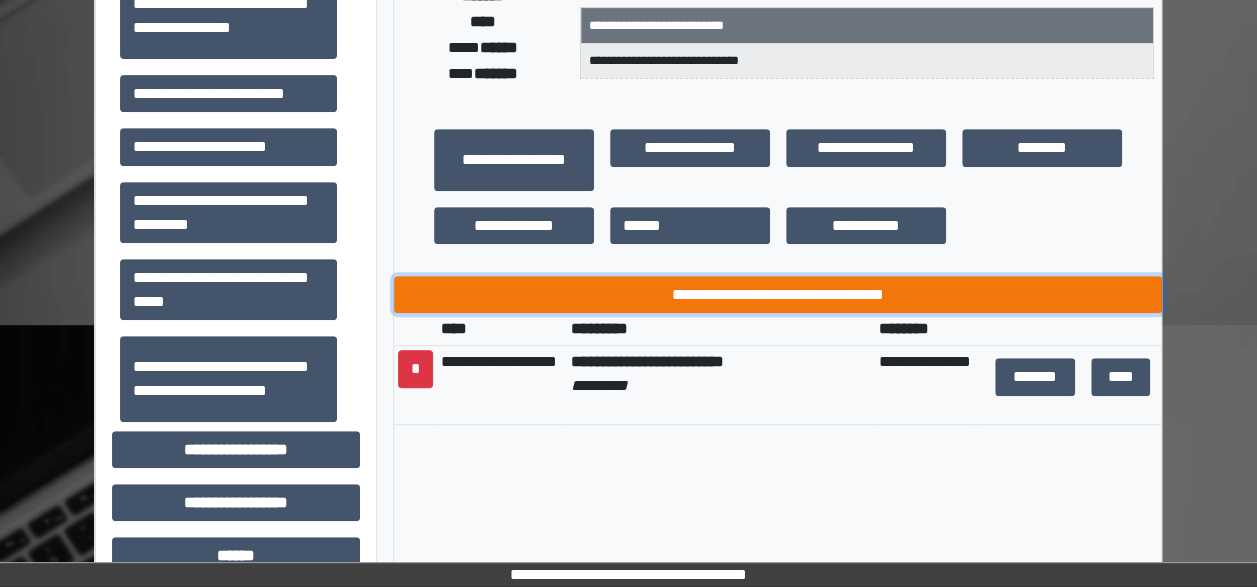 click on "**********" at bounding box center [778, 294] 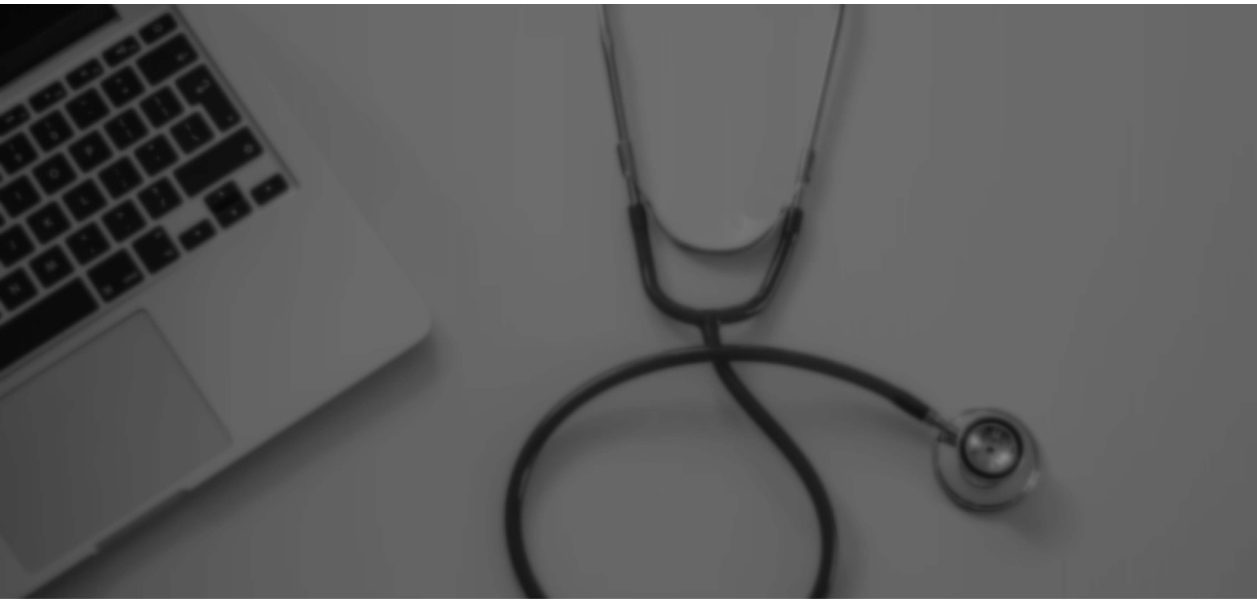 scroll, scrollTop: 0, scrollLeft: 0, axis: both 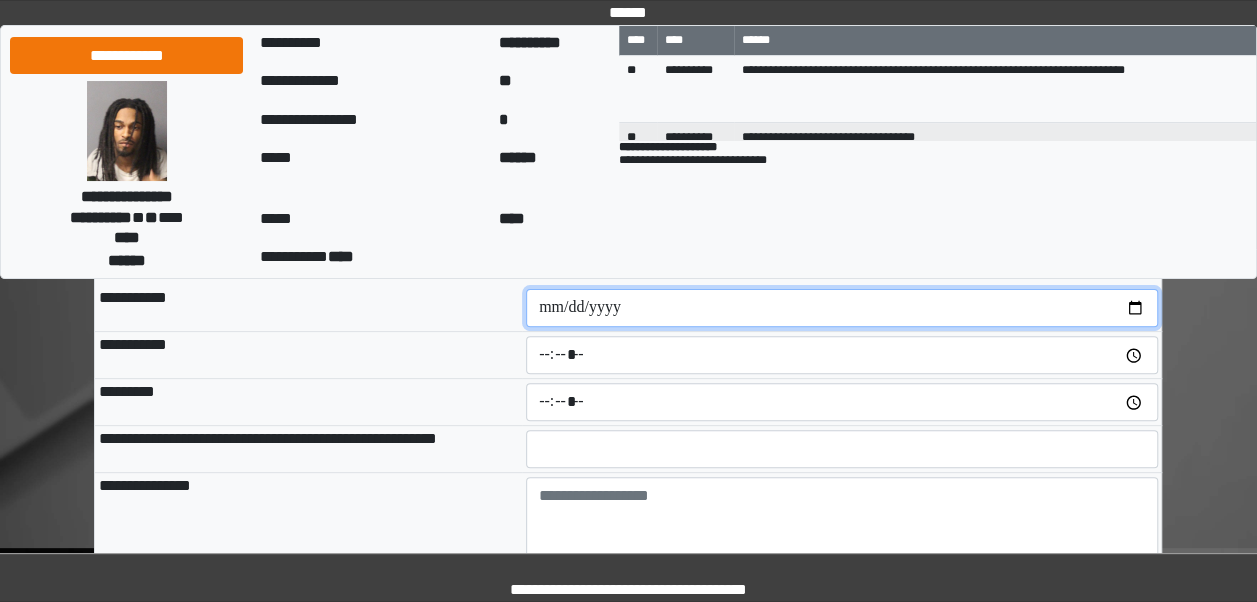 click at bounding box center [842, 308] 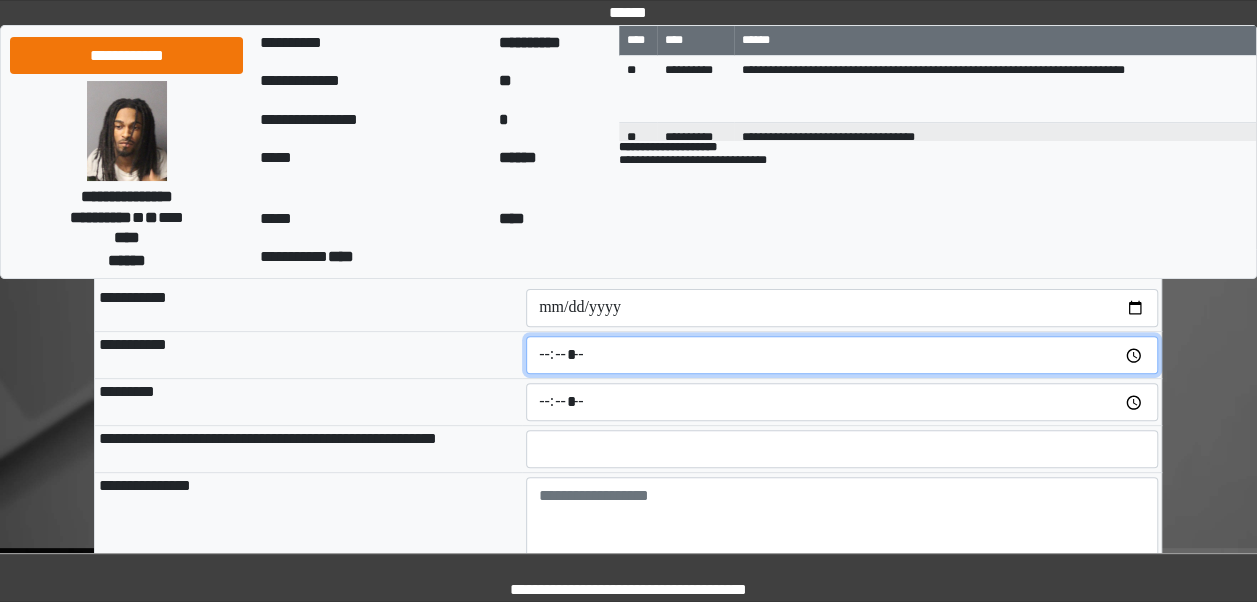 click at bounding box center (842, 355) 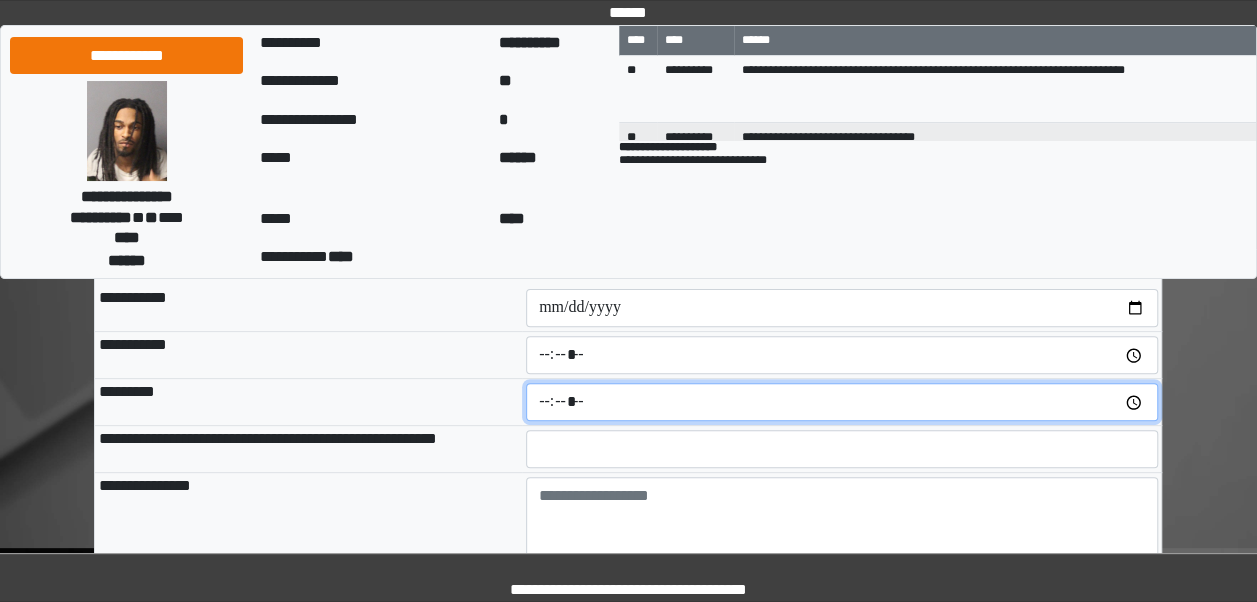 click at bounding box center (842, 402) 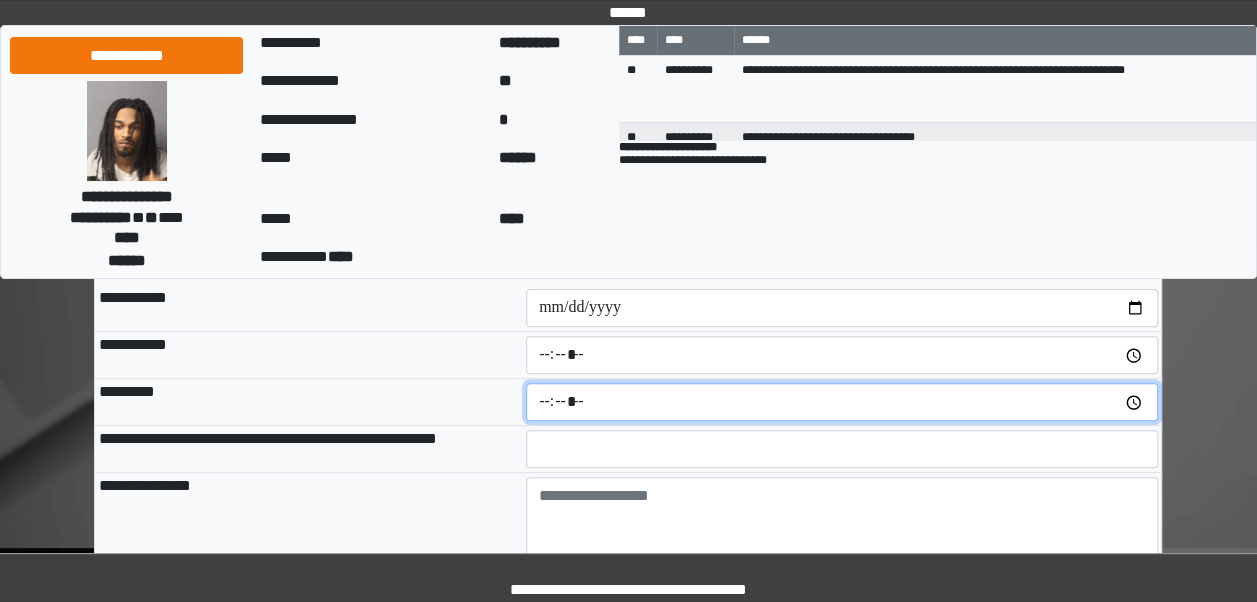 type on "*****" 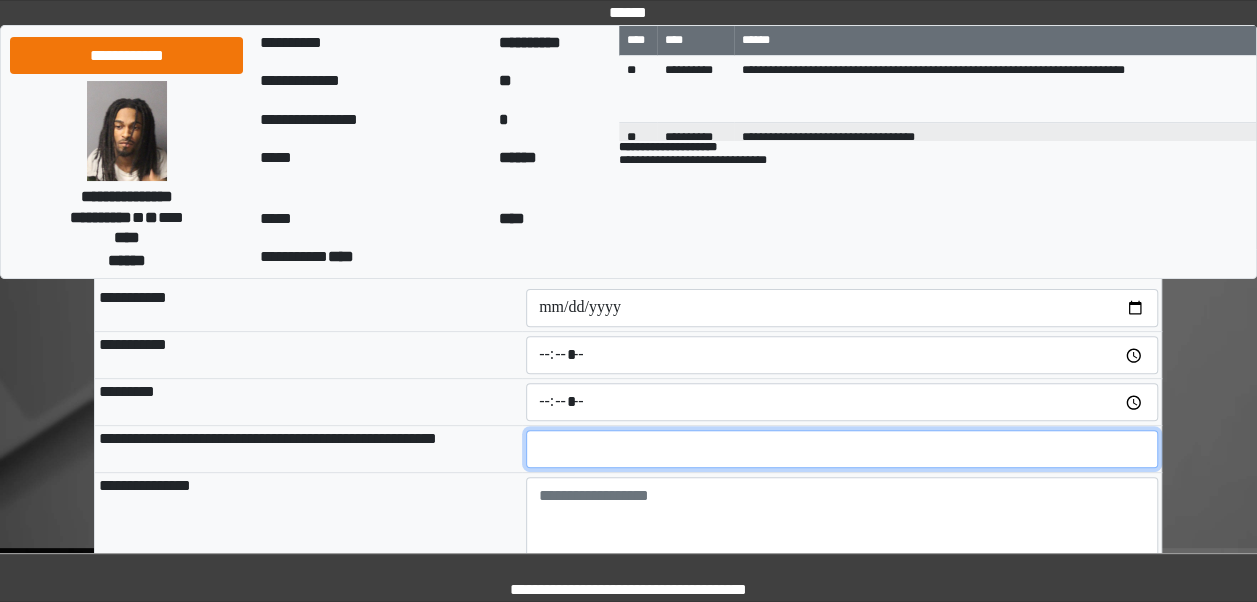 click at bounding box center [842, 449] 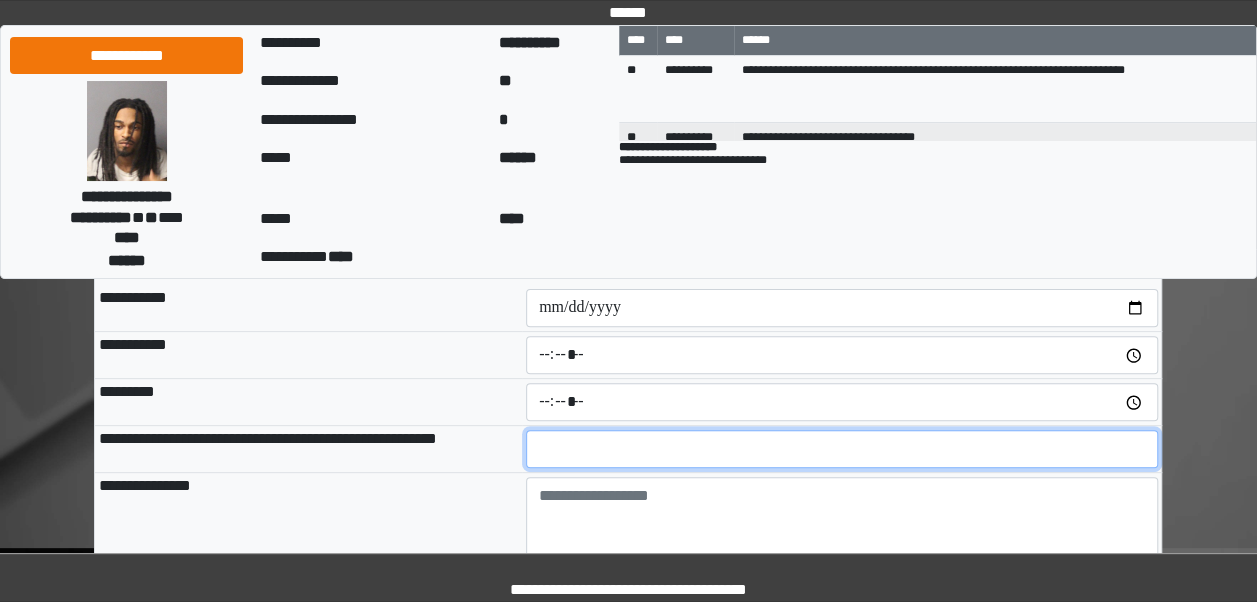 type on "**" 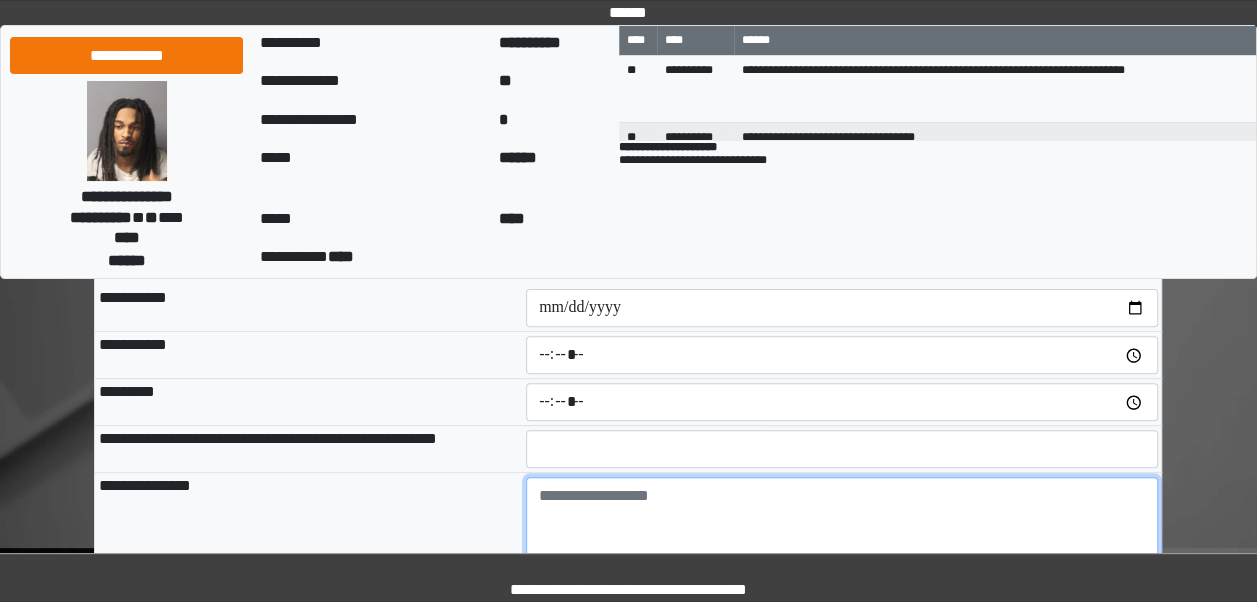 click at bounding box center [842, 532] 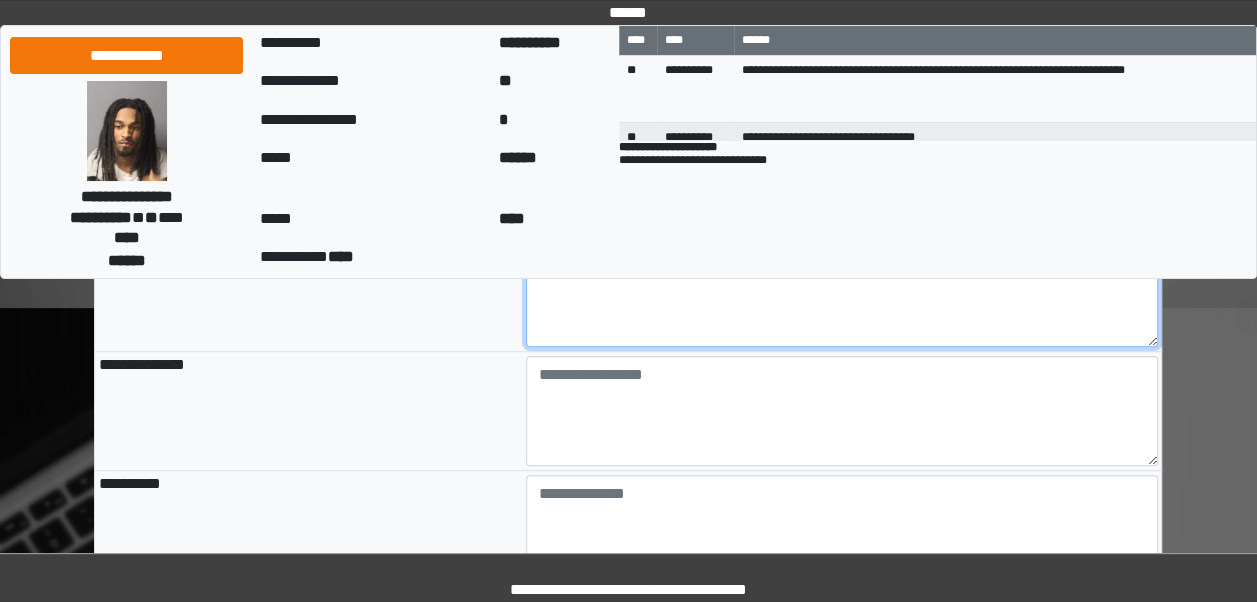 scroll, scrollTop: 417, scrollLeft: 0, axis: vertical 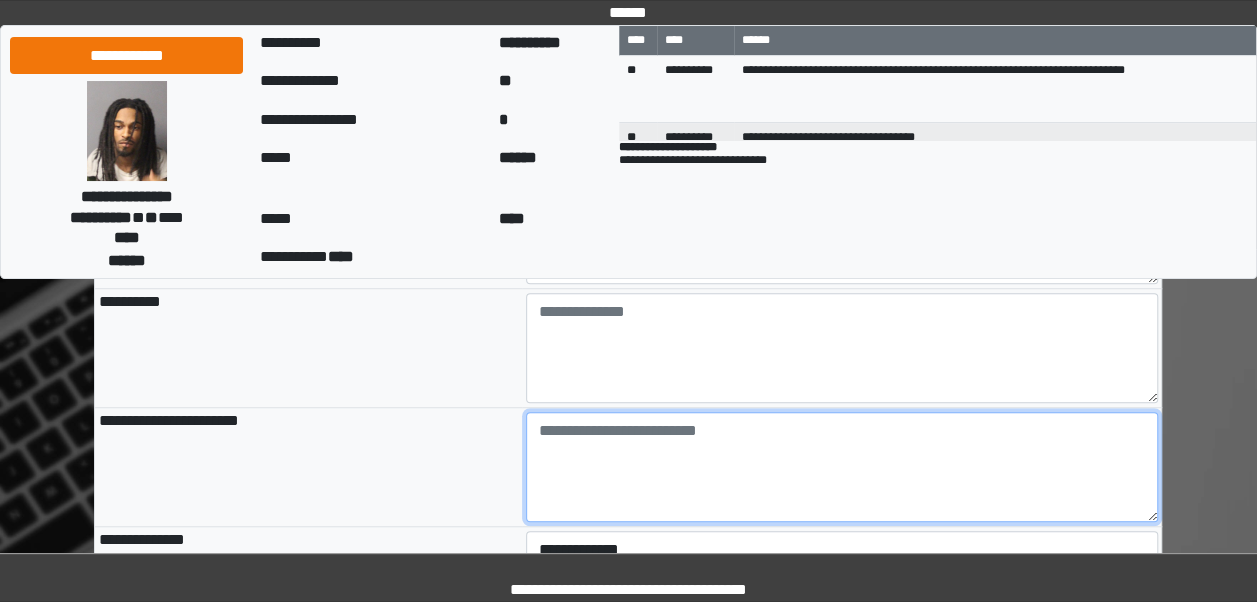 click at bounding box center [842, 467] 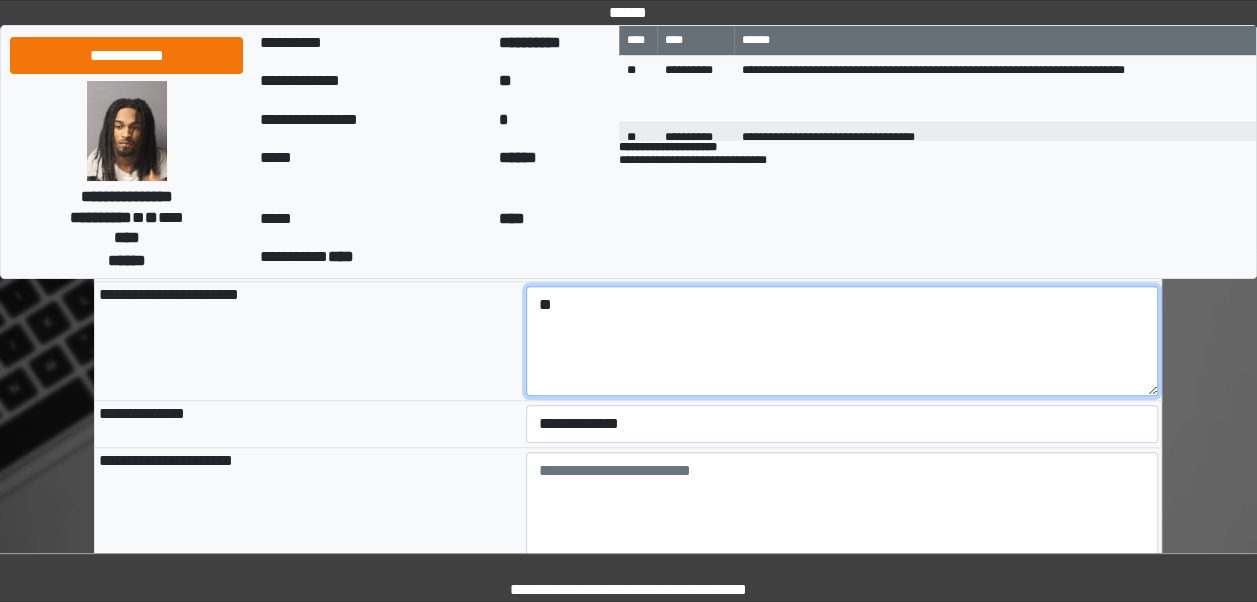 scroll, scrollTop: 710, scrollLeft: 0, axis: vertical 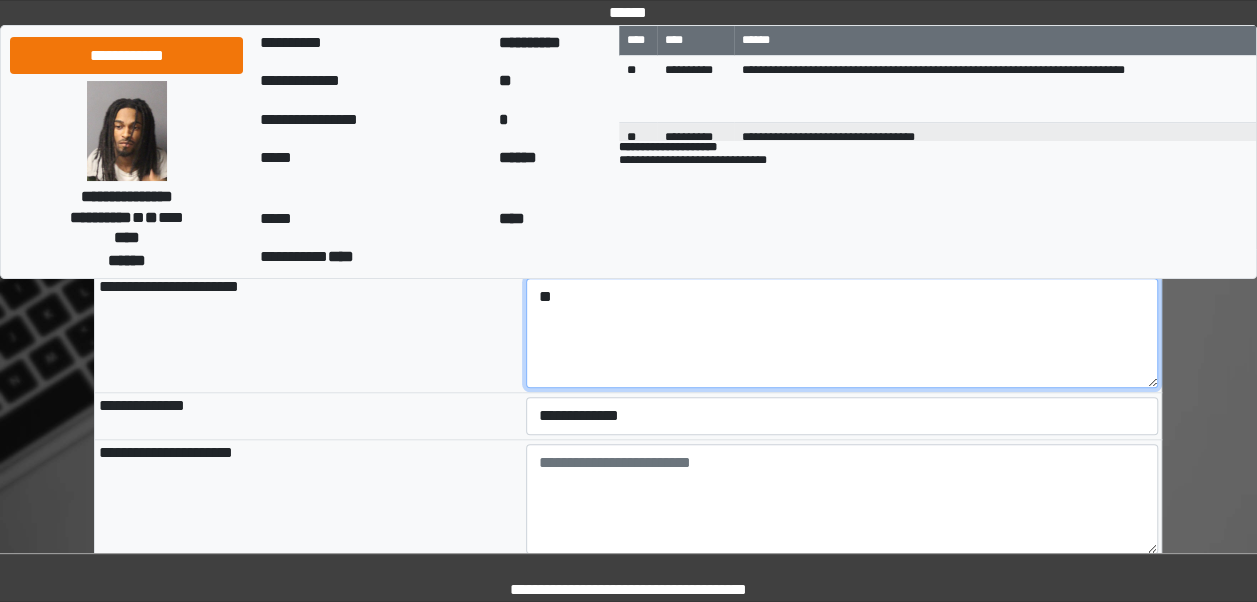 type on "**" 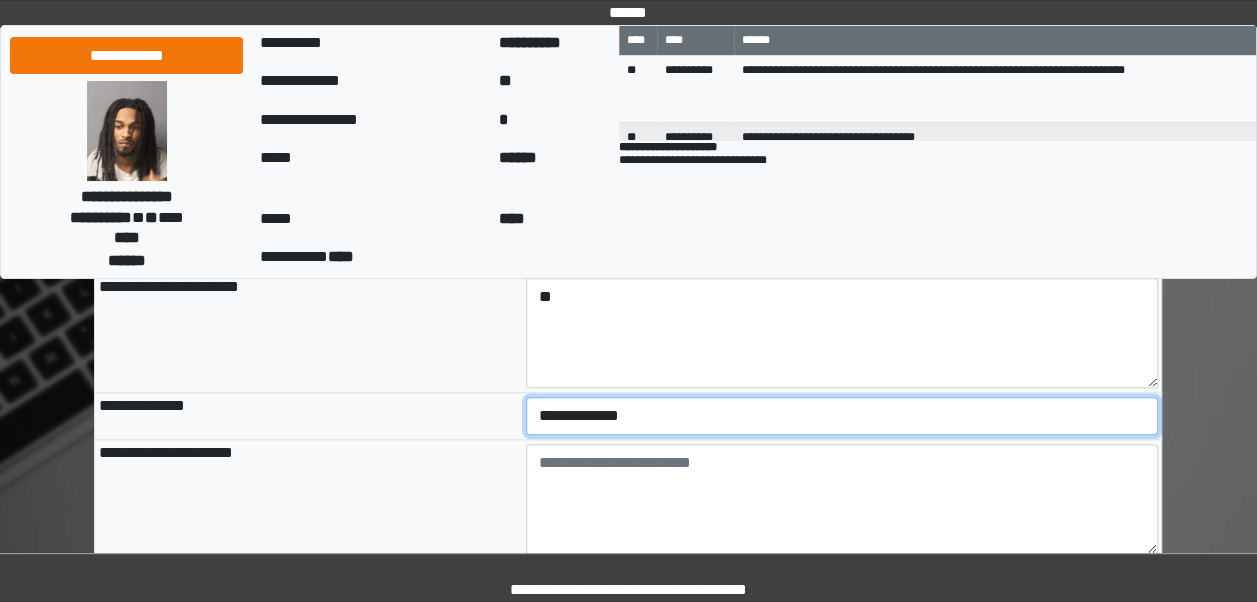 click on "**********" at bounding box center (842, 416) 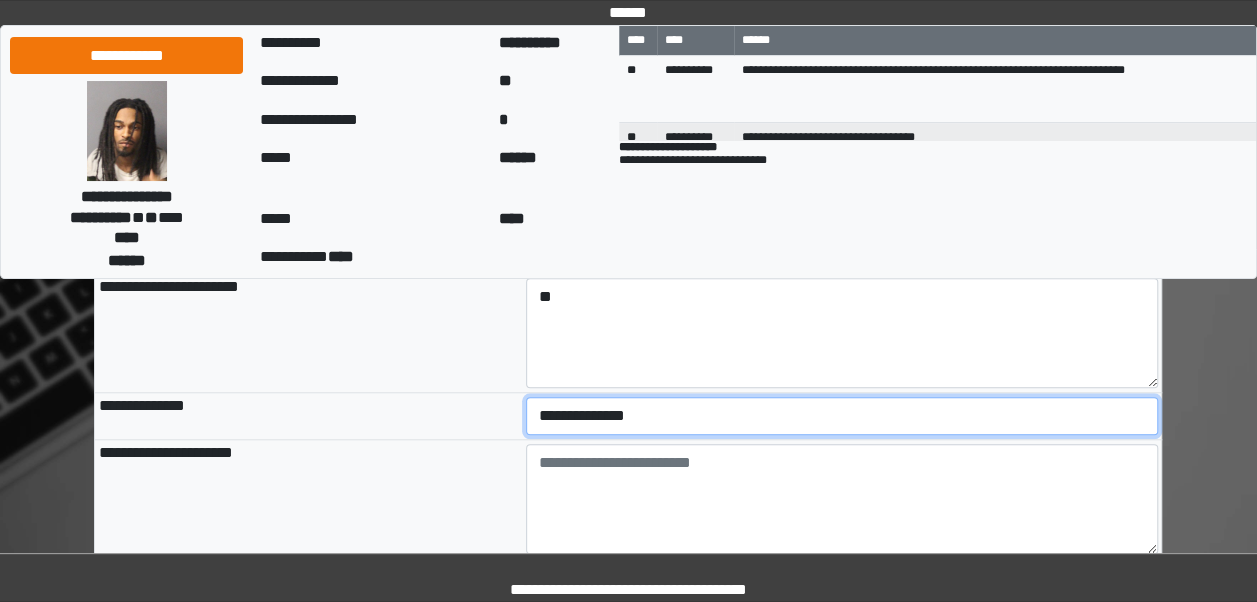 click on "**********" at bounding box center [842, 416] 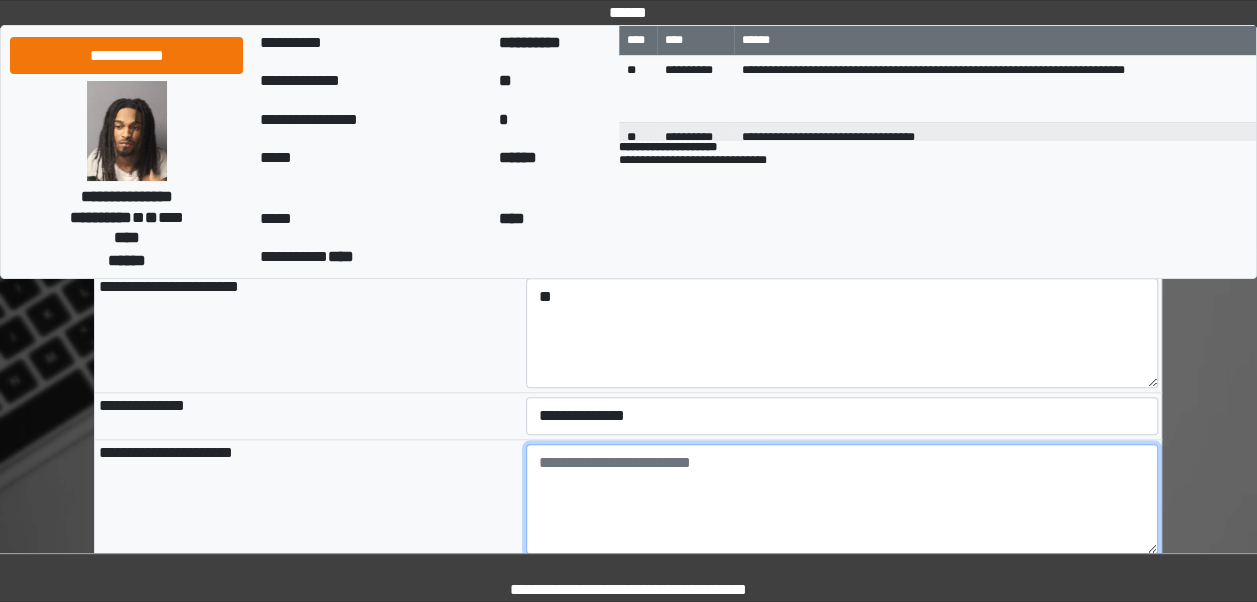 click at bounding box center (842, 499) 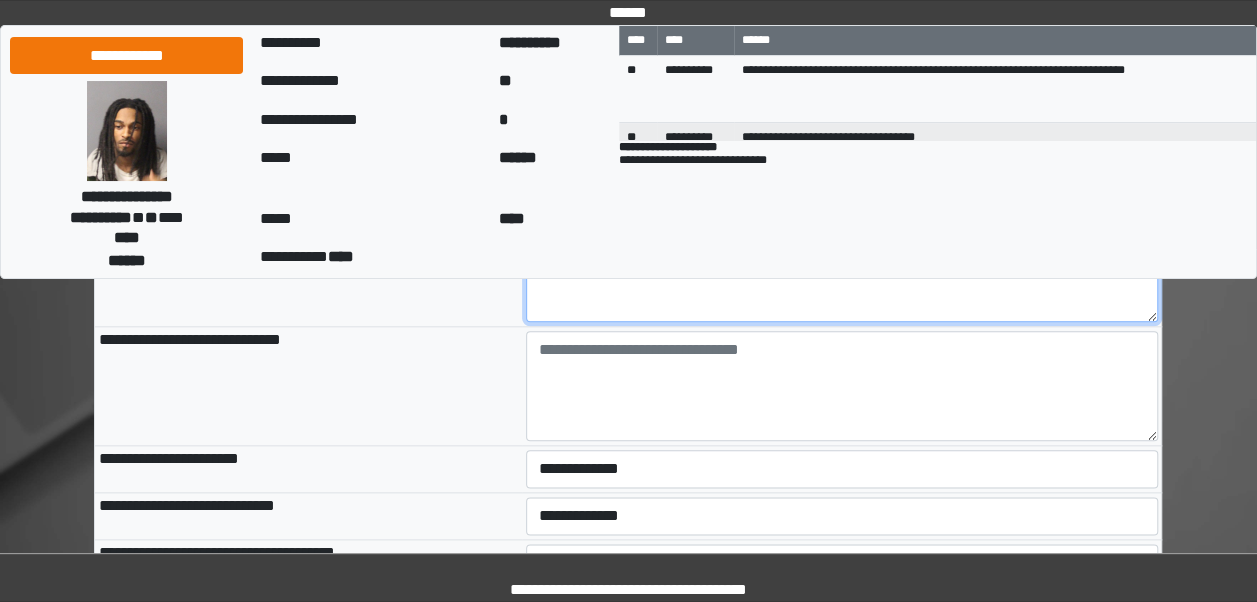 scroll, scrollTop: 952, scrollLeft: 0, axis: vertical 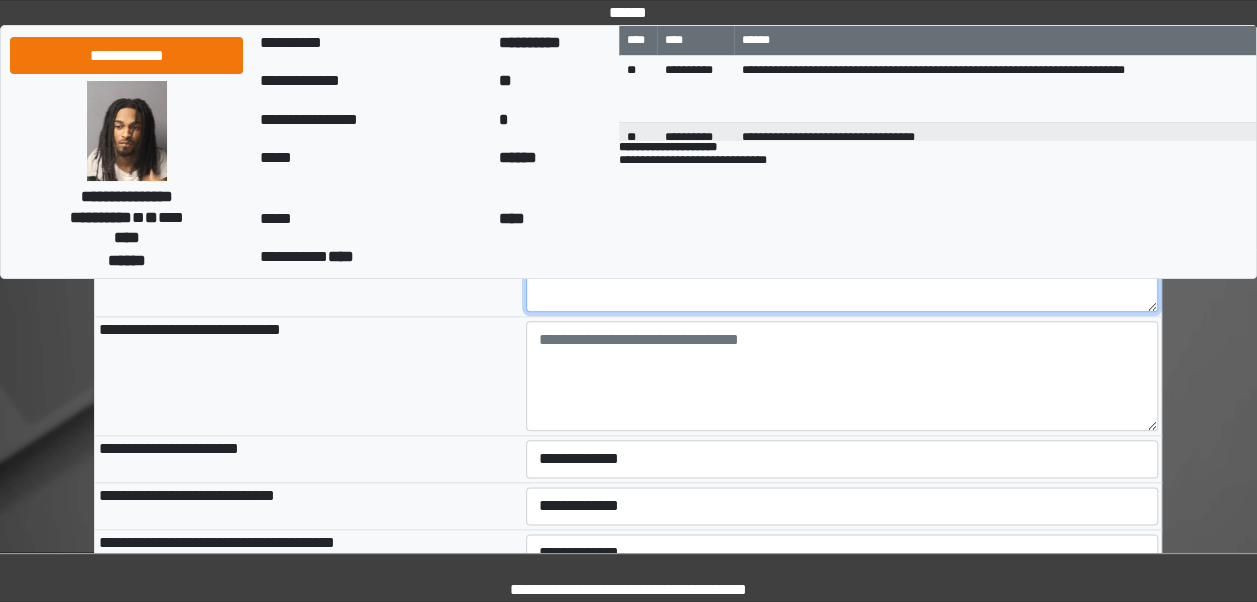 type on "**********" 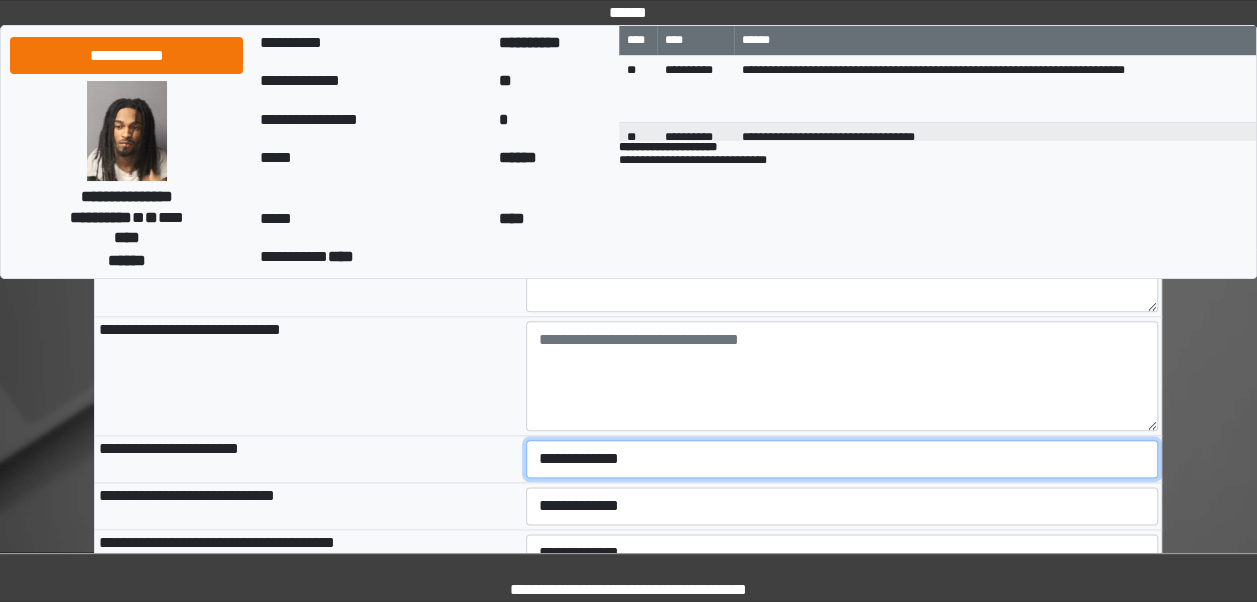 click on "**********" at bounding box center (842, 459) 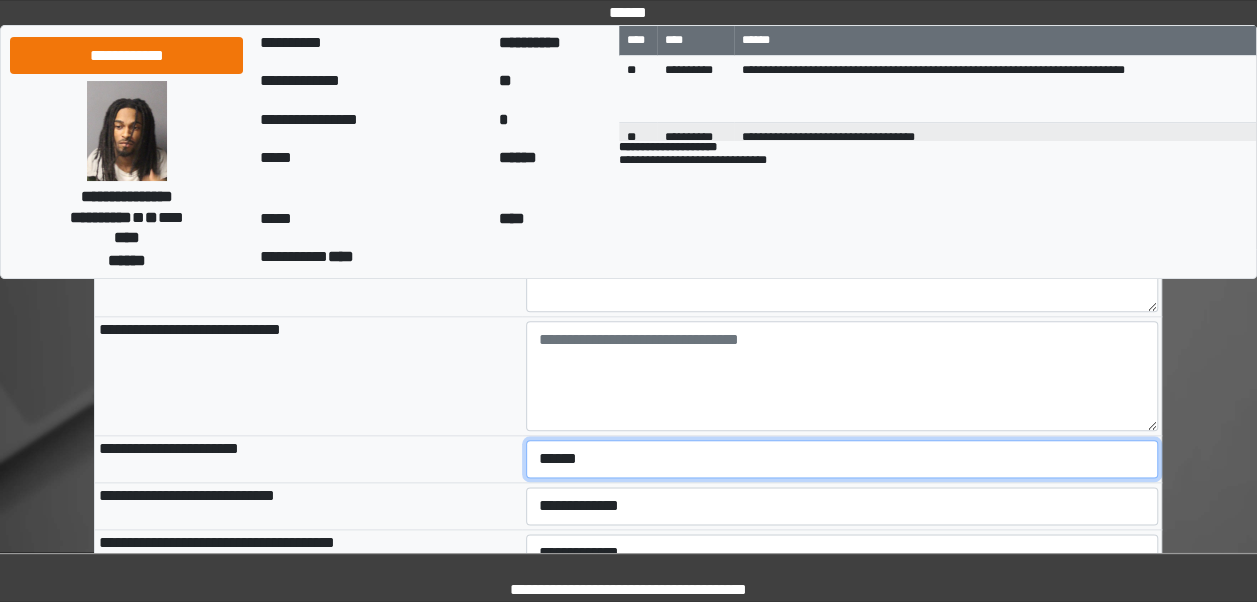 click on "**********" at bounding box center (842, 459) 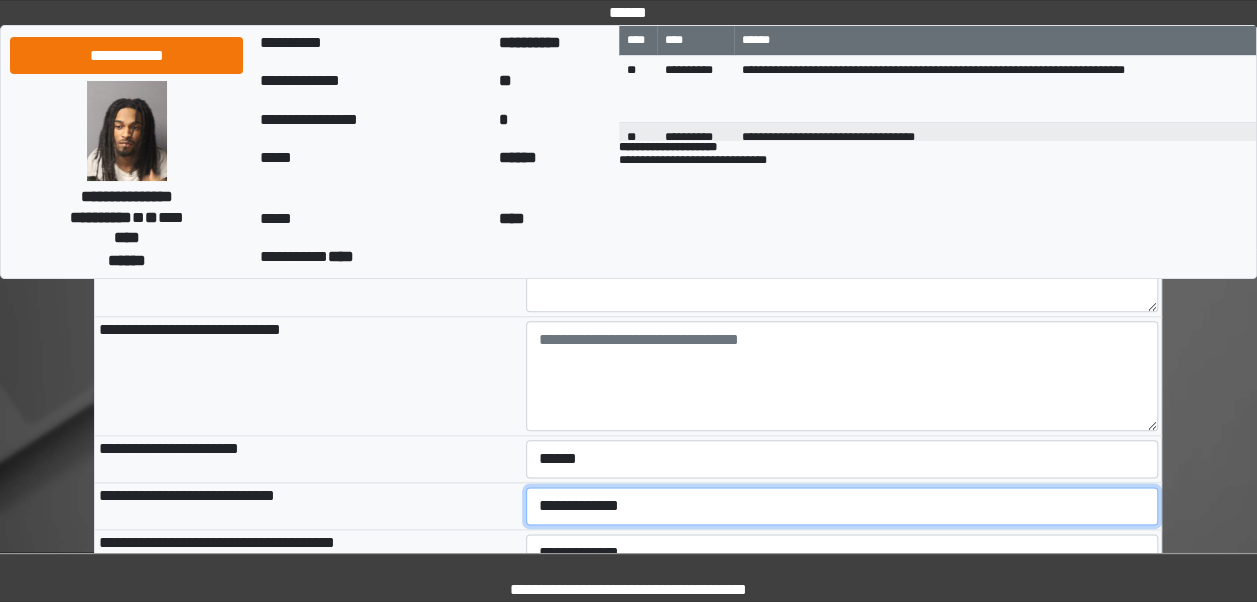 click on "**********" at bounding box center (842, 506) 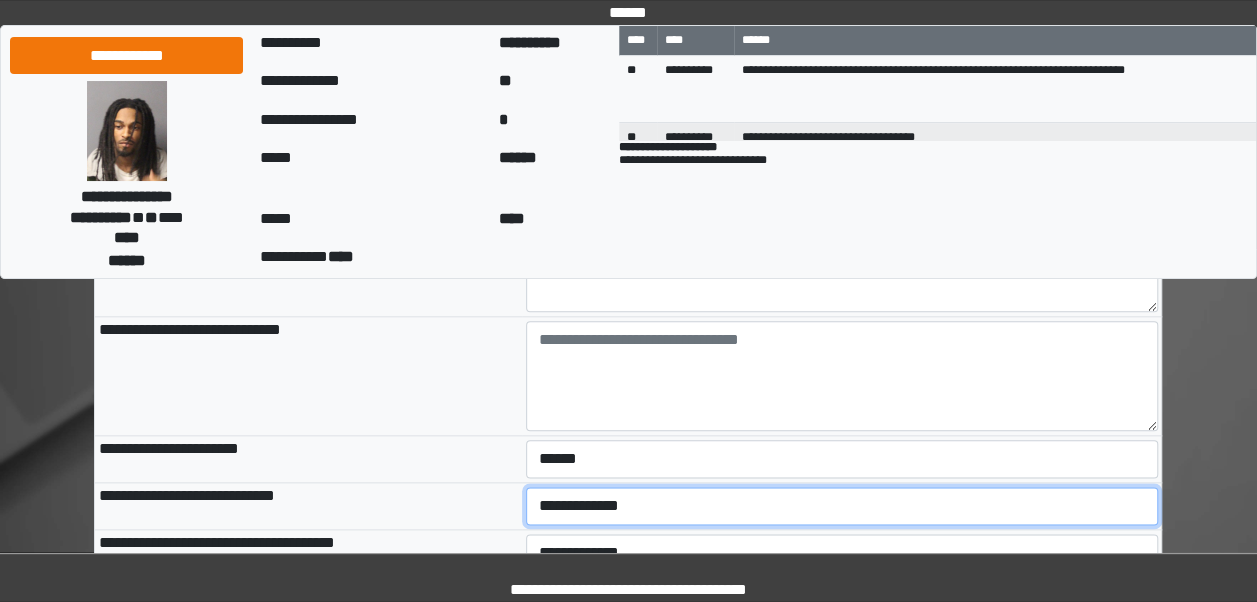 select on "***" 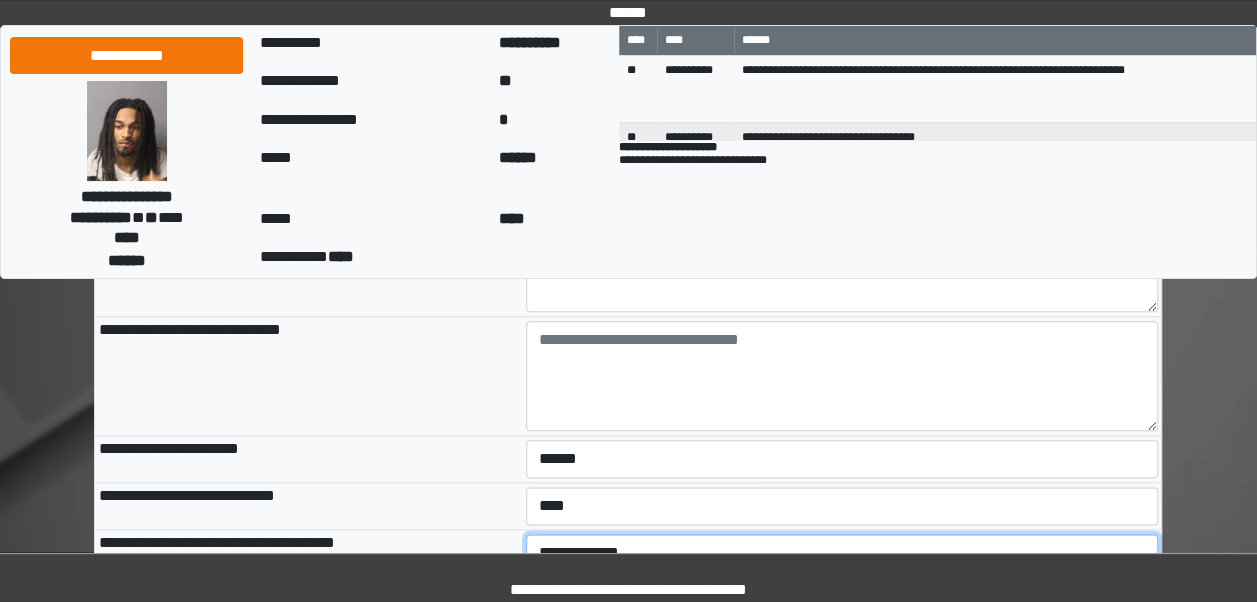 click on "**********" at bounding box center (842, 553) 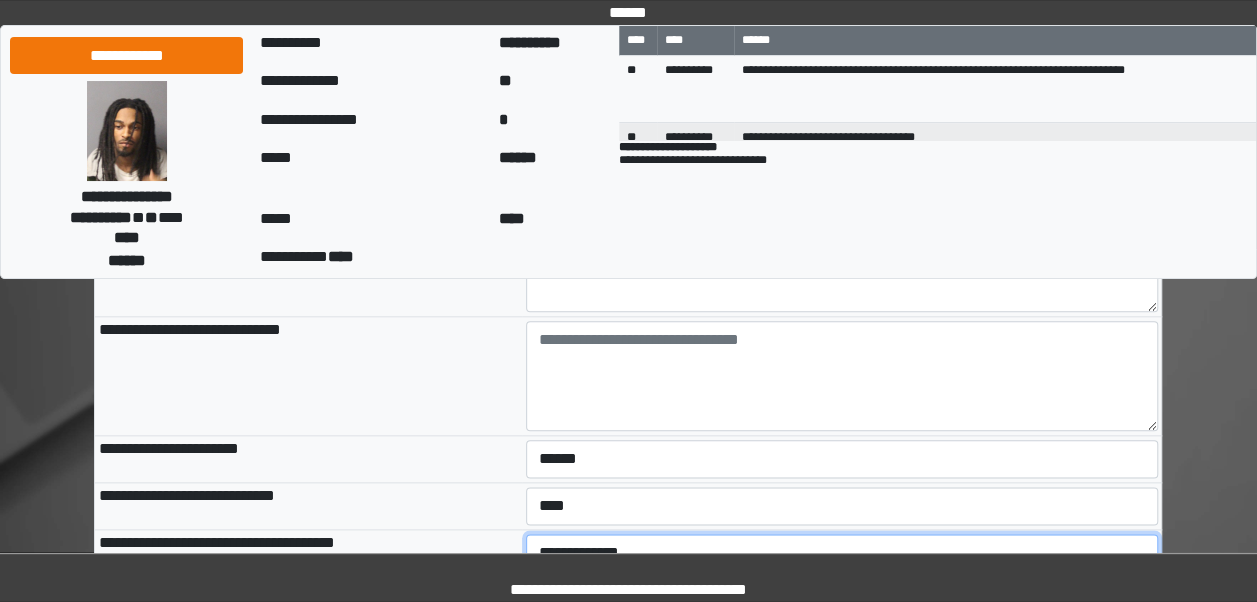 select on "***" 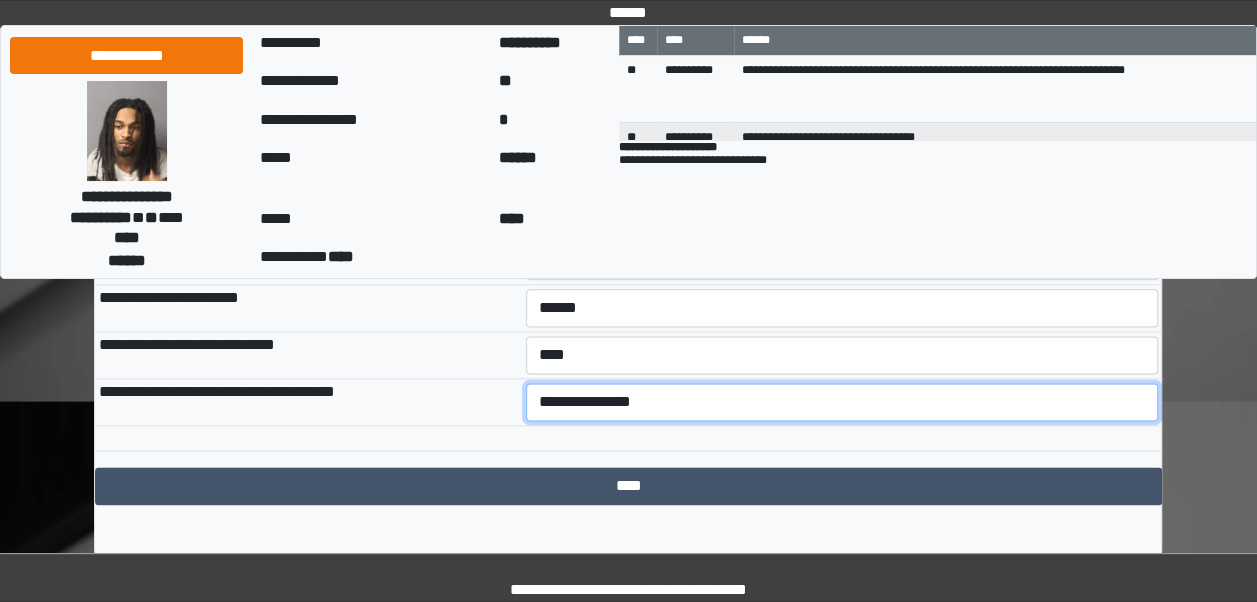 scroll, scrollTop: 1120, scrollLeft: 0, axis: vertical 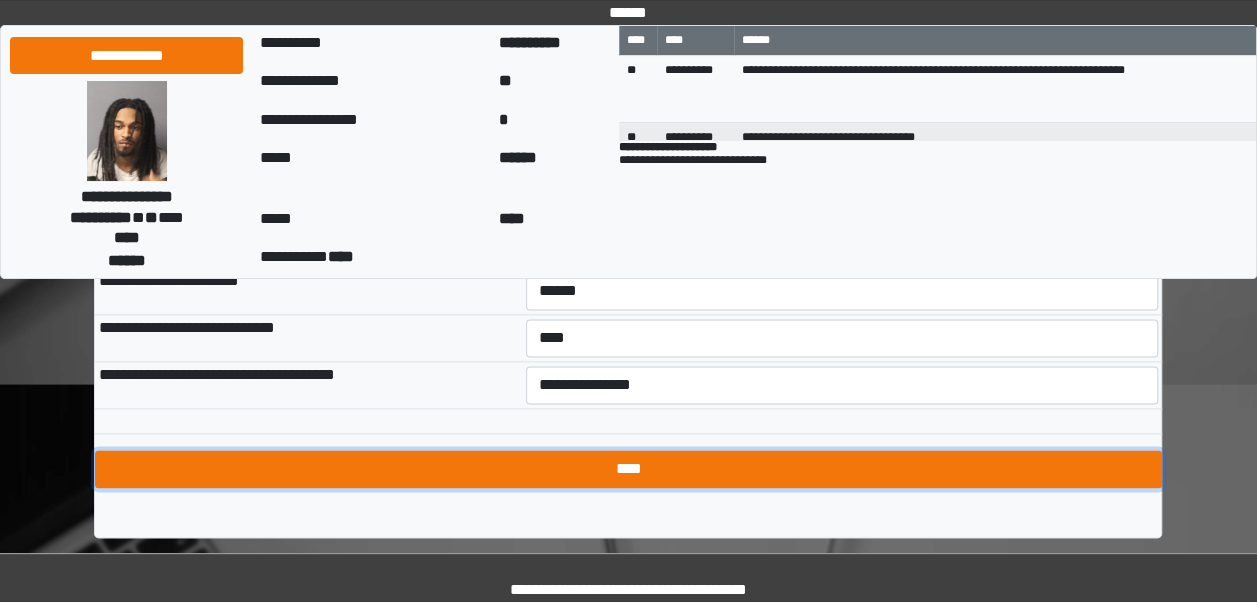 click on "****" at bounding box center (628, 469) 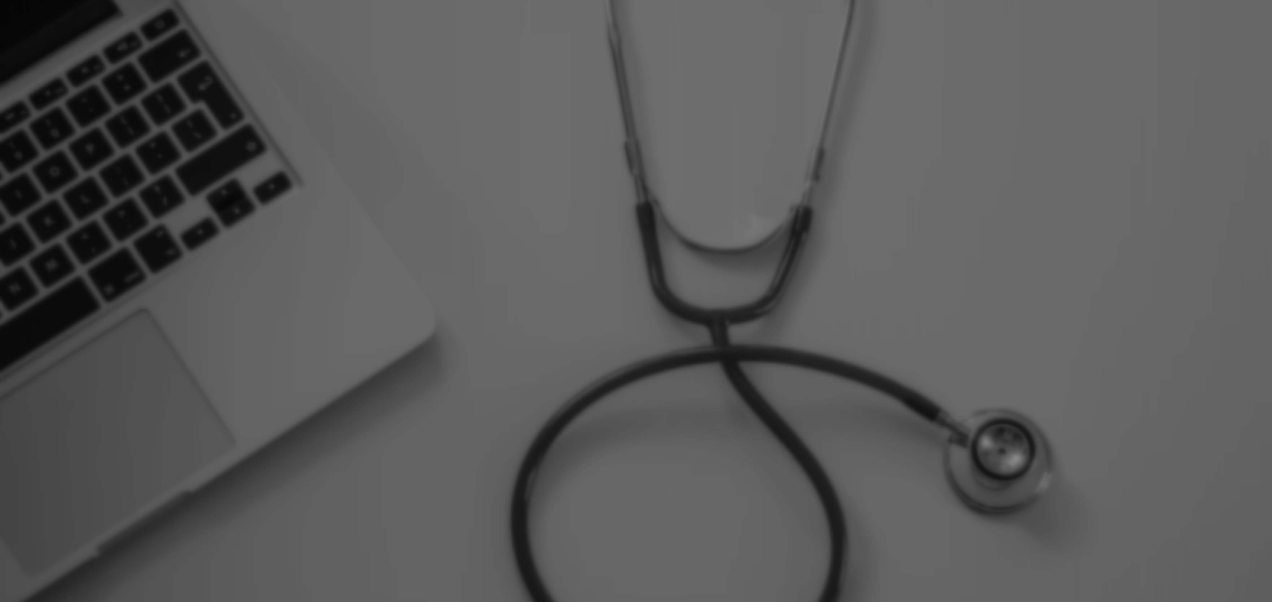 scroll, scrollTop: 0, scrollLeft: 0, axis: both 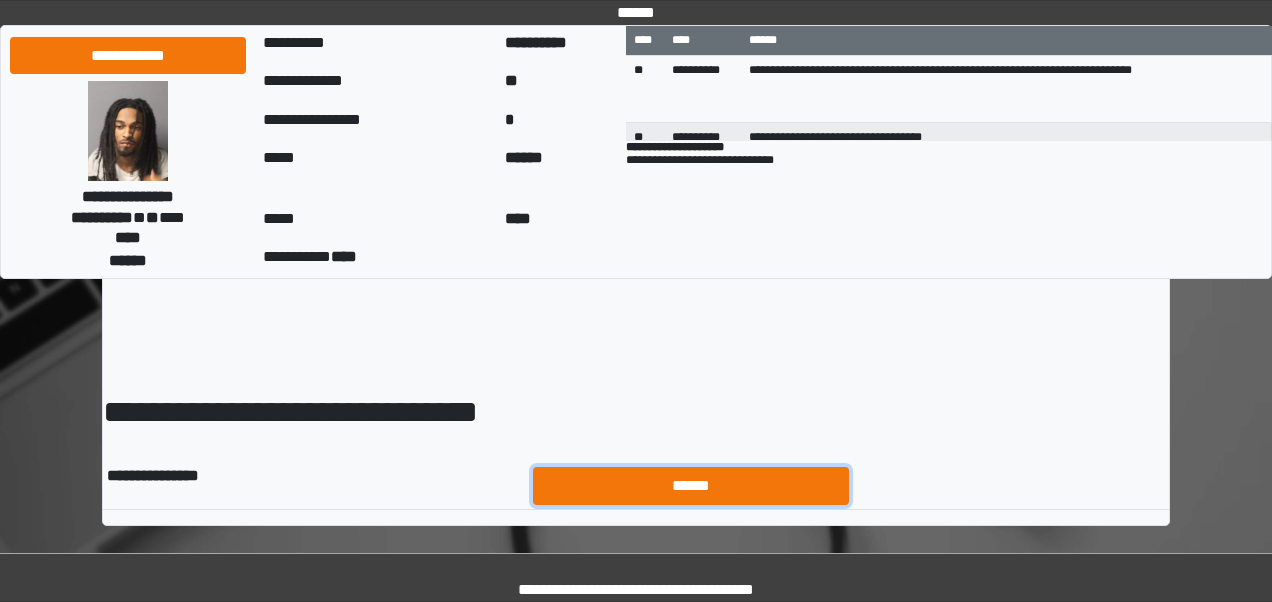 click on "******" at bounding box center (691, 485) 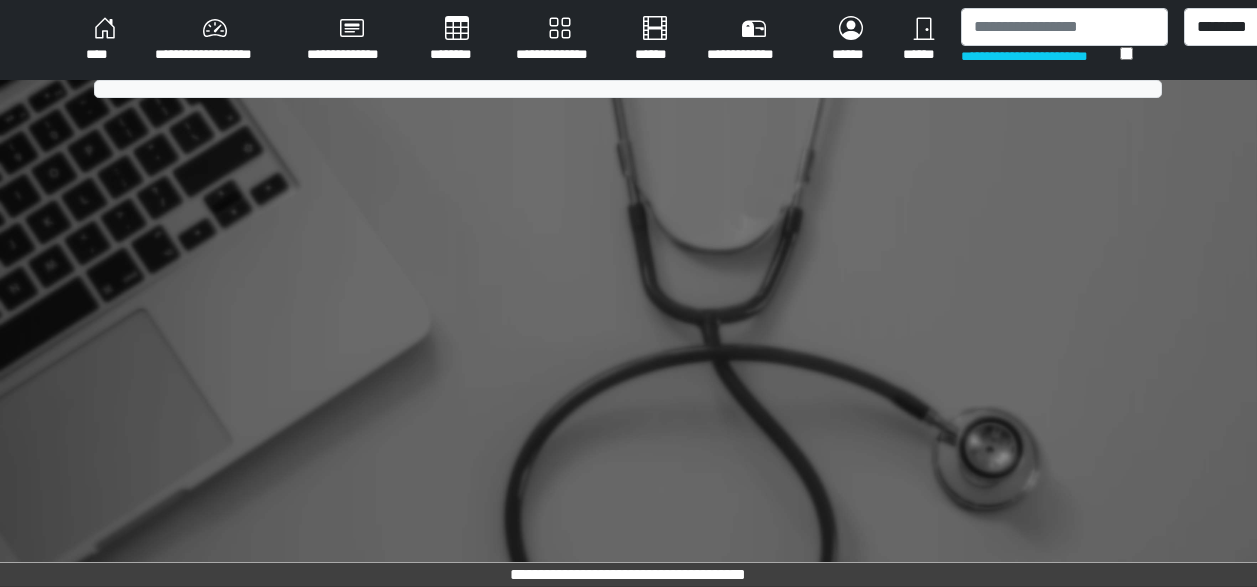 scroll, scrollTop: 0, scrollLeft: 0, axis: both 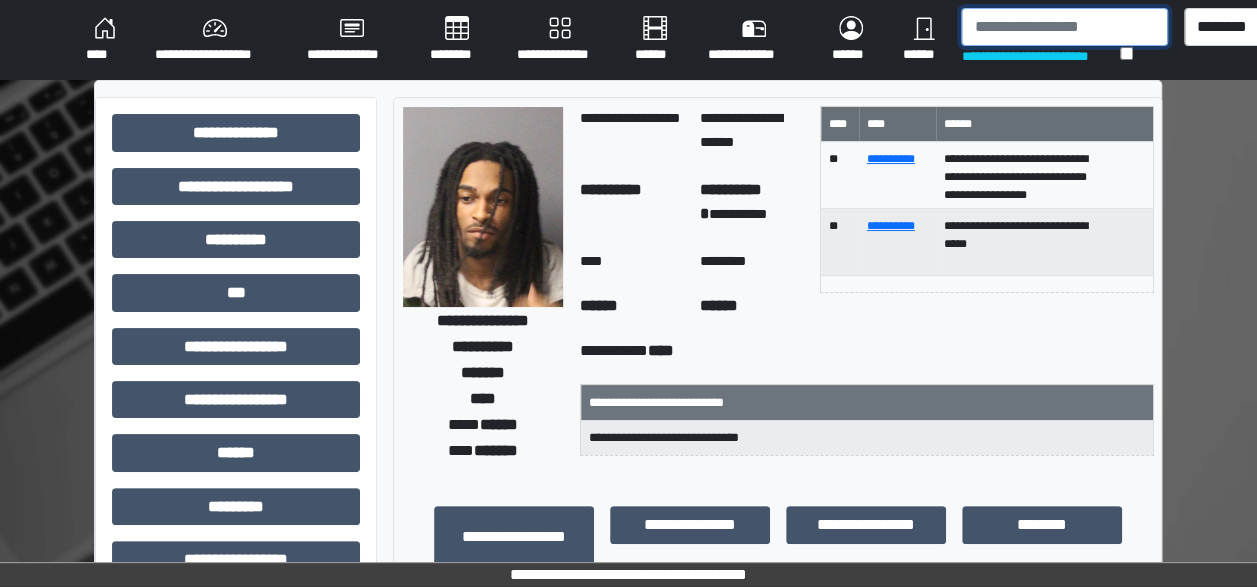 click at bounding box center (1064, 27) 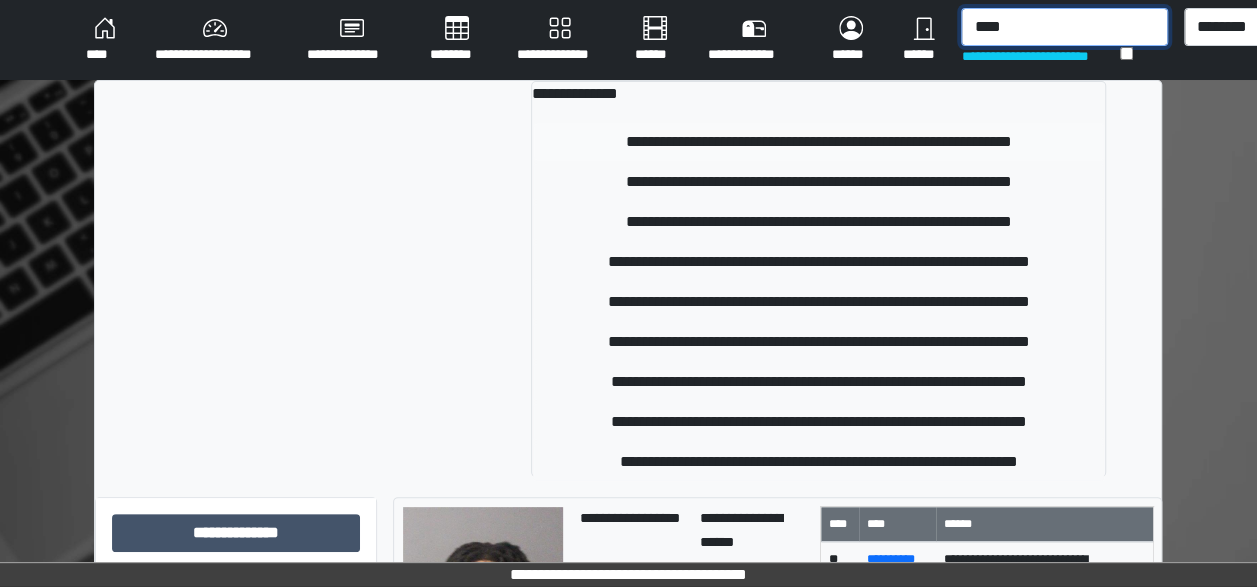type on "****" 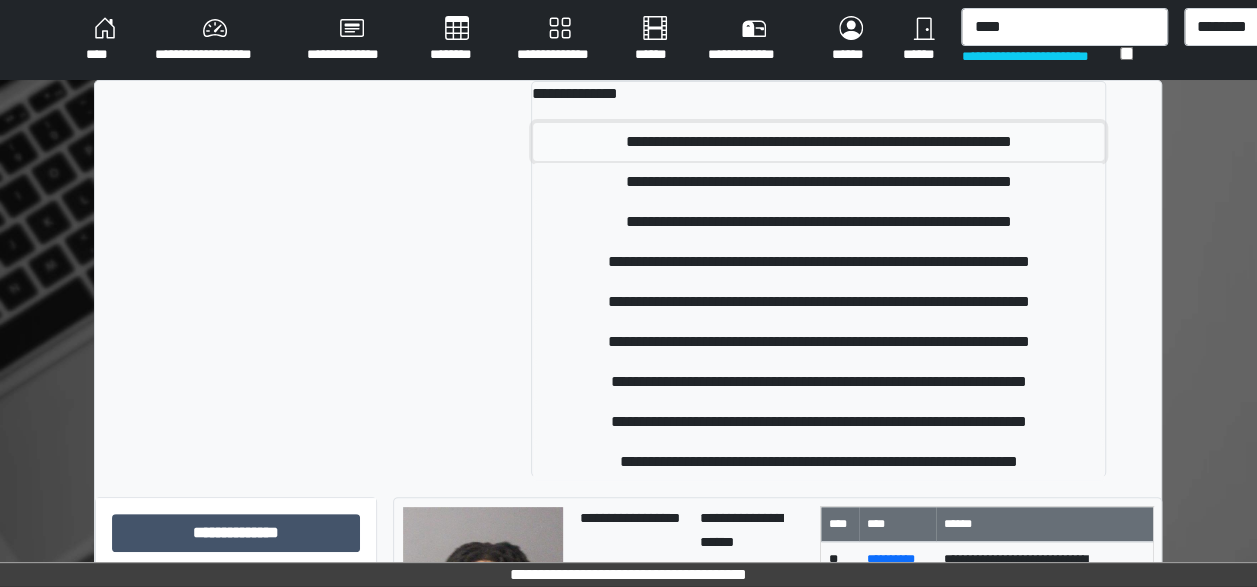 click on "**********" at bounding box center (819, 142) 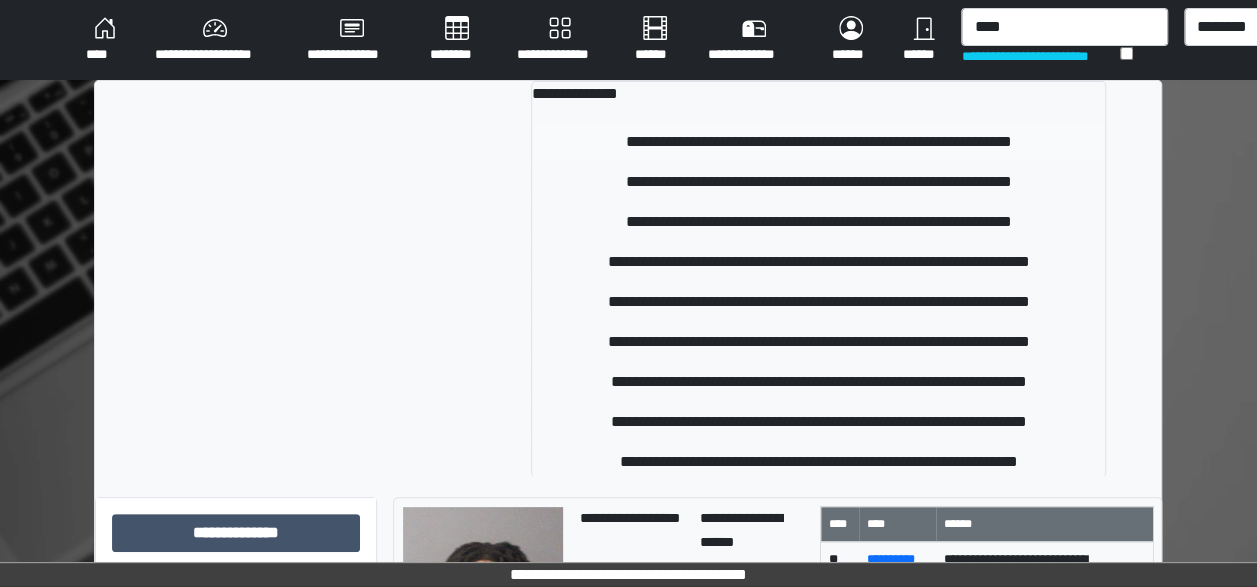 type 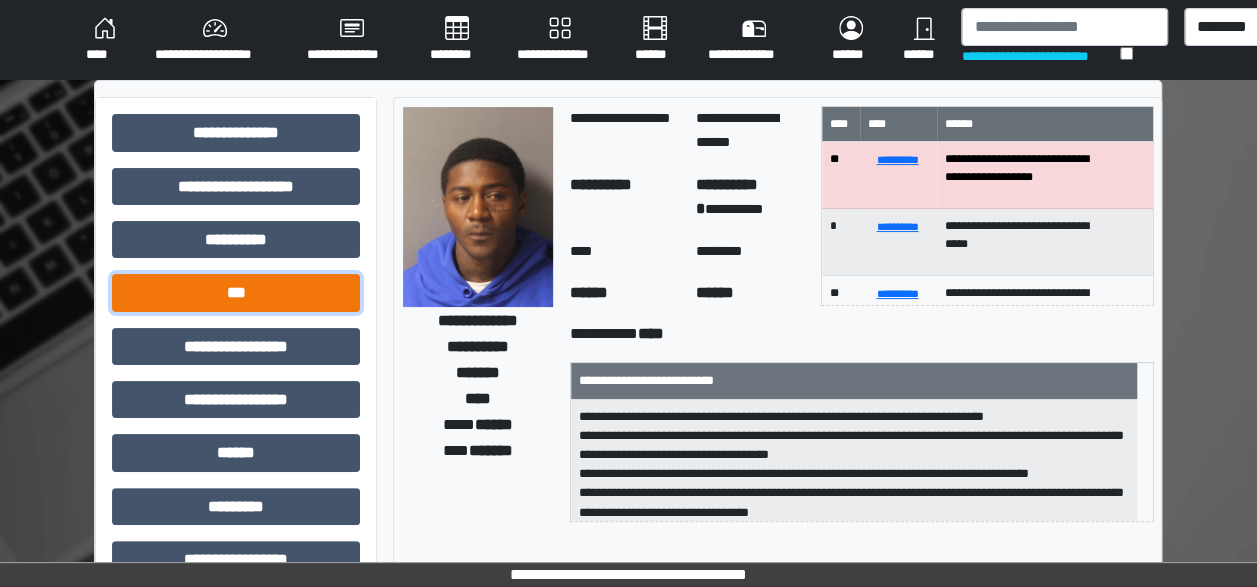 click on "***" at bounding box center [236, 292] 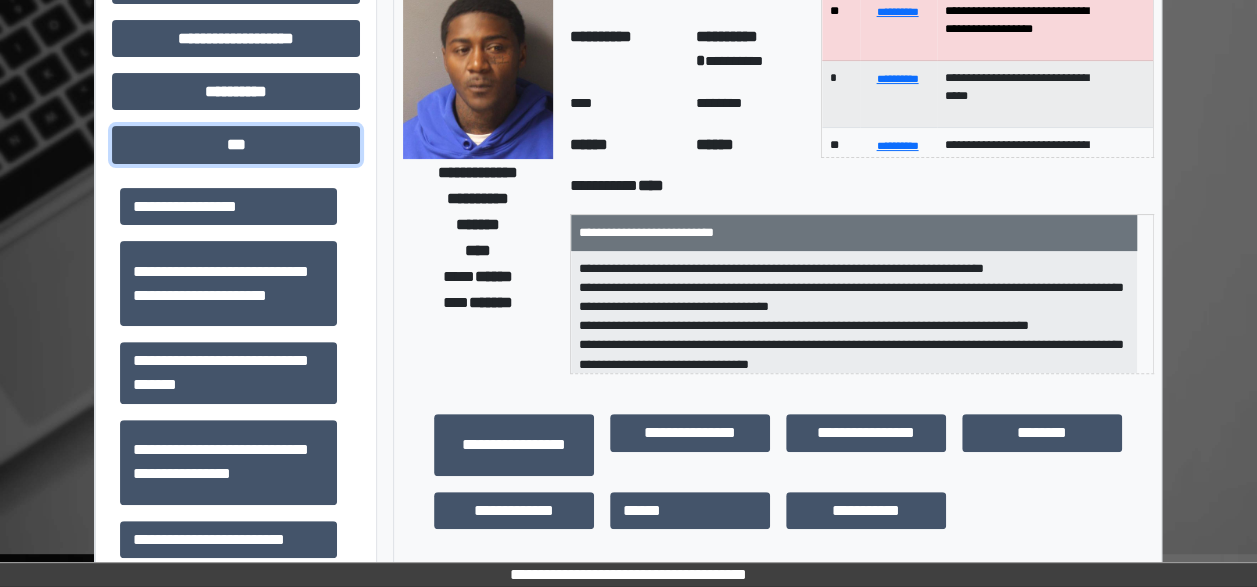 scroll, scrollTop: 200, scrollLeft: 0, axis: vertical 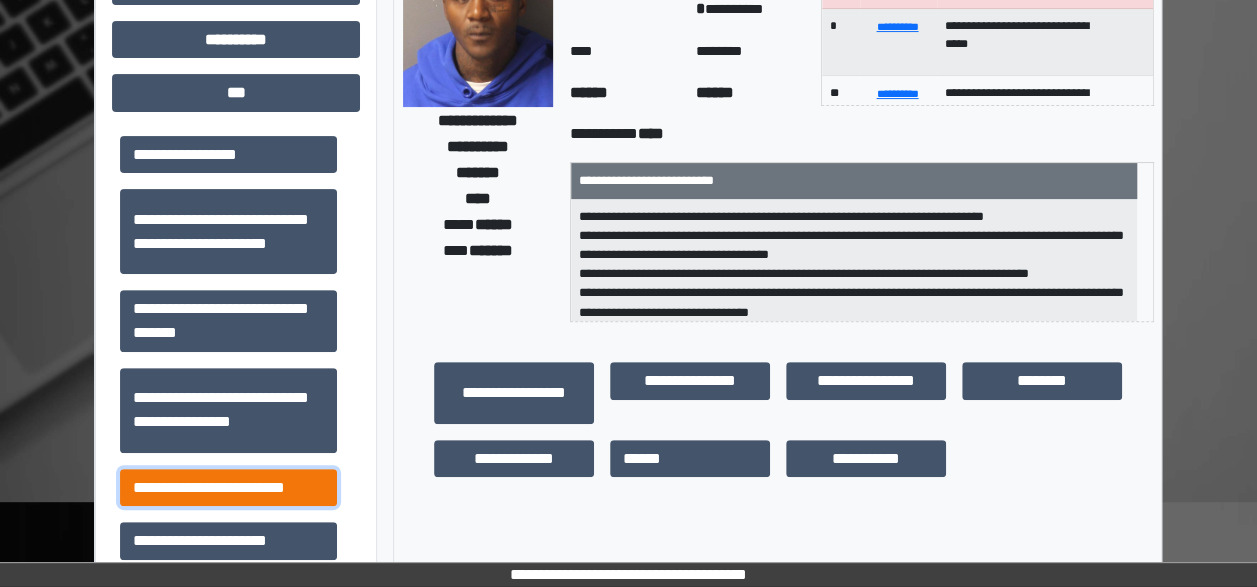 click on "**********" at bounding box center (228, 487) 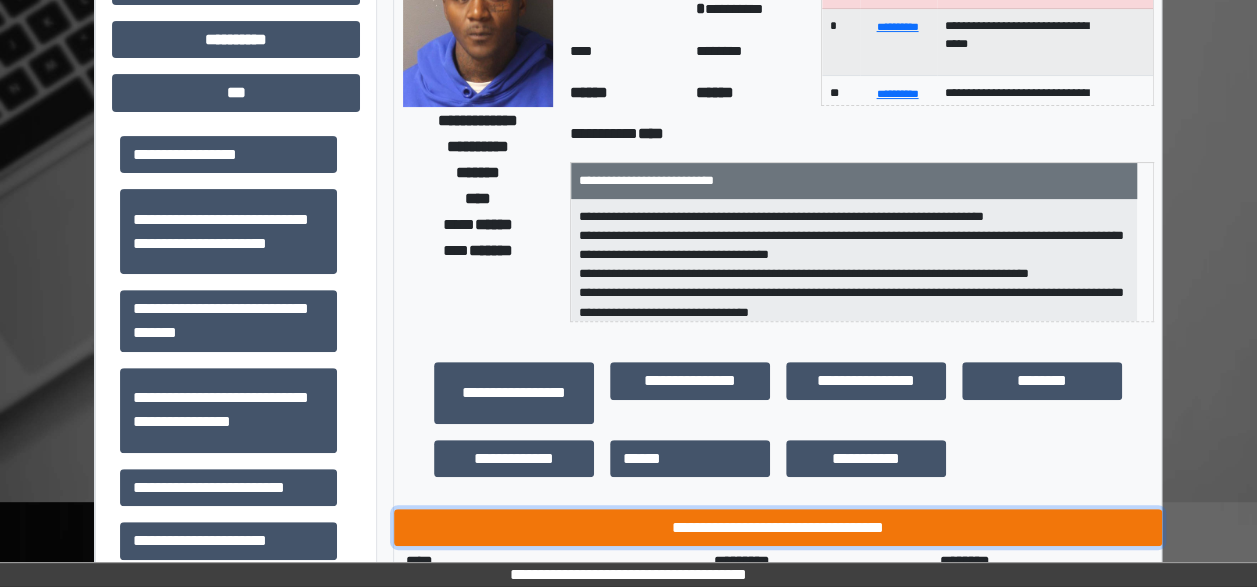 click on "**********" at bounding box center (778, 527) 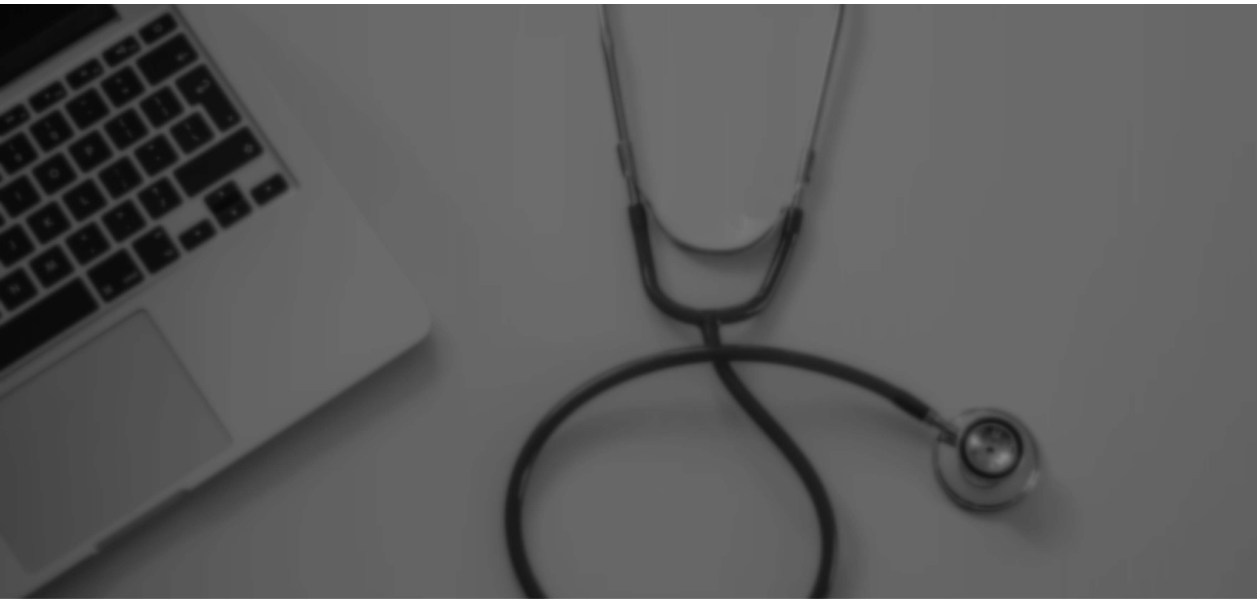 scroll, scrollTop: 0, scrollLeft: 0, axis: both 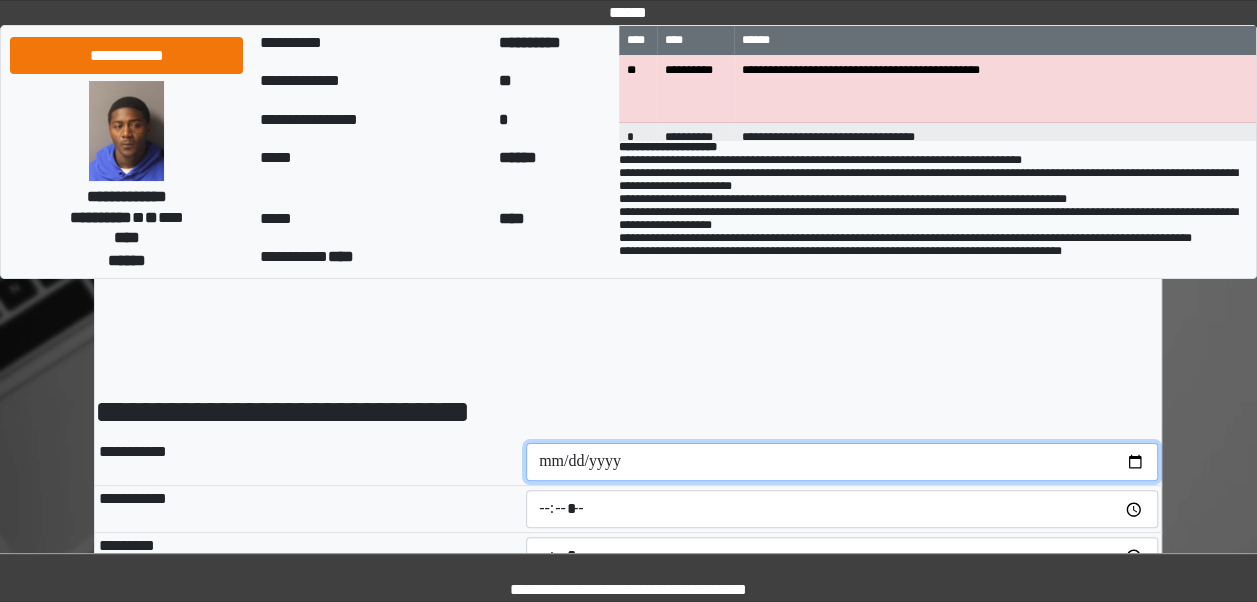 click at bounding box center (842, 462) 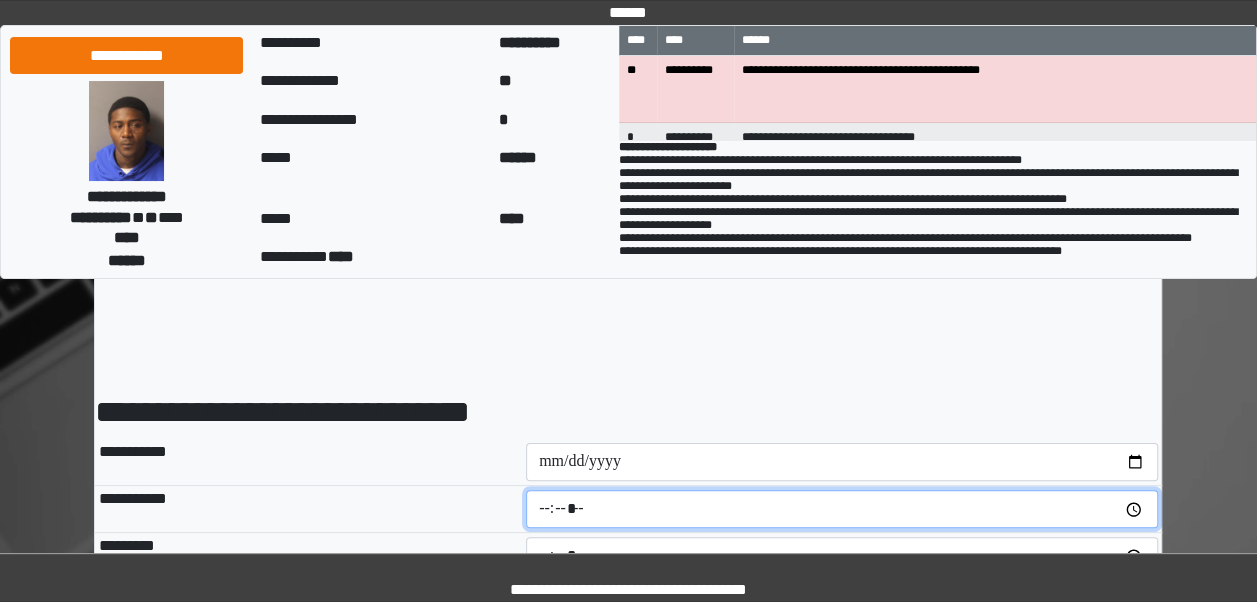 click at bounding box center [842, 509] 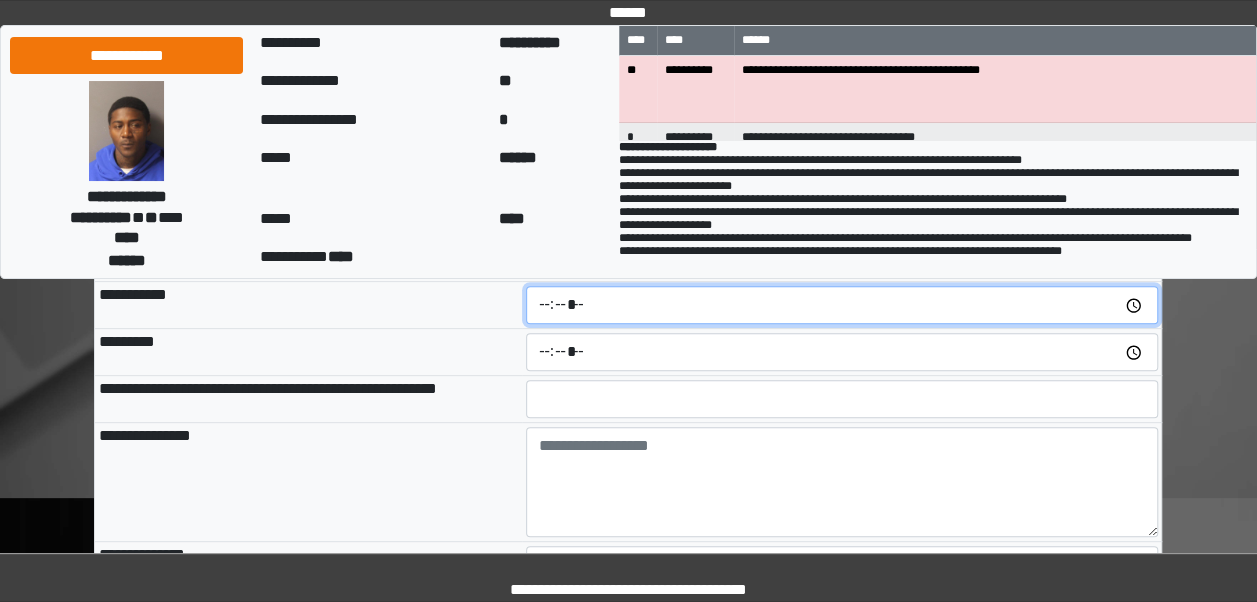 scroll, scrollTop: 221, scrollLeft: 0, axis: vertical 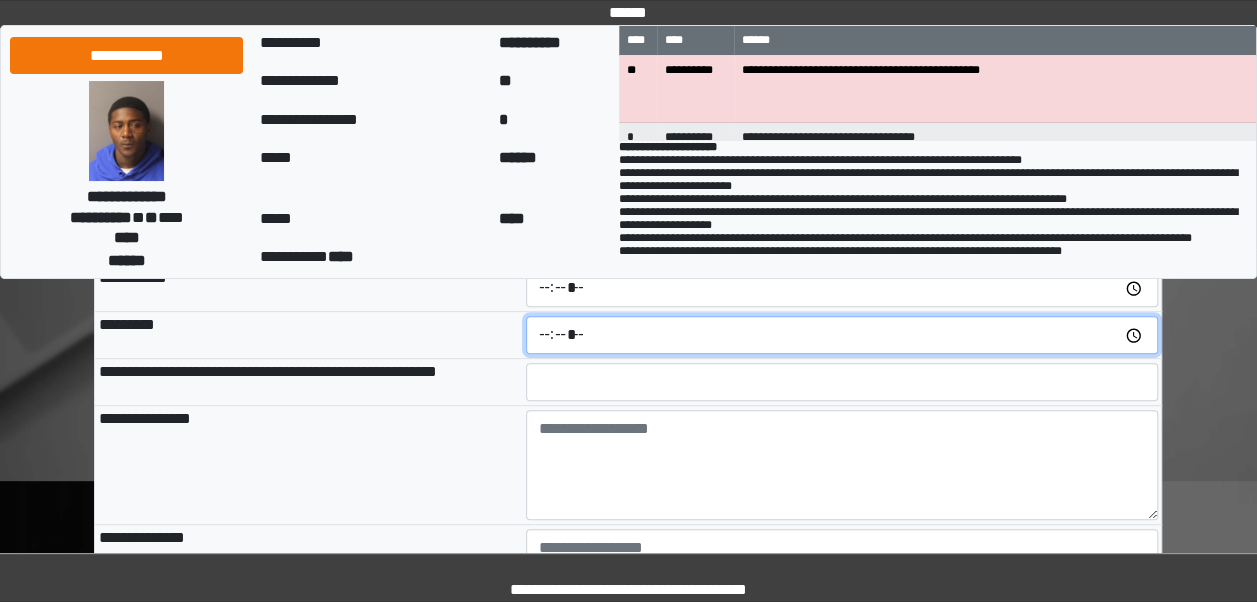 click at bounding box center [842, 335] 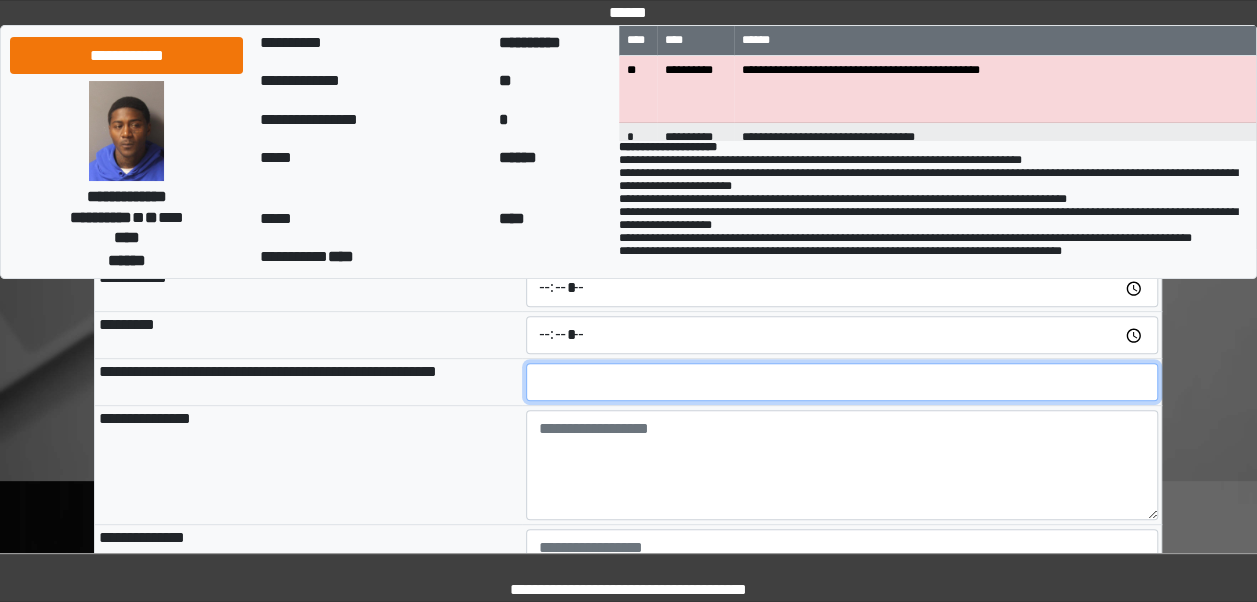 click at bounding box center [842, 382] 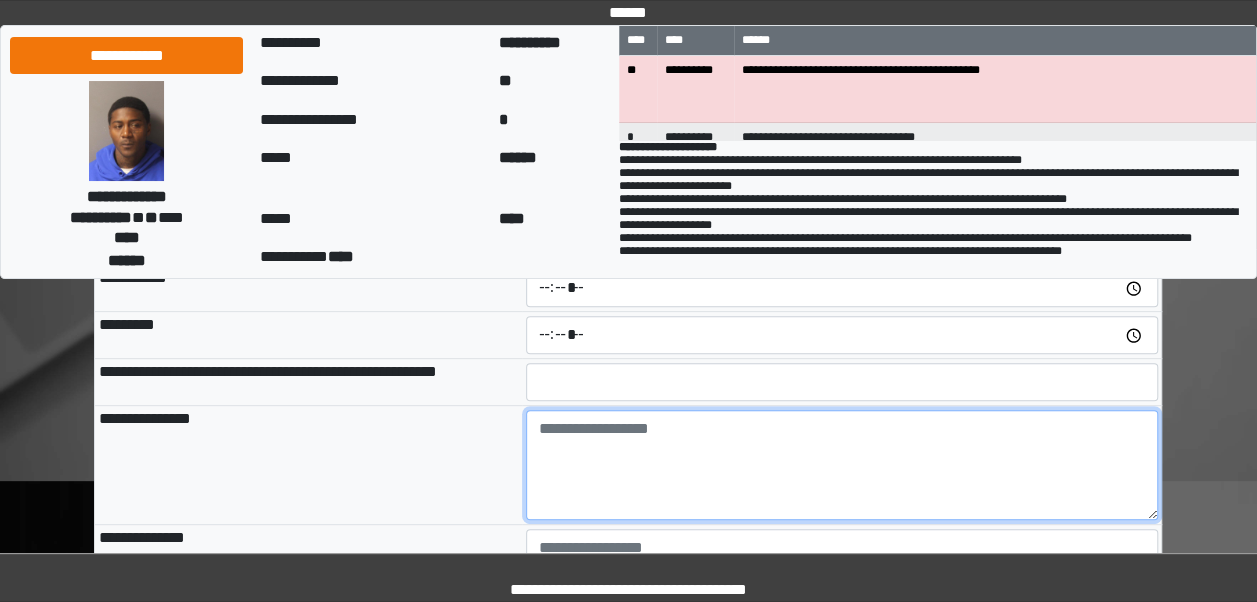 click at bounding box center (842, 465) 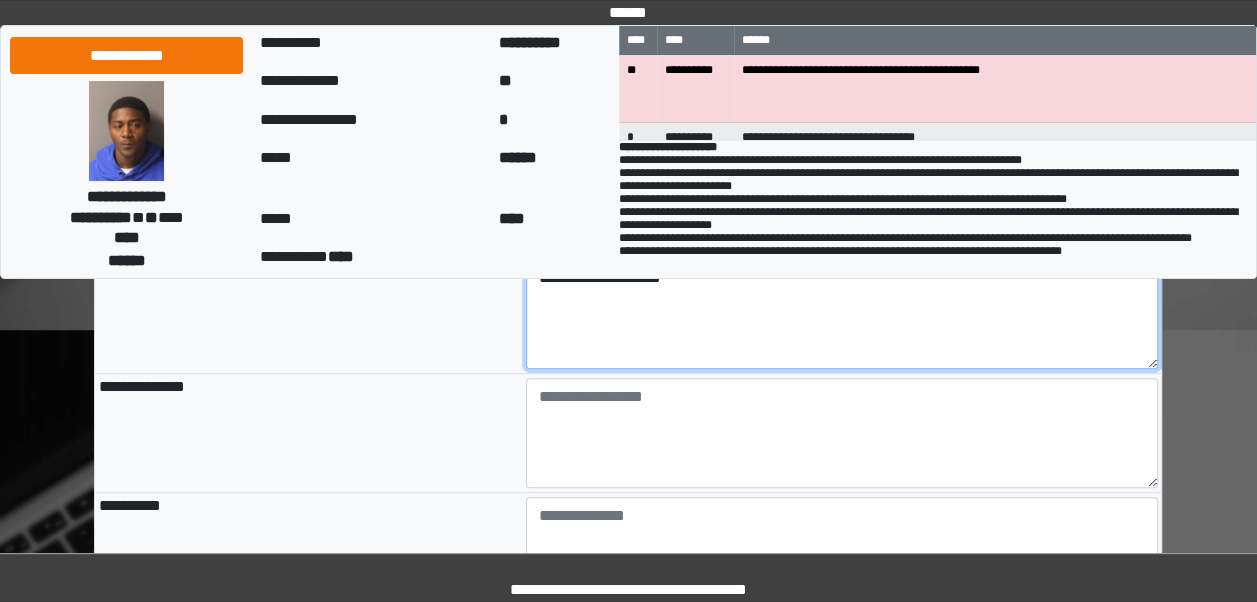 scroll, scrollTop: 370, scrollLeft: 0, axis: vertical 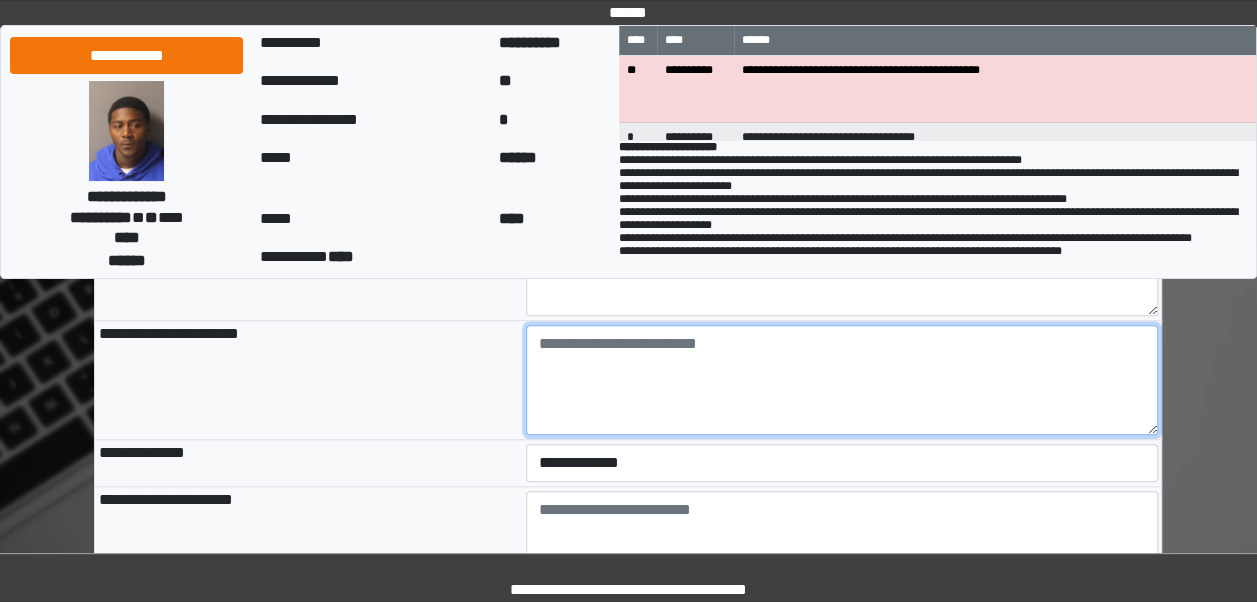 click at bounding box center (842, 380) 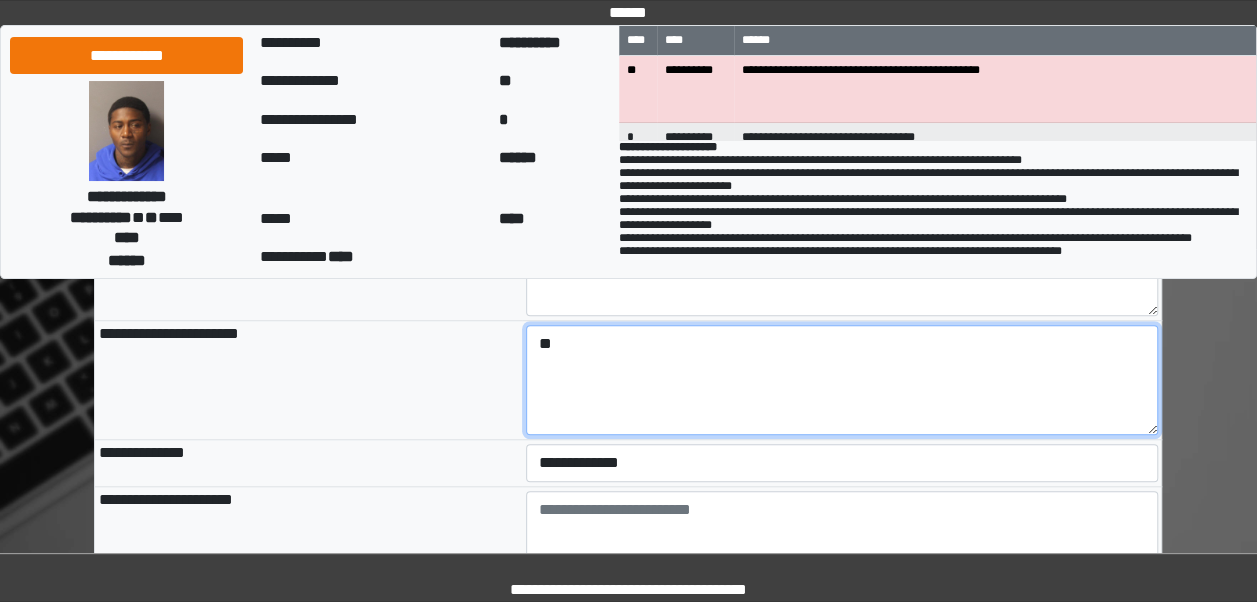 type on "**" 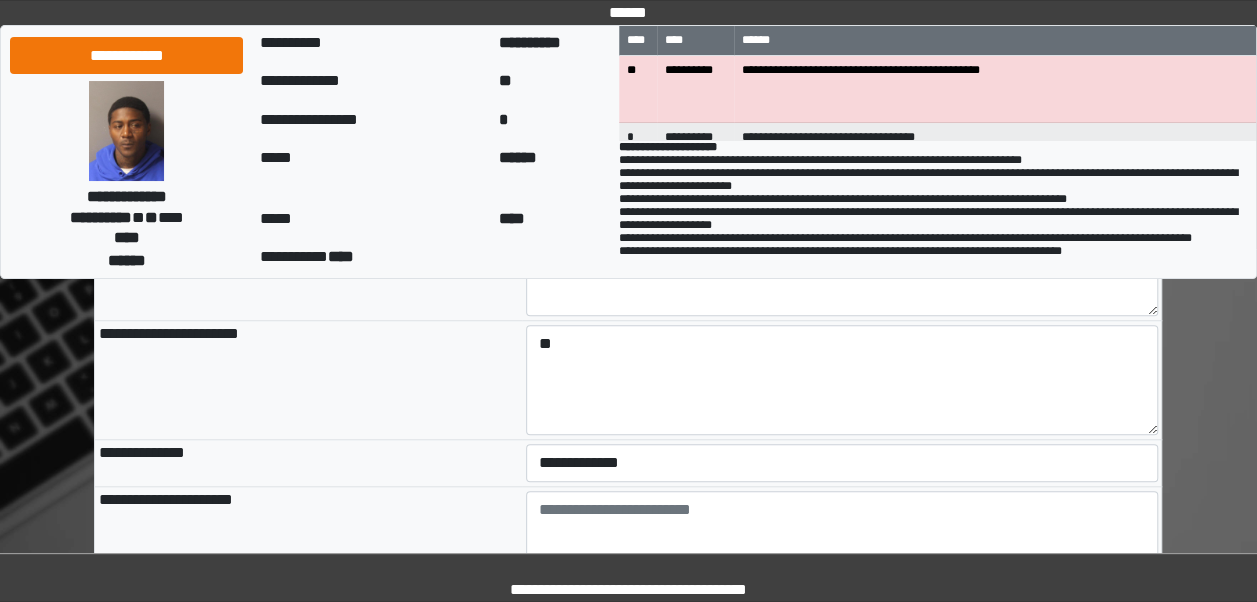 click on "**********" at bounding box center [308, 463] 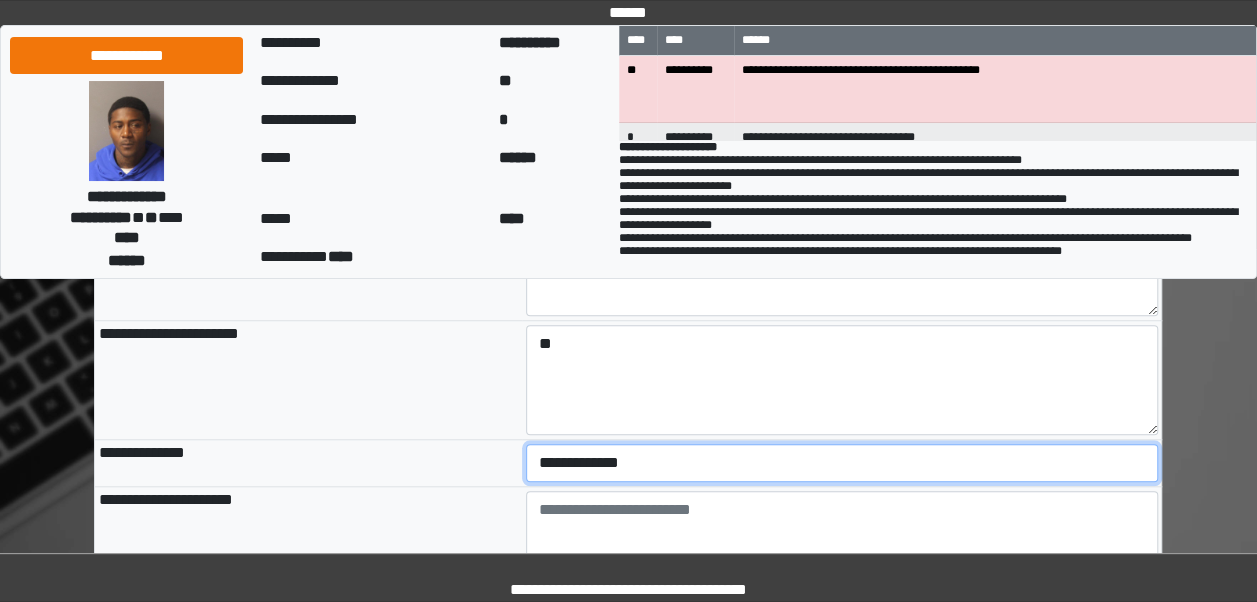 click on "**********" at bounding box center [842, 463] 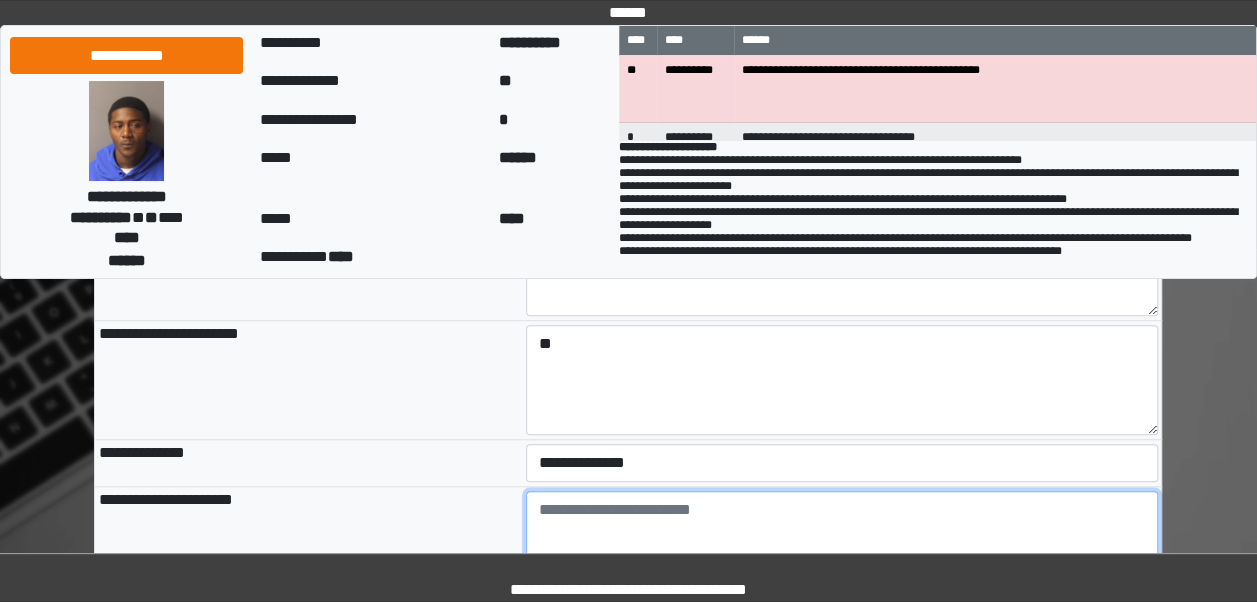 click at bounding box center (842, 546) 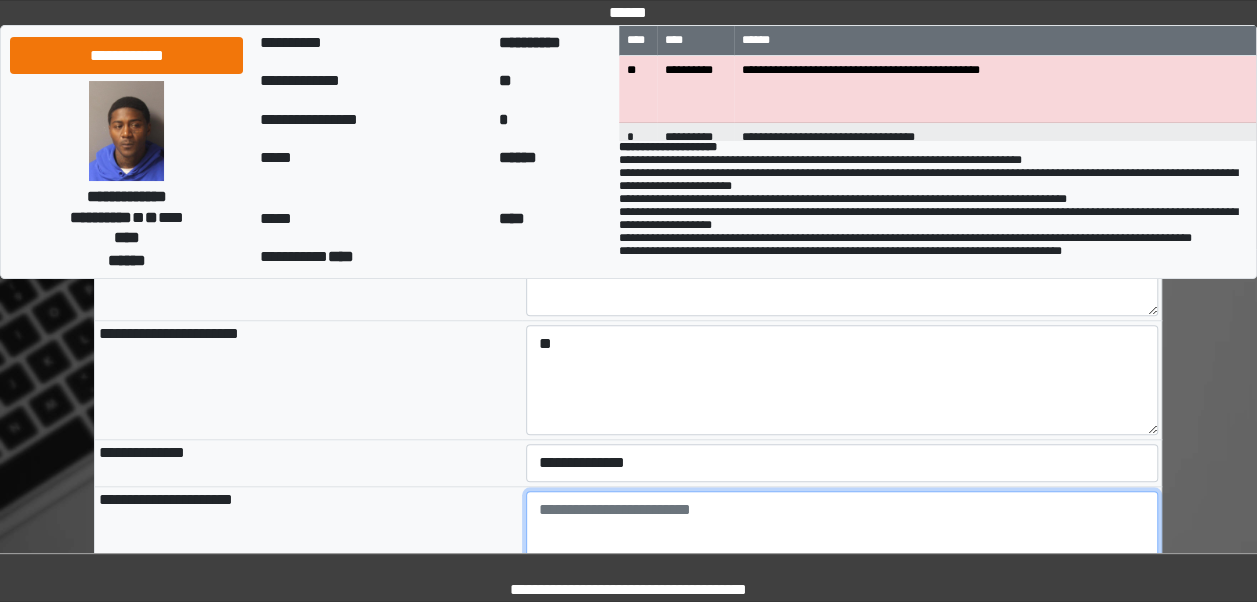 paste on "**********" 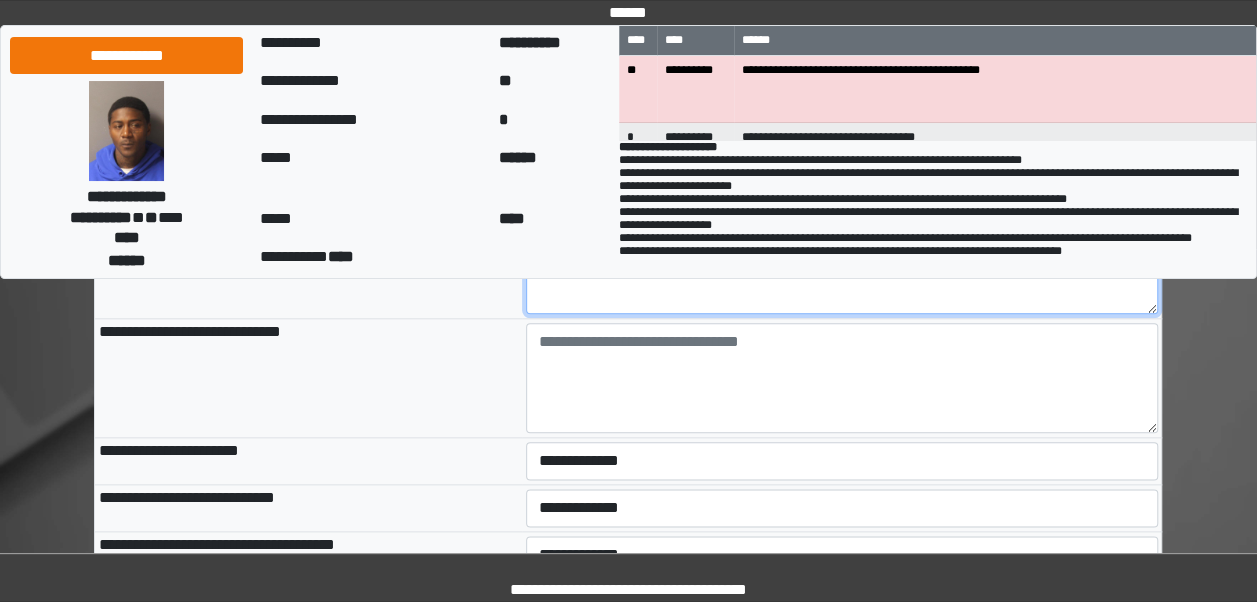 scroll, scrollTop: 948, scrollLeft: 0, axis: vertical 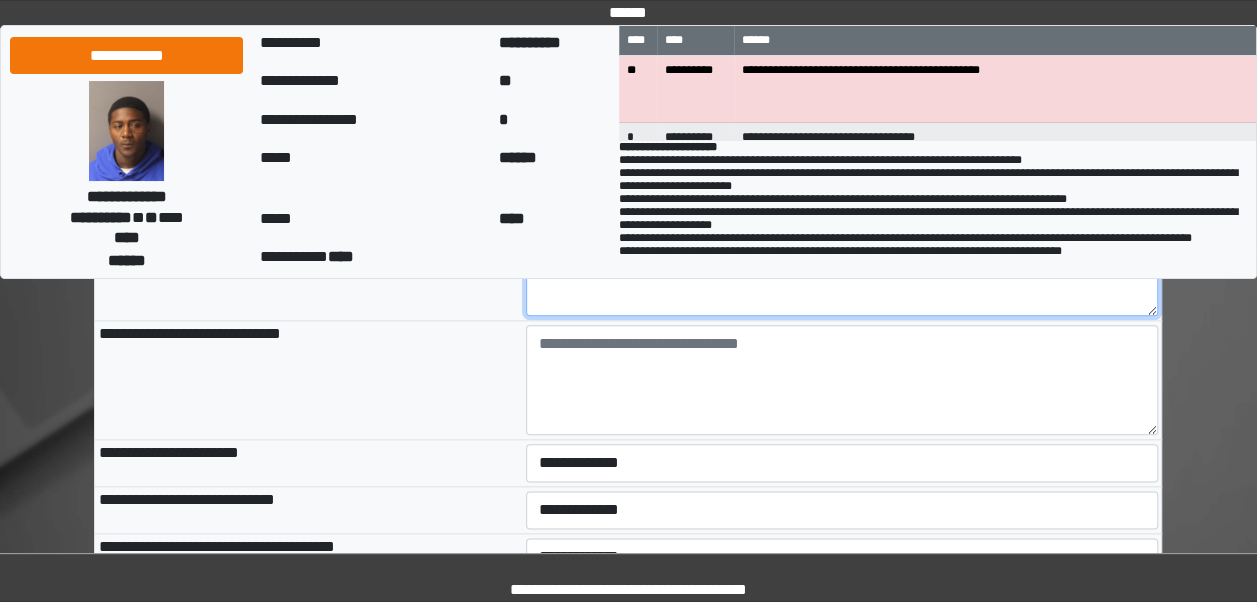 type on "**********" 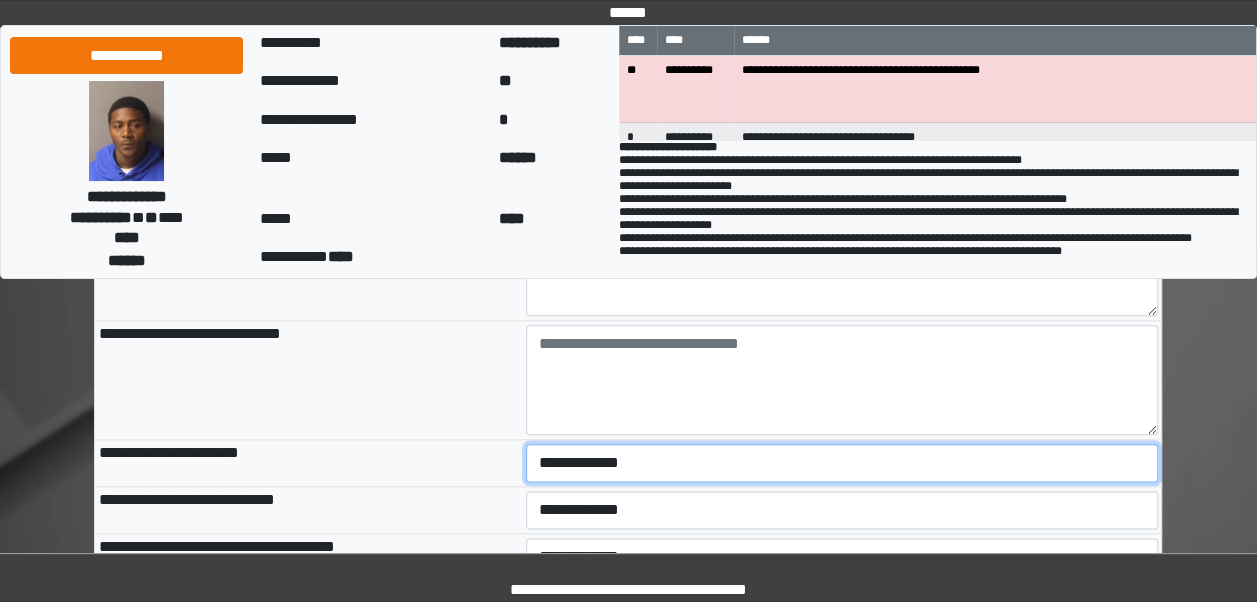 click on "**********" at bounding box center [842, 463] 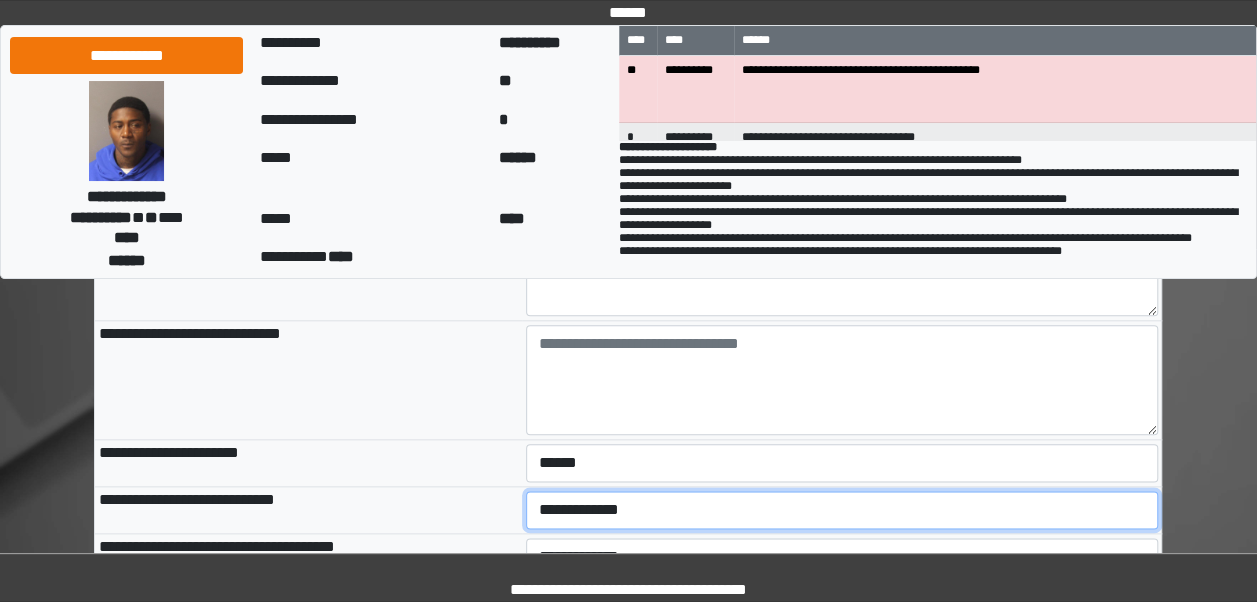 click on "**********" at bounding box center [842, 510] 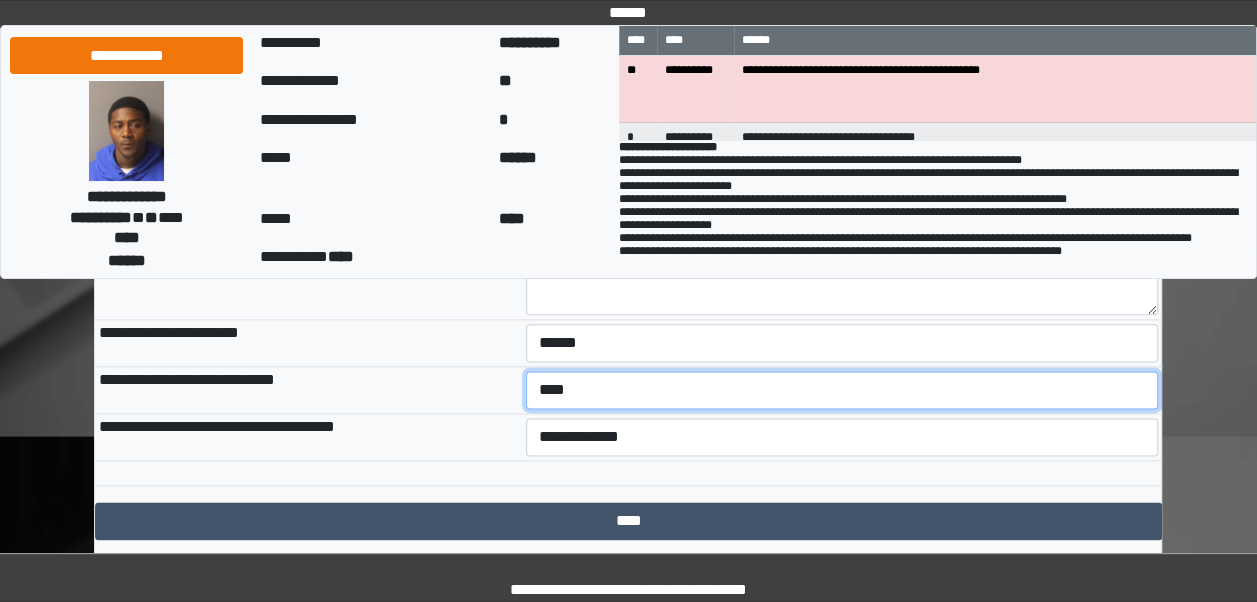scroll, scrollTop: 1120, scrollLeft: 0, axis: vertical 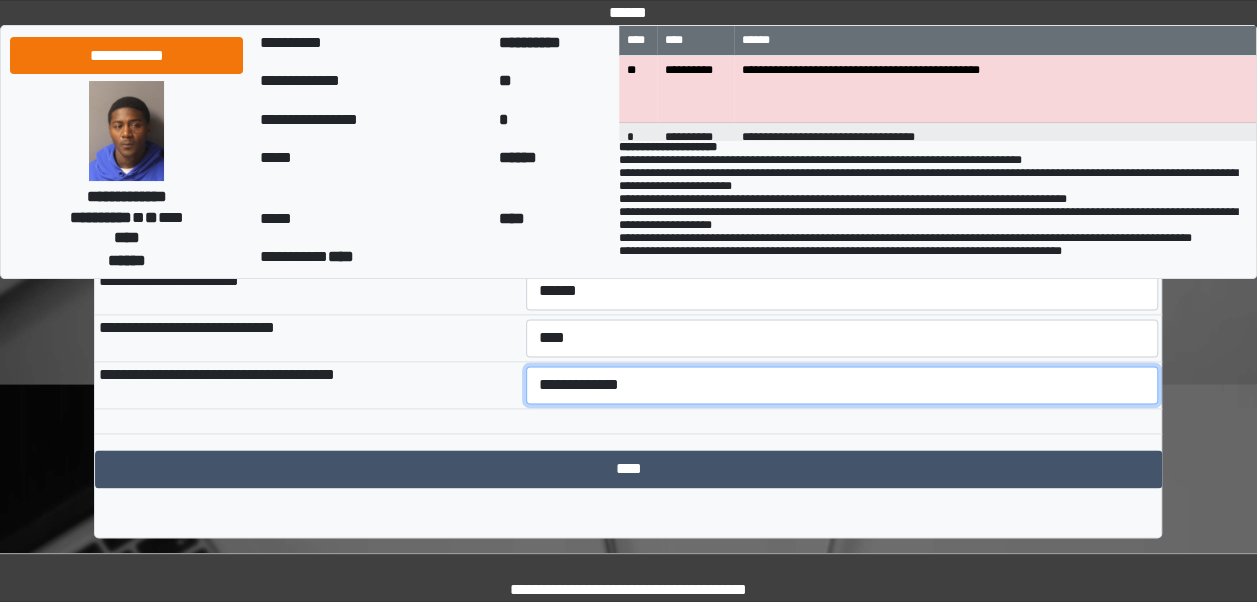 click on "**********" at bounding box center (842, 385) 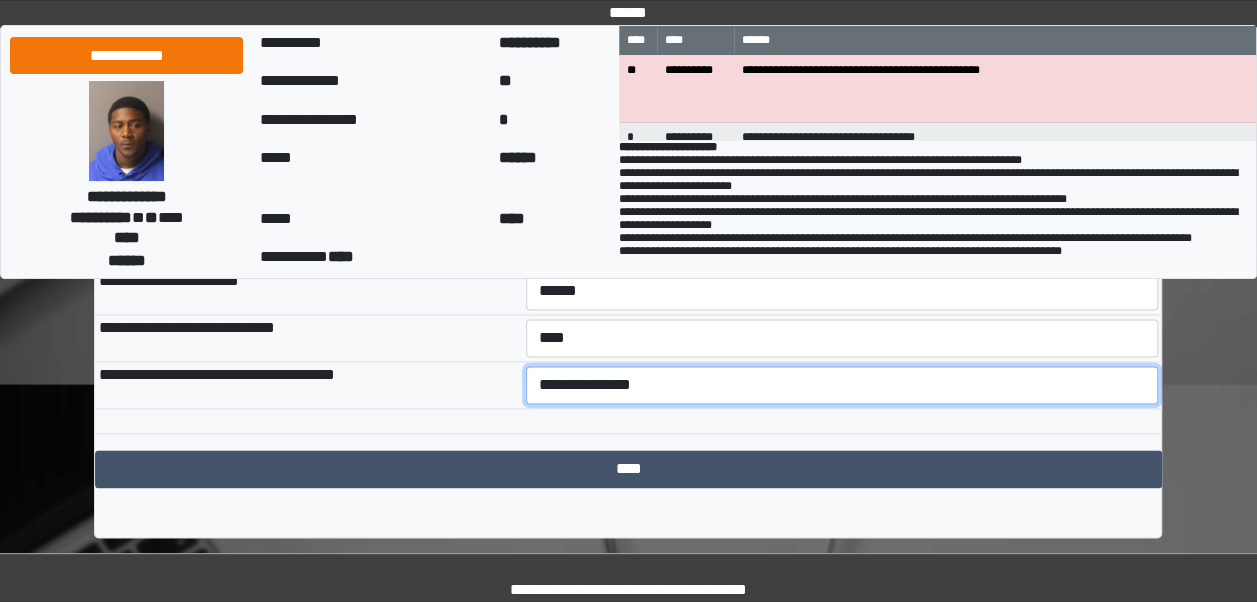 click on "**********" at bounding box center [842, 385] 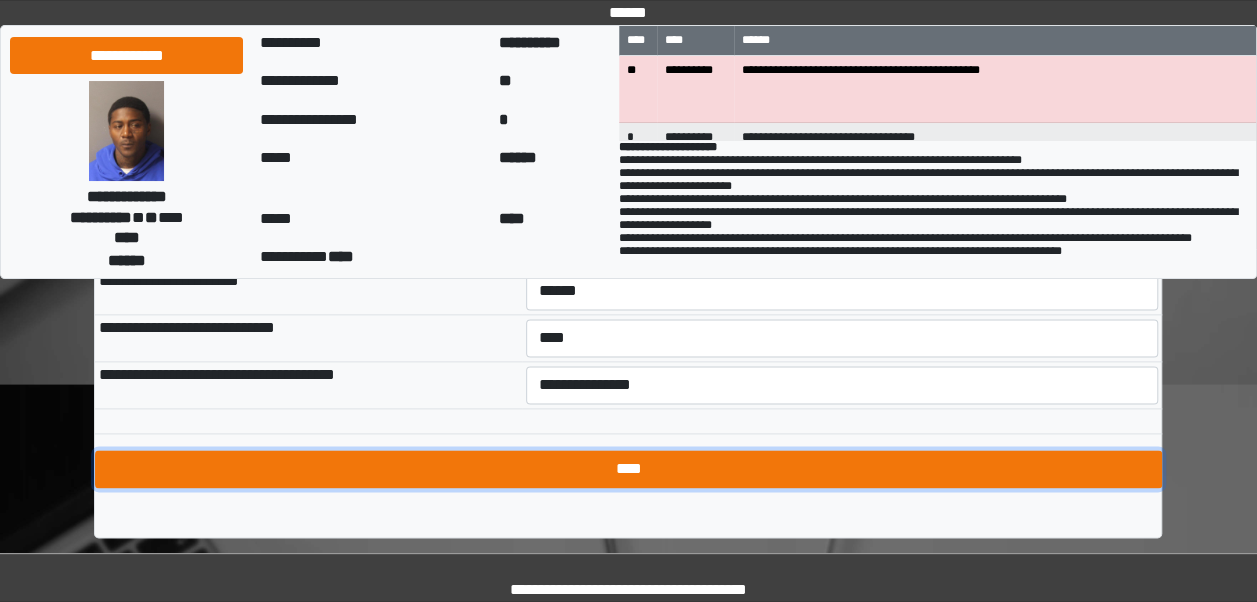 click on "****" at bounding box center (628, 469) 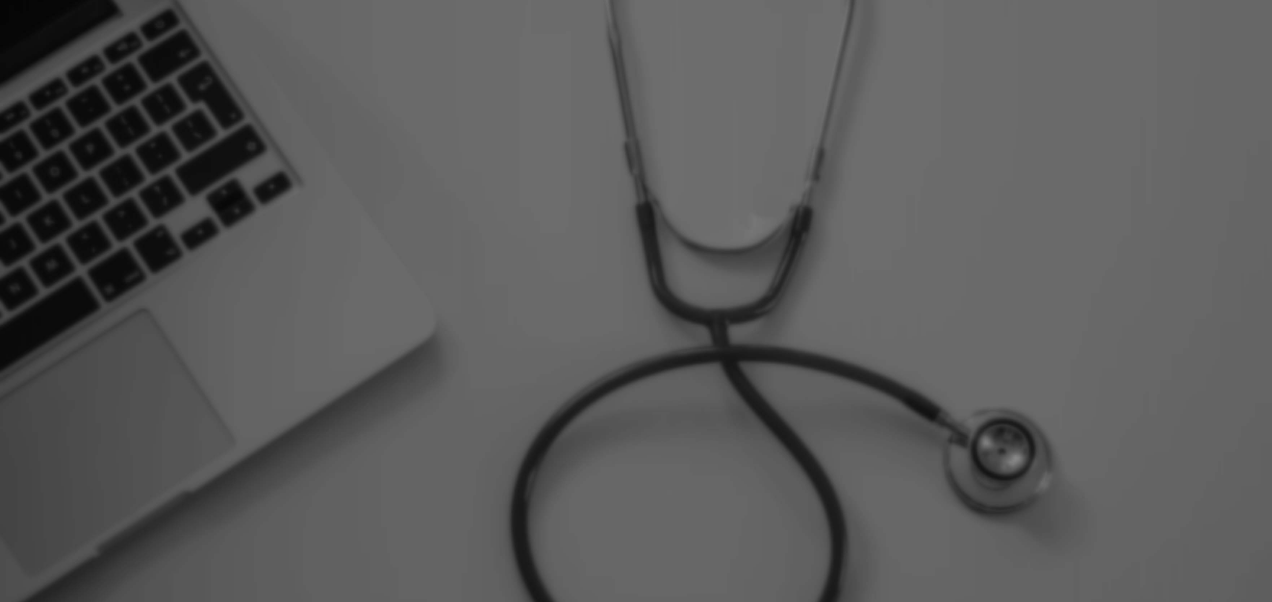 scroll, scrollTop: 0, scrollLeft: 0, axis: both 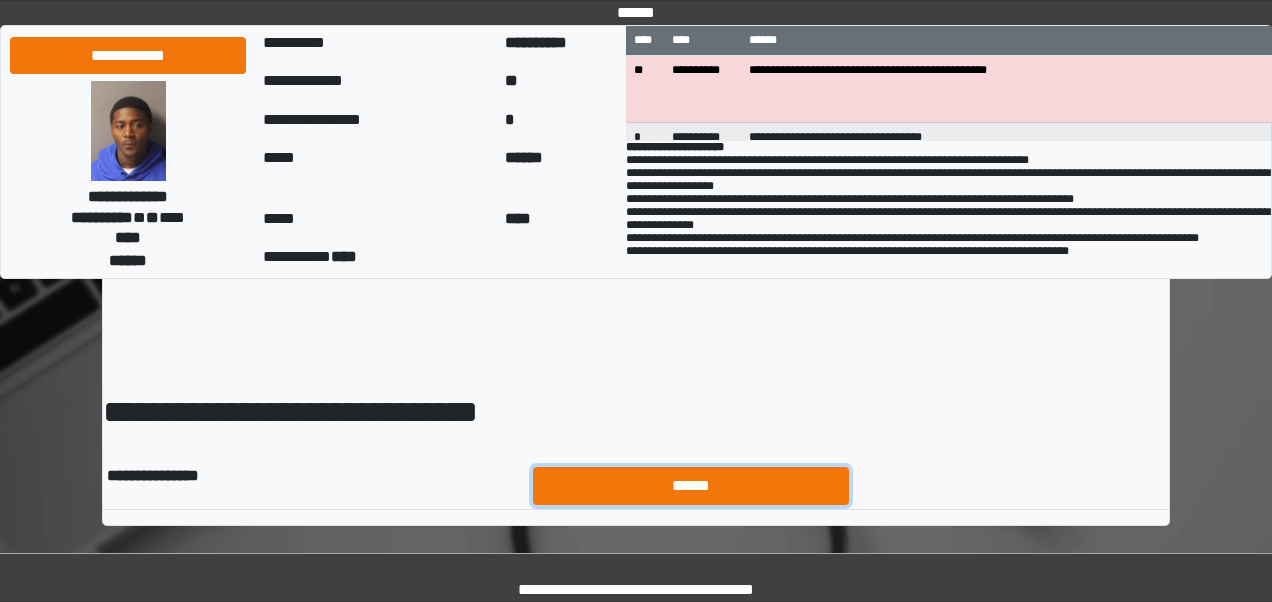 click on "******" at bounding box center [691, 485] 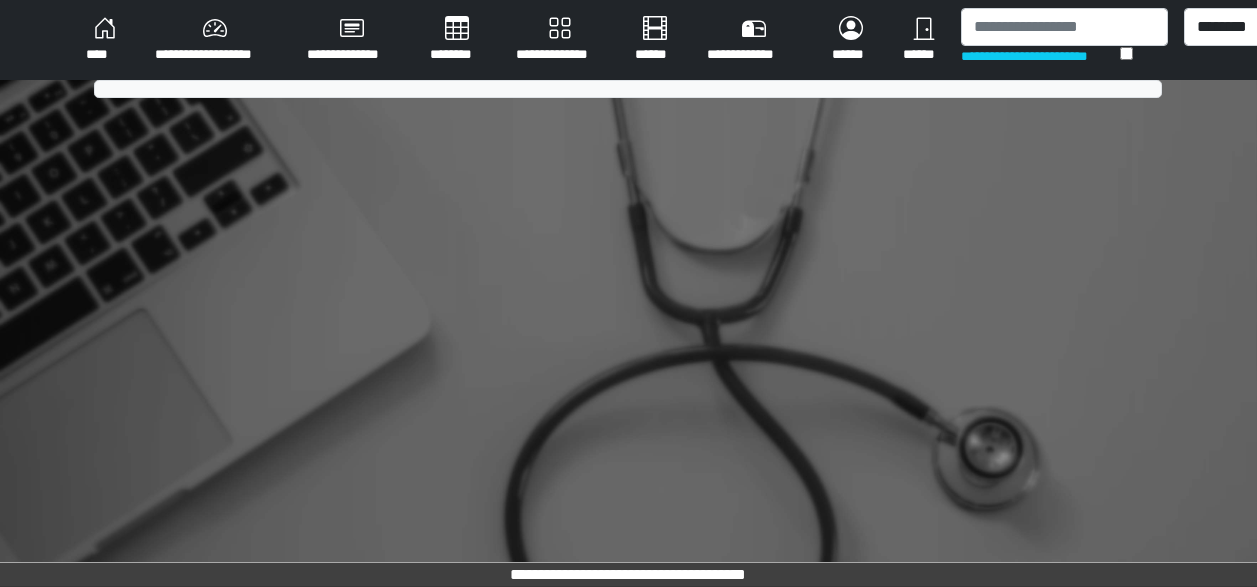 scroll, scrollTop: 0, scrollLeft: 0, axis: both 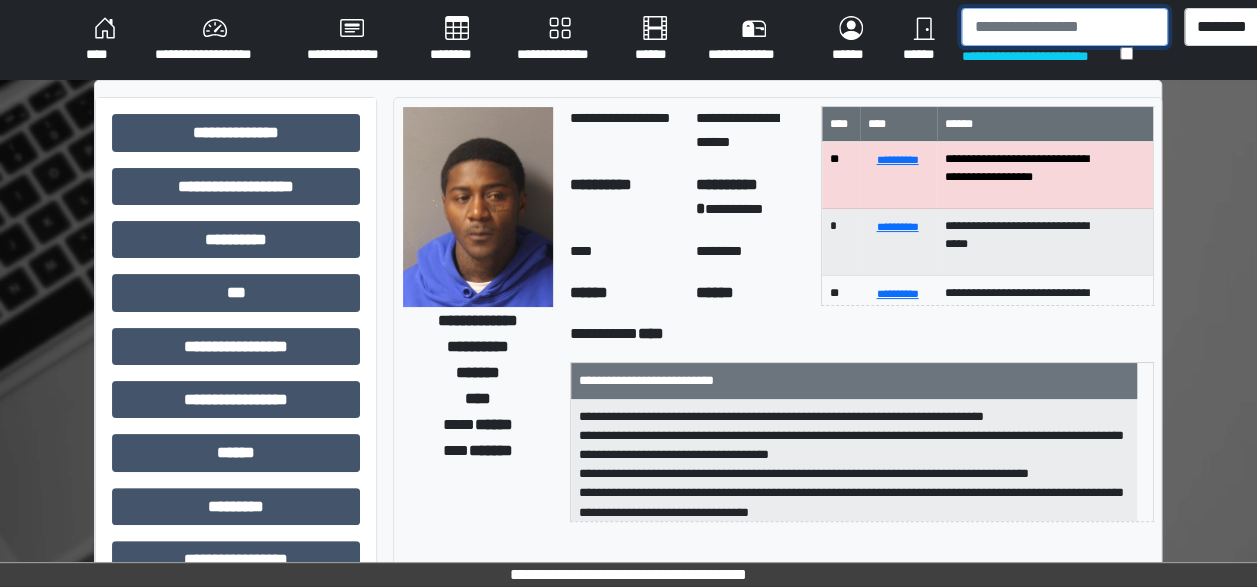 click at bounding box center [1064, 27] 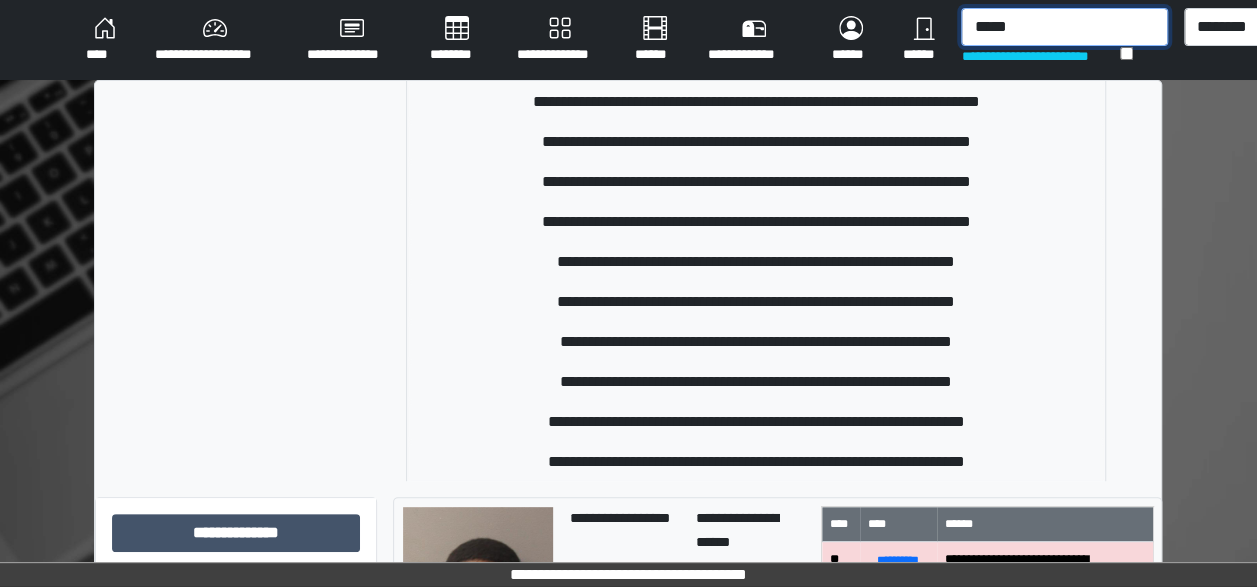 scroll, scrollTop: 1526, scrollLeft: 0, axis: vertical 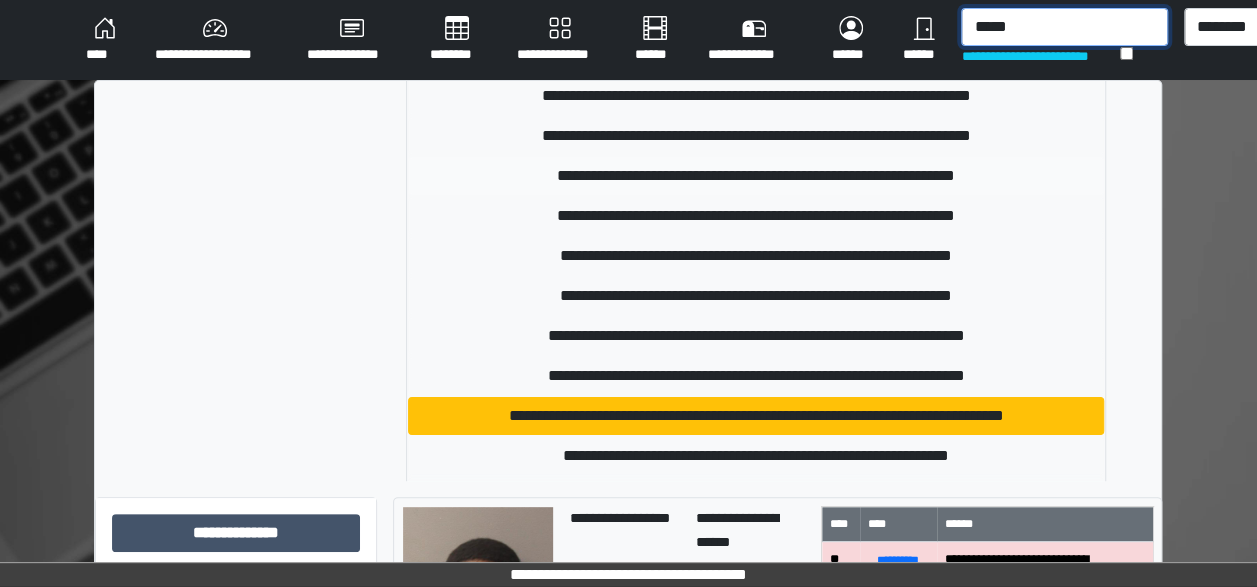 type on "*****" 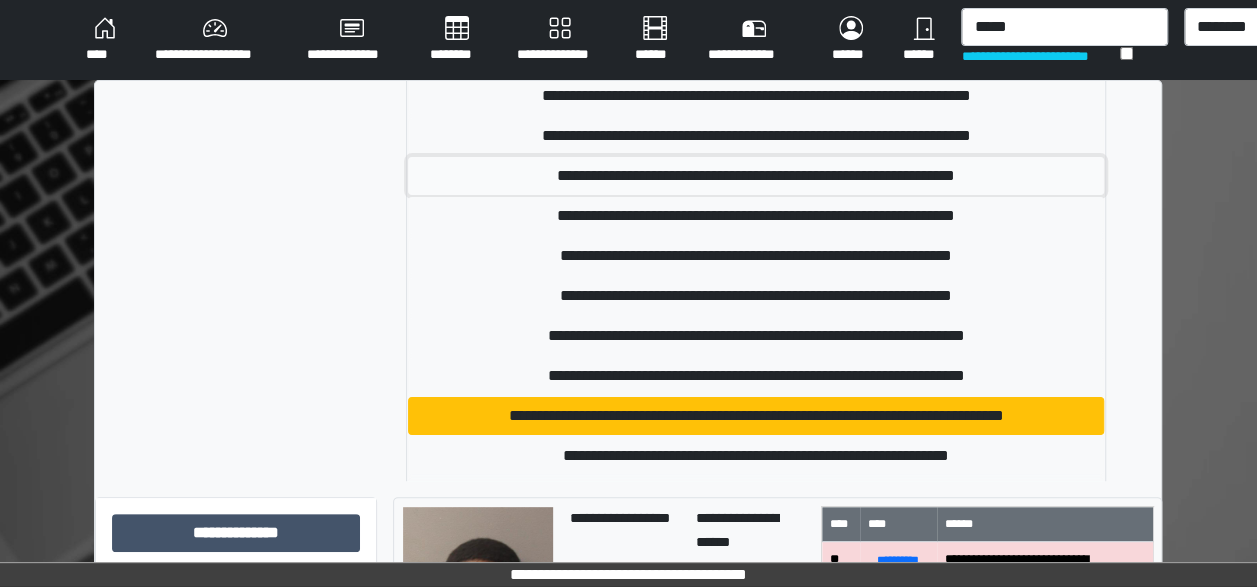 click on "**********" at bounding box center [756, 176] 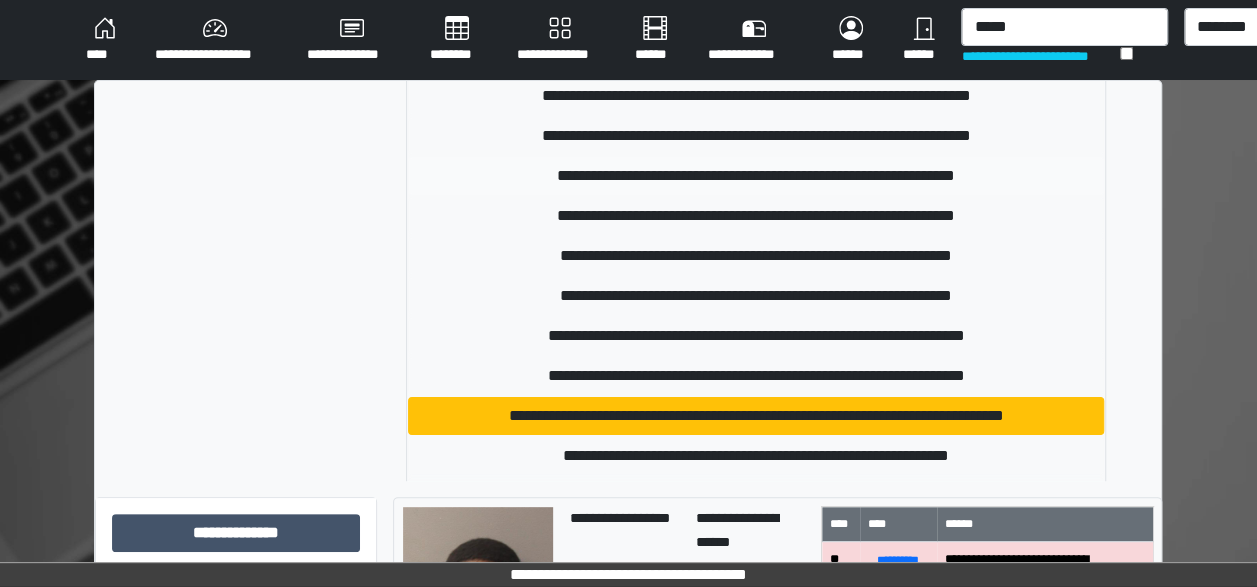 type 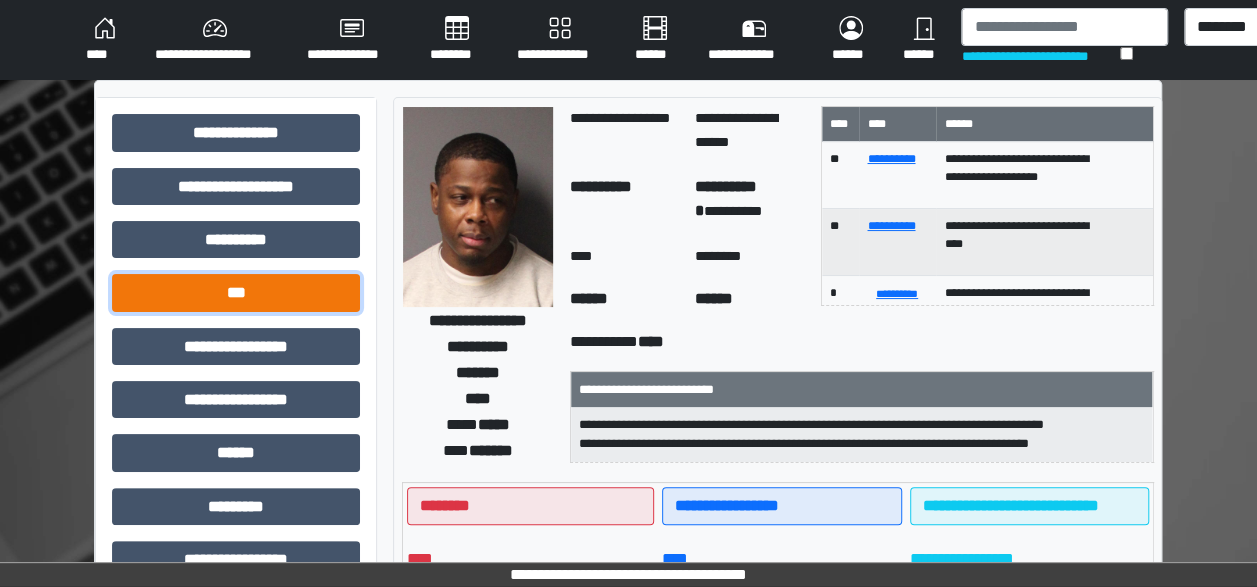 click on "***" at bounding box center (236, 292) 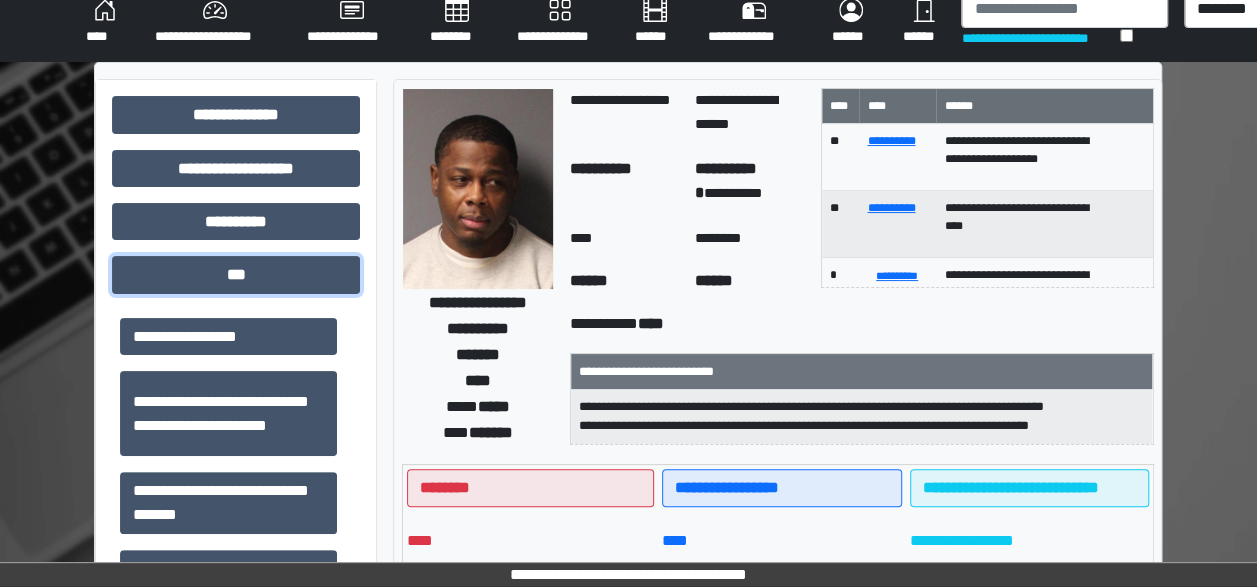 scroll, scrollTop: 30, scrollLeft: 0, axis: vertical 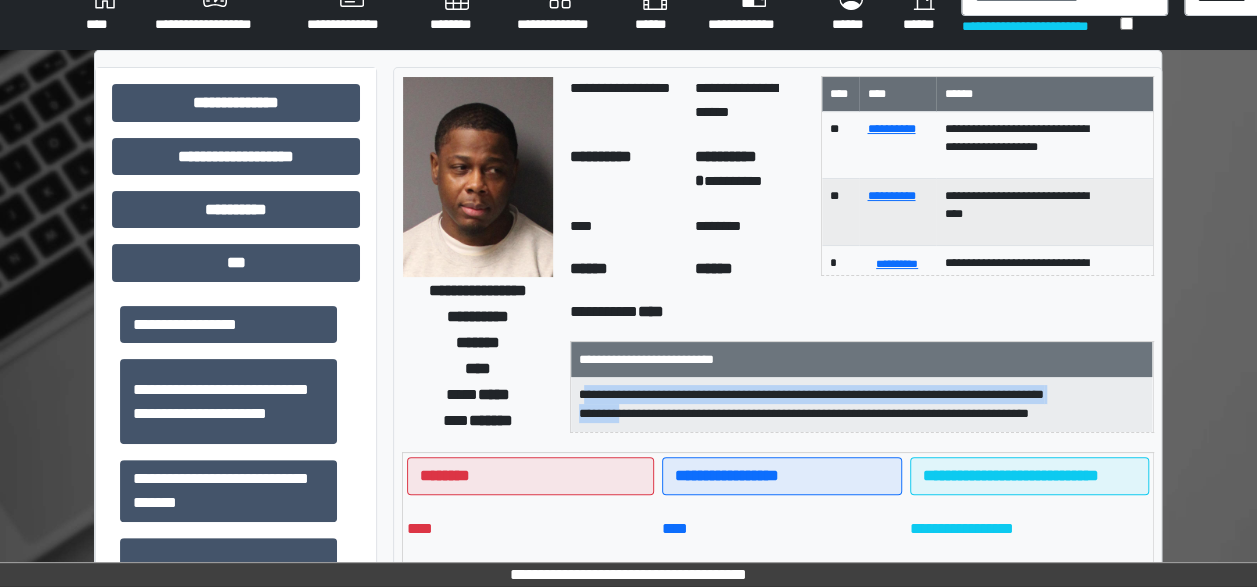 drag, startPoint x: 585, startPoint y: 397, endPoint x: 637, endPoint y: 414, distance: 54.708317 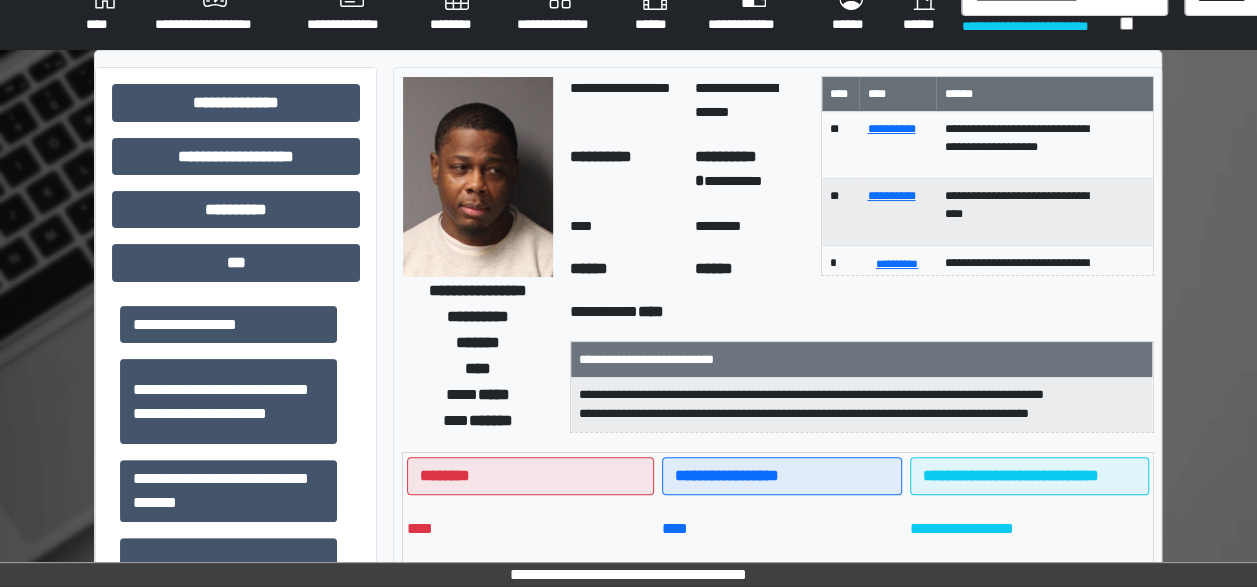 drag, startPoint x: 637, startPoint y: 414, endPoint x: 655, endPoint y: 446, distance: 36.71512 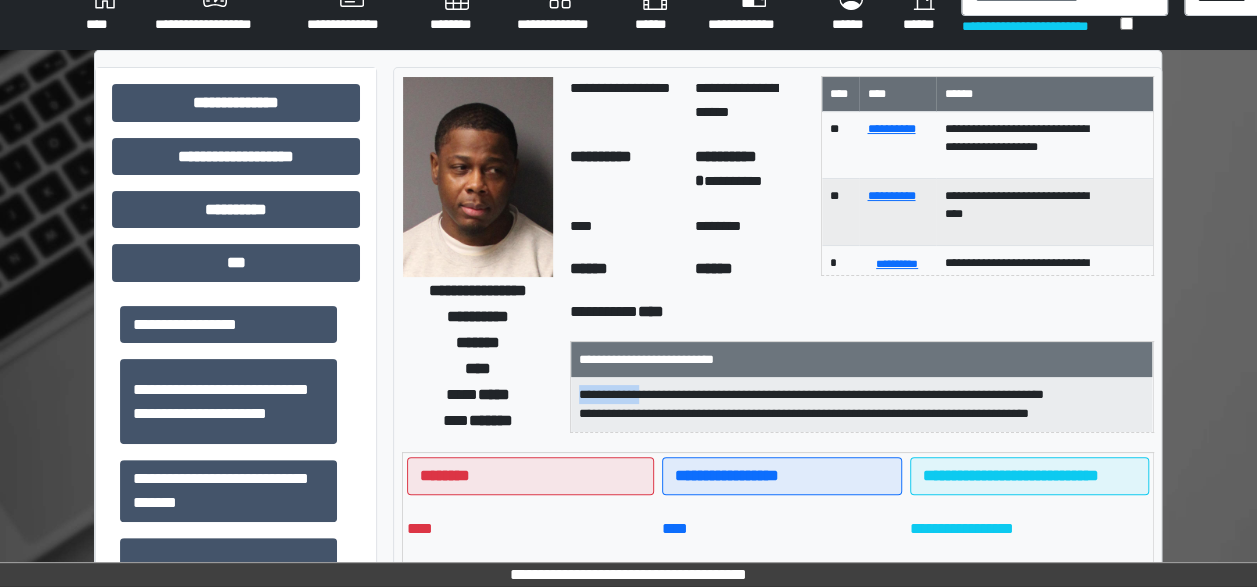 drag, startPoint x: 576, startPoint y: 390, endPoint x: 665, endPoint y: 388, distance: 89.02247 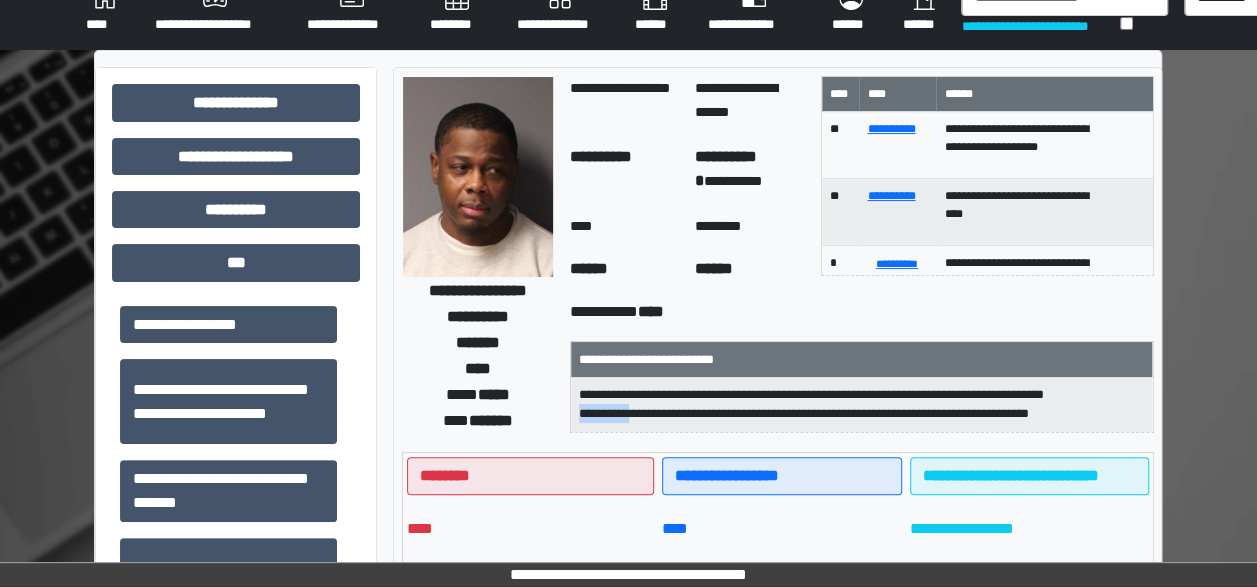 drag, startPoint x: 650, startPoint y: 410, endPoint x: 577, endPoint y: 410, distance: 73 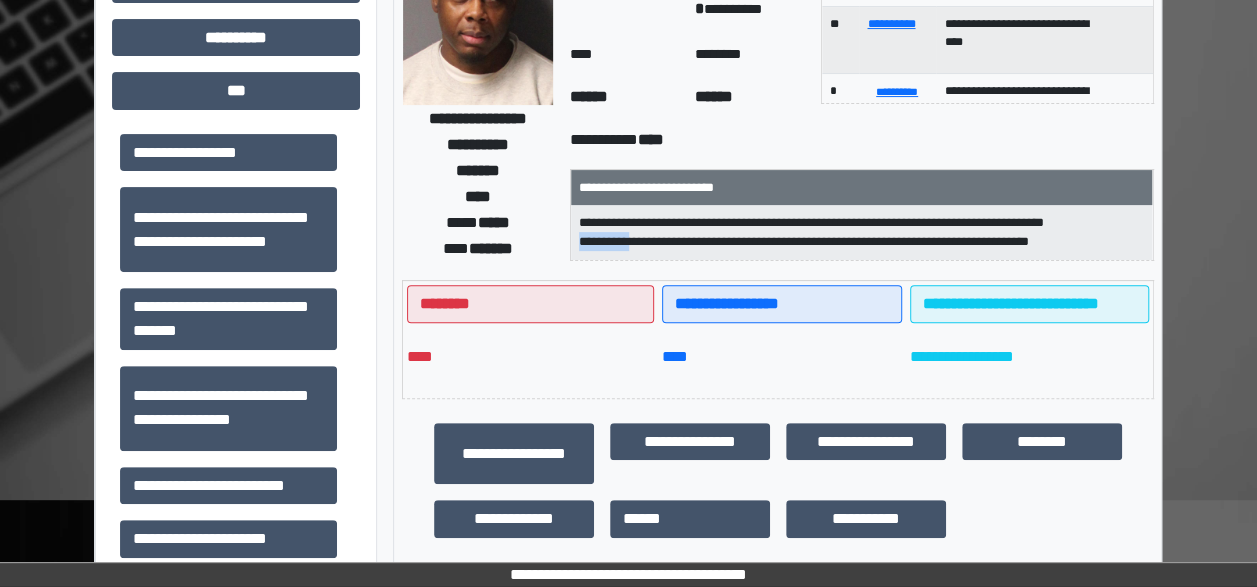 scroll, scrollTop: 206, scrollLeft: 0, axis: vertical 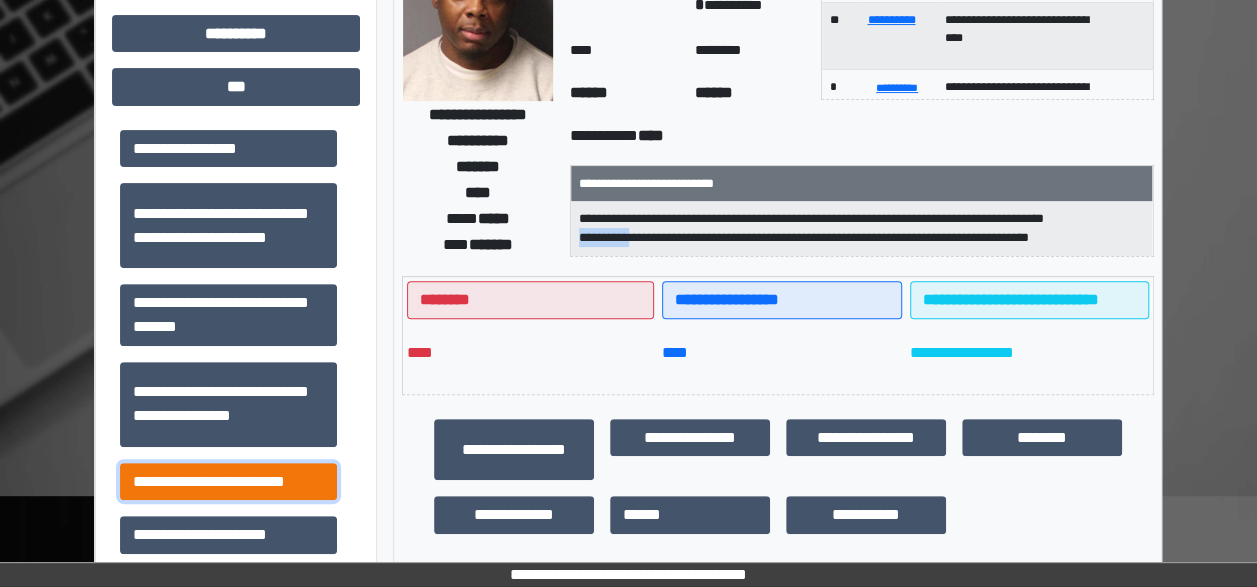 click on "**********" at bounding box center [228, 481] 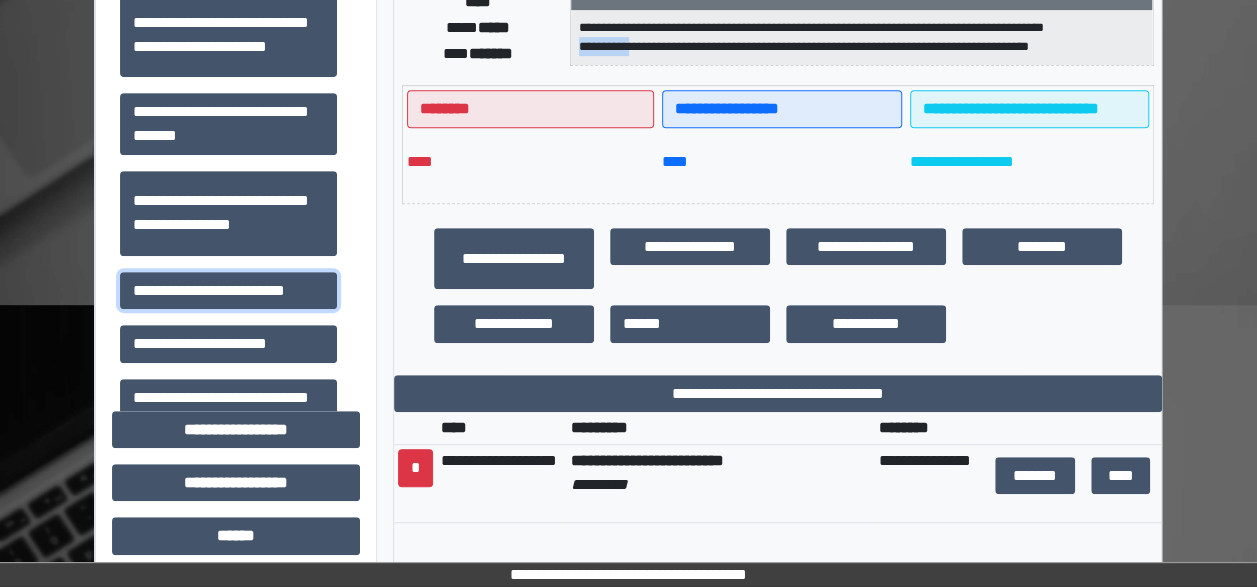 scroll, scrollTop: 401, scrollLeft: 0, axis: vertical 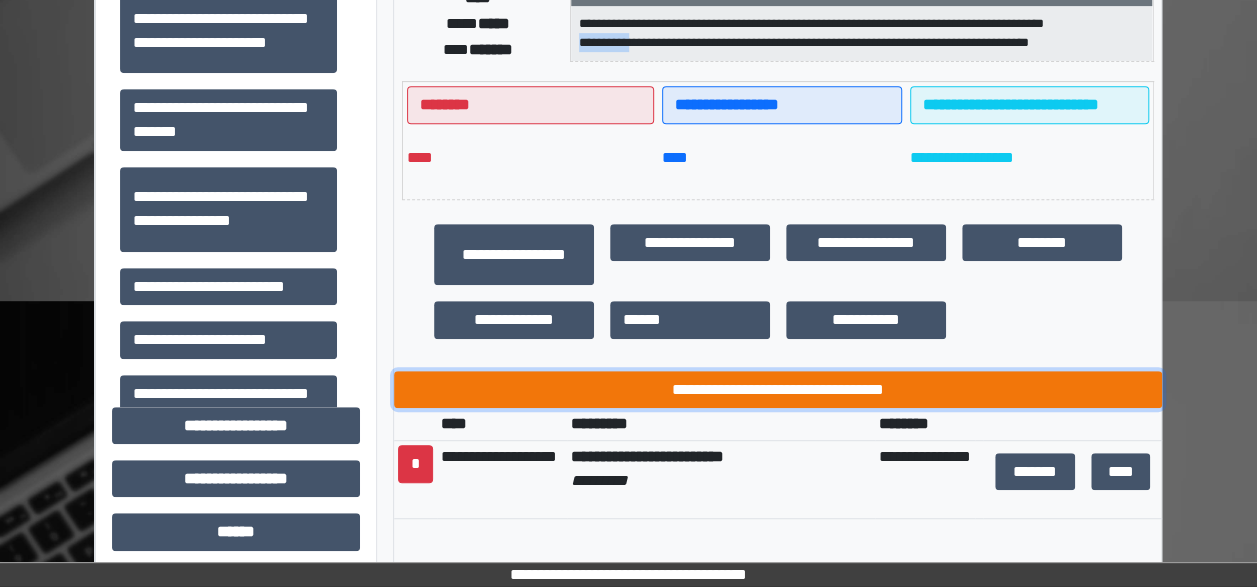 click on "**********" at bounding box center (778, 389) 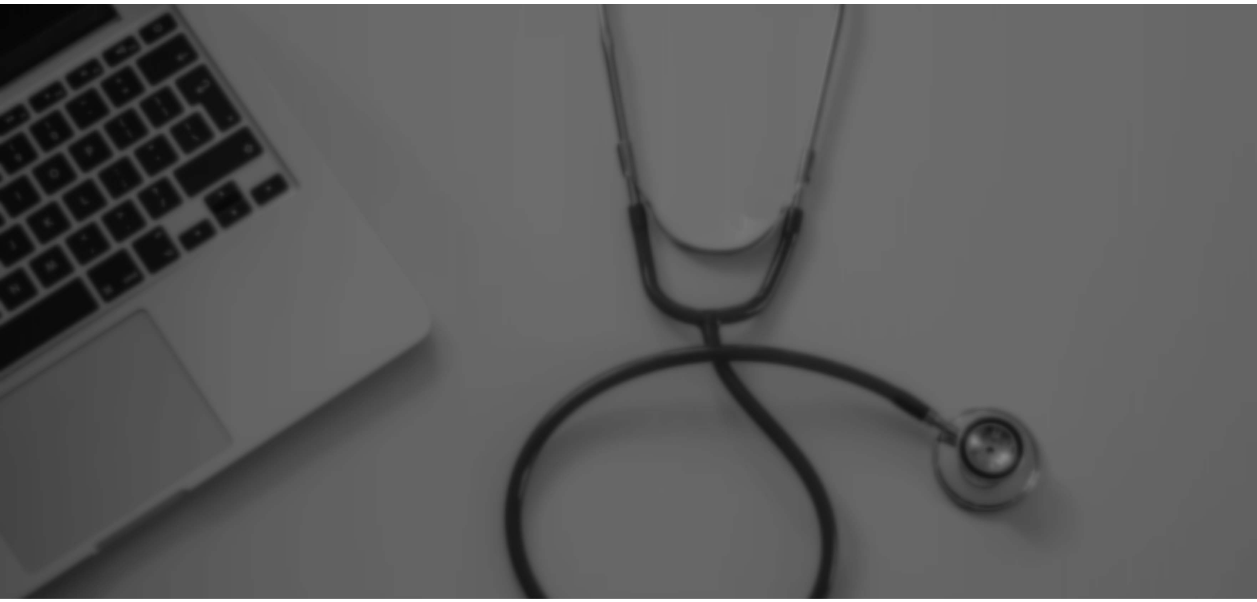 scroll, scrollTop: 0, scrollLeft: 0, axis: both 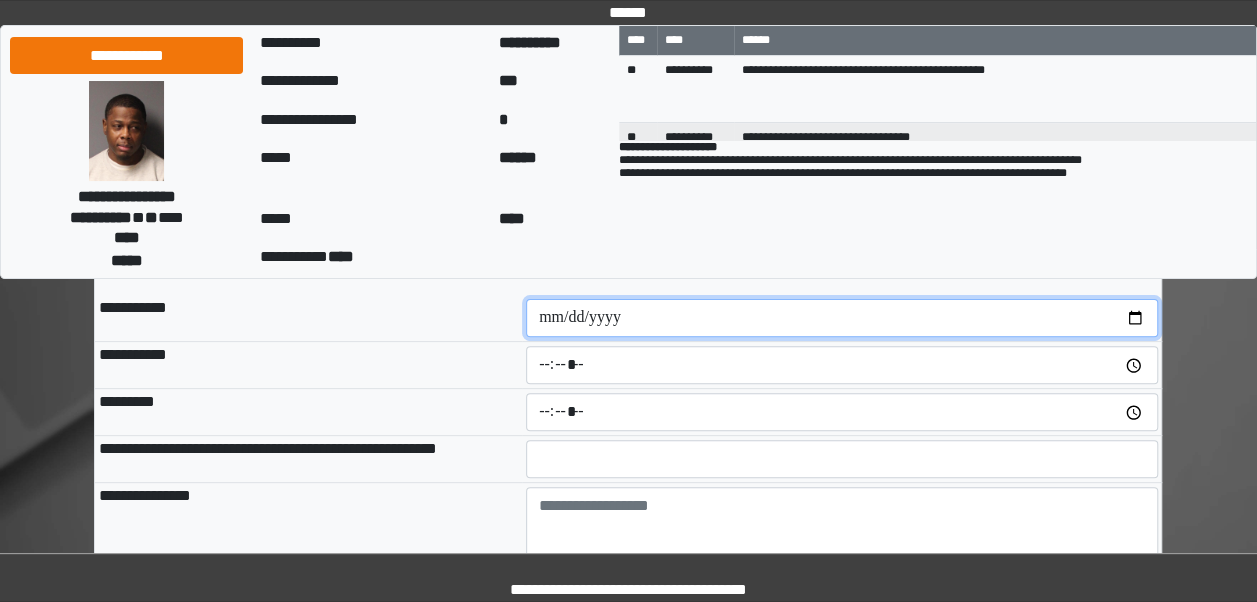 click at bounding box center [842, 318] 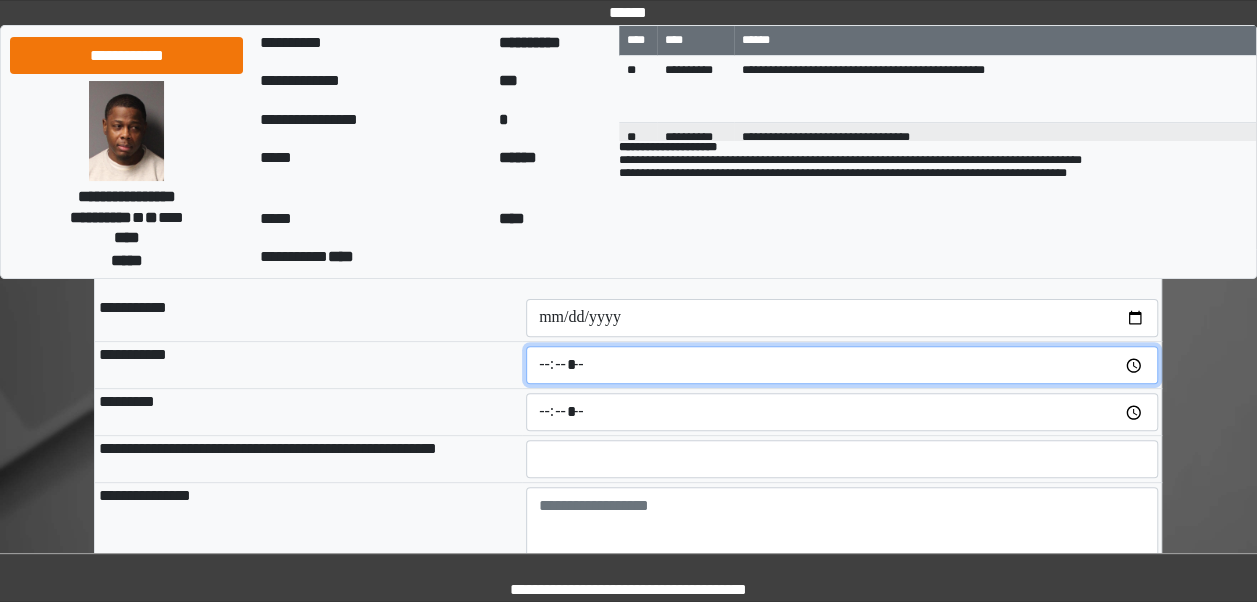 click at bounding box center [842, 365] 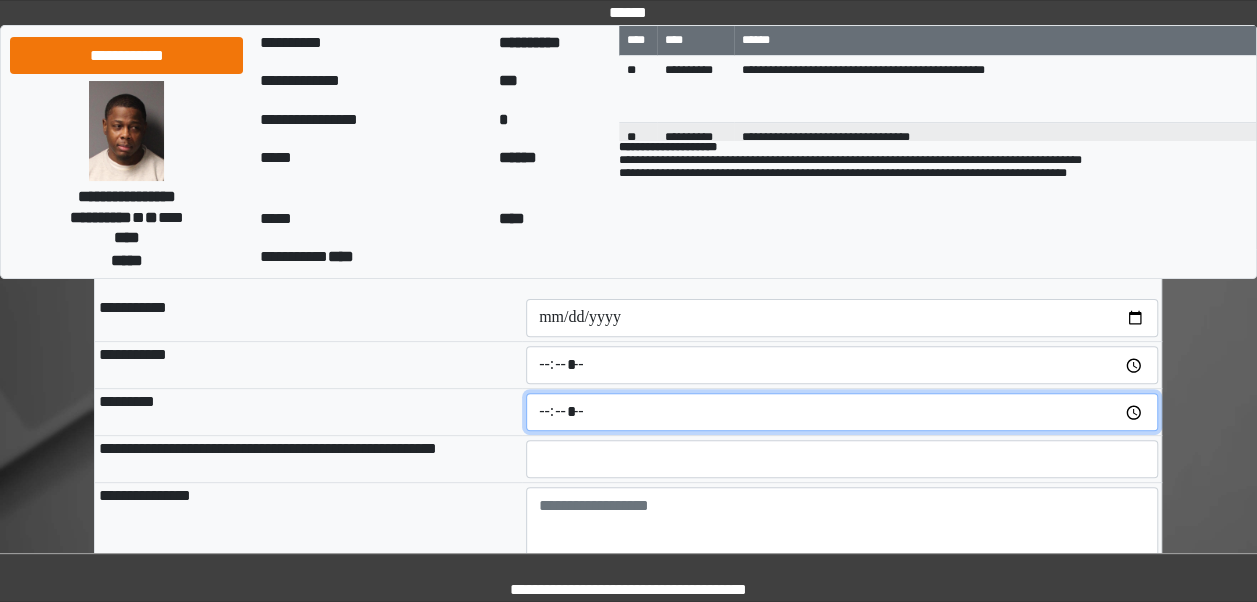 click at bounding box center (842, 412) 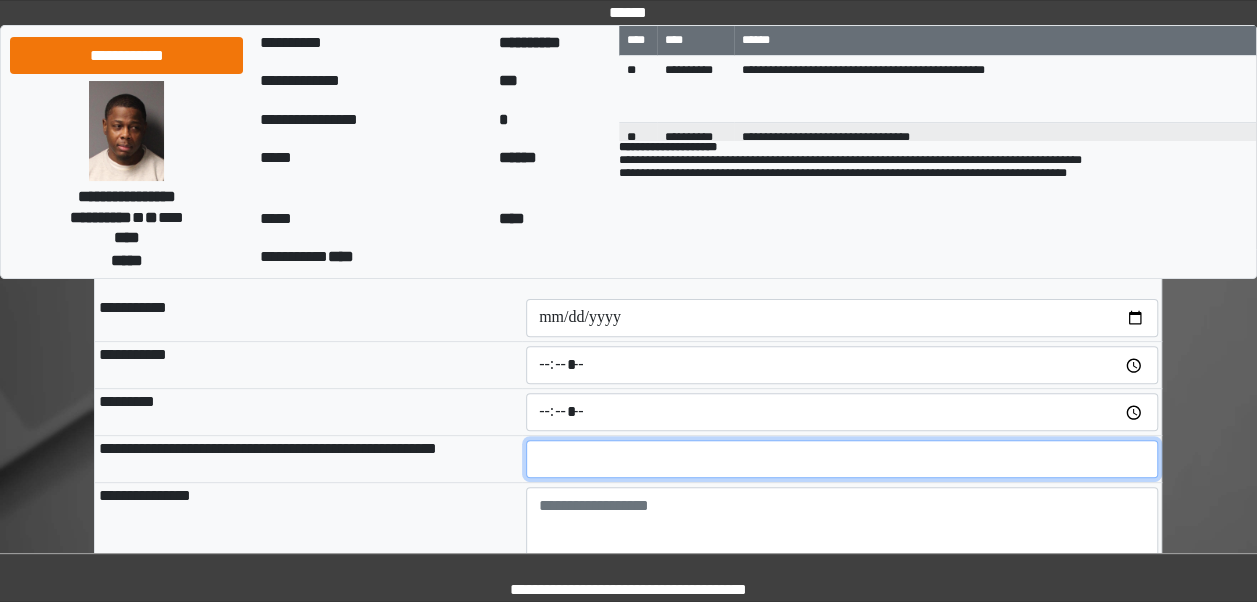 click at bounding box center (842, 459) 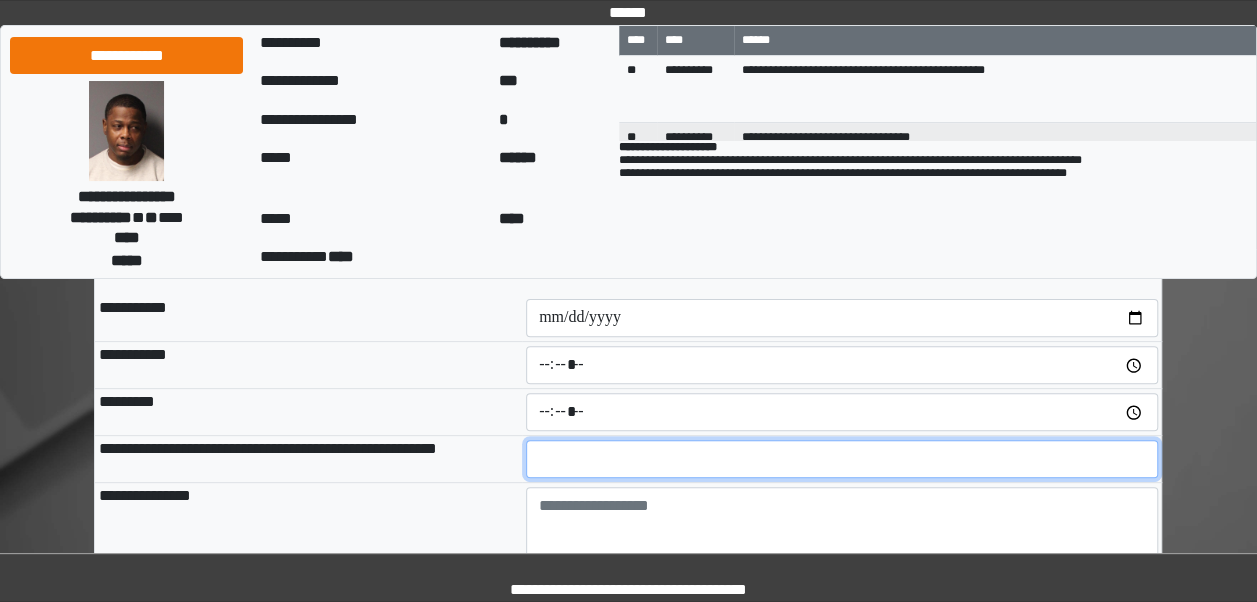 type on "**" 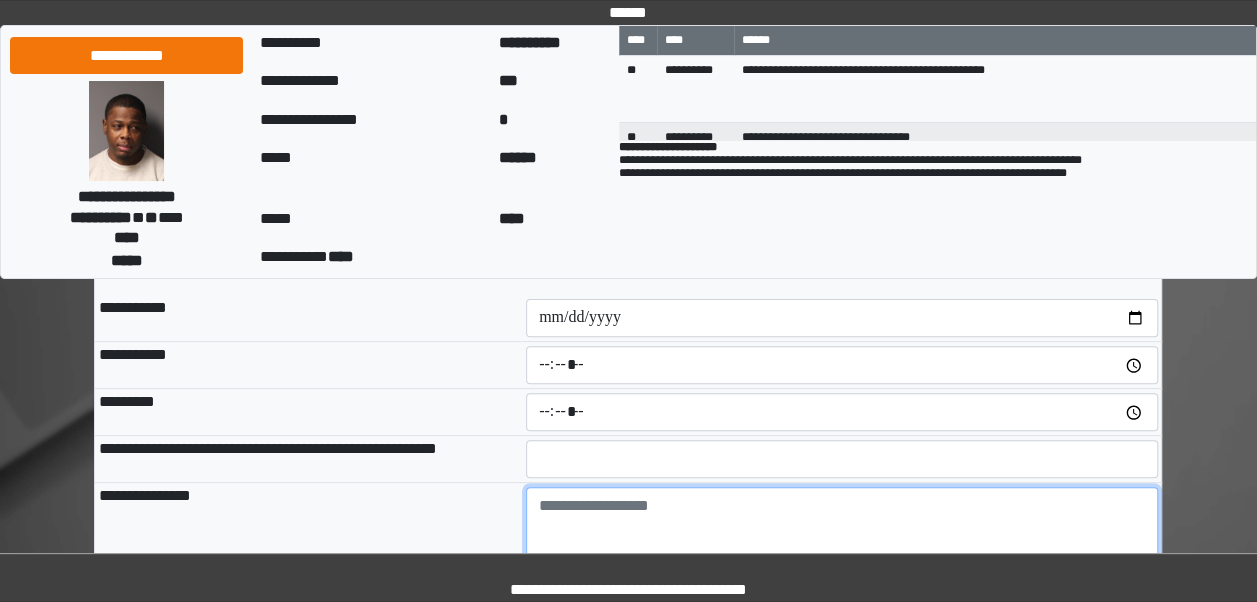 click at bounding box center (842, 542) 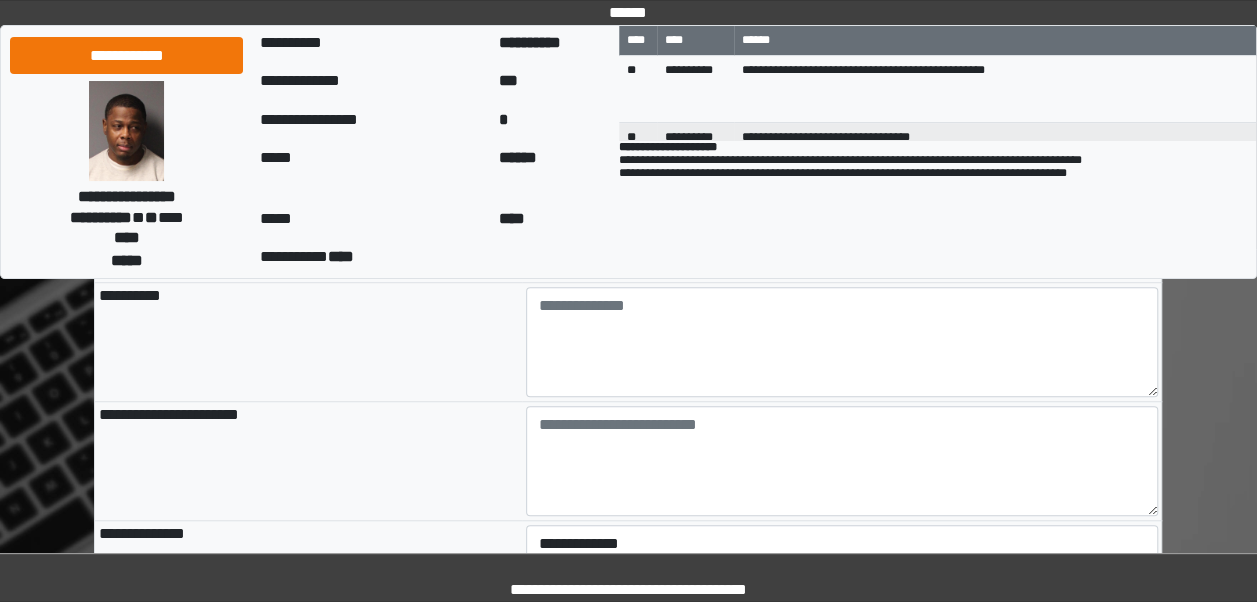 scroll, scrollTop: 586, scrollLeft: 0, axis: vertical 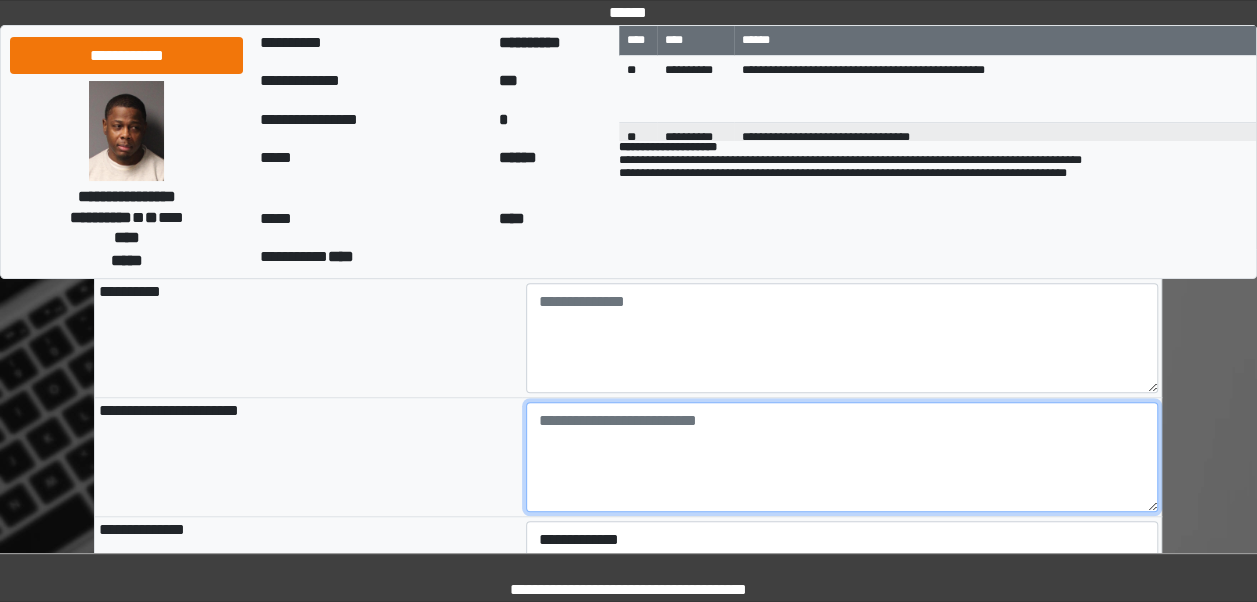 click at bounding box center [842, 457] 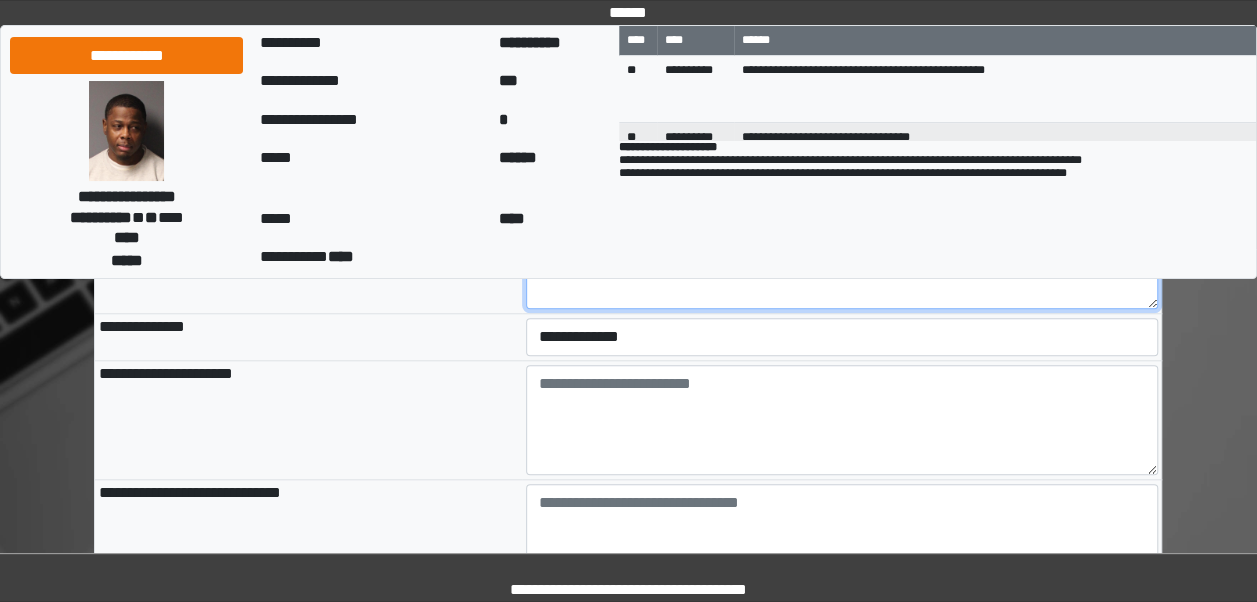 scroll, scrollTop: 795, scrollLeft: 0, axis: vertical 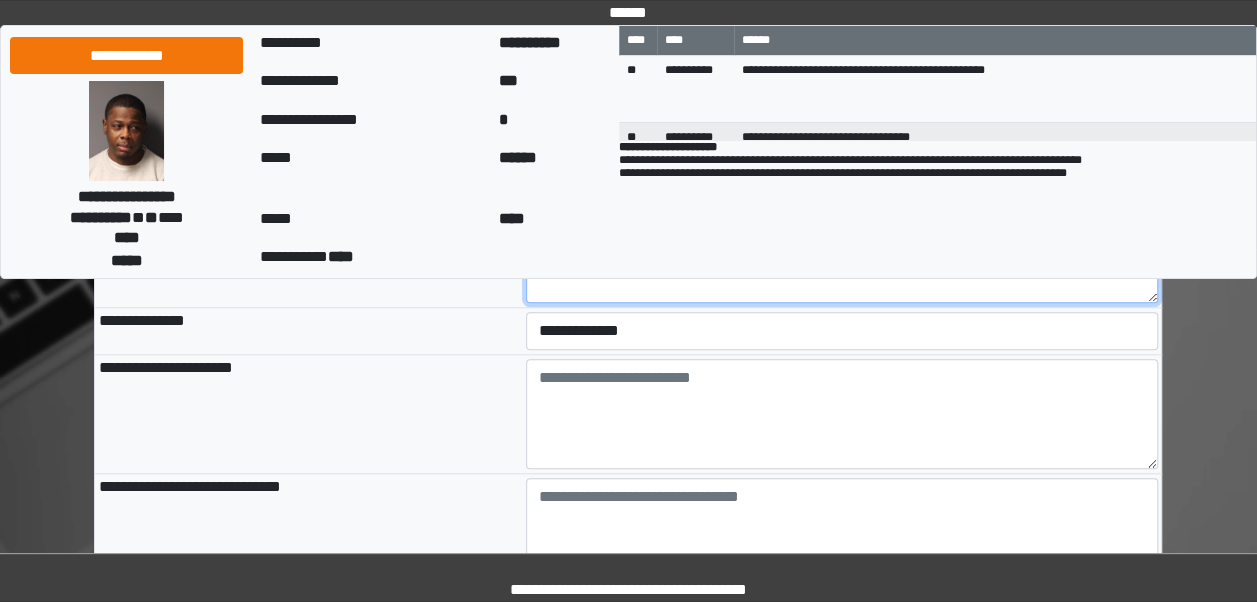 type on "**" 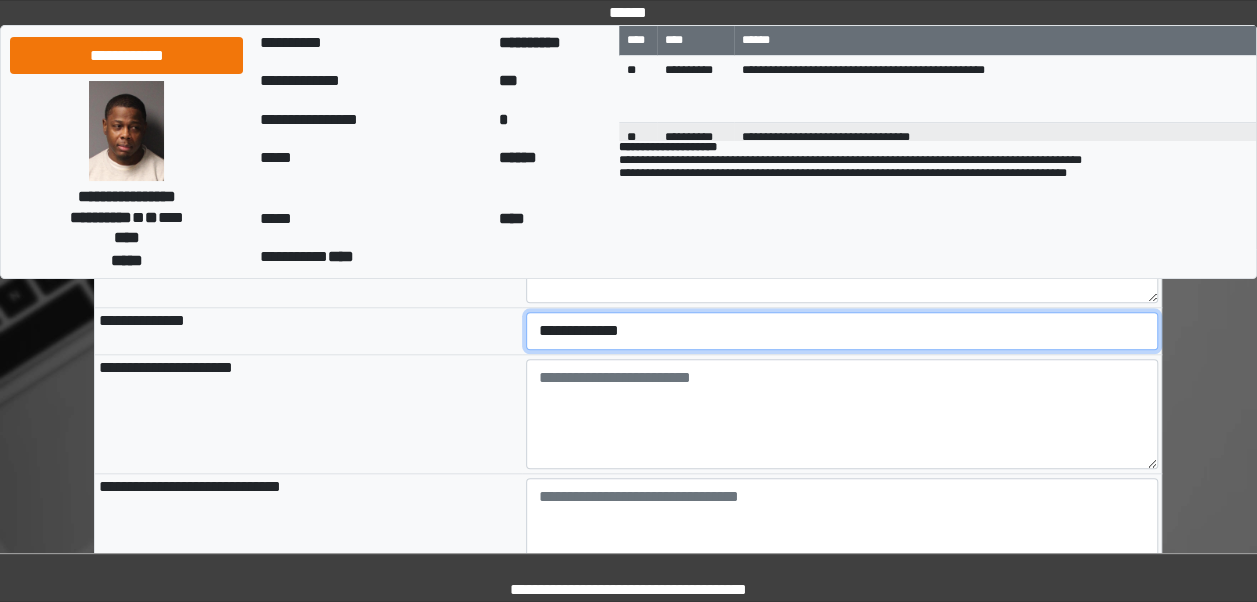 click on "**********" at bounding box center (842, 331) 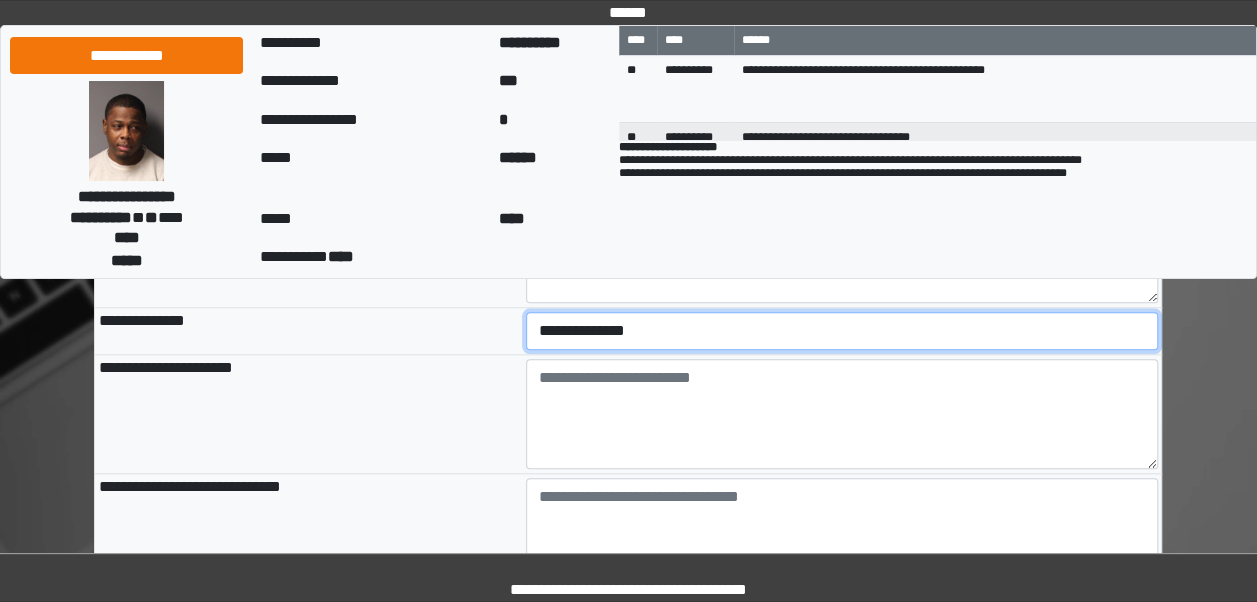 click on "**********" at bounding box center [842, 331] 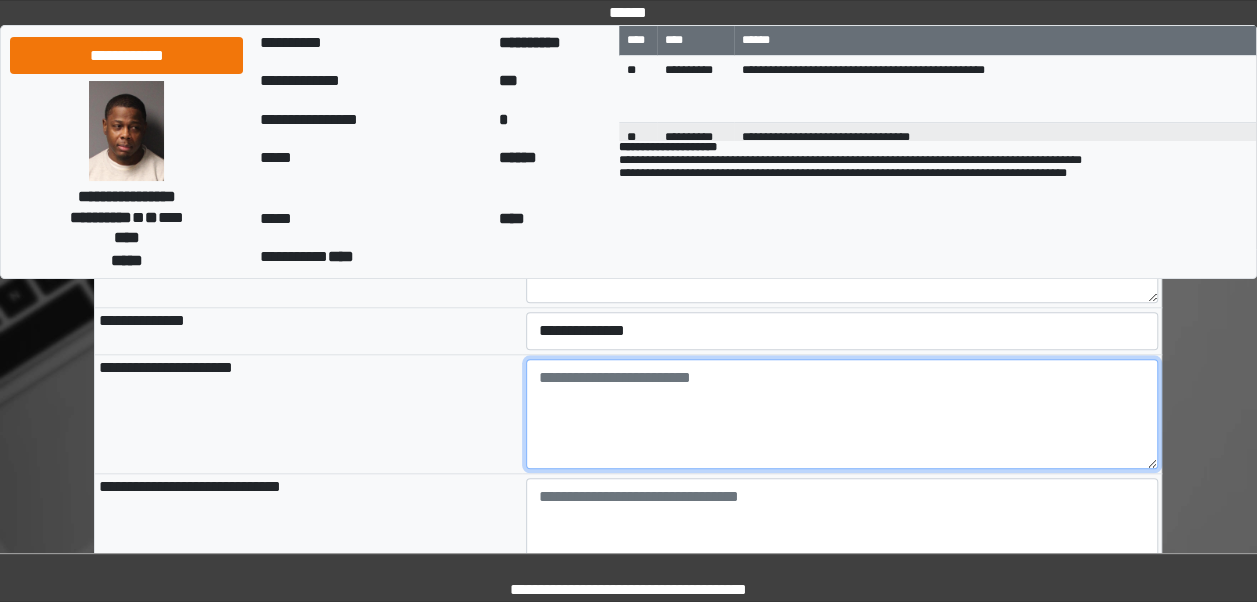 click at bounding box center (842, 414) 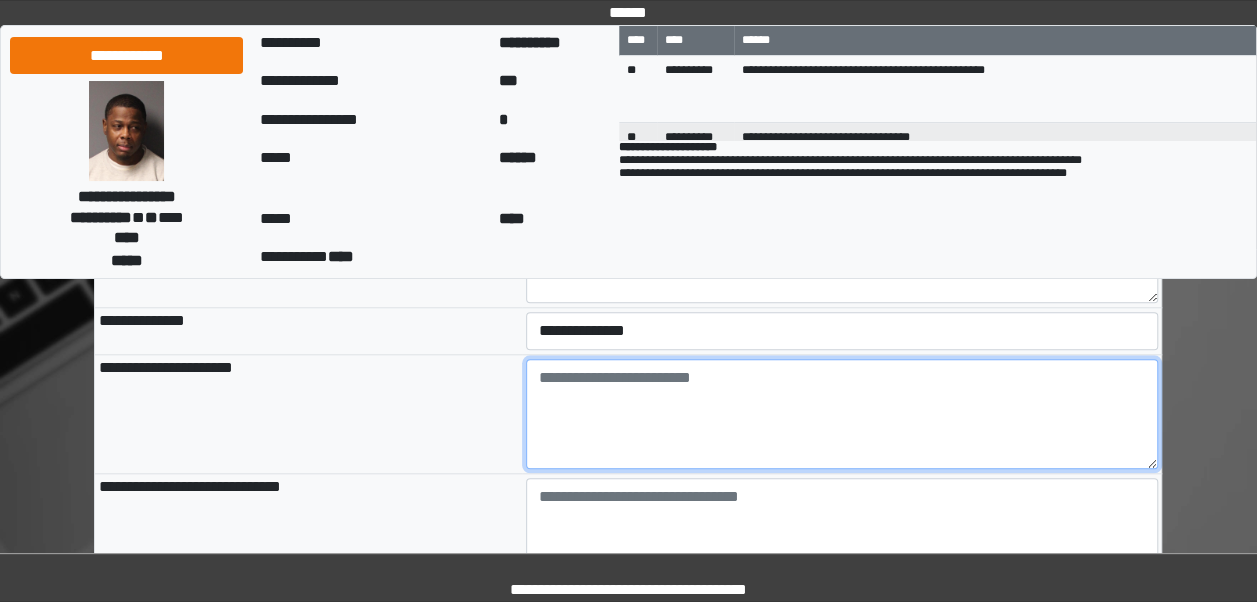 paste on "**********" 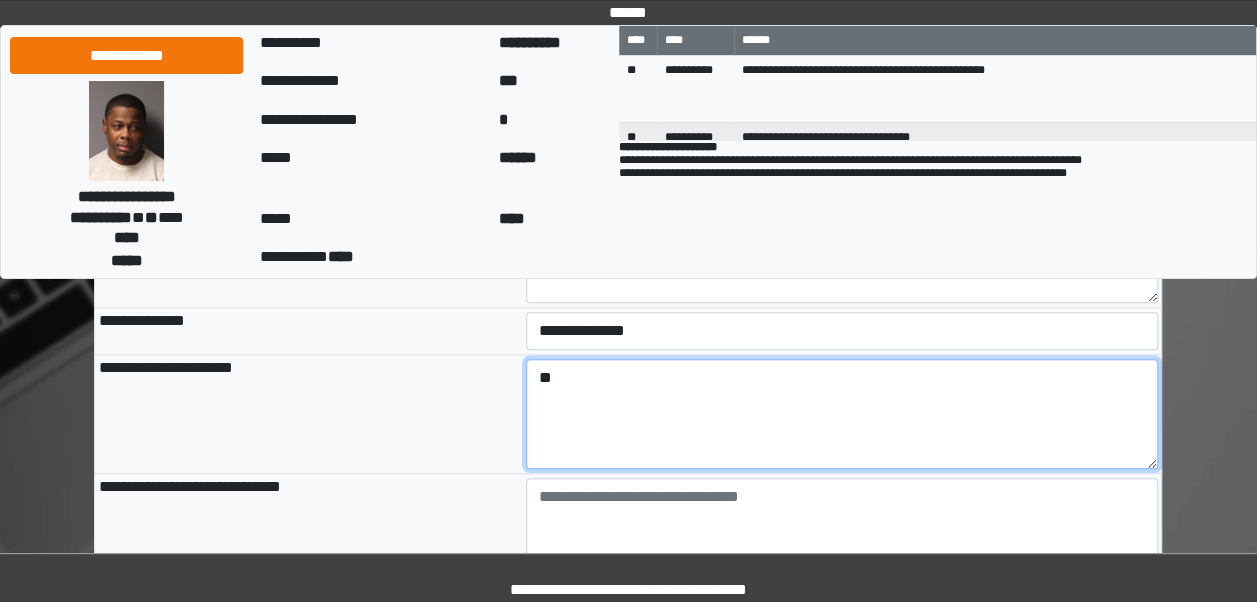 type on "*" 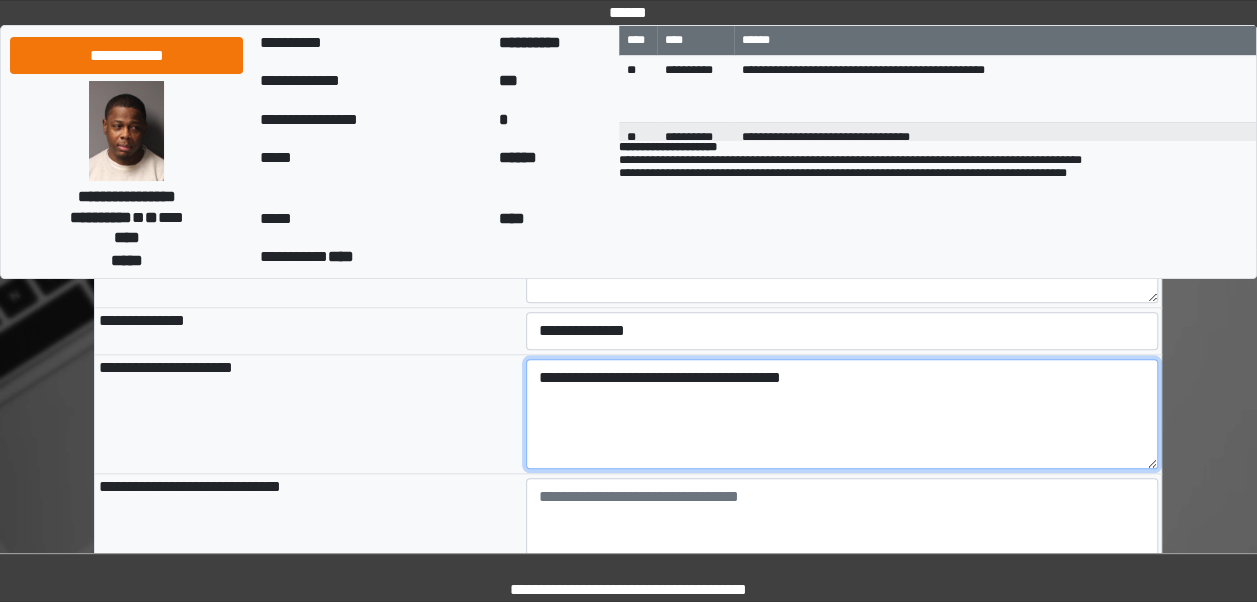 drag, startPoint x: 834, startPoint y: 376, endPoint x: 512, endPoint y: 371, distance: 322.03882 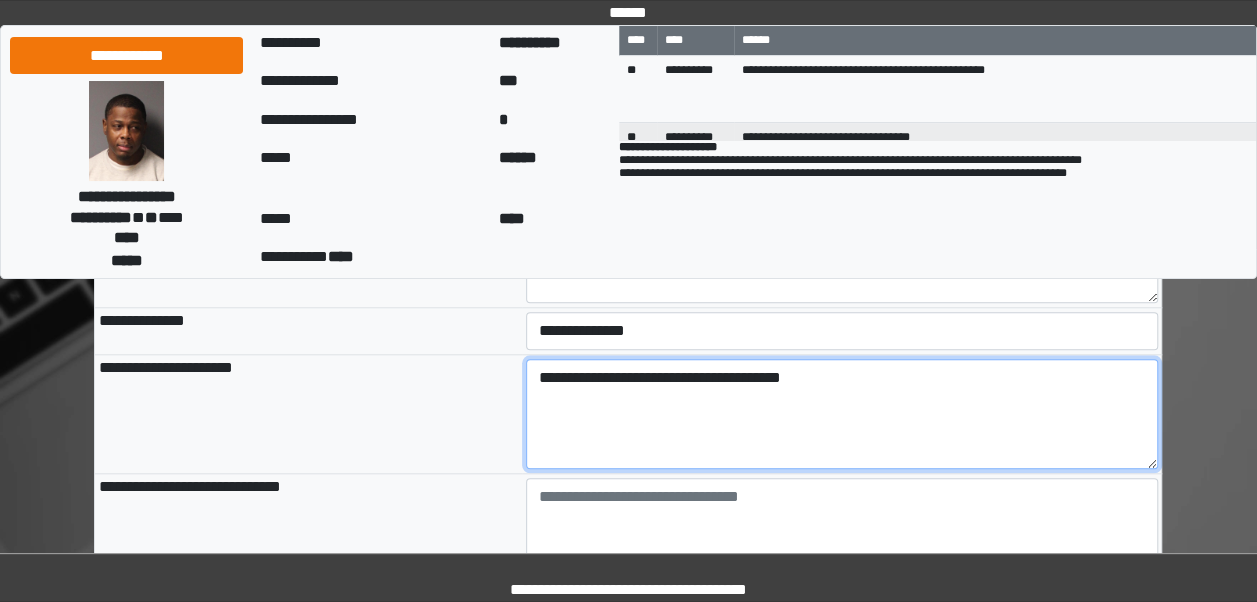 type on "**********" 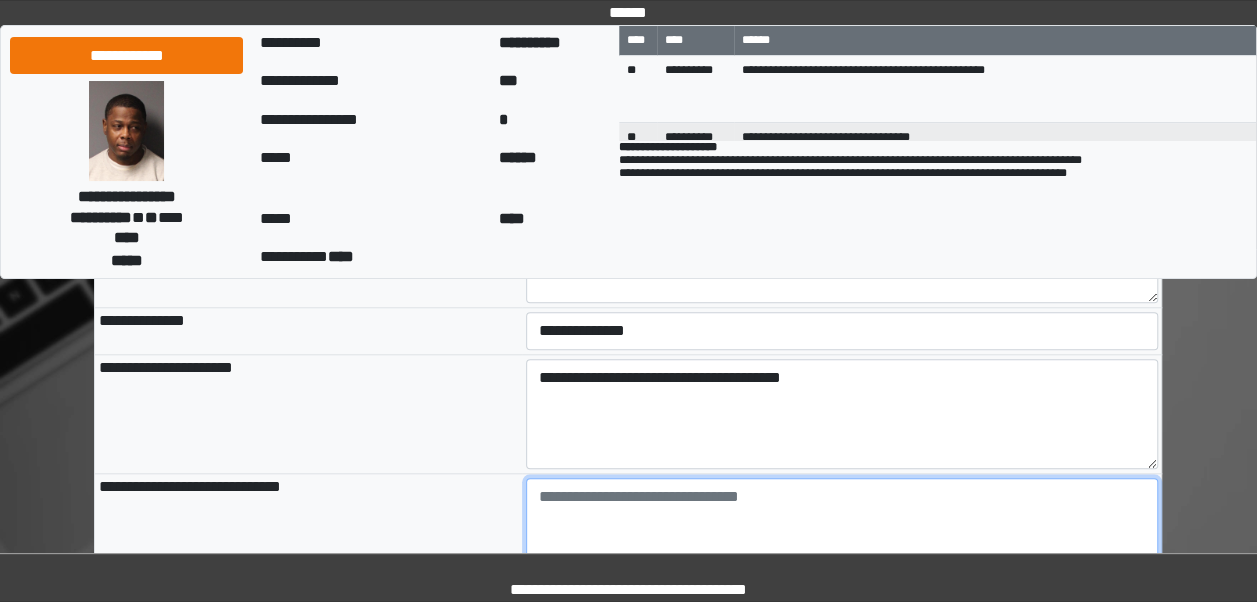 click at bounding box center (842, 533) 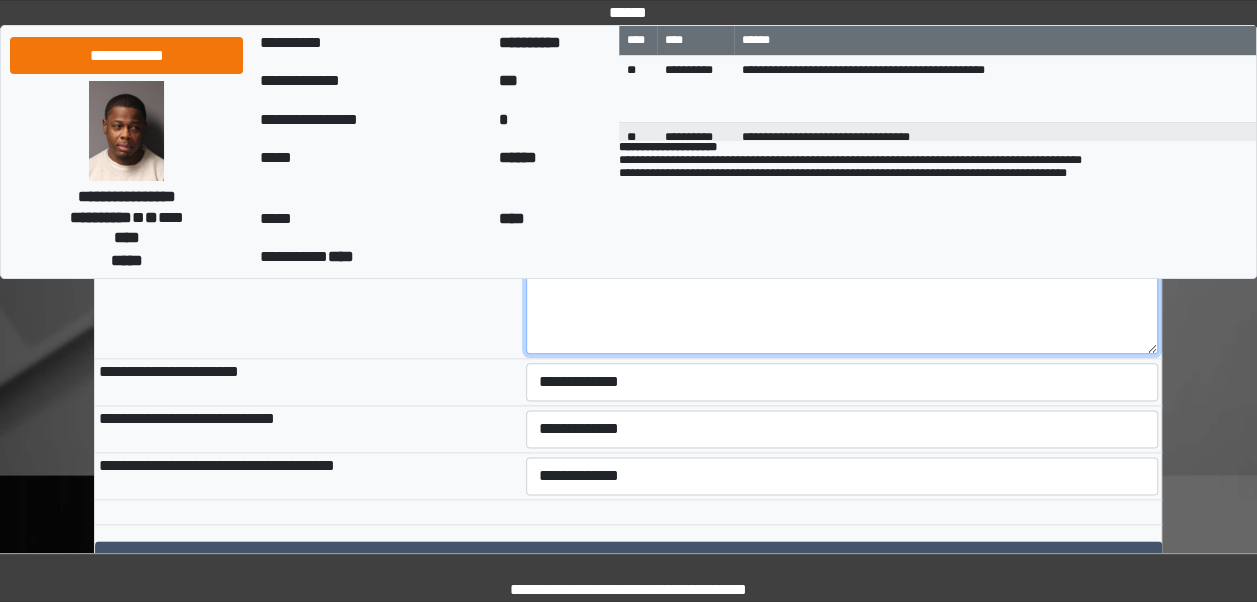scroll, scrollTop: 1033, scrollLeft: 0, axis: vertical 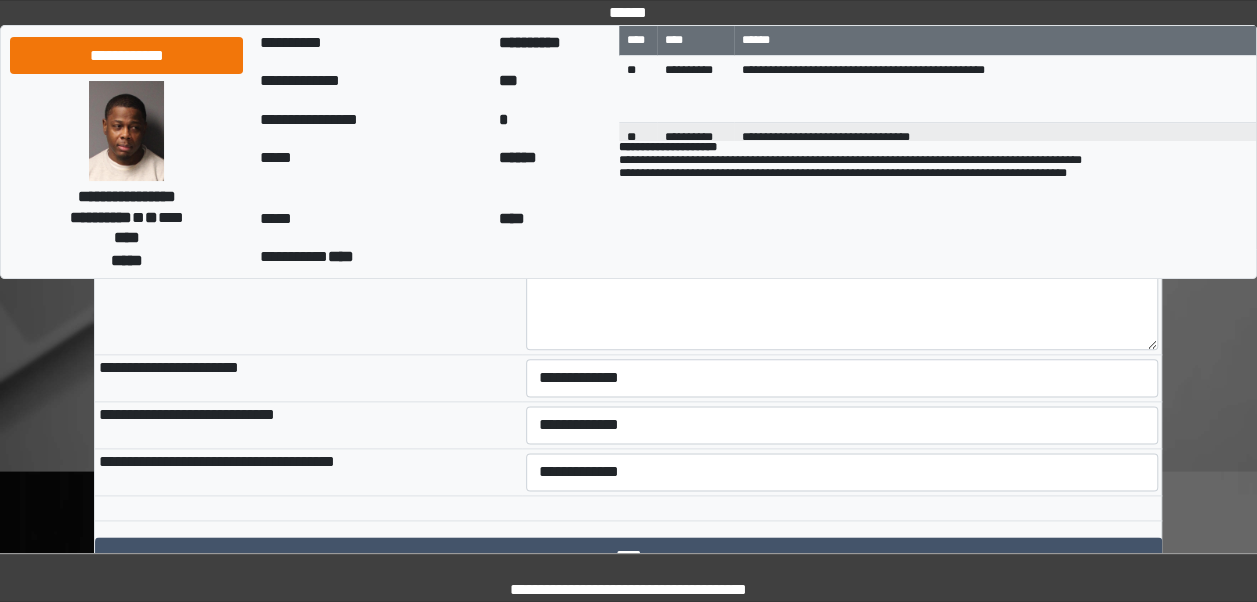 click on "**********" at bounding box center (842, 378) 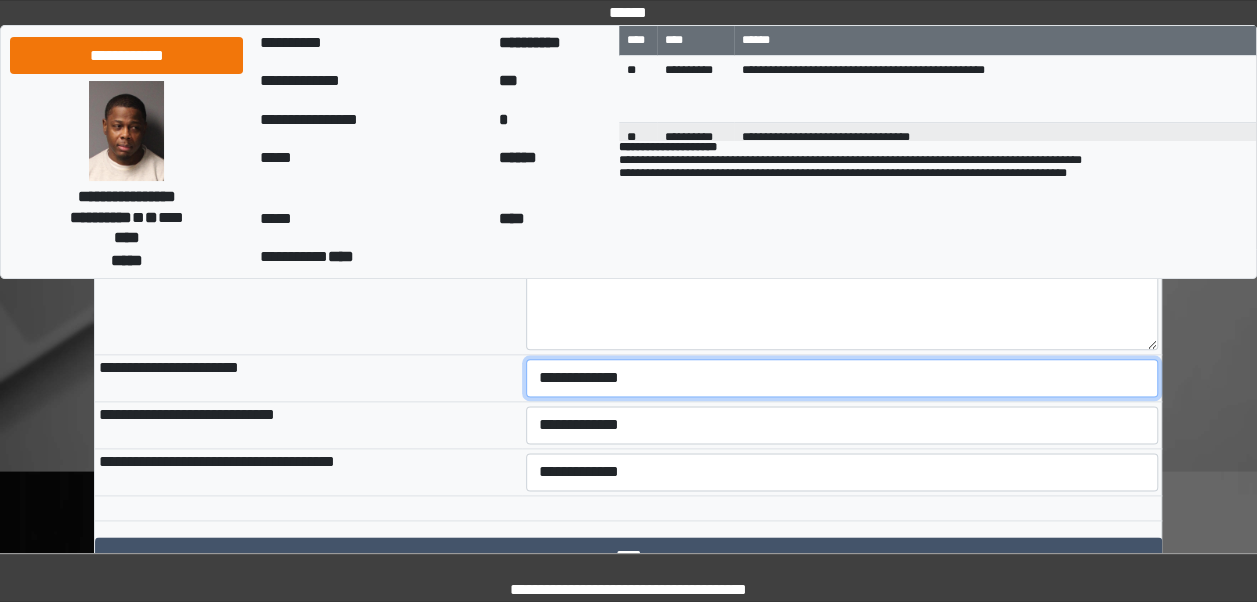 click on "**********" at bounding box center [842, 378] 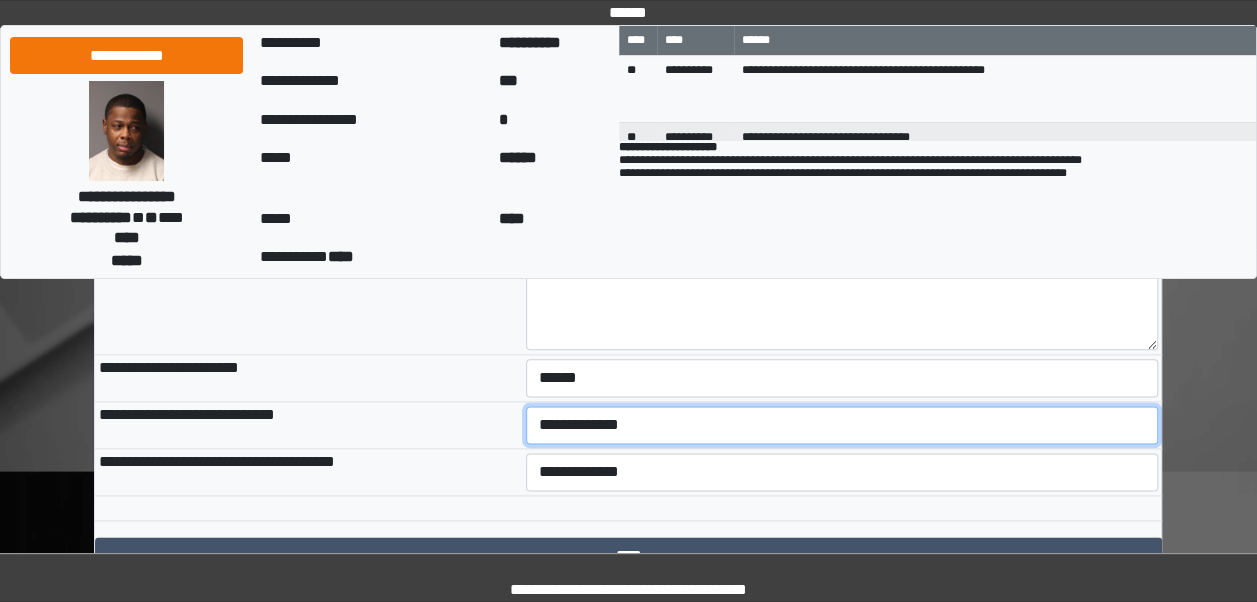 click on "**********" at bounding box center (842, 425) 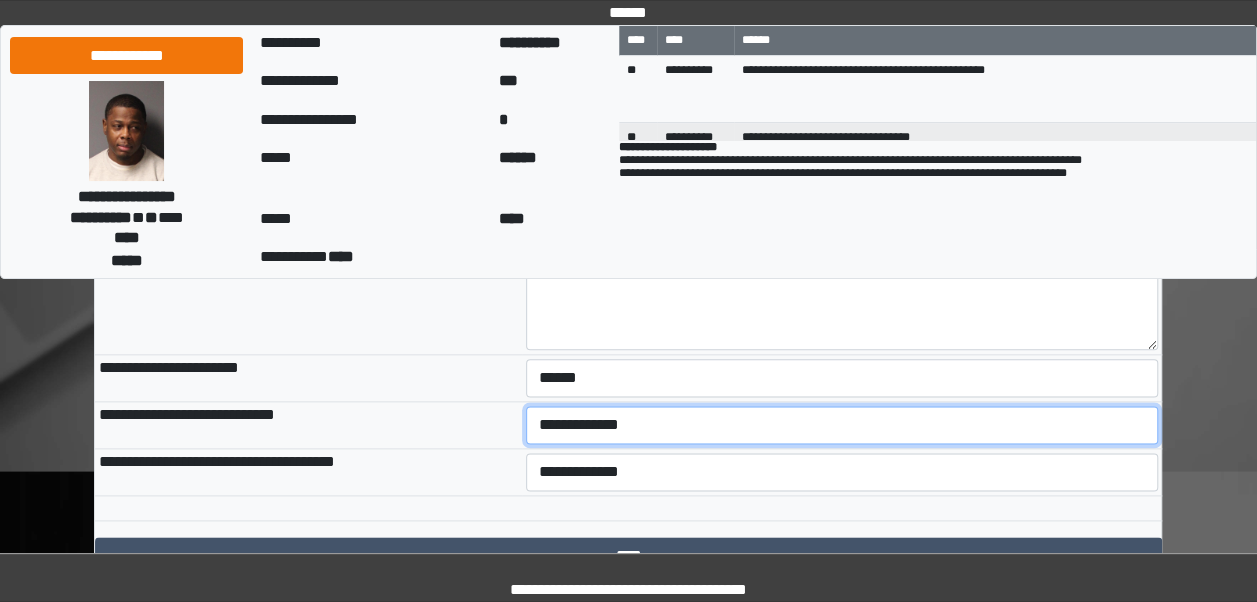 select on "***" 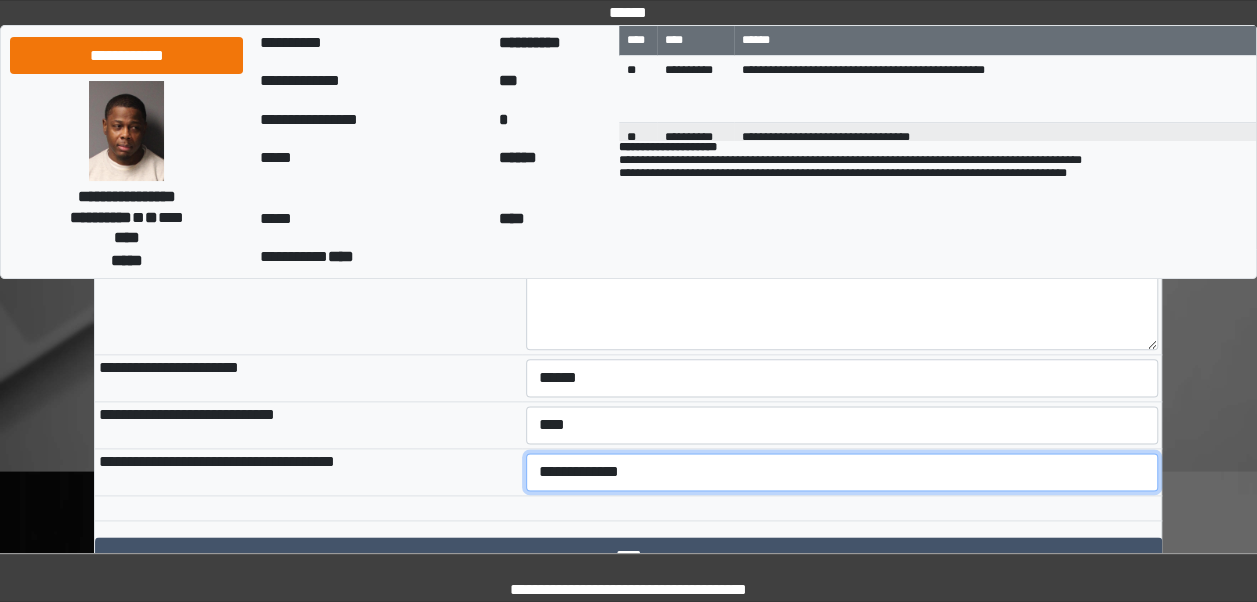 click on "**********" at bounding box center (842, 472) 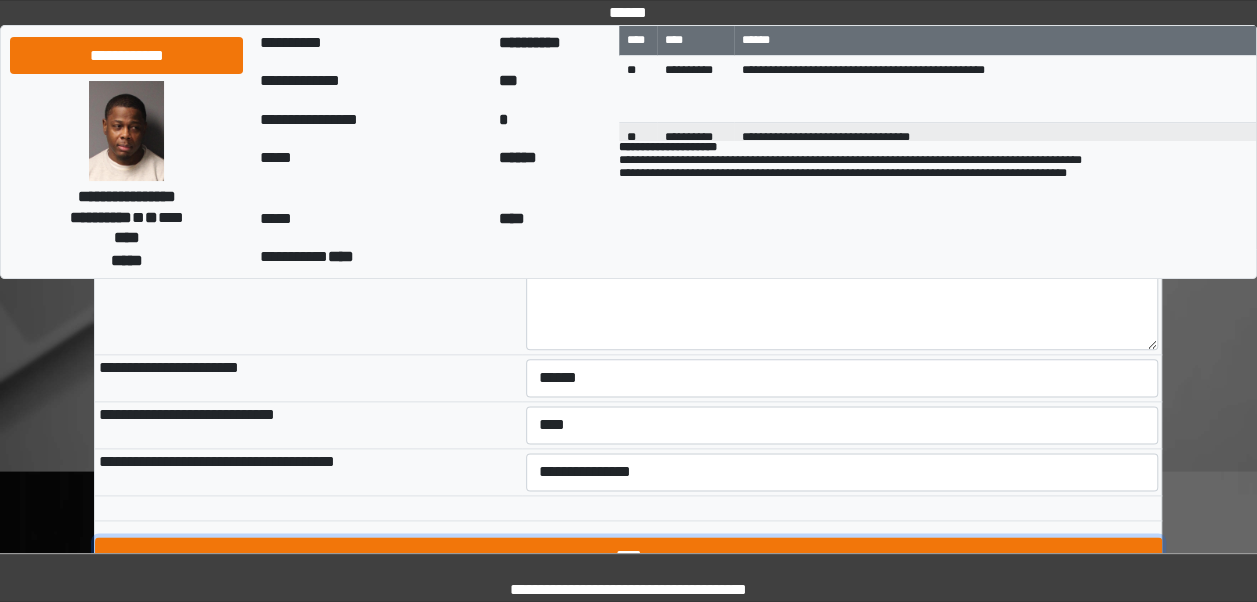 click on "****" at bounding box center (628, 556) 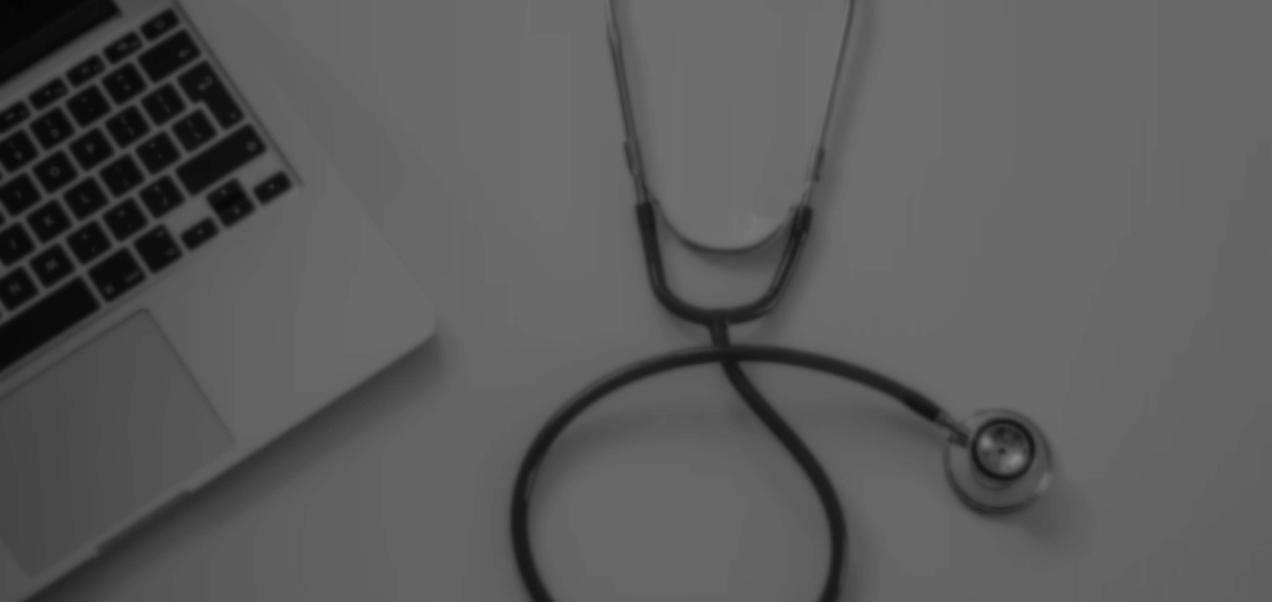 scroll, scrollTop: 0, scrollLeft: 0, axis: both 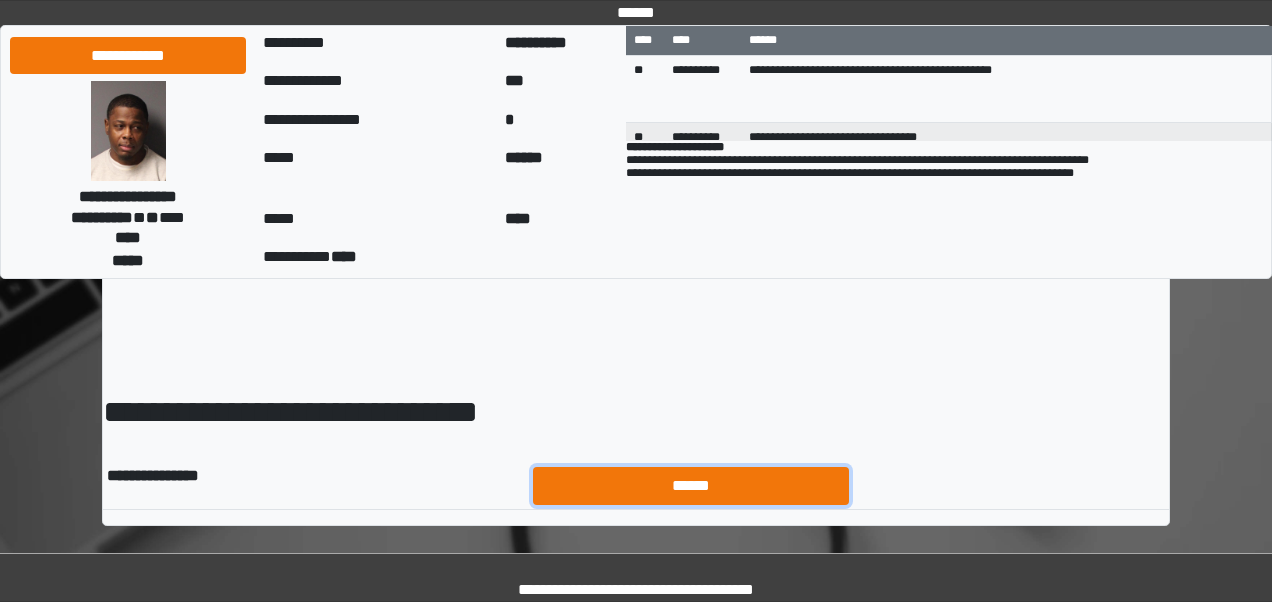 click on "******" at bounding box center [691, 485] 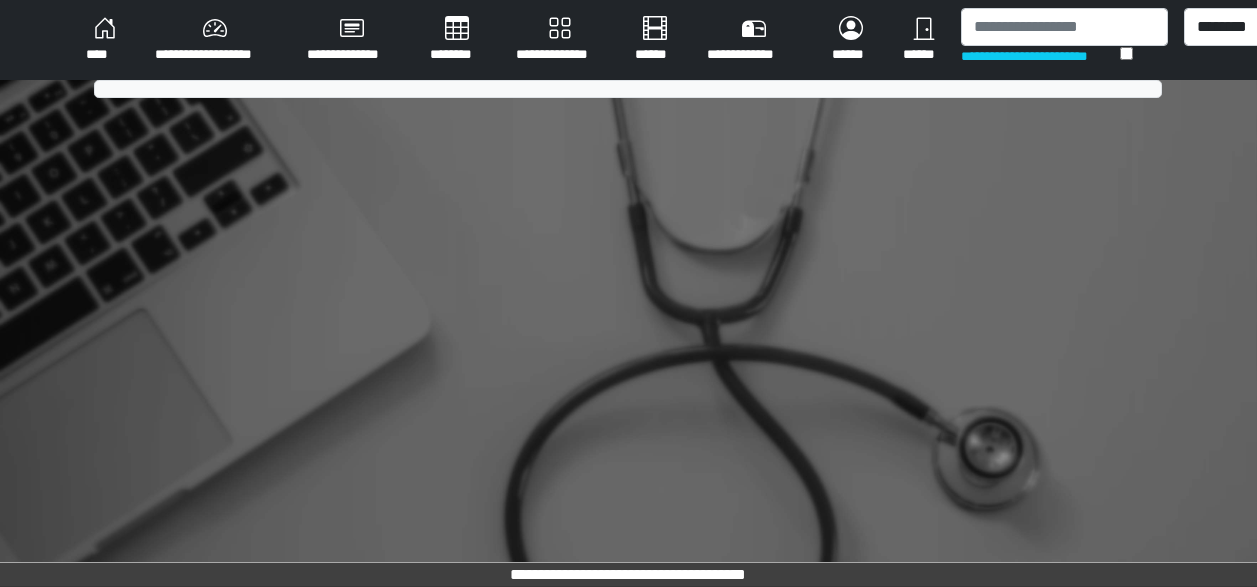 scroll, scrollTop: 0, scrollLeft: 0, axis: both 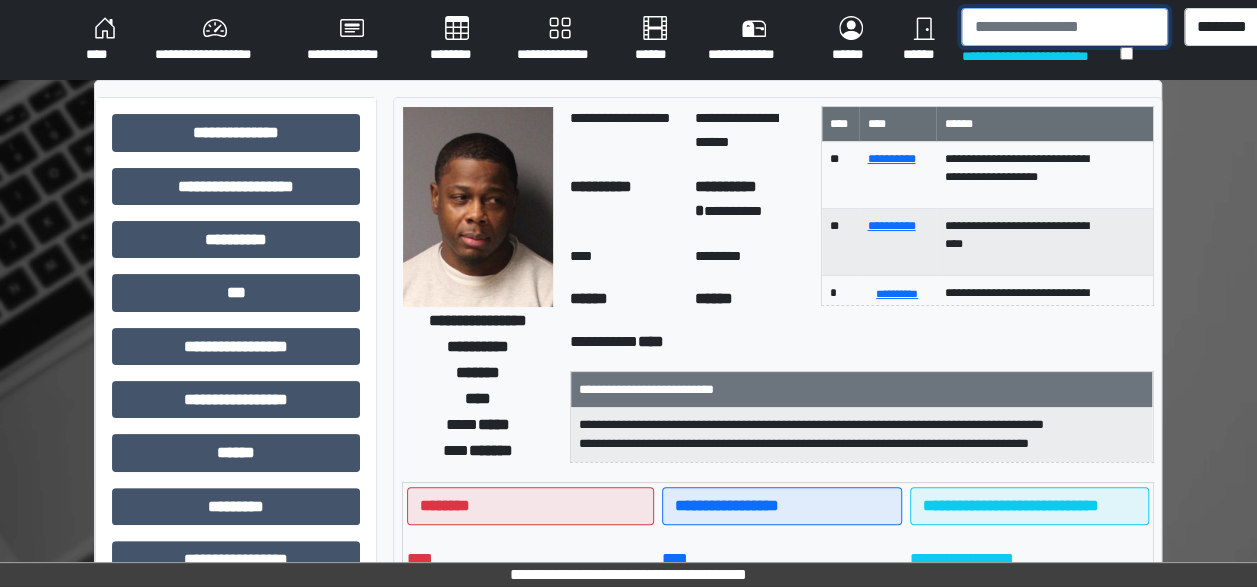 click at bounding box center (1064, 27) 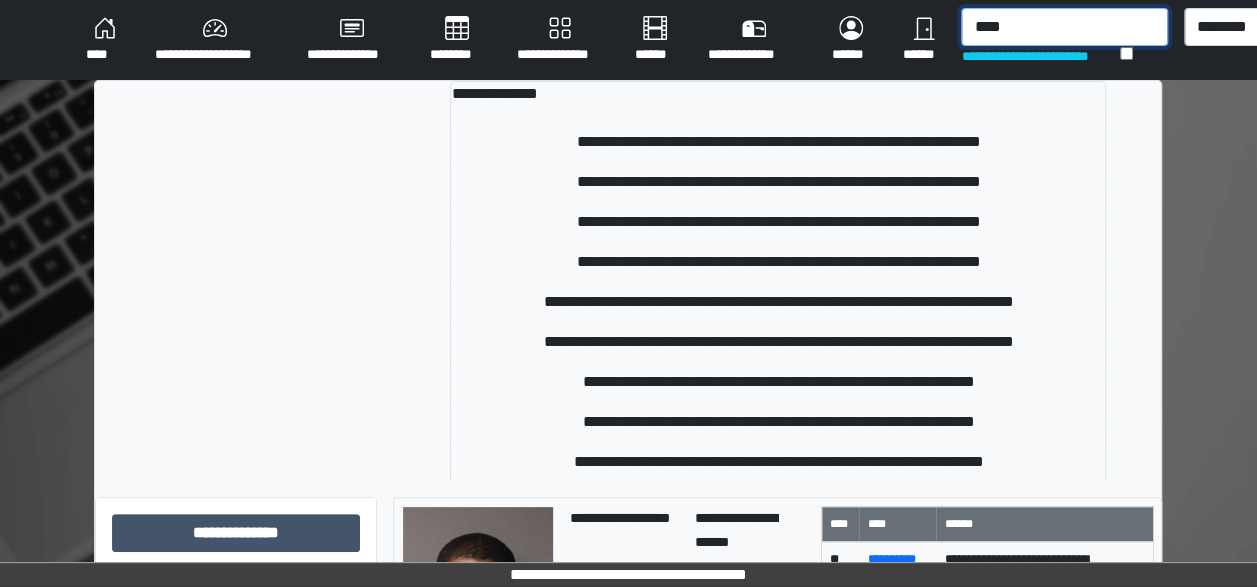 type on "****" 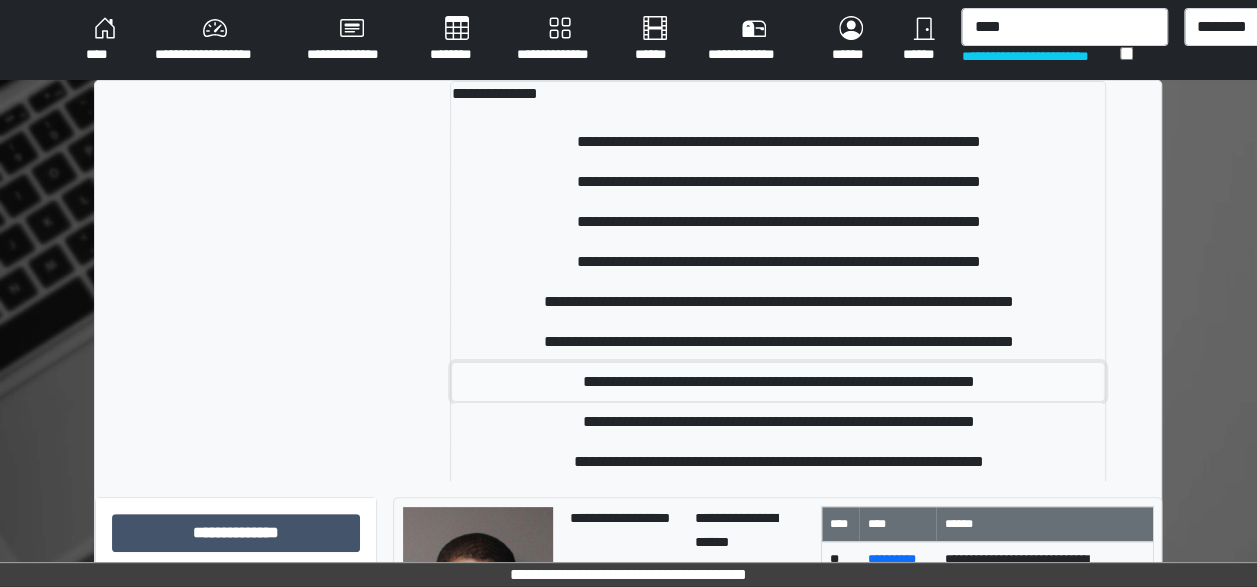 click on "**********" at bounding box center [778, 382] 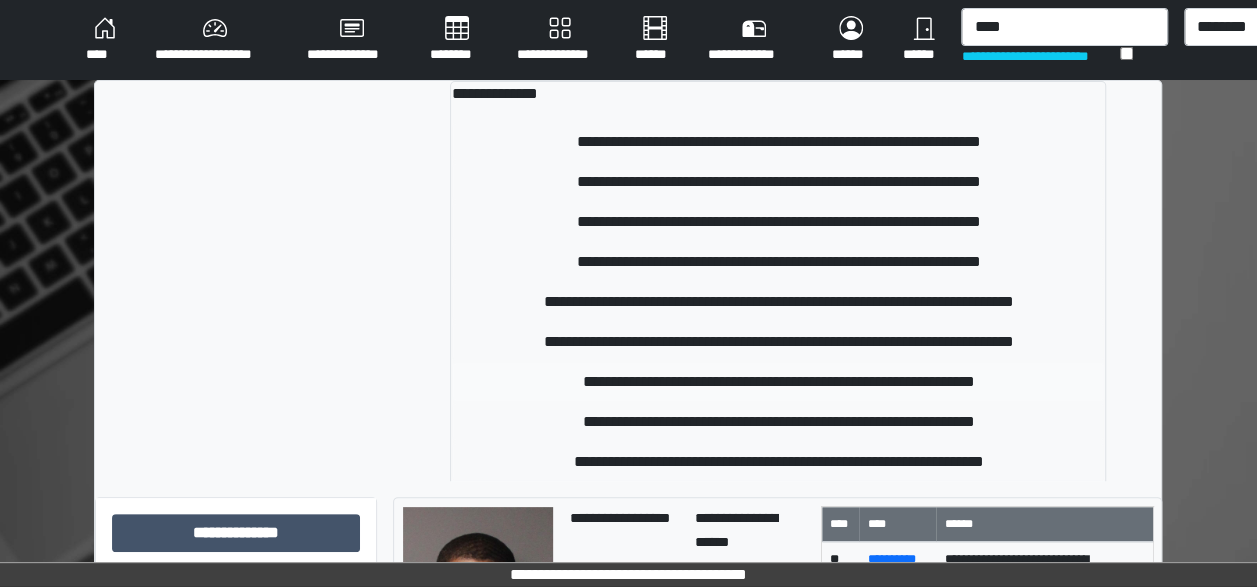 type 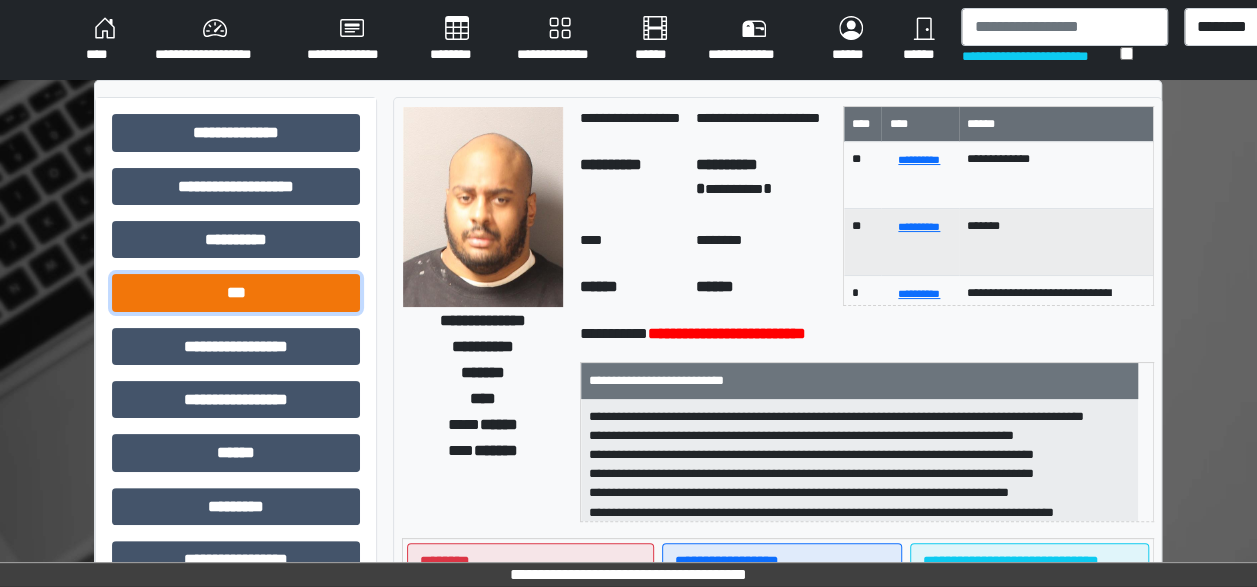 click on "***" at bounding box center (236, 292) 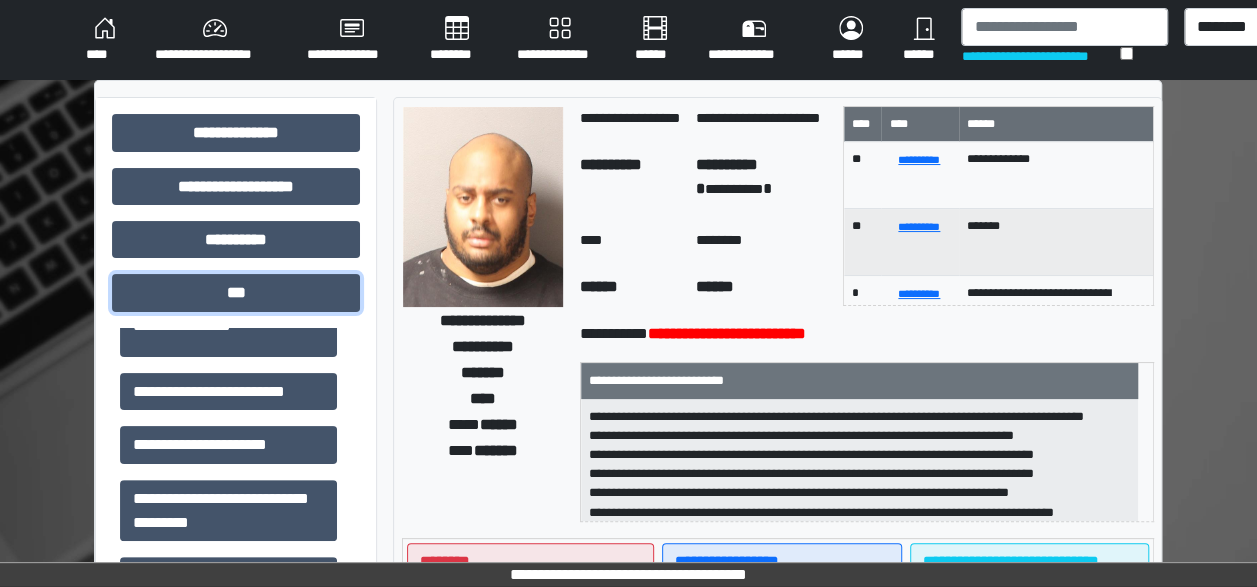scroll, scrollTop: 331, scrollLeft: 0, axis: vertical 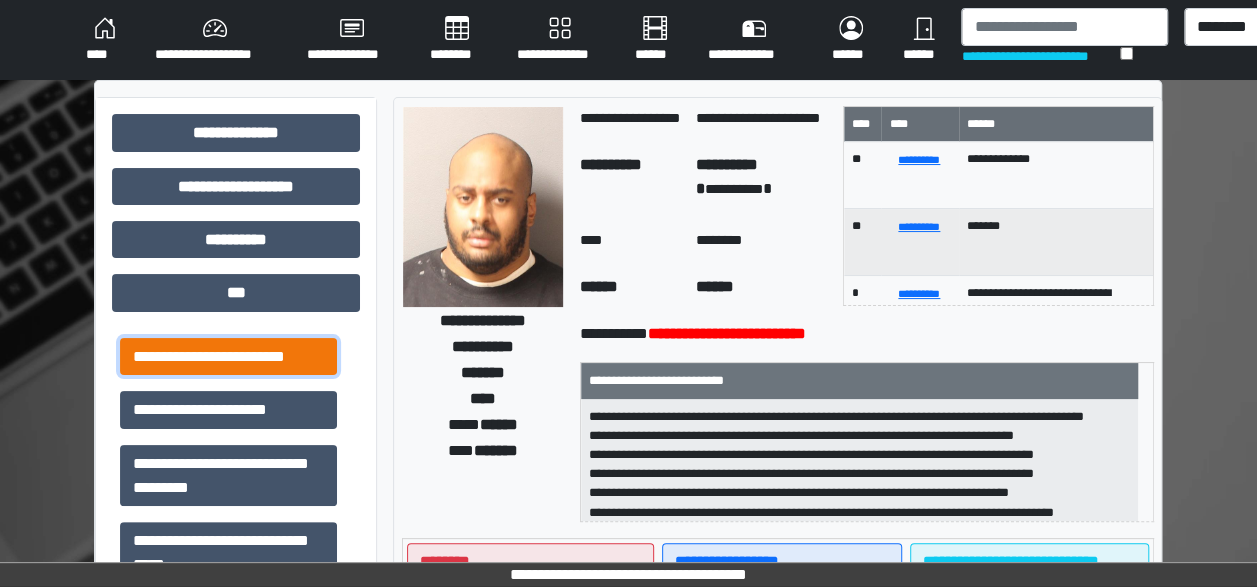 click on "**********" at bounding box center (228, 356) 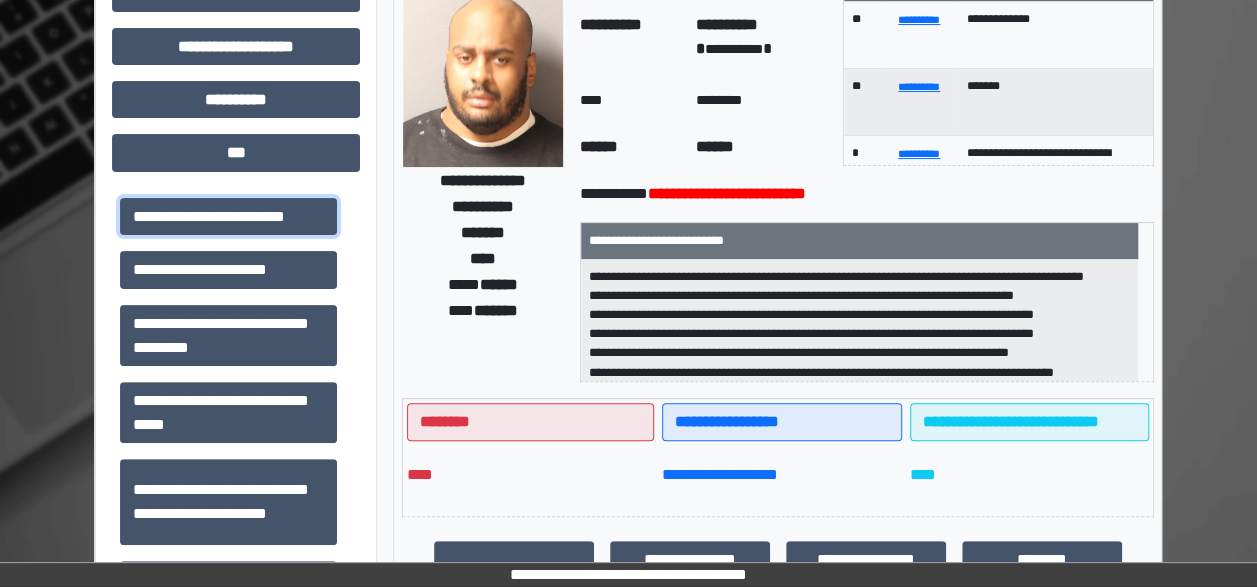 scroll, scrollTop: 308, scrollLeft: 0, axis: vertical 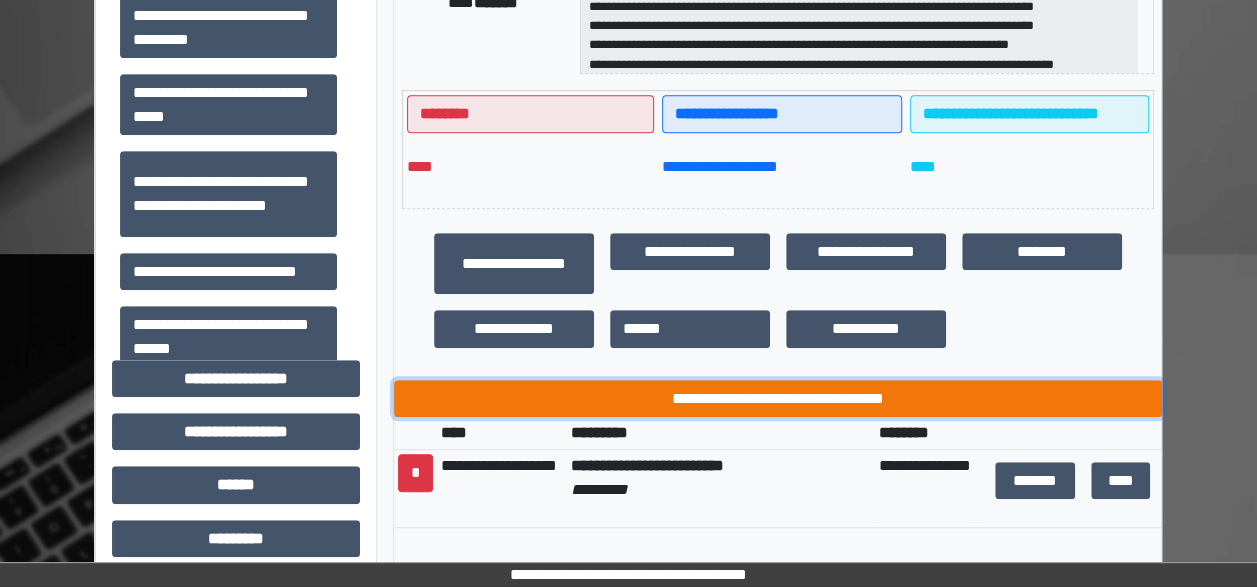 click on "**********" at bounding box center (778, 398) 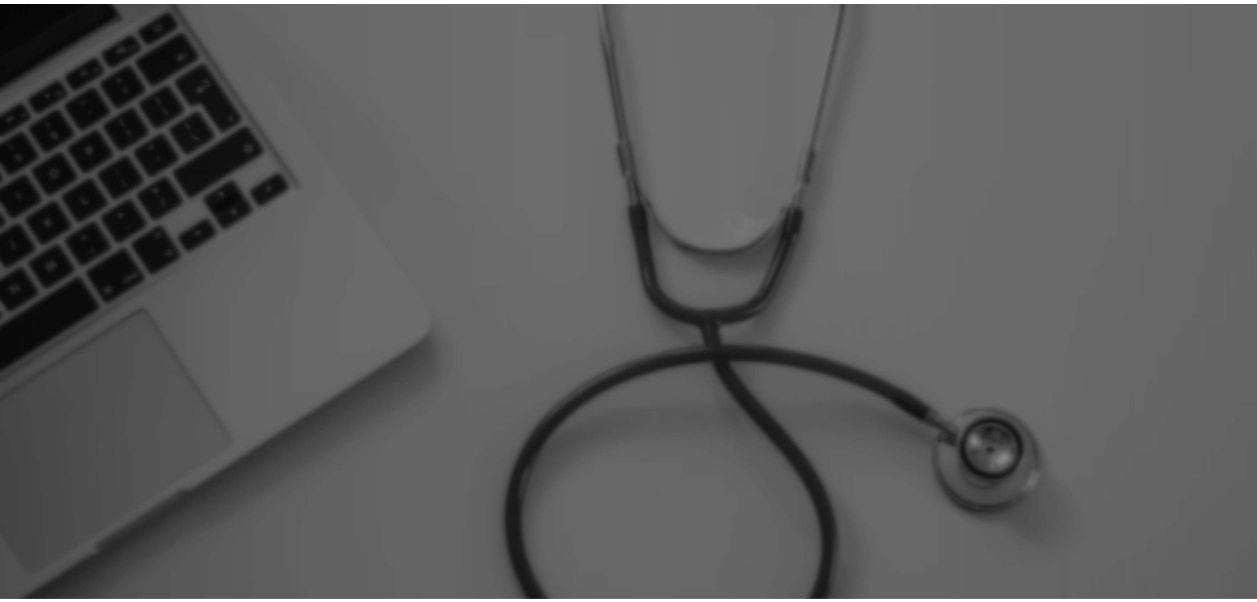scroll, scrollTop: 0, scrollLeft: 0, axis: both 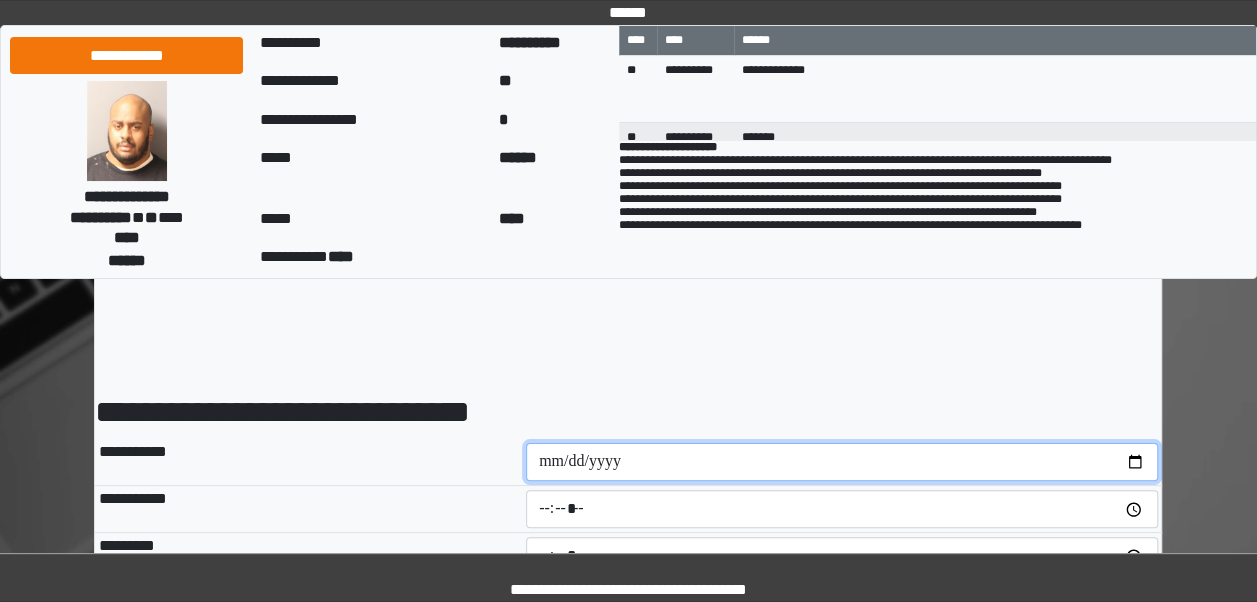 click at bounding box center (842, 462) 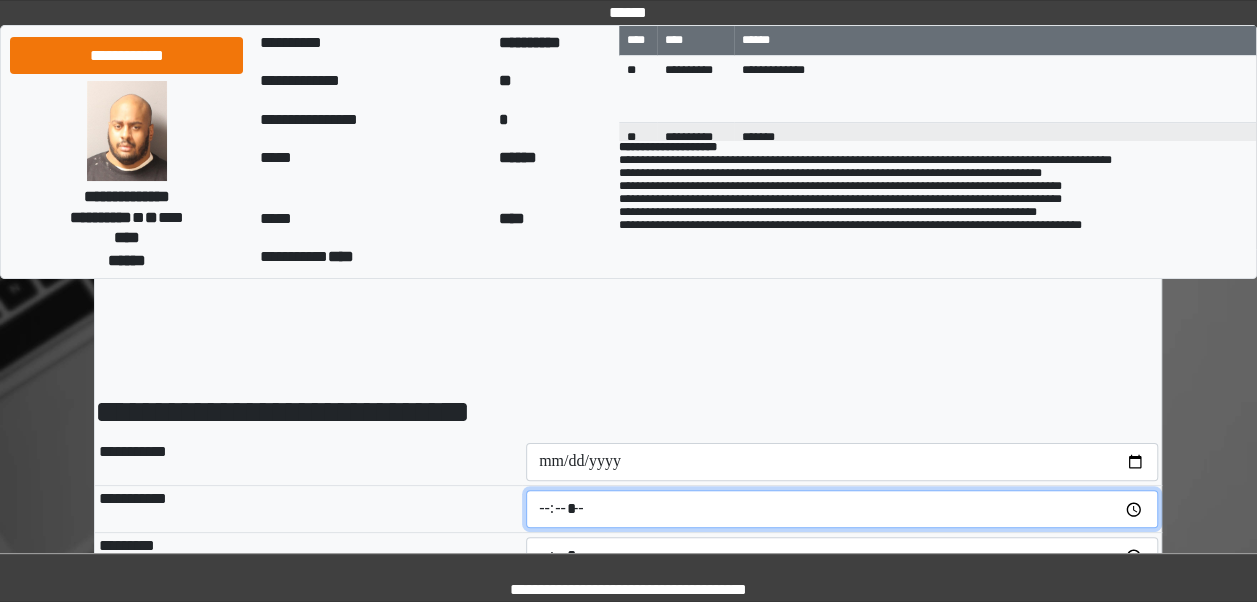 click at bounding box center (842, 509) 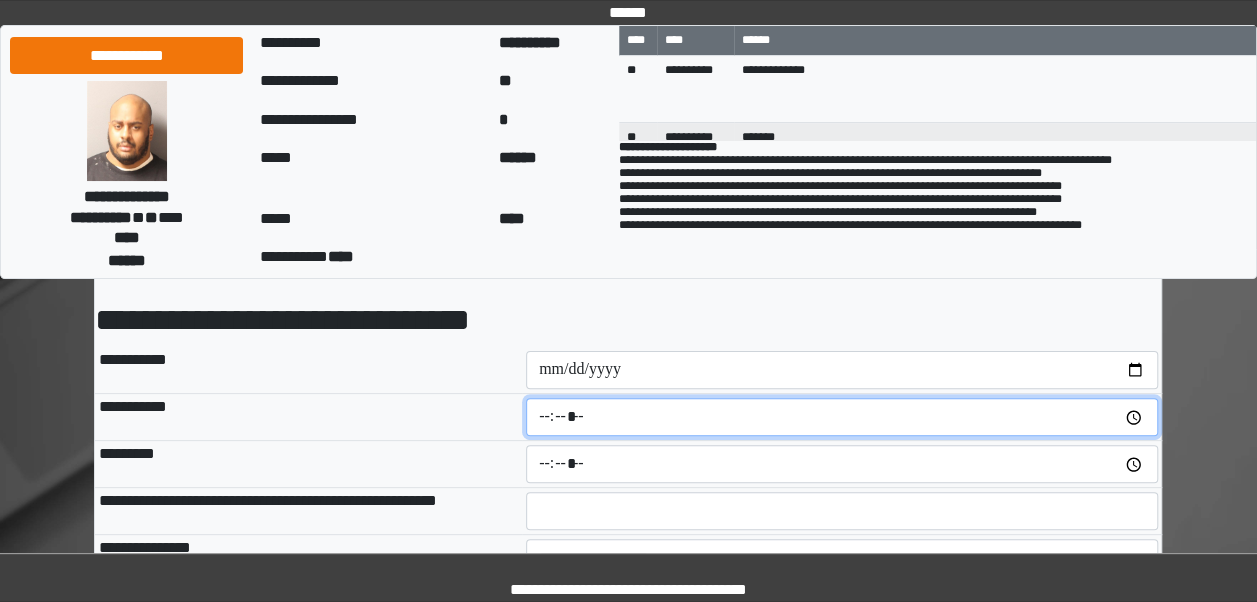 scroll, scrollTop: 99, scrollLeft: 0, axis: vertical 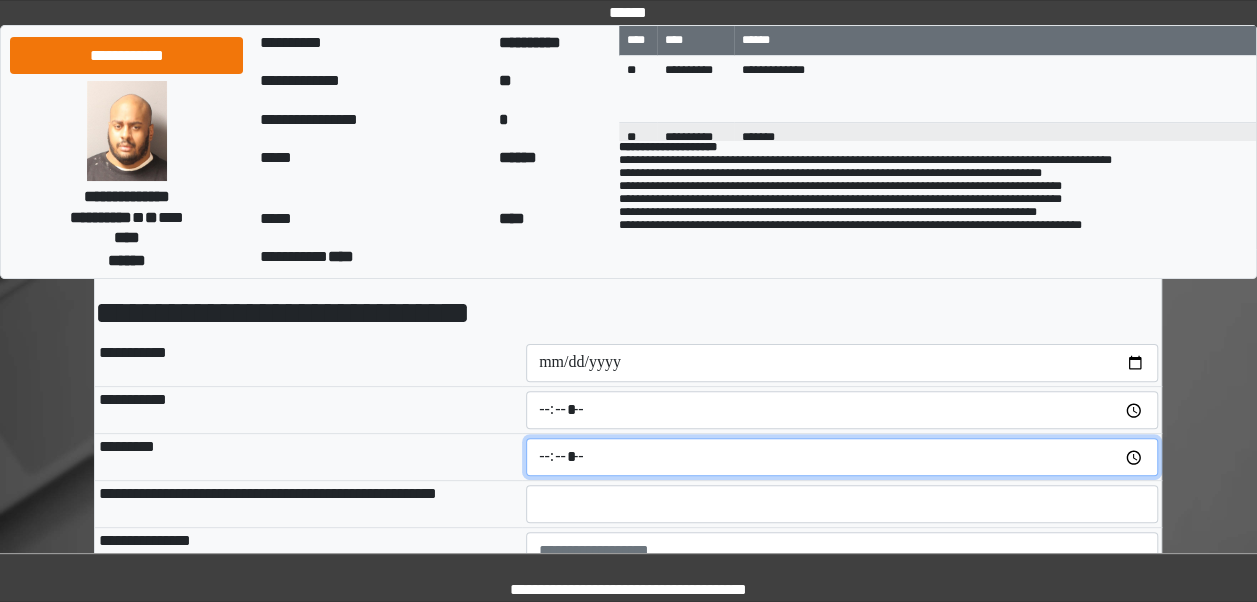 click at bounding box center (842, 457) 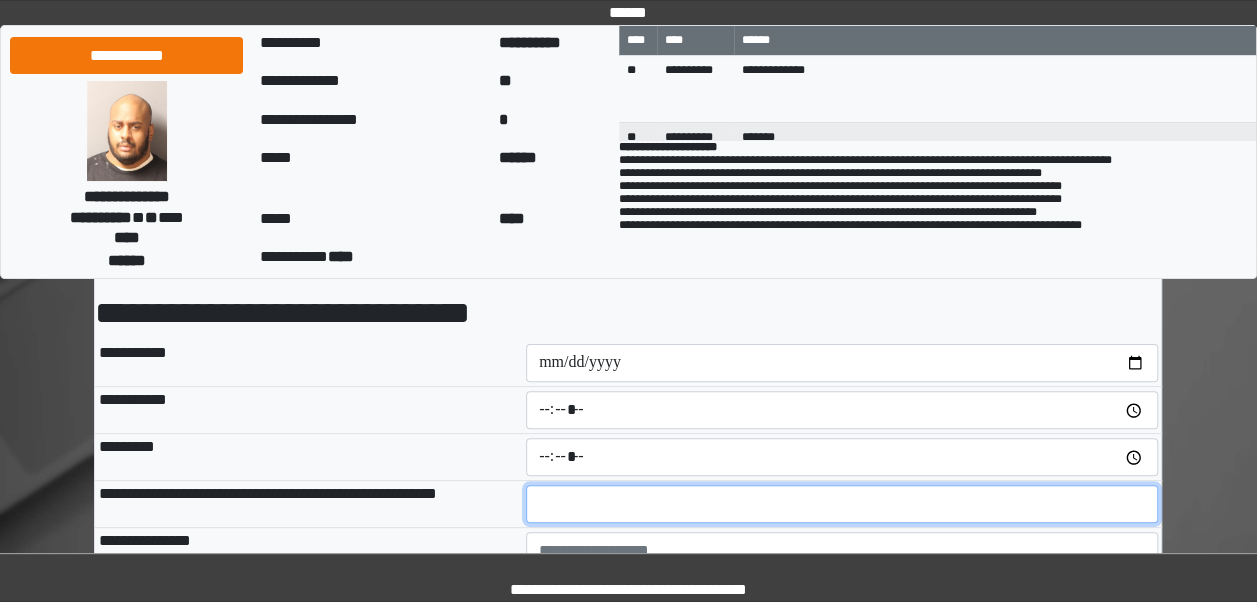 click at bounding box center (842, 504) 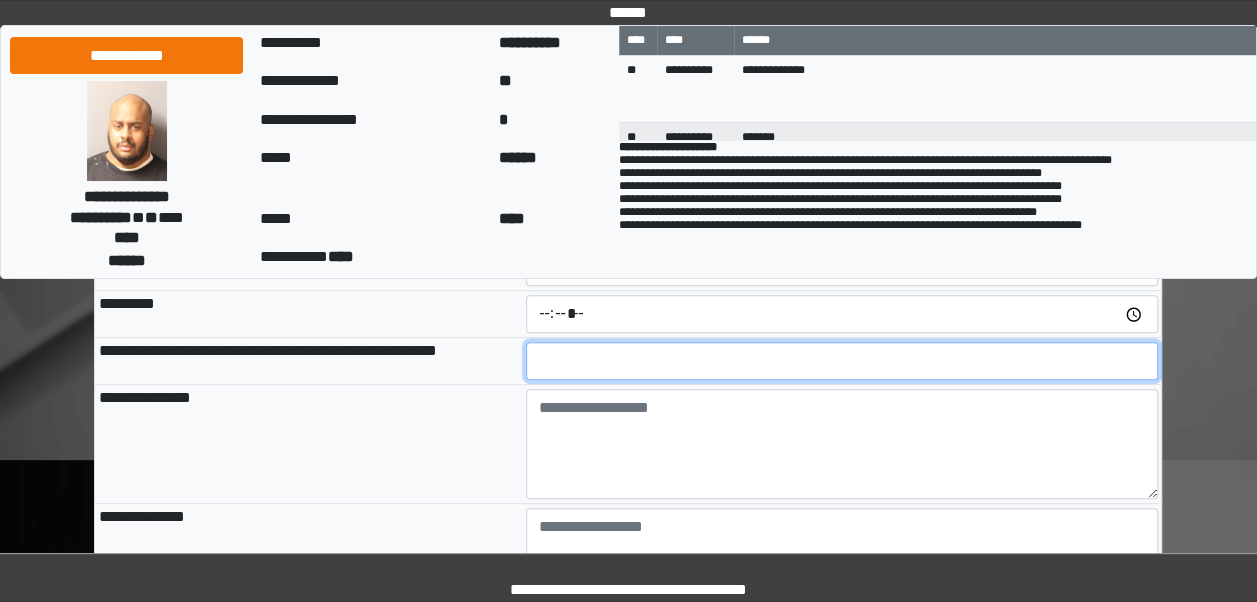 scroll, scrollTop: 302, scrollLeft: 0, axis: vertical 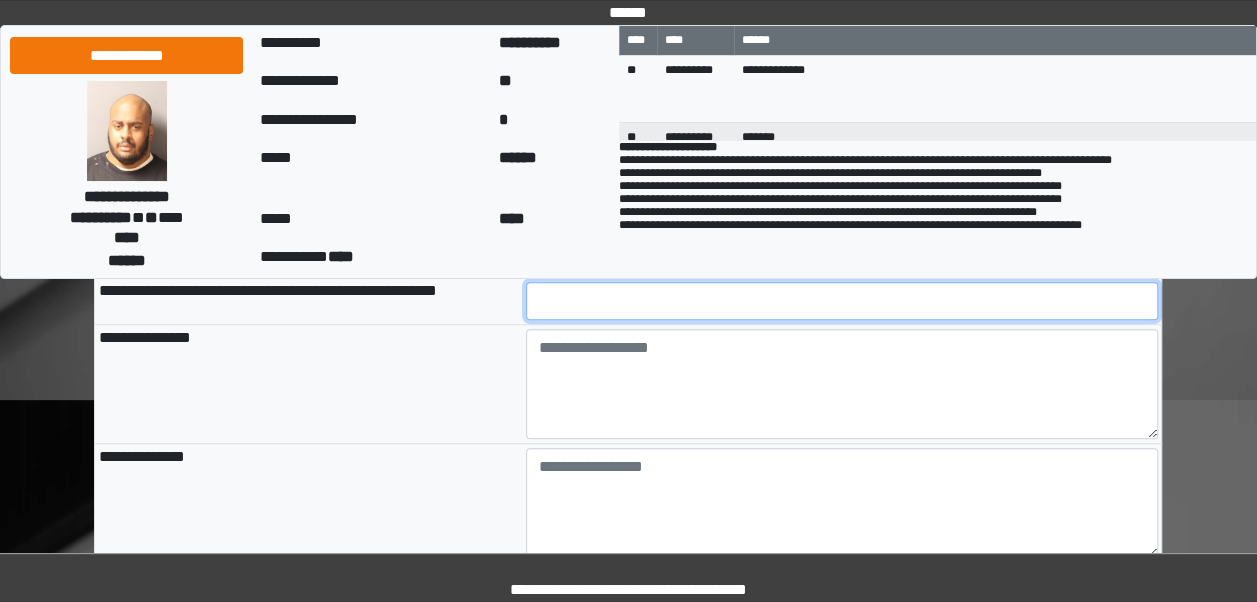 type on "**" 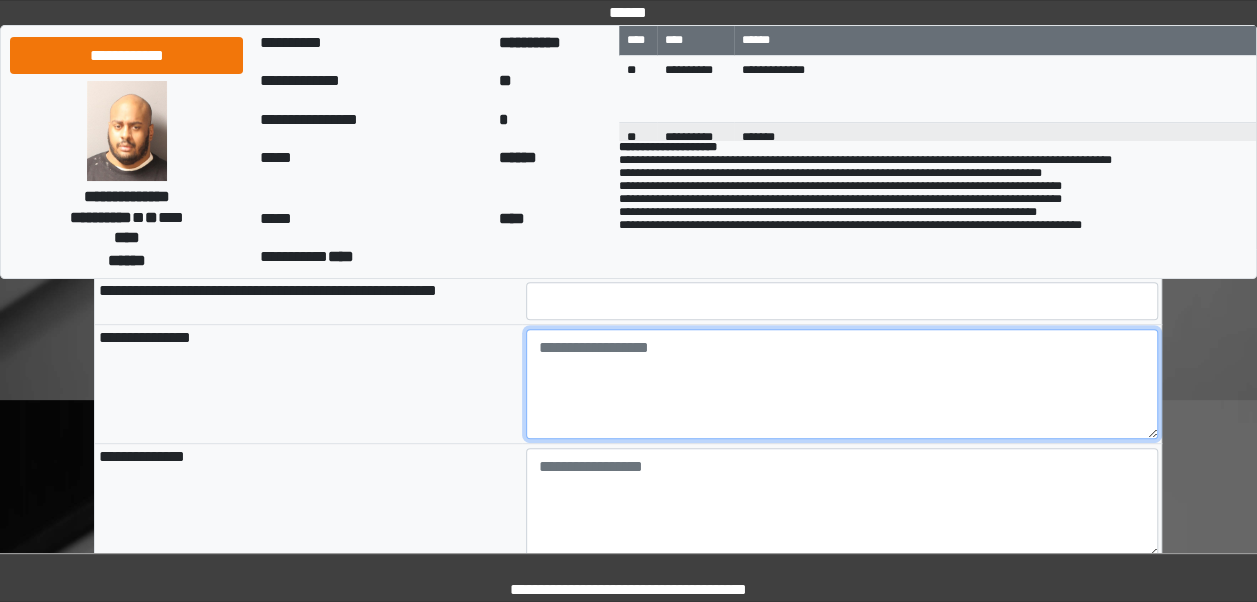 click at bounding box center [842, 384] 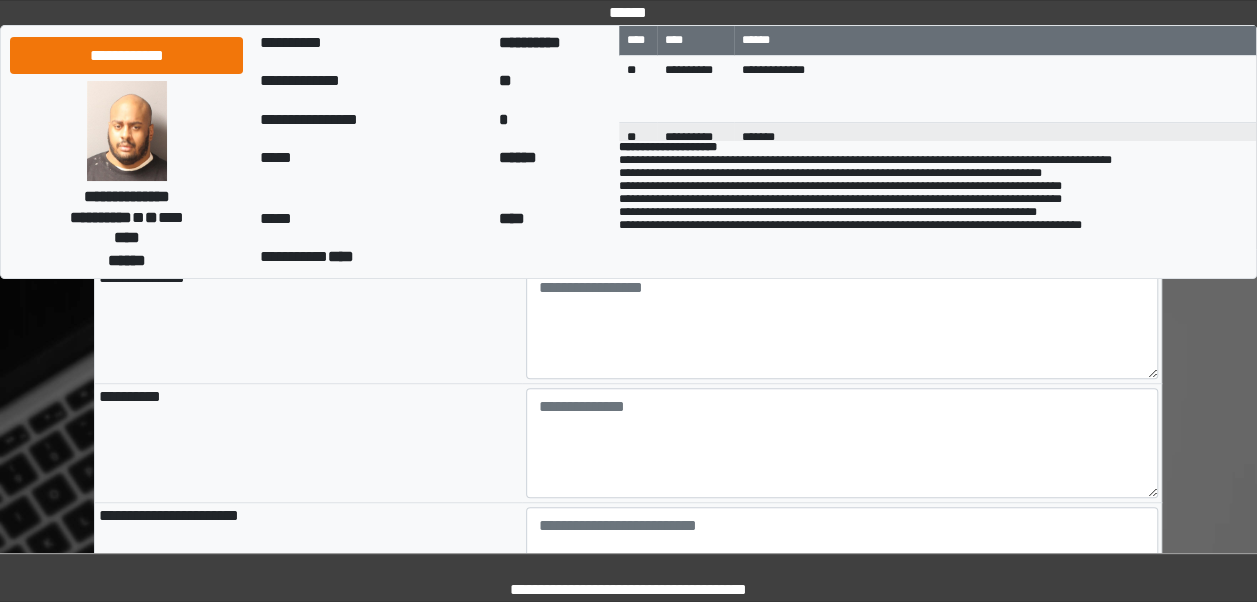 scroll, scrollTop: 502, scrollLeft: 0, axis: vertical 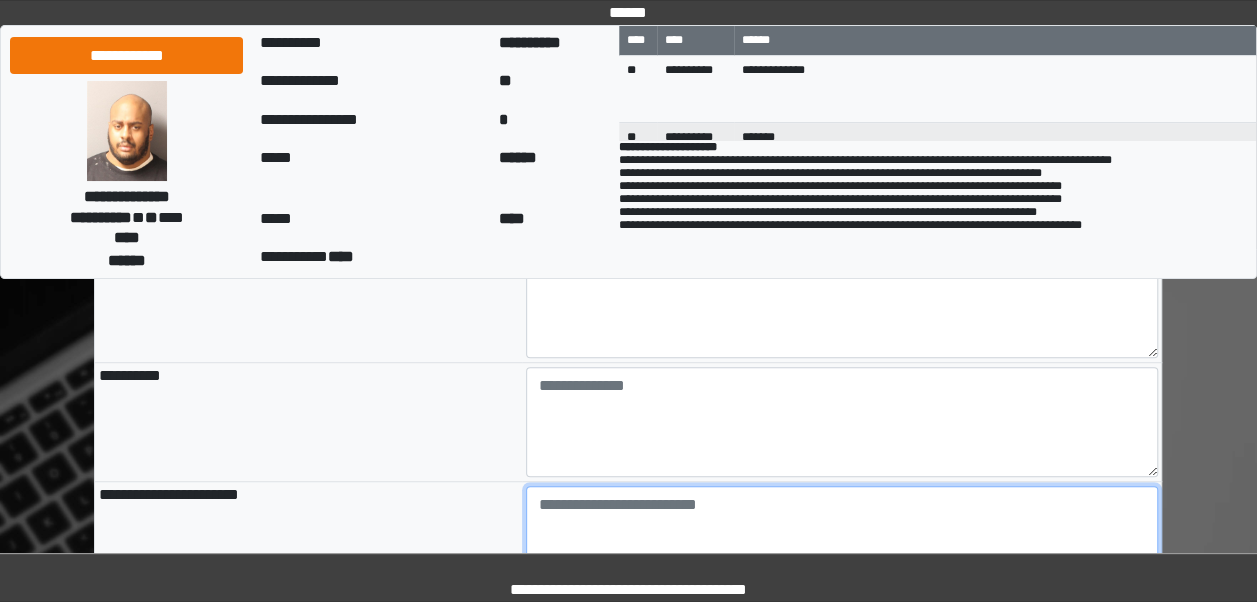 click at bounding box center [842, 541] 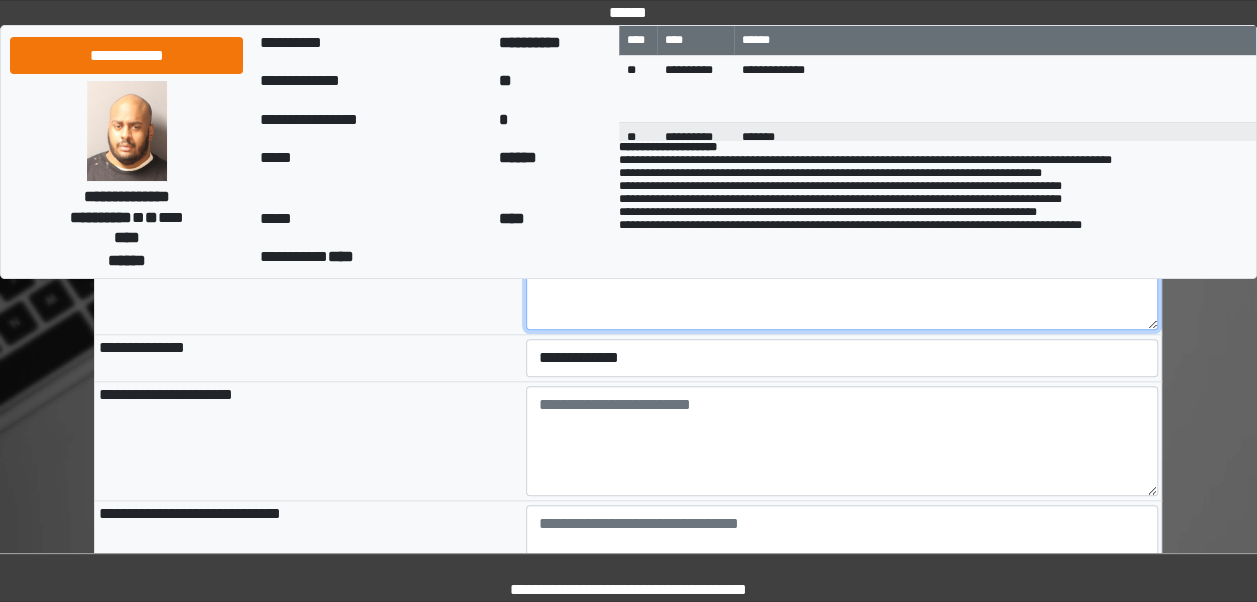 scroll, scrollTop: 764, scrollLeft: 0, axis: vertical 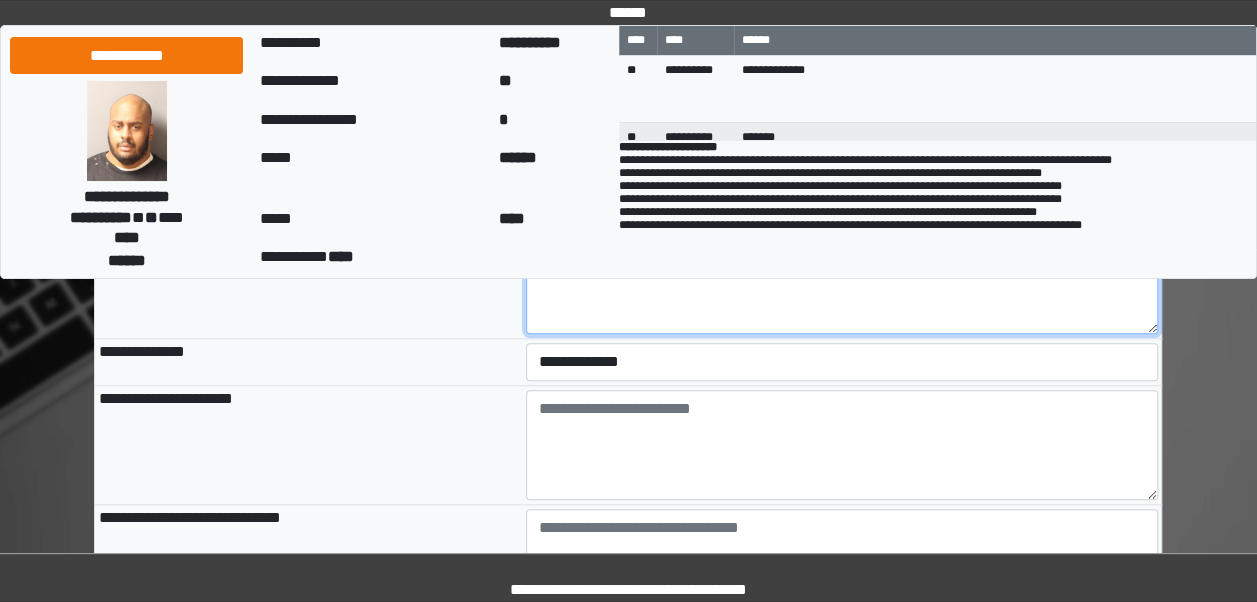 type on "**" 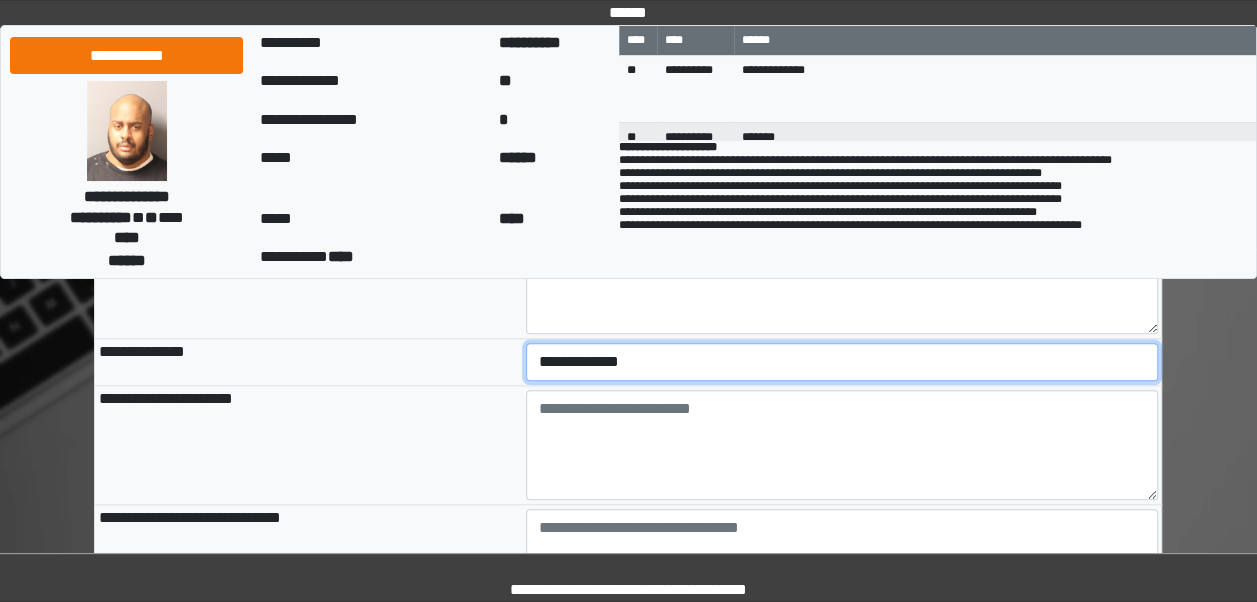 click on "**********" at bounding box center [842, 362] 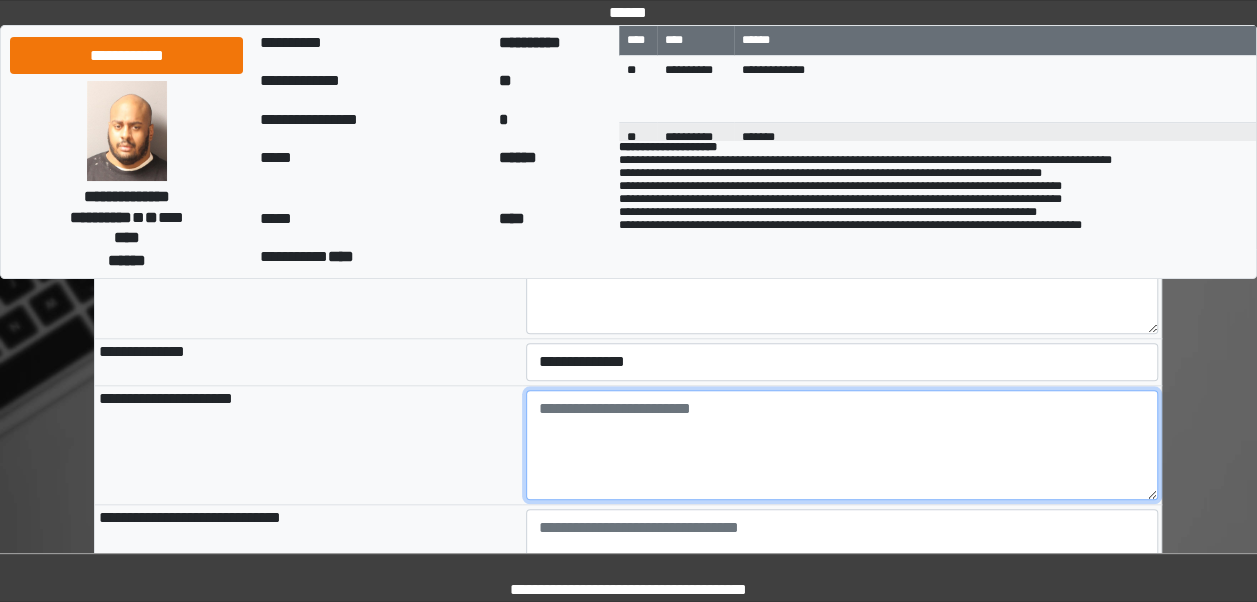 click at bounding box center (842, 445) 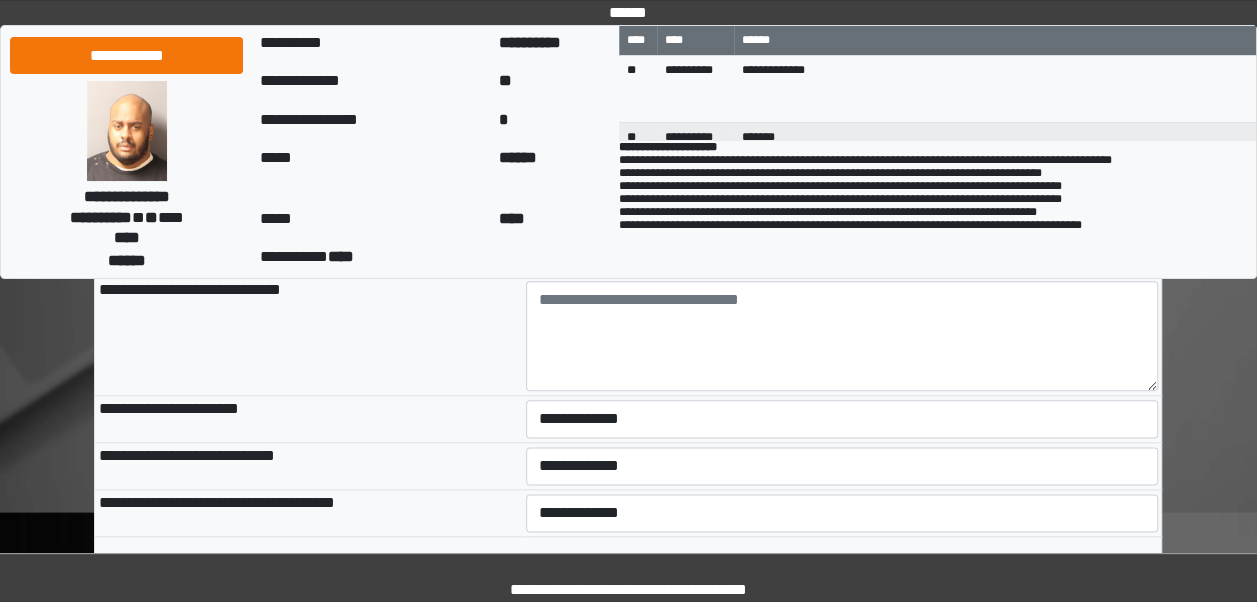 scroll, scrollTop: 1029, scrollLeft: 0, axis: vertical 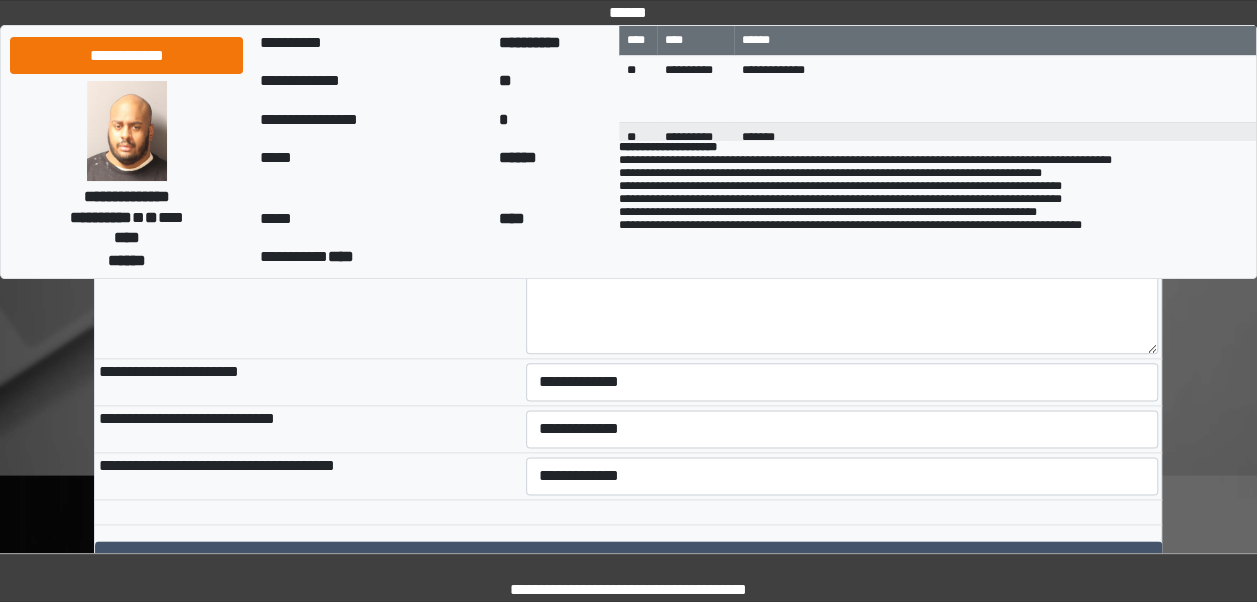 type on "**********" 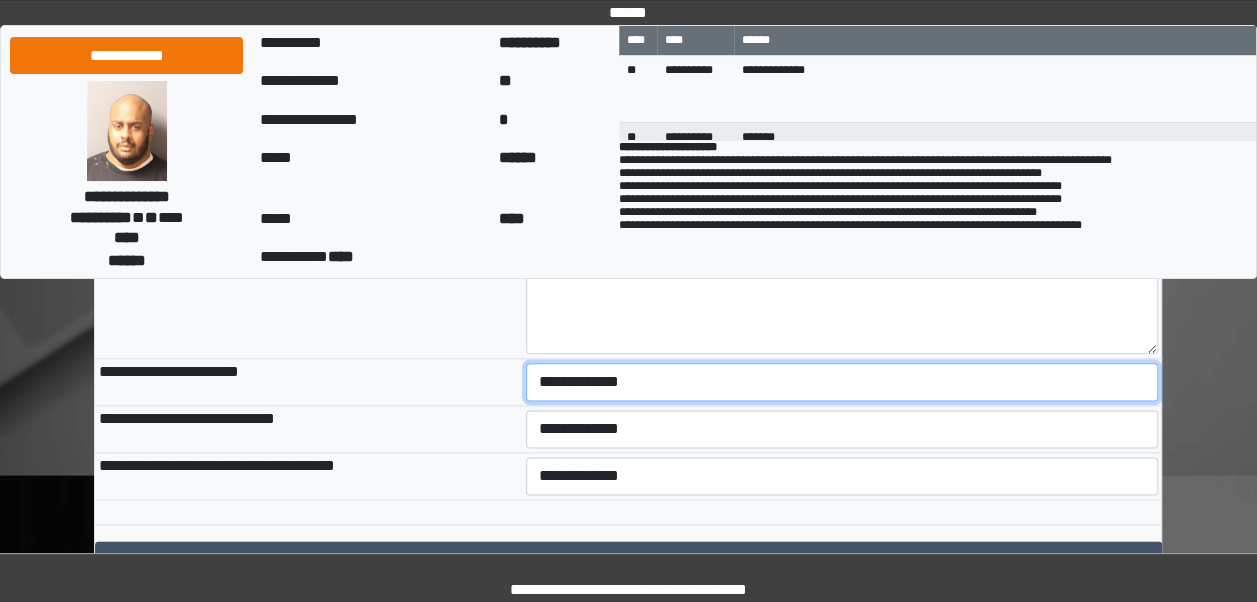 click on "**********" at bounding box center [842, 382] 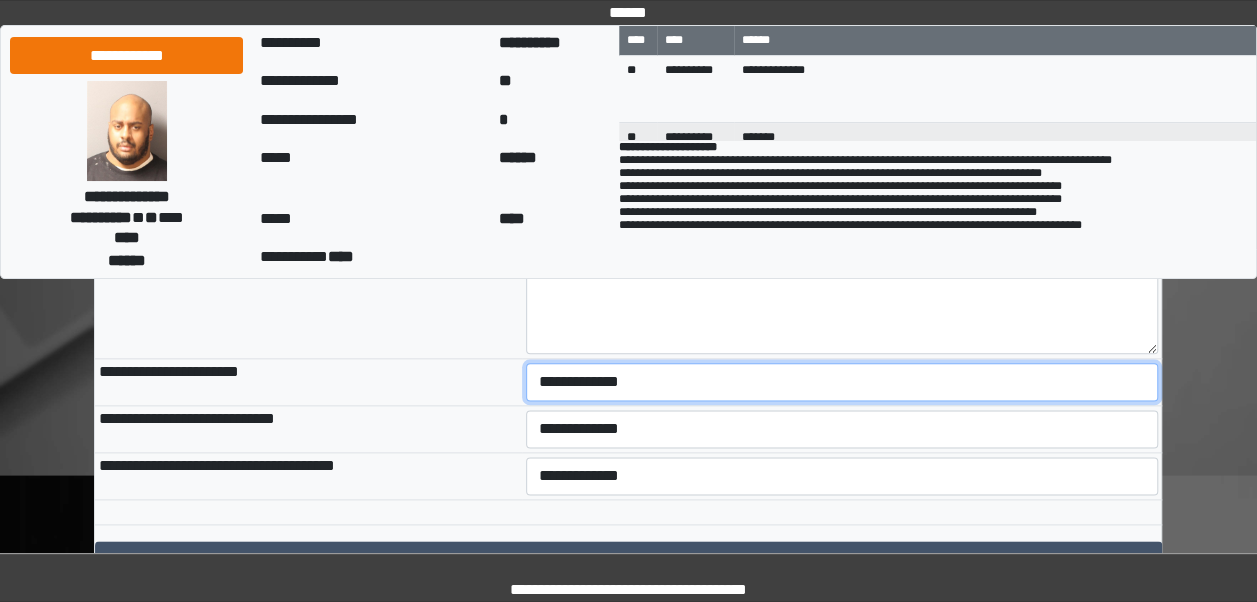 select on "***" 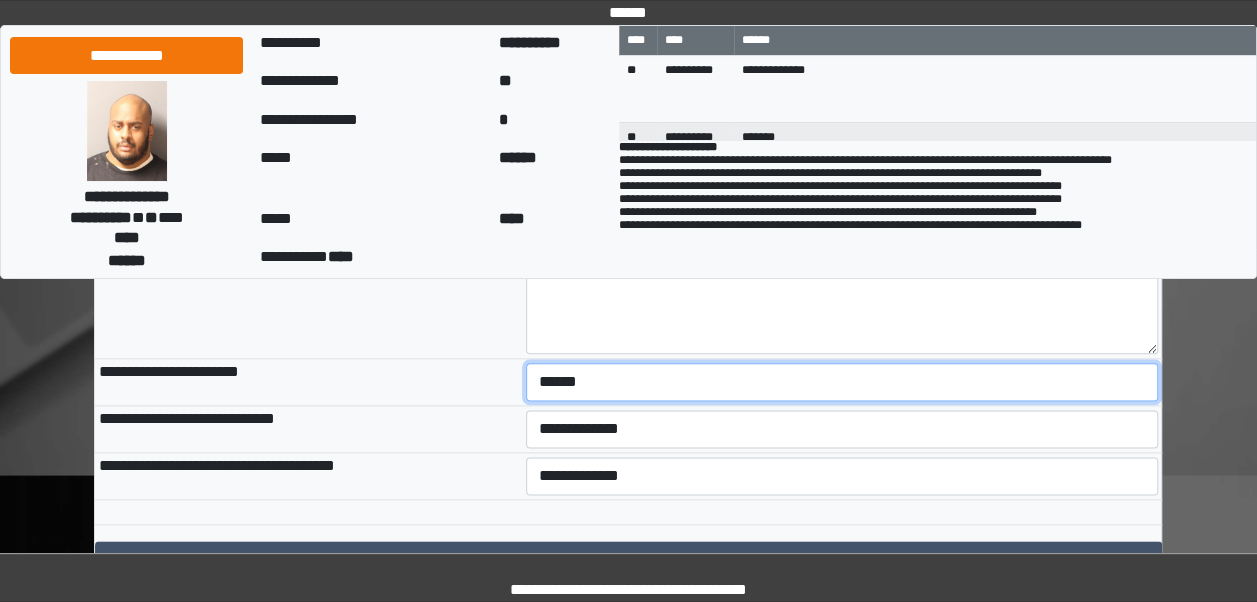 click on "**********" at bounding box center [842, 382] 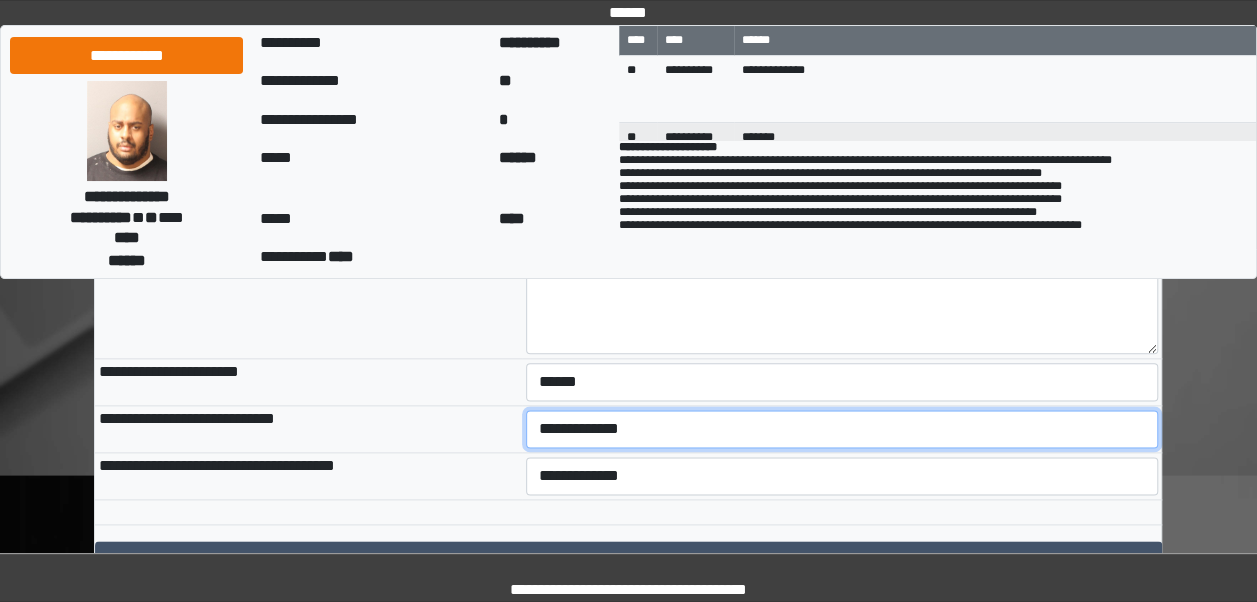 click on "**********" at bounding box center (842, 429) 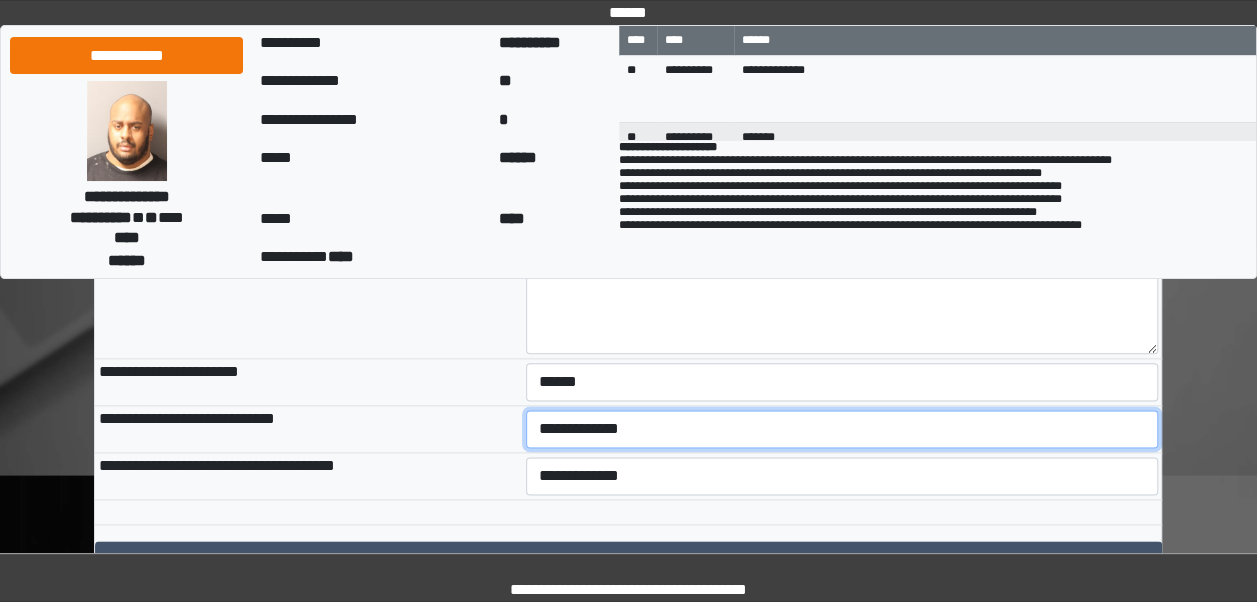 select on "***" 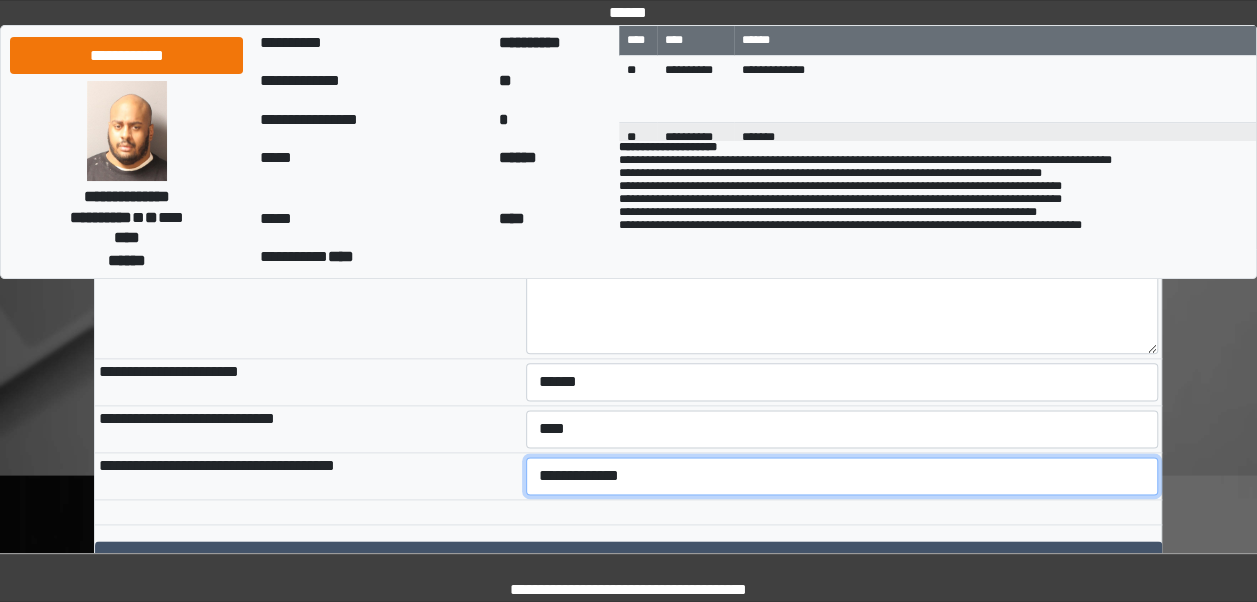 click on "**********" at bounding box center (842, 476) 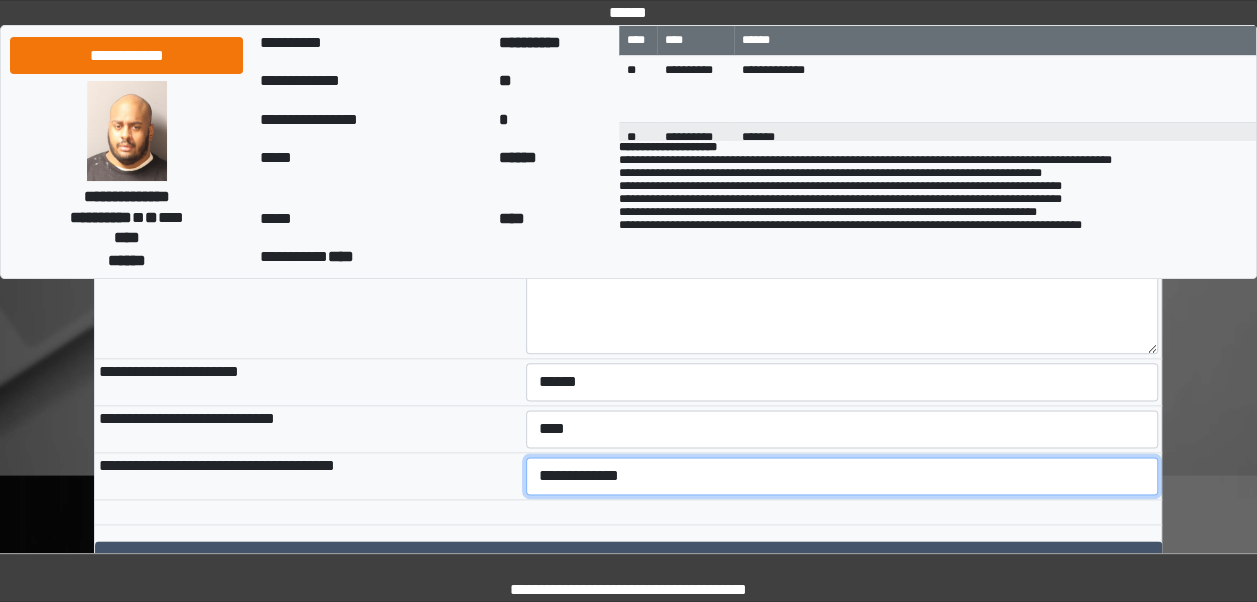 select on "***" 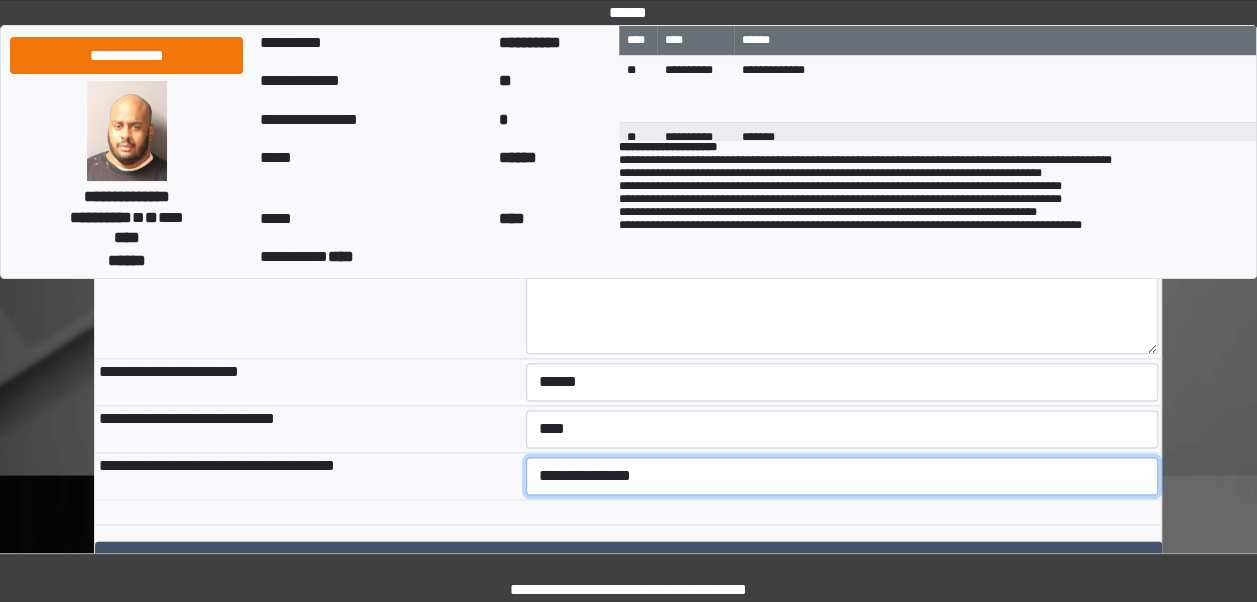 click on "**********" at bounding box center (842, 476) 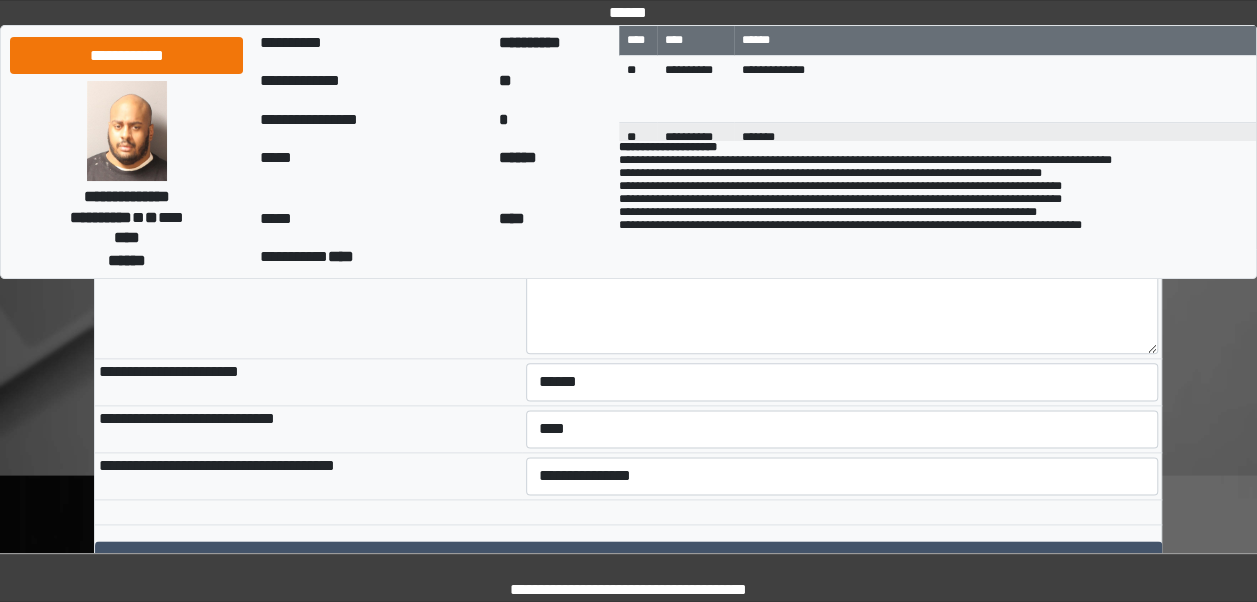 click on "**********" at bounding box center [628, -13] 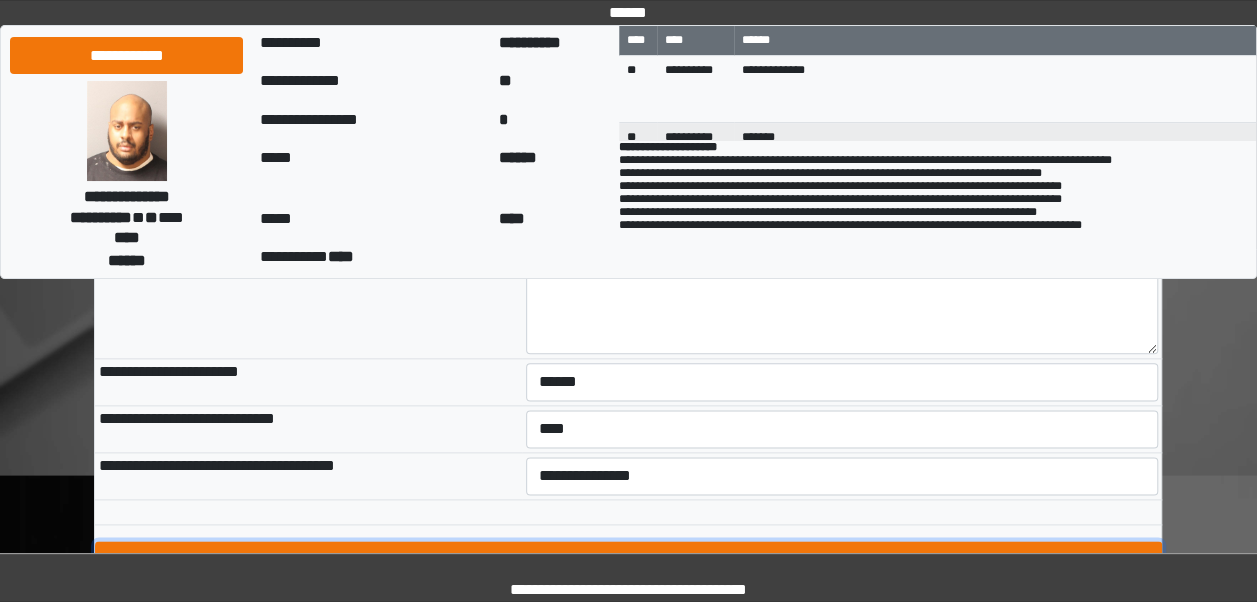 click on "****" at bounding box center [628, 560] 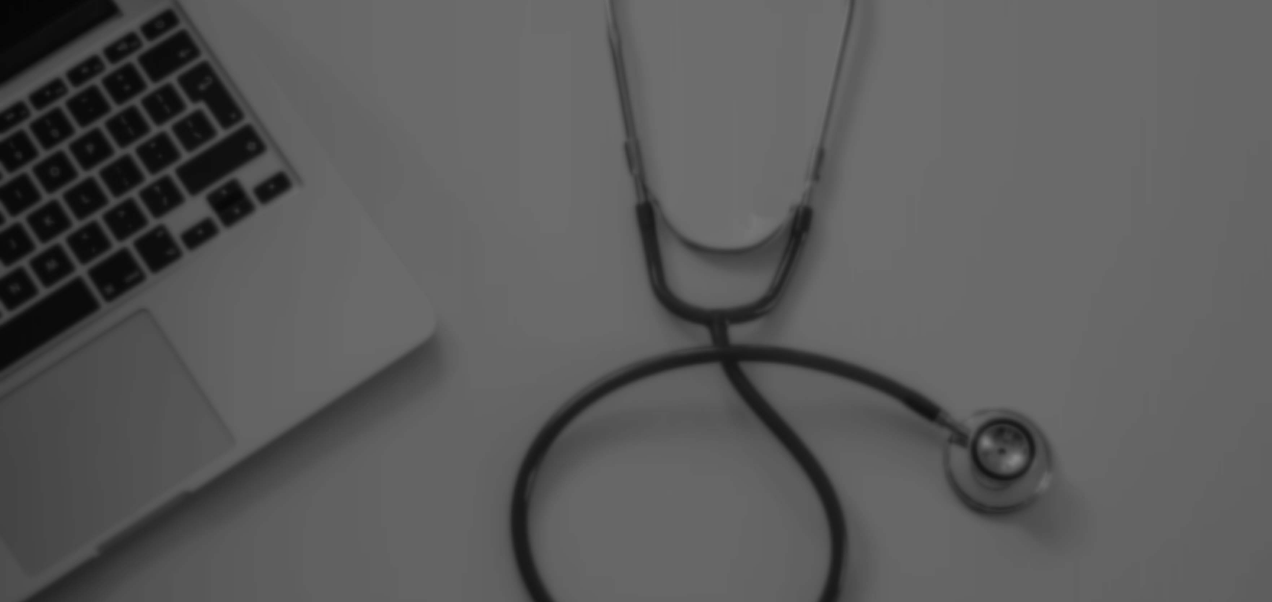 scroll, scrollTop: 0, scrollLeft: 0, axis: both 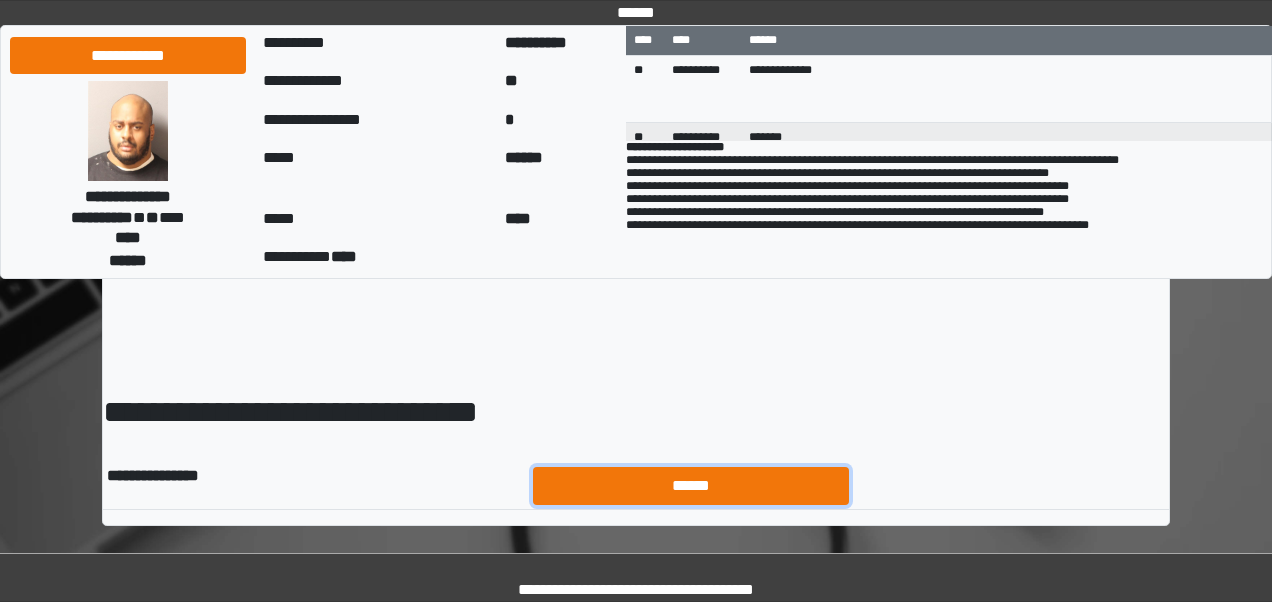 click on "******" at bounding box center (691, 485) 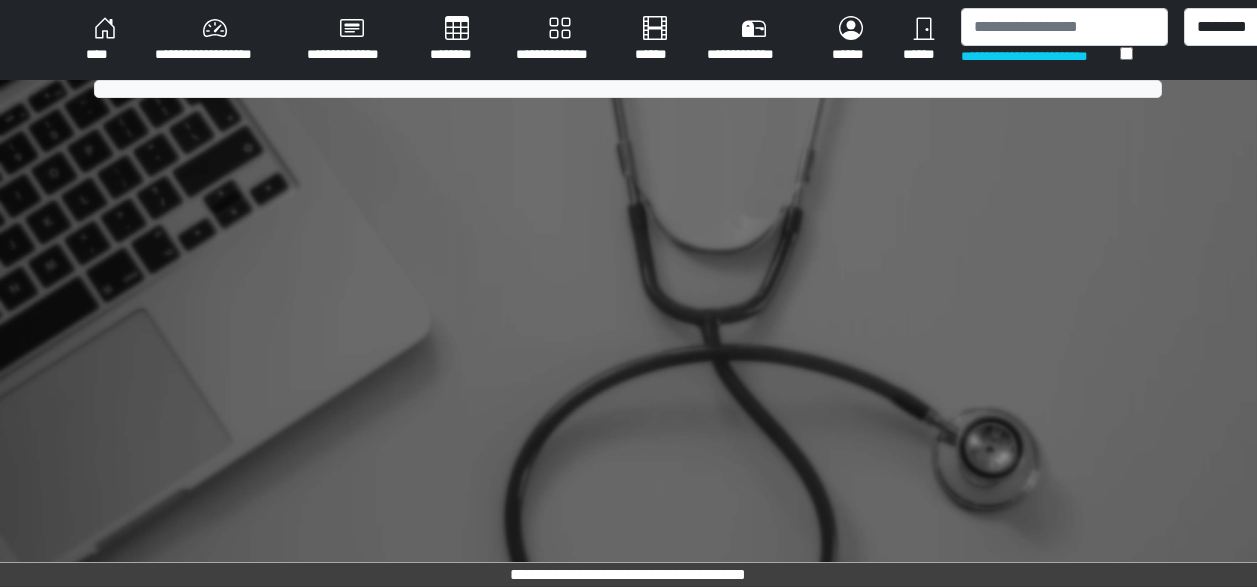 scroll, scrollTop: 0, scrollLeft: 0, axis: both 